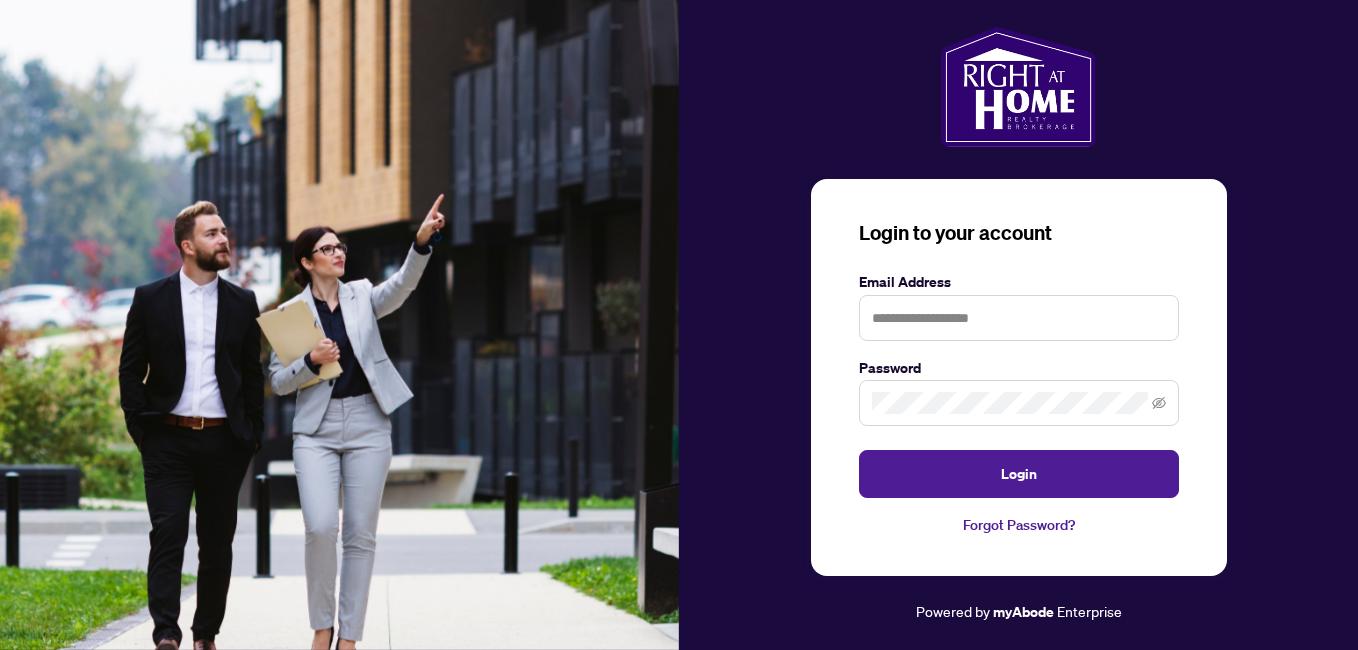 scroll, scrollTop: 0, scrollLeft: 0, axis: both 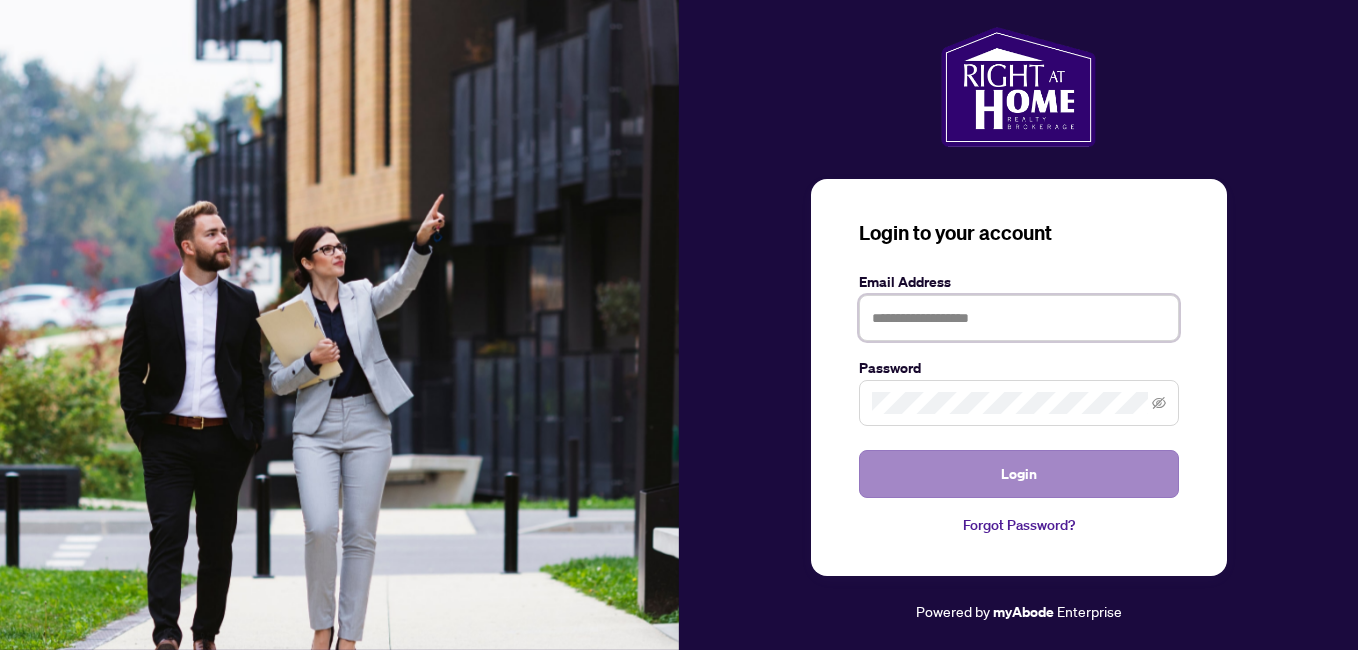 type on "**********" 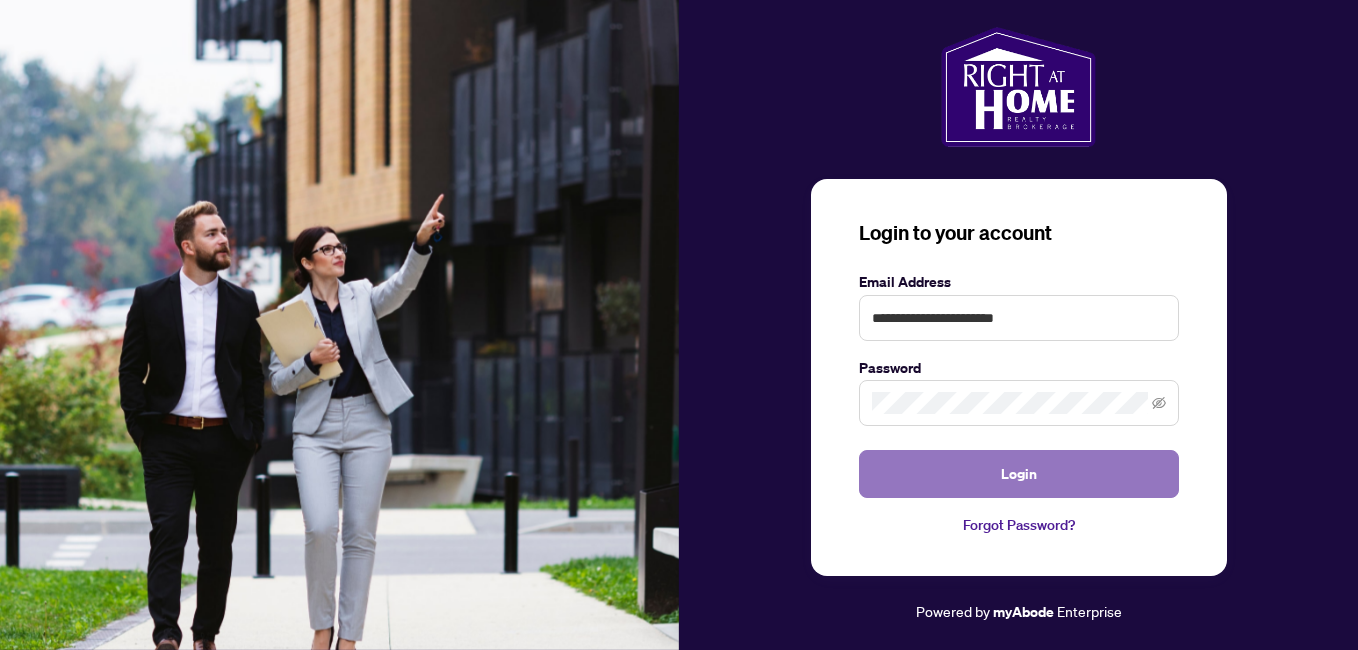 click on "Login" at bounding box center [1019, 474] 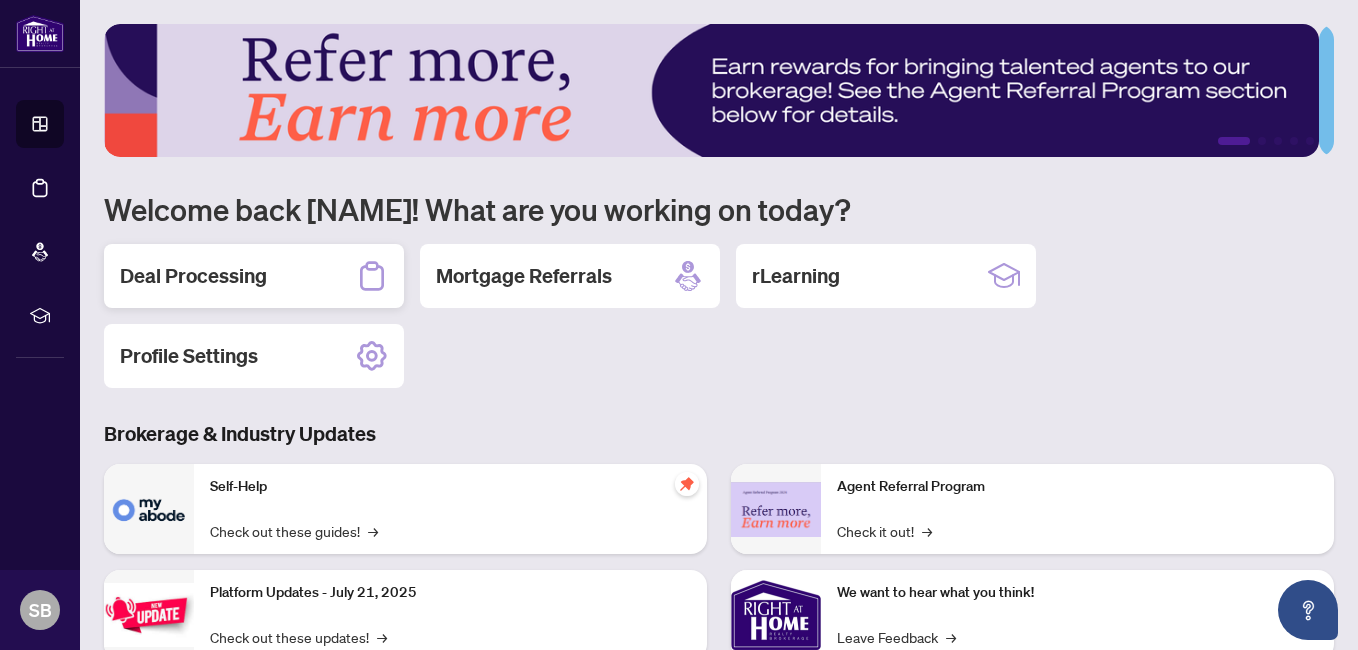 click on "Deal Processing" at bounding box center (193, 276) 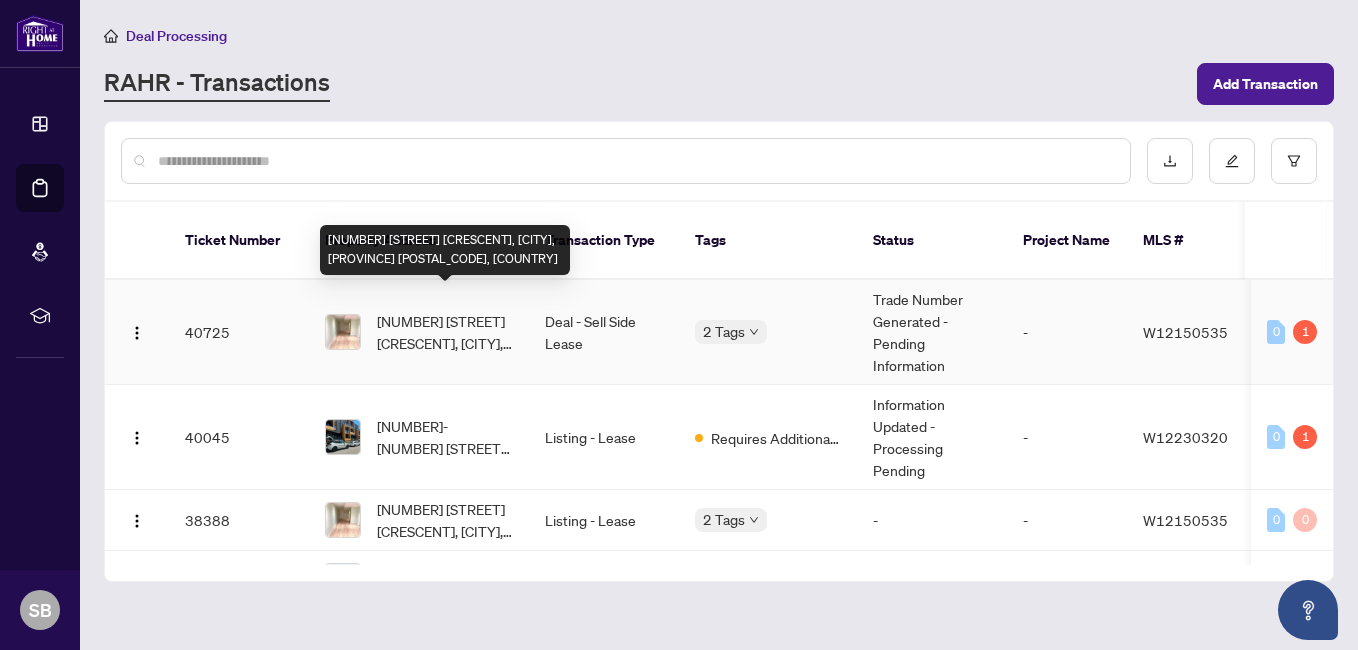click on "[NUMBER] [STREET] [CRESCENT], [CITY], [PROVINCE] [POSTAL_CODE], [COUNTRY]" at bounding box center [445, 332] 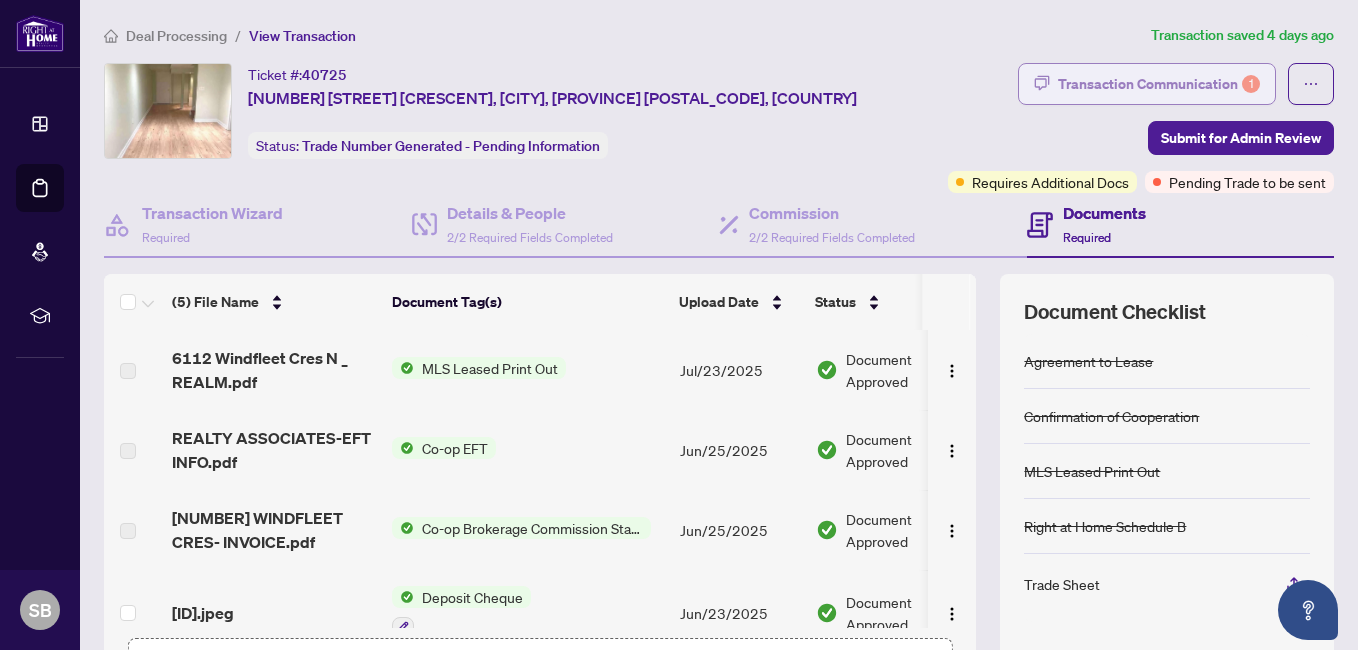 click on "Transaction Communication 1" at bounding box center (1159, 84) 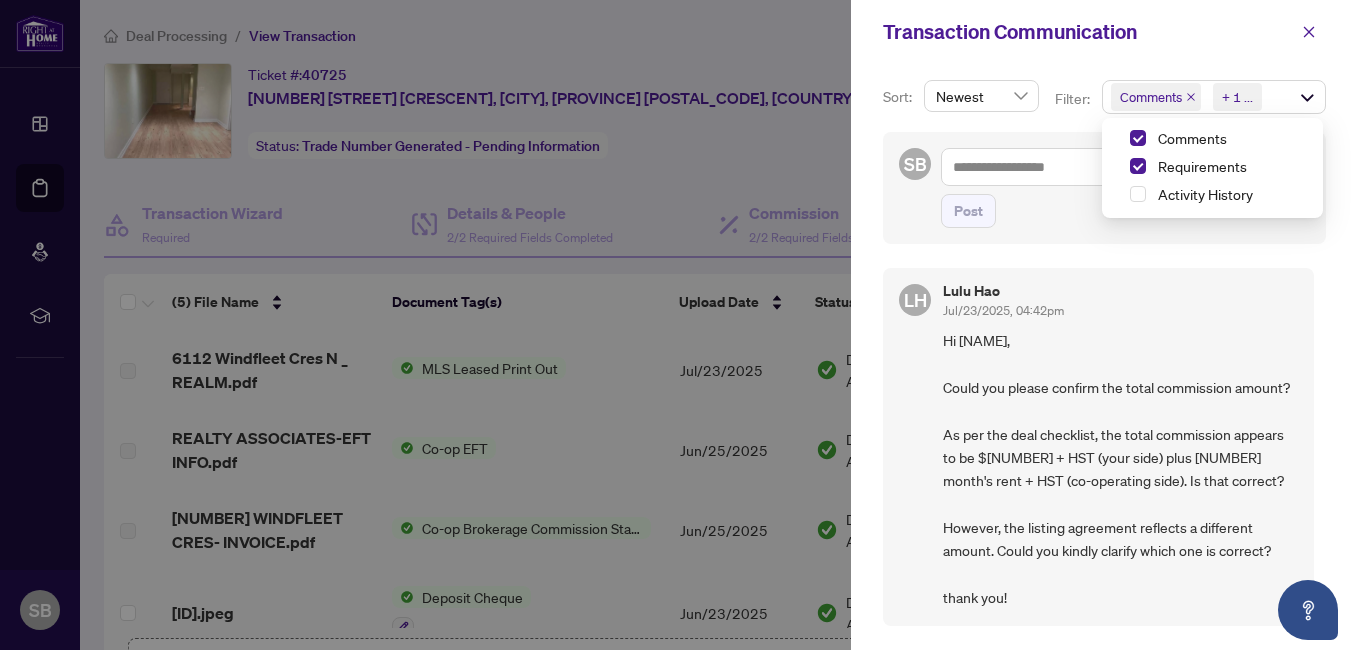 drag, startPoint x: 1177, startPoint y: 80, endPoint x: 1233, endPoint y: 342, distance: 267.9179 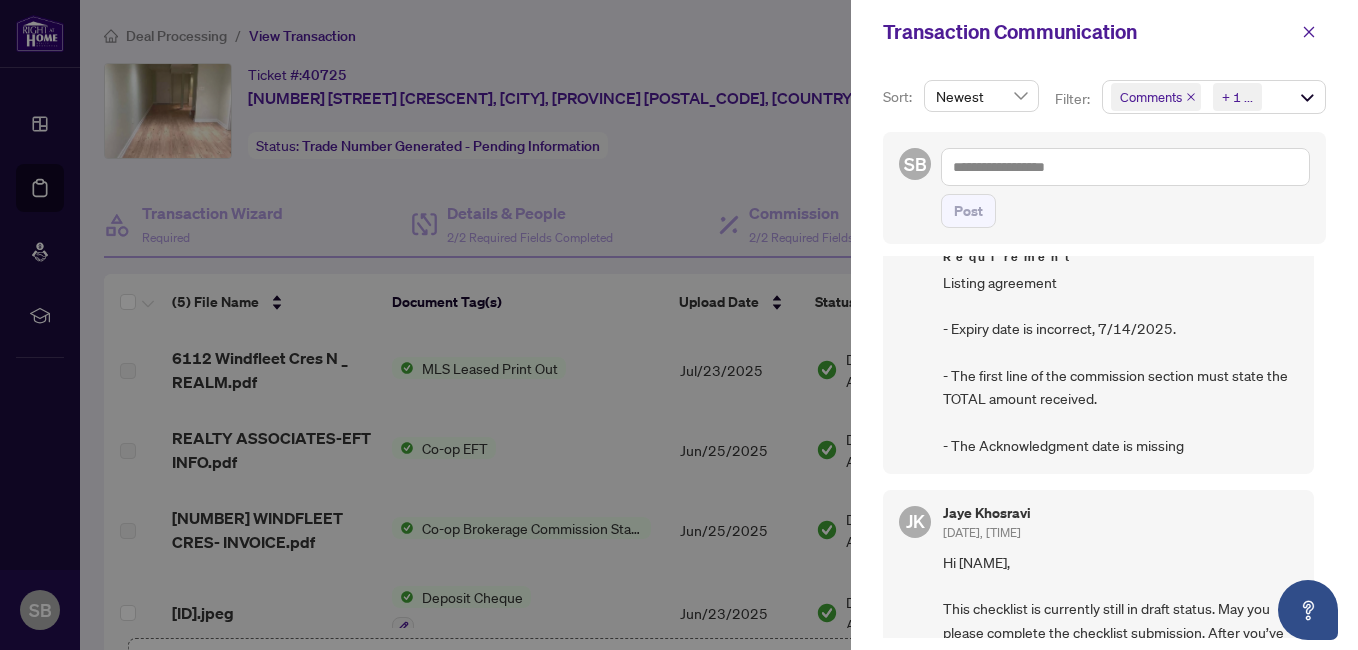 scroll, scrollTop: 460, scrollLeft: 0, axis: vertical 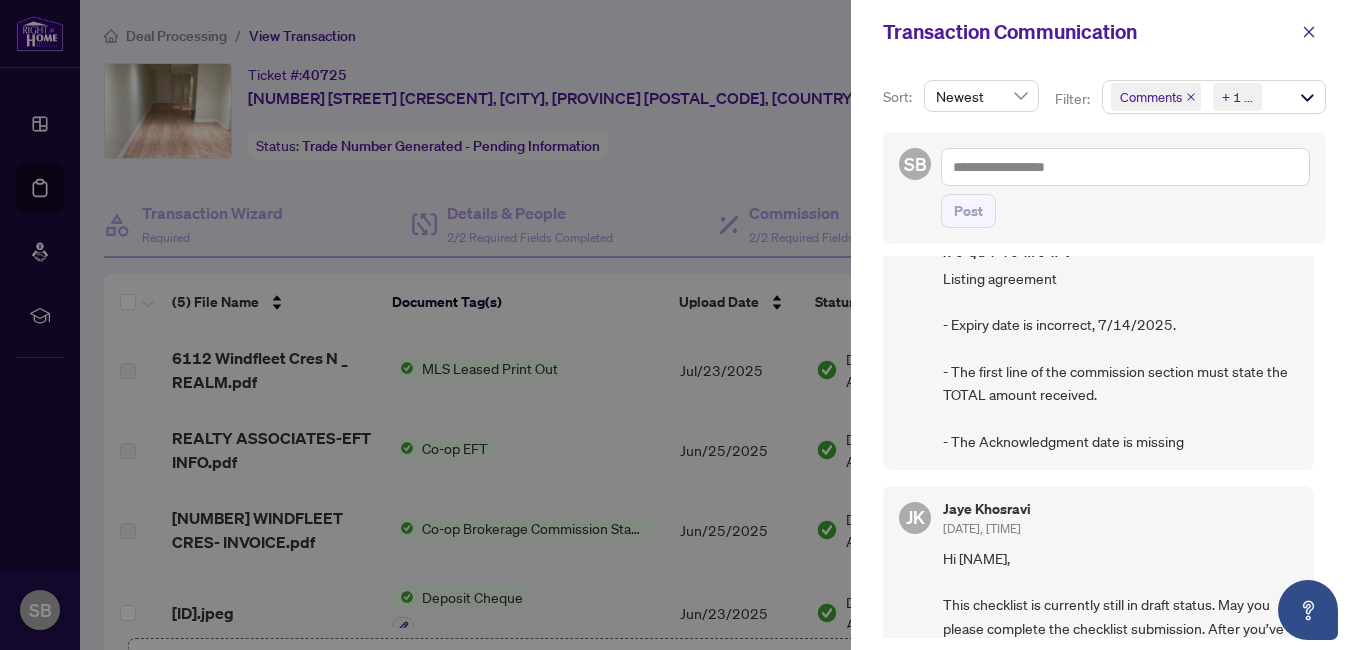 click at bounding box center [679, 325] 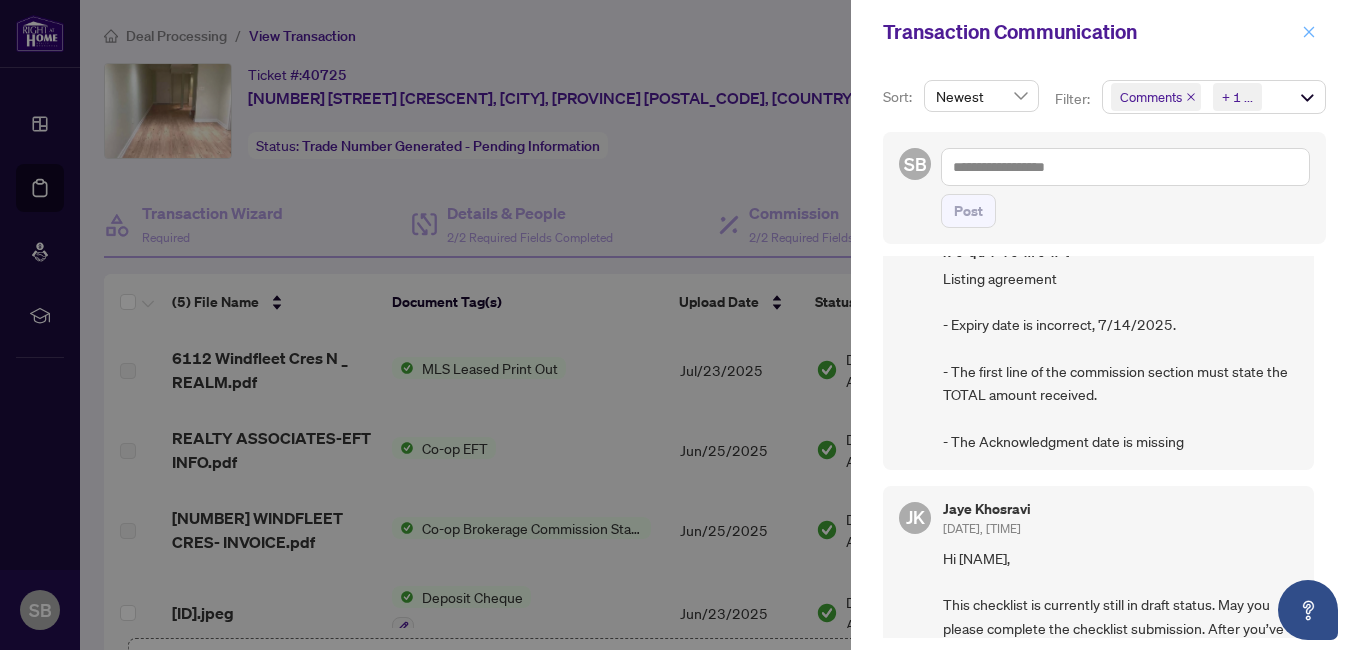 click at bounding box center (1309, 32) 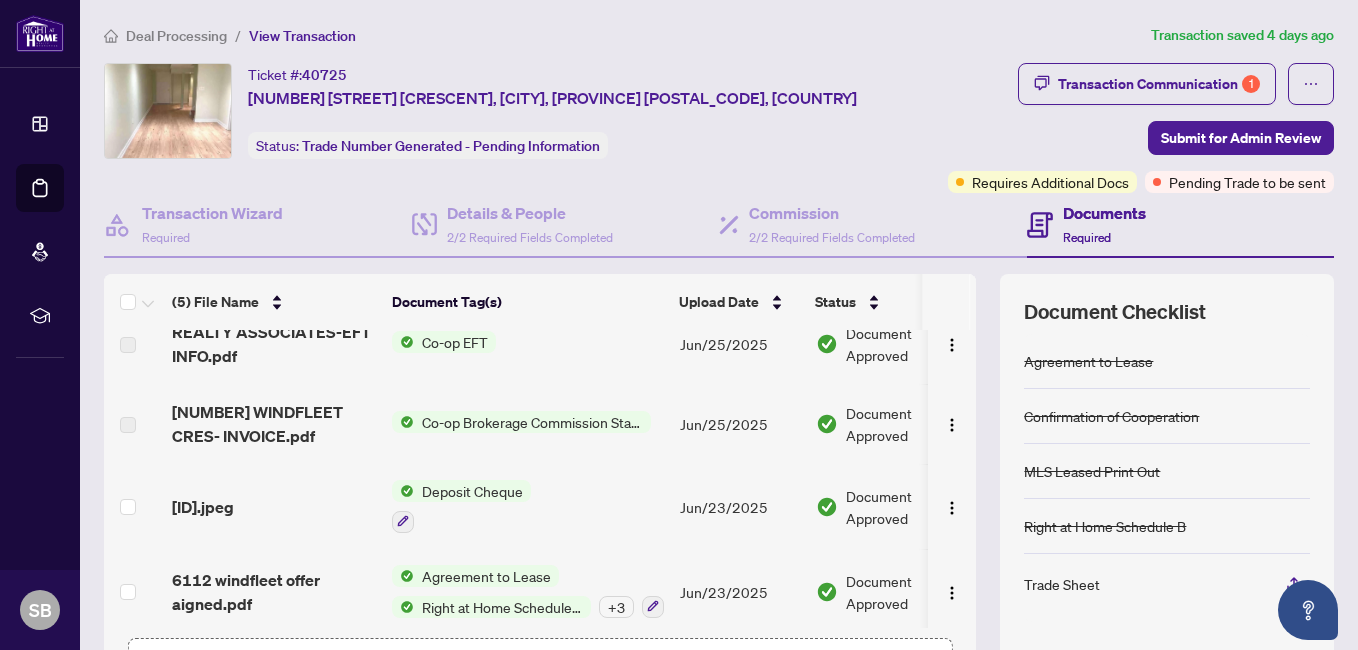 scroll, scrollTop: 118, scrollLeft: 0, axis: vertical 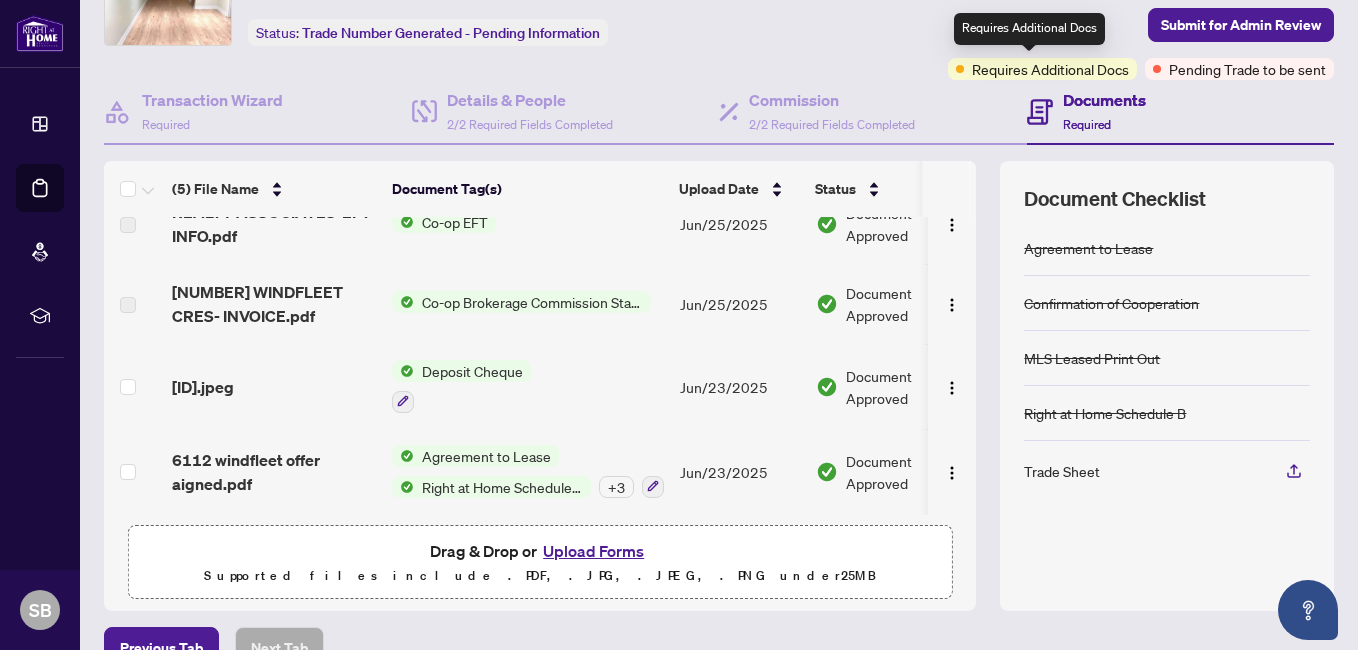 click on "Requires Additional Docs" at bounding box center (1050, 69) 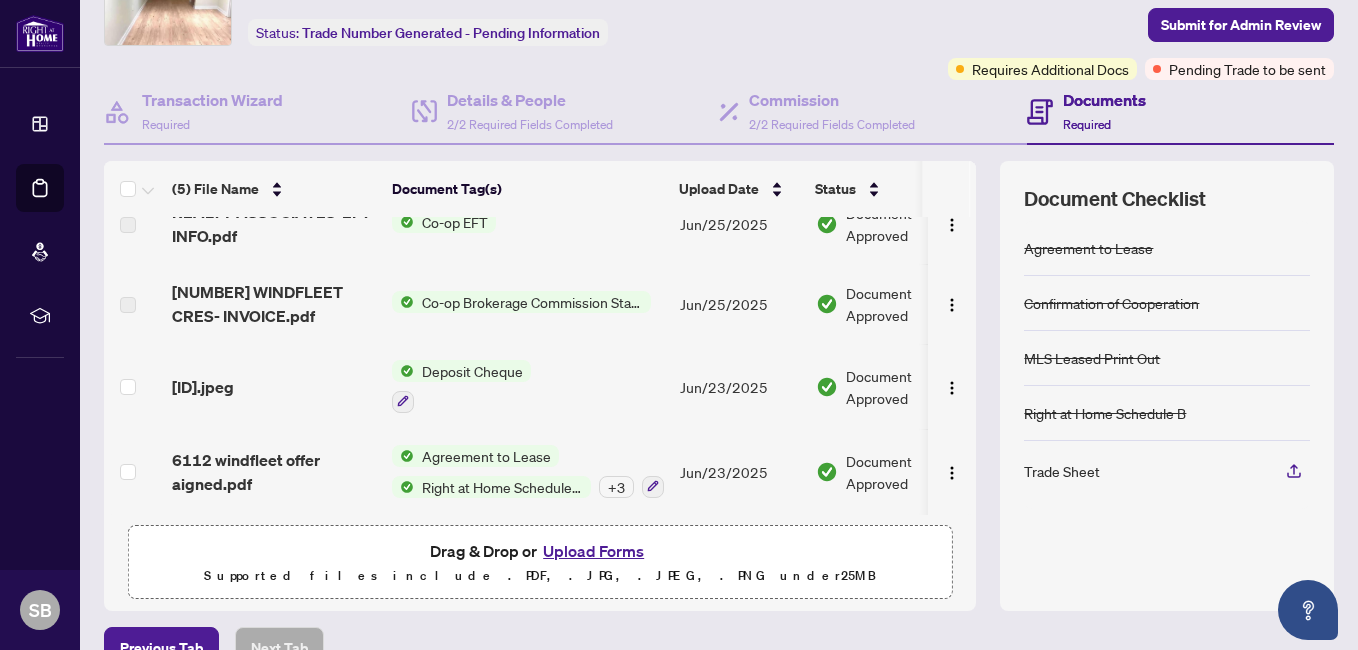 click on "Agreement to Lease" at bounding box center [486, 456] 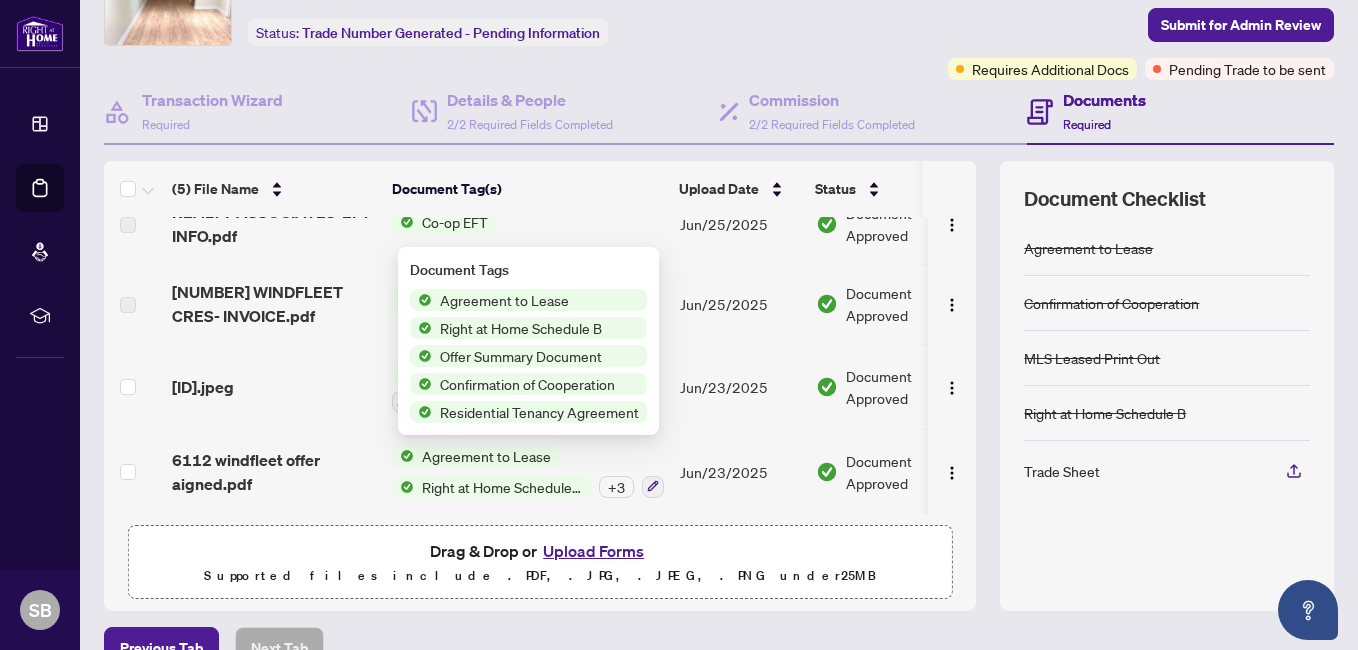 click on "Agreement to Lease" at bounding box center (528, 300) 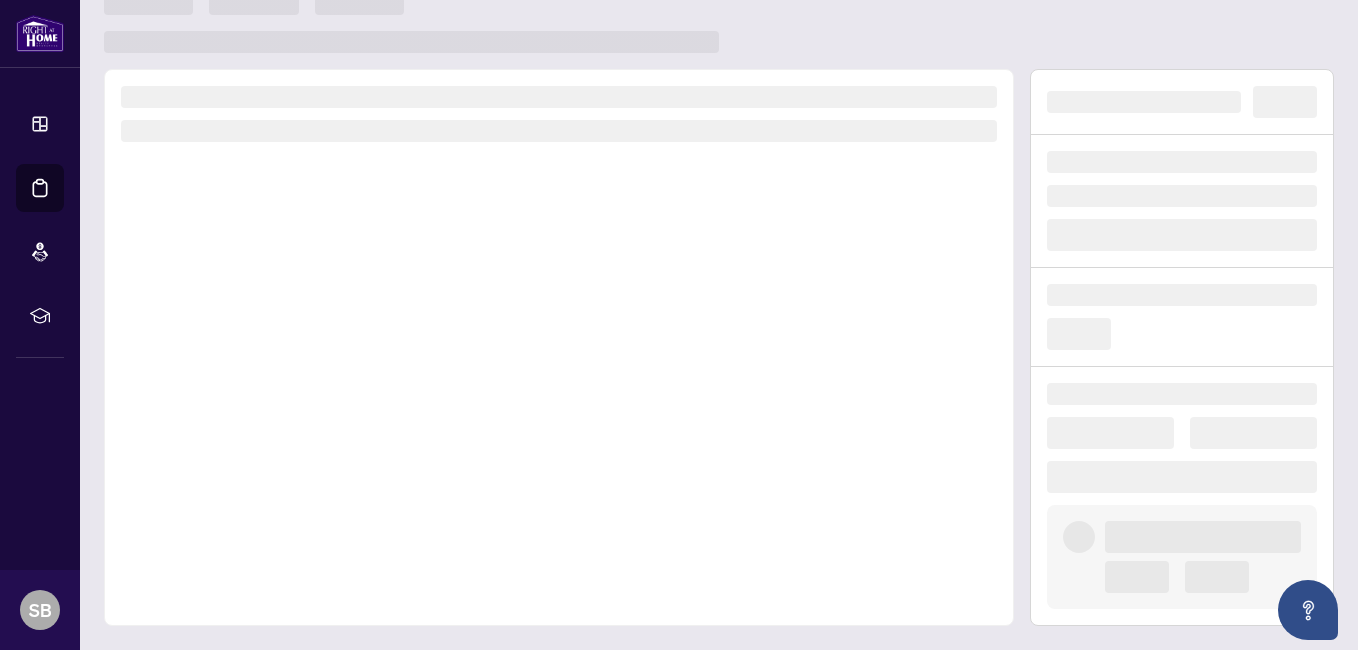 scroll, scrollTop: 31, scrollLeft: 0, axis: vertical 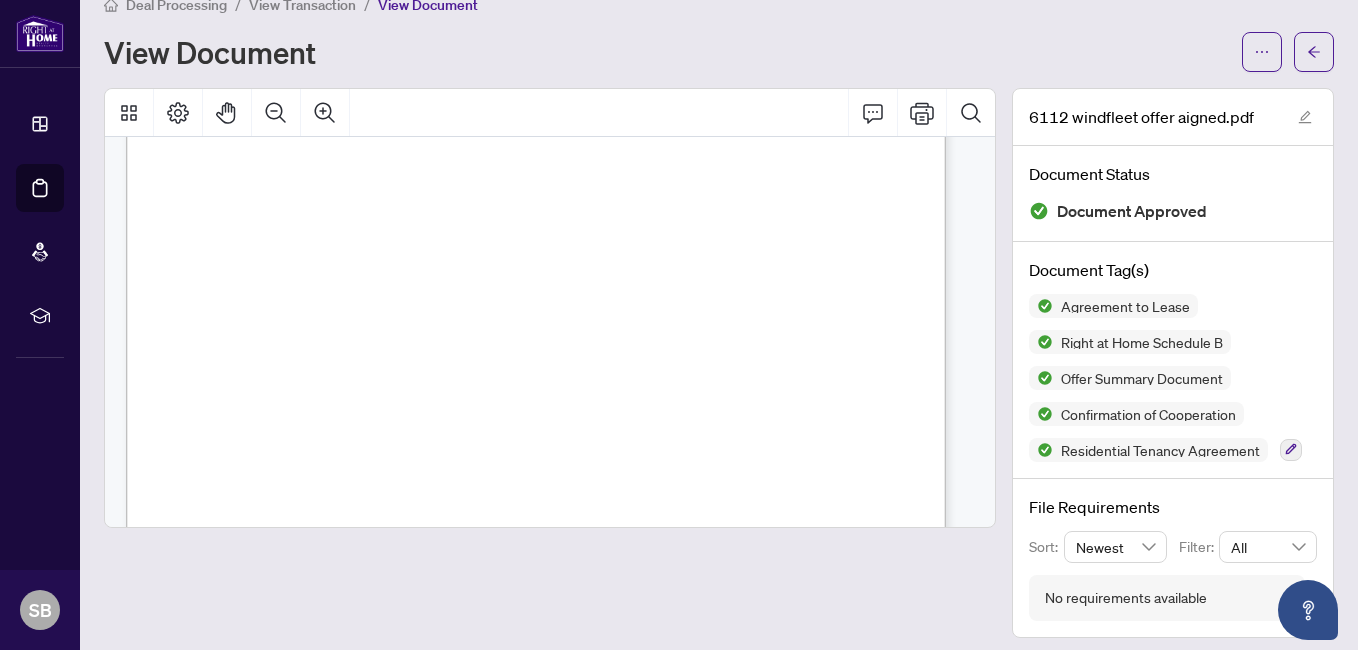 click on "View Document" at bounding box center [667, 52] 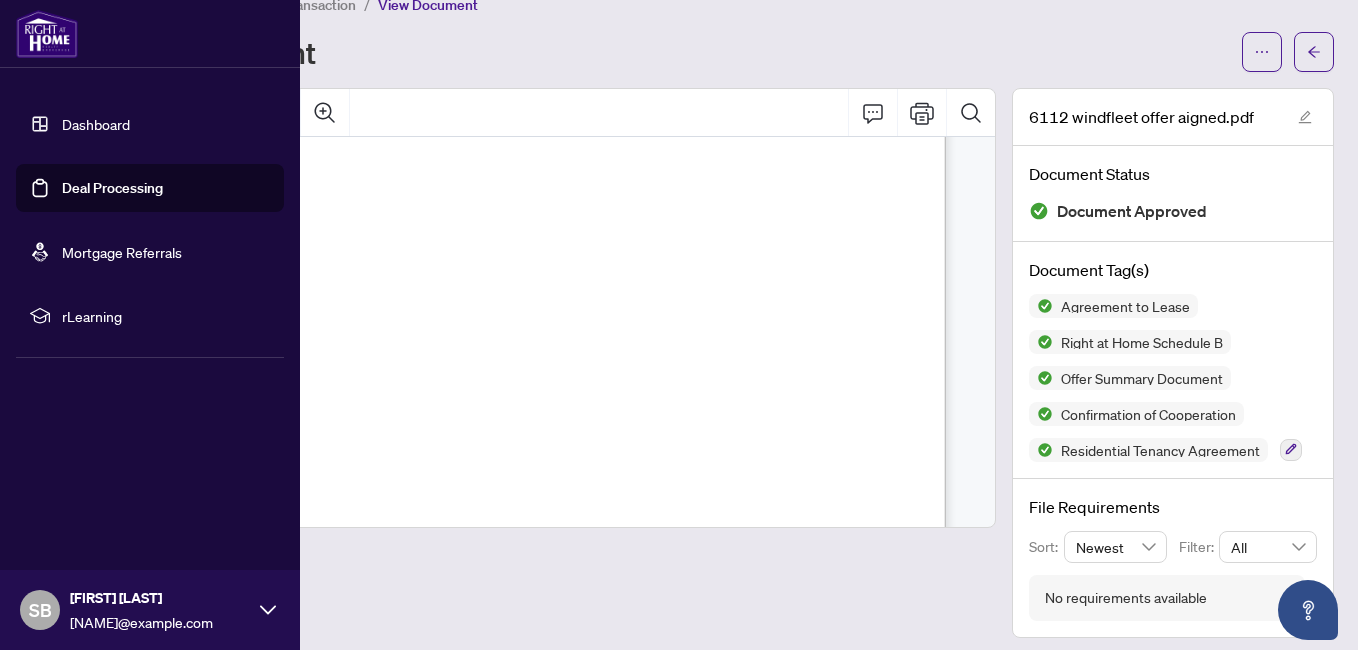 click on "Dashboard" at bounding box center [96, 124] 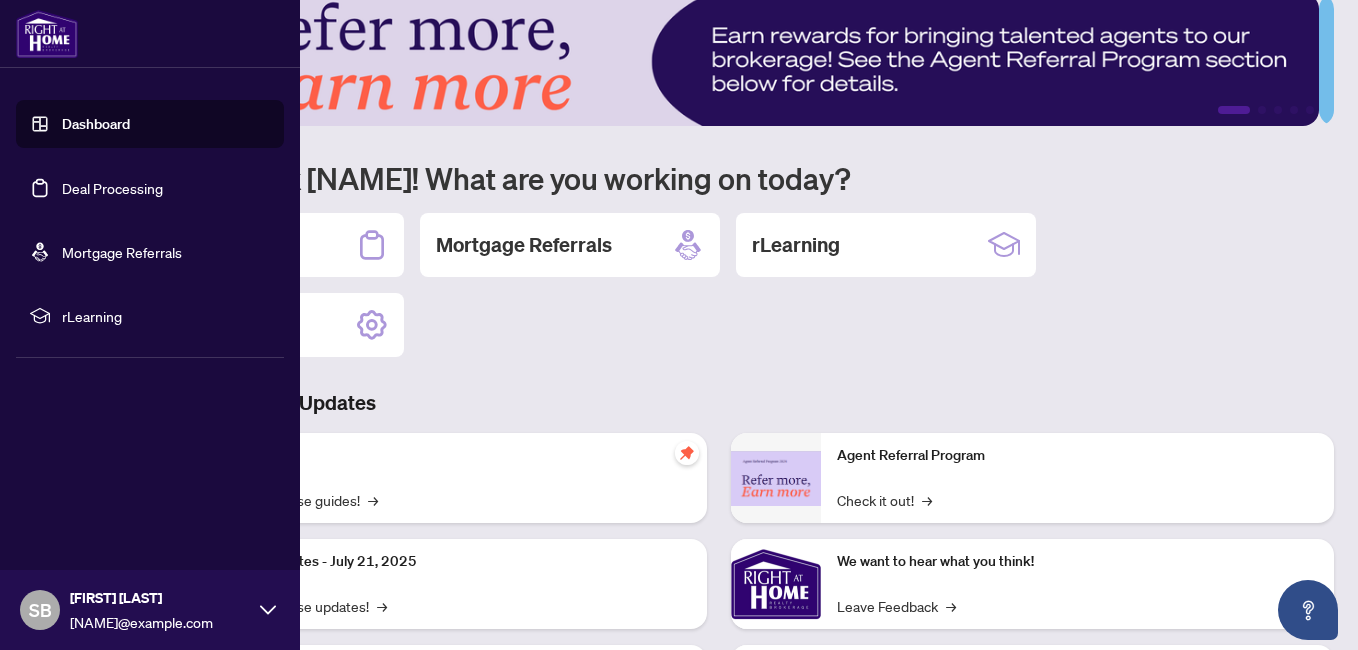 click on "Deal Processing" at bounding box center [112, 188] 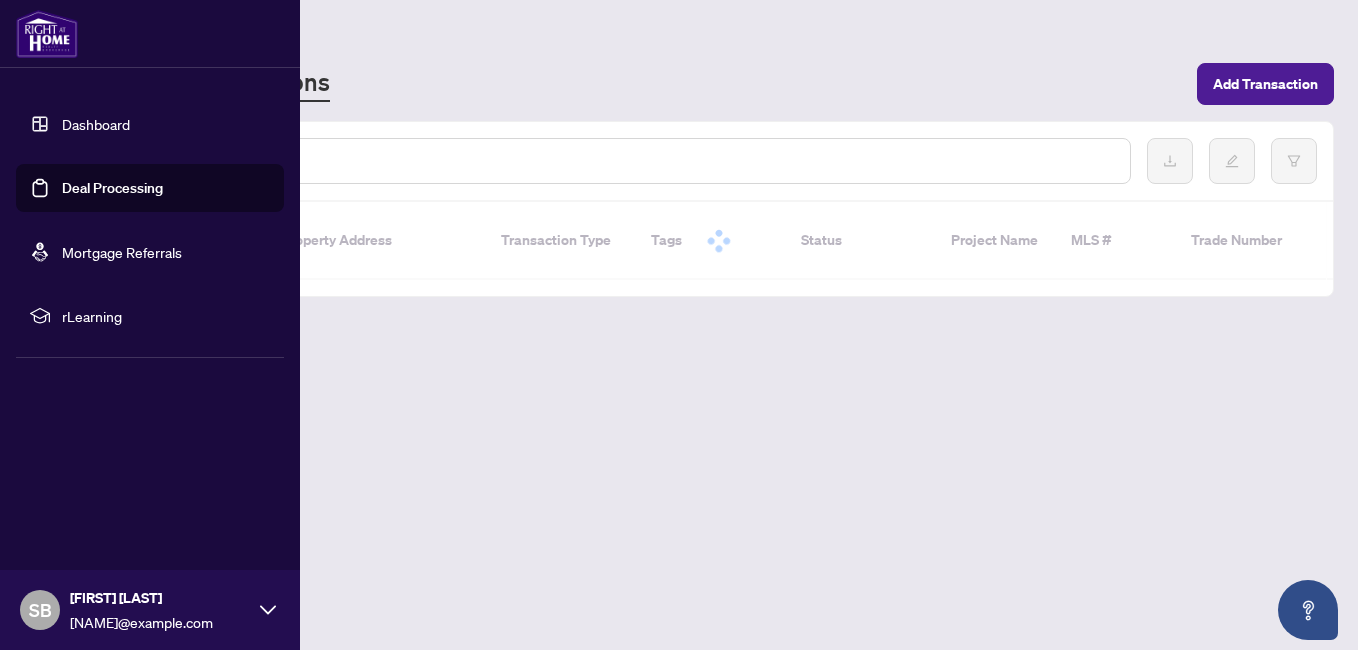 scroll, scrollTop: 0, scrollLeft: 0, axis: both 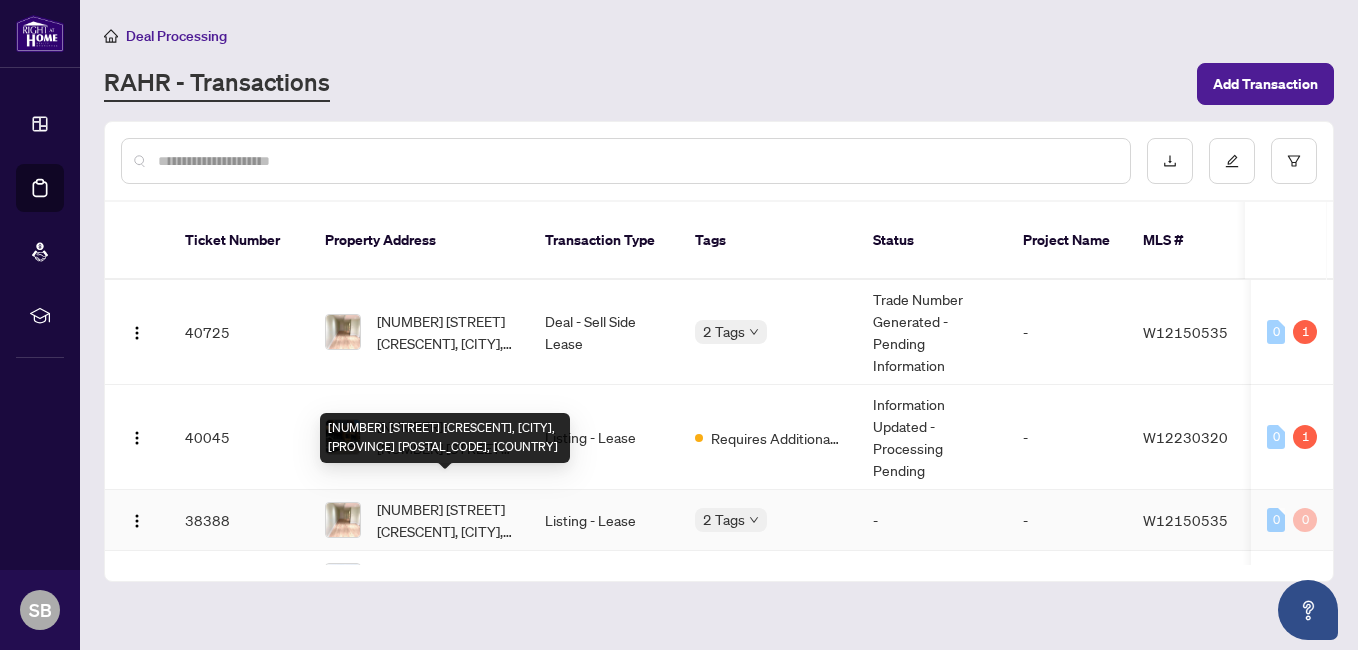 click on "[NUMBER] [STREET] [CRESCENT], [CITY], [PROVINCE] [POSTAL_CODE], [COUNTRY]" at bounding box center (445, 520) 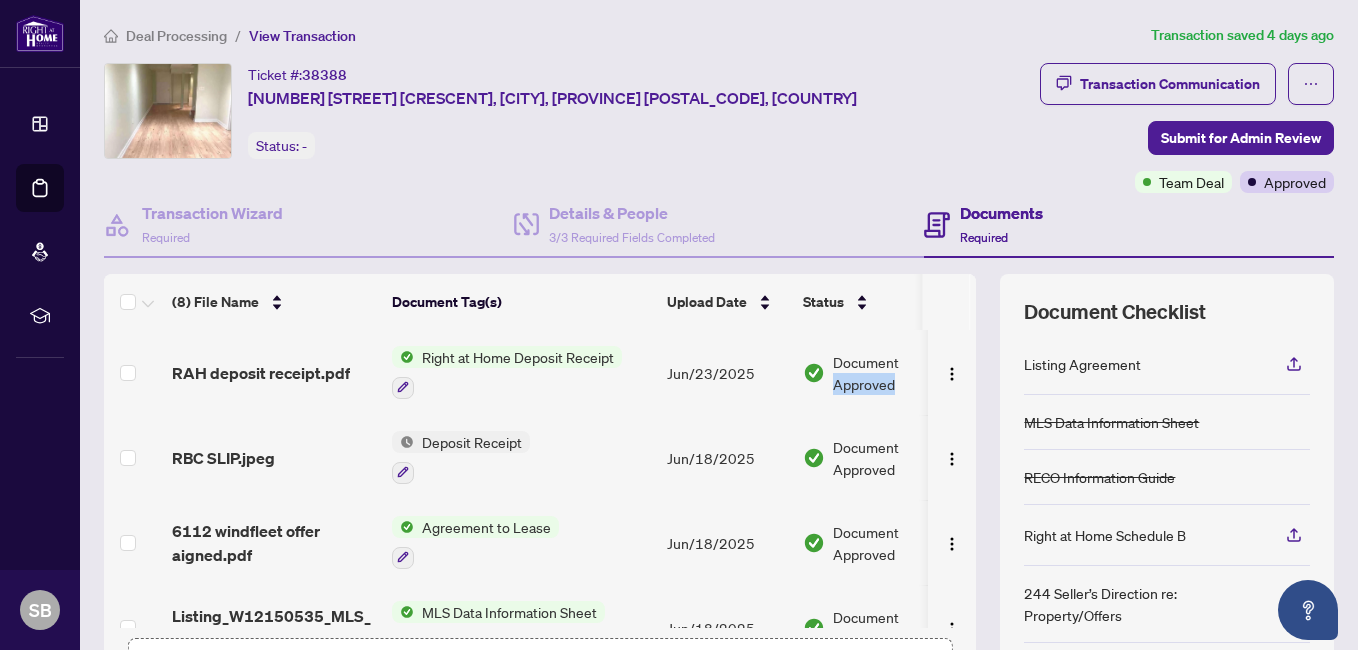drag, startPoint x: 963, startPoint y: 369, endPoint x: 963, endPoint y: 403, distance: 34 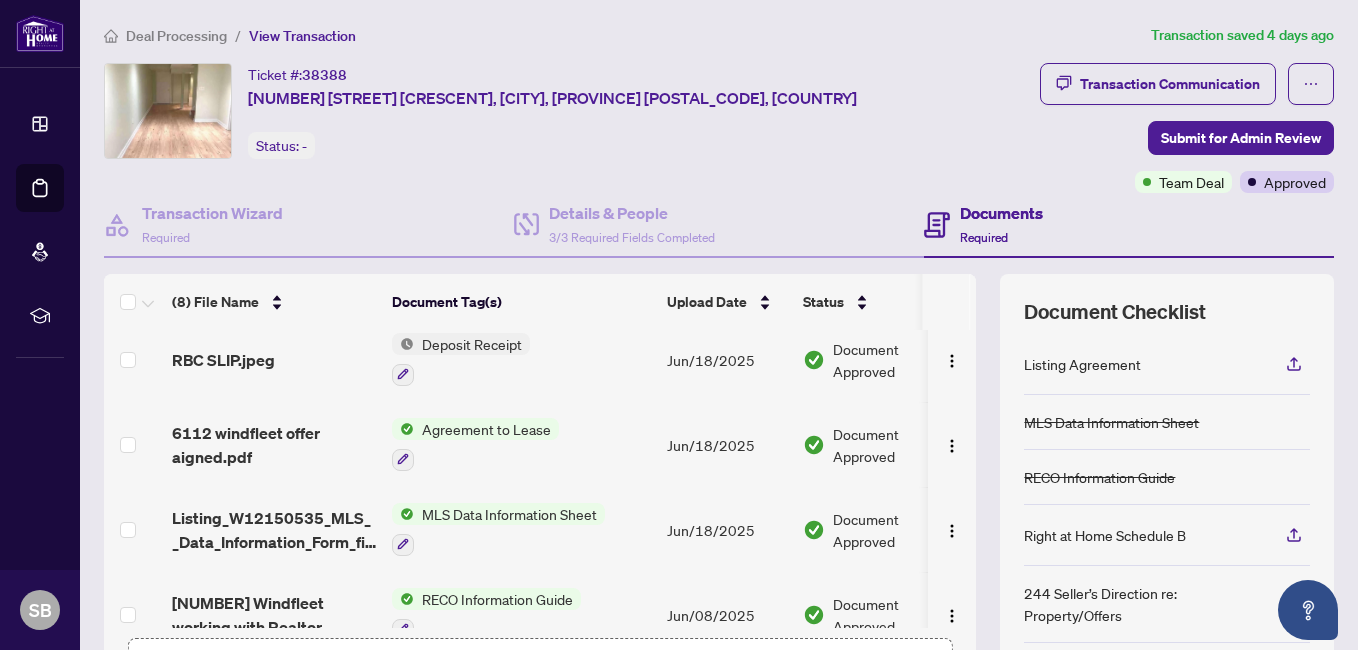 scroll, scrollTop: 107, scrollLeft: 0, axis: vertical 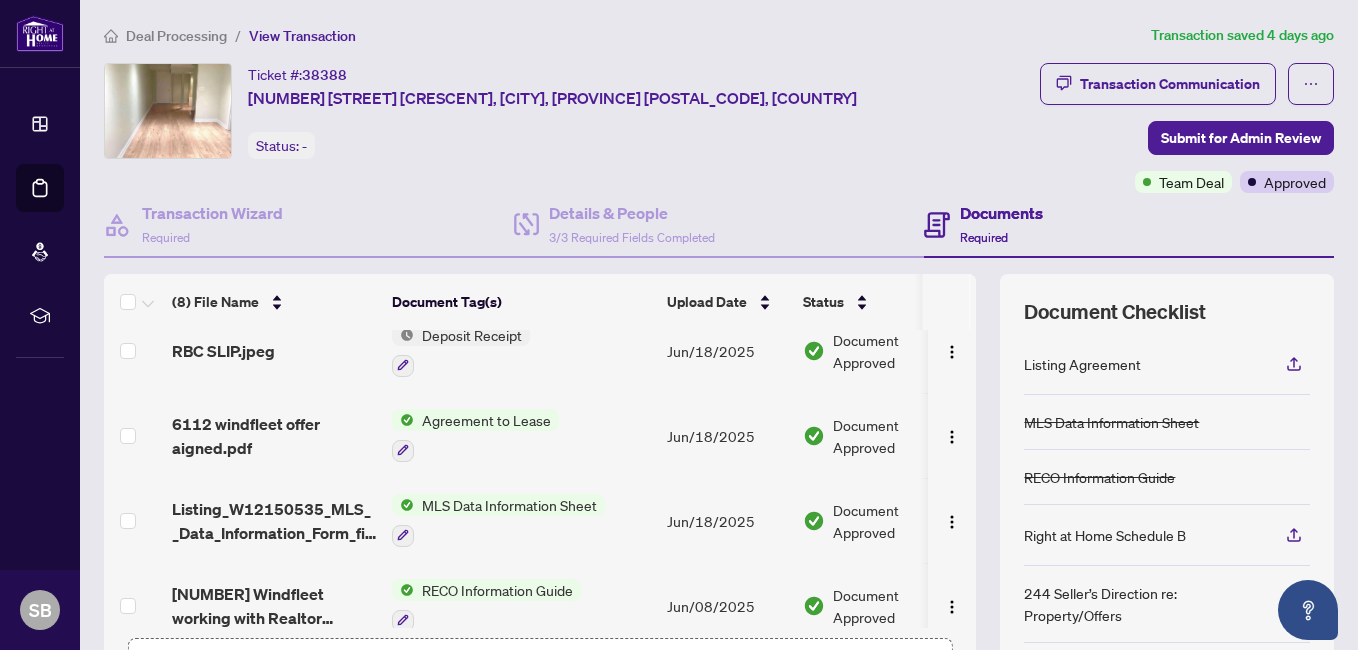 click on "Agreement to Lease" at bounding box center (486, 420) 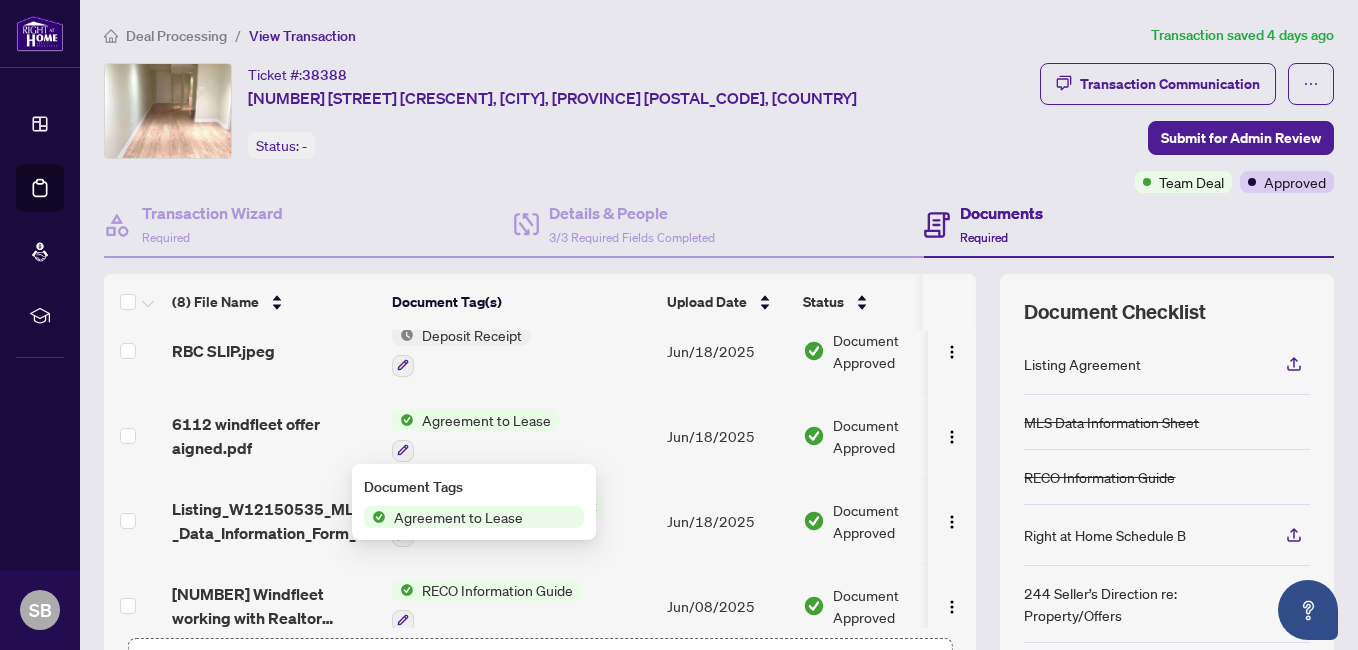 click on "Agreement to Lease" at bounding box center [458, 517] 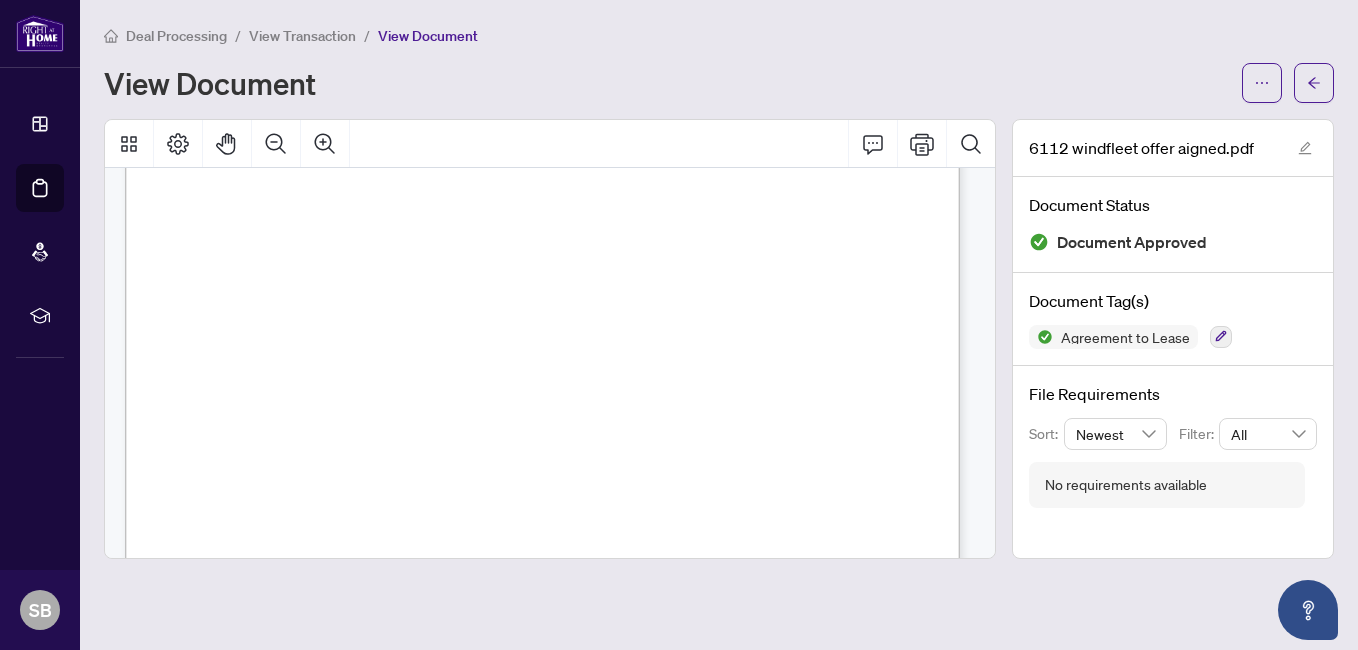 scroll, scrollTop: 25104, scrollLeft: 0, axis: vertical 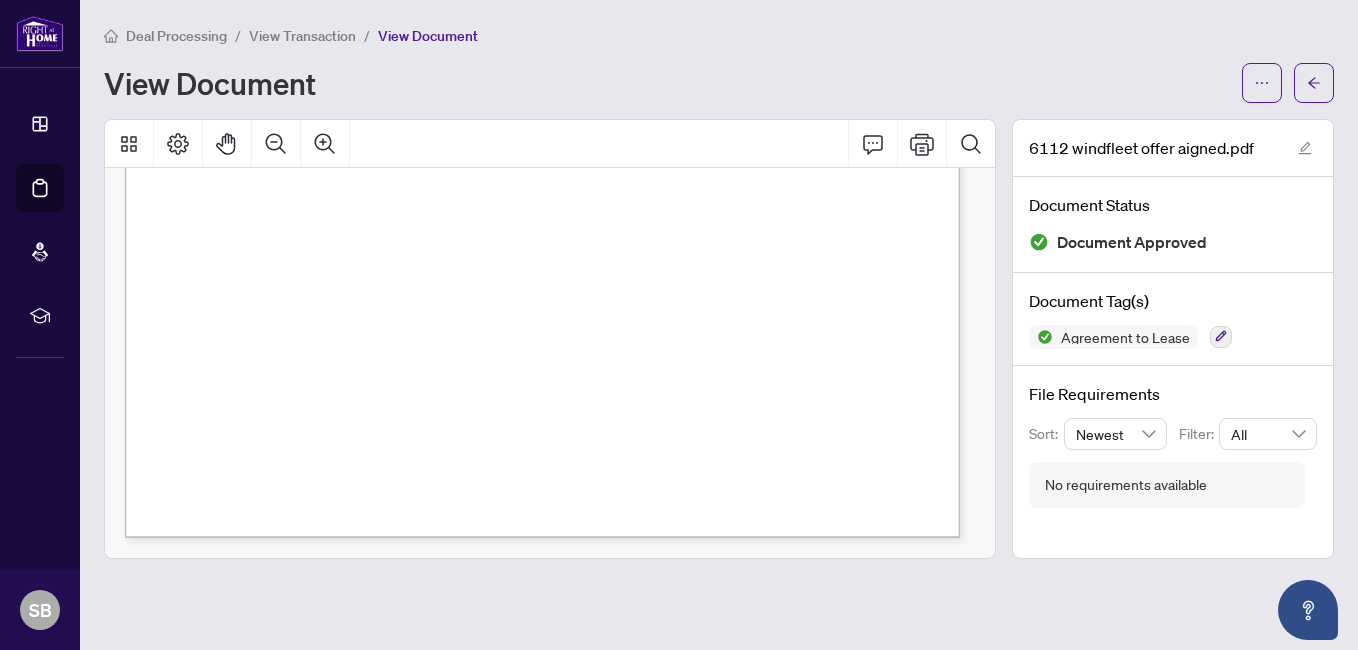click on "View Transaction" at bounding box center (302, 36) 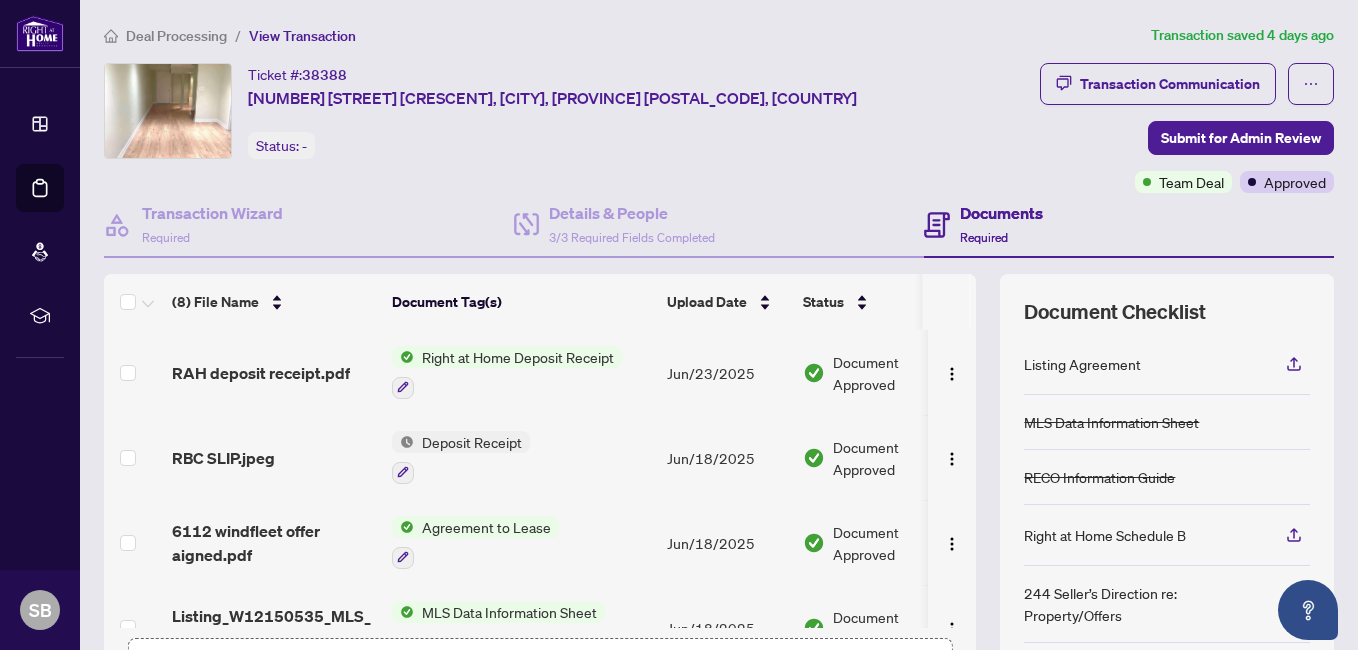 drag, startPoint x: 965, startPoint y: 442, endPoint x: 966, endPoint y: 482, distance: 40.012497 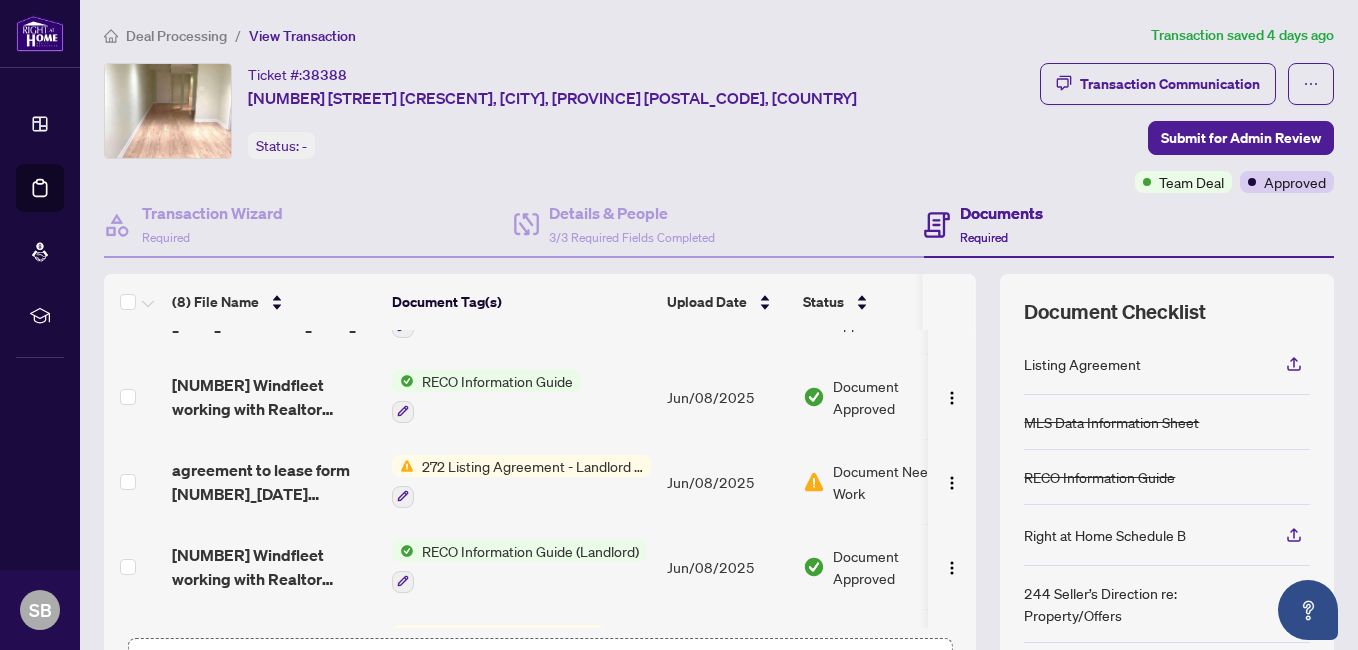 scroll, scrollTop: 317, scrollLeft: 0, axis: vertical 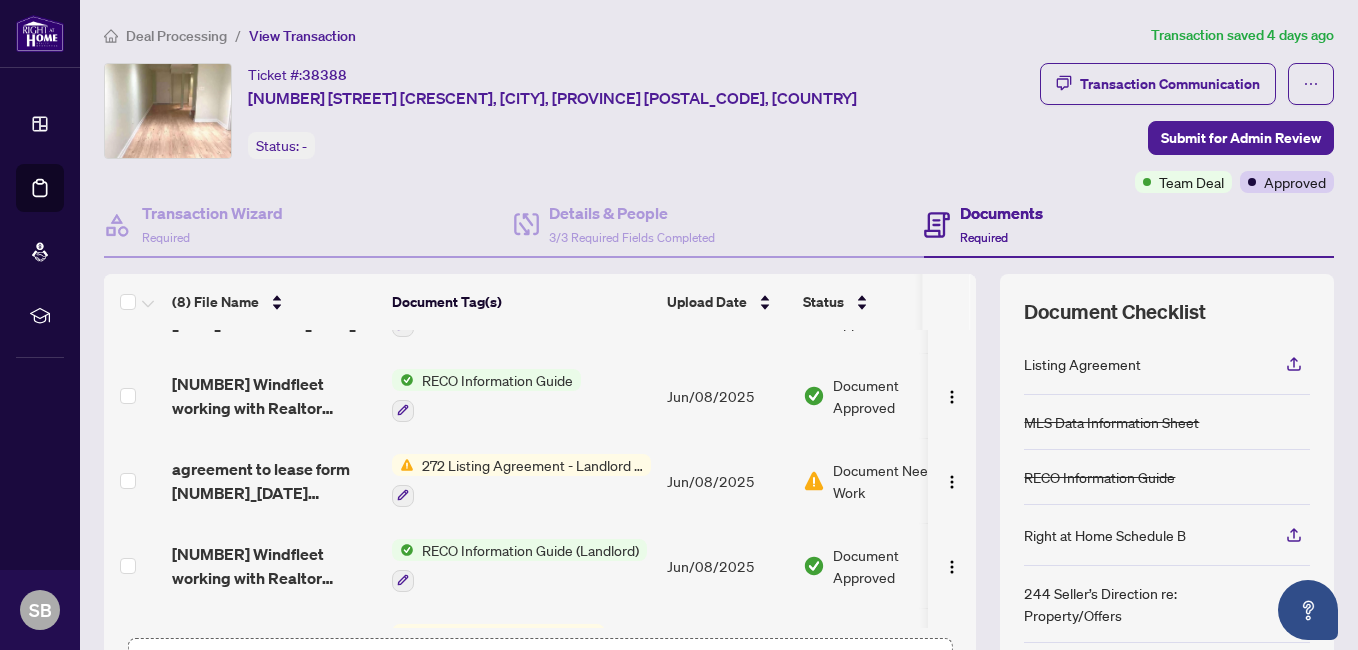 click on "272 Listing Agreement - Landlord Designated Representation Agreement Authority
to Offer for Lease" at bounding box center [532, 465] 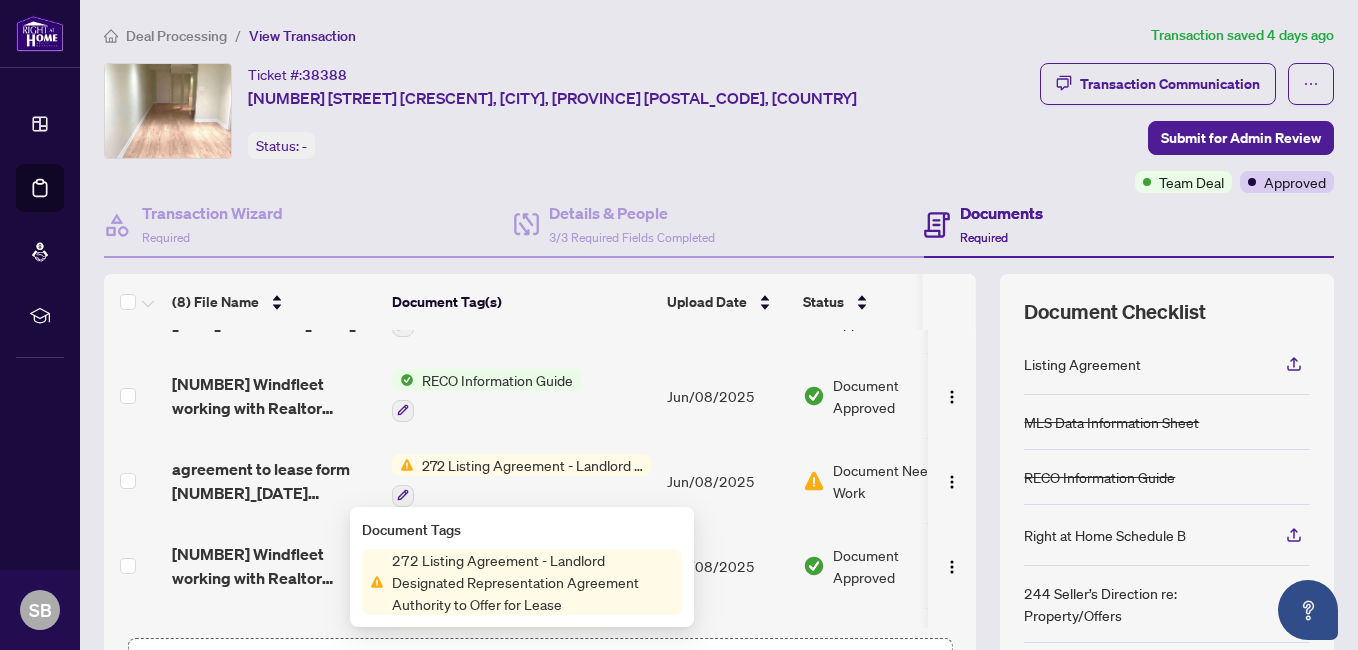click on "272 Listing Agreement - Landlord Designated Representation Agreement Authority
to Offer for Lease" at bounding box center [533, 582] 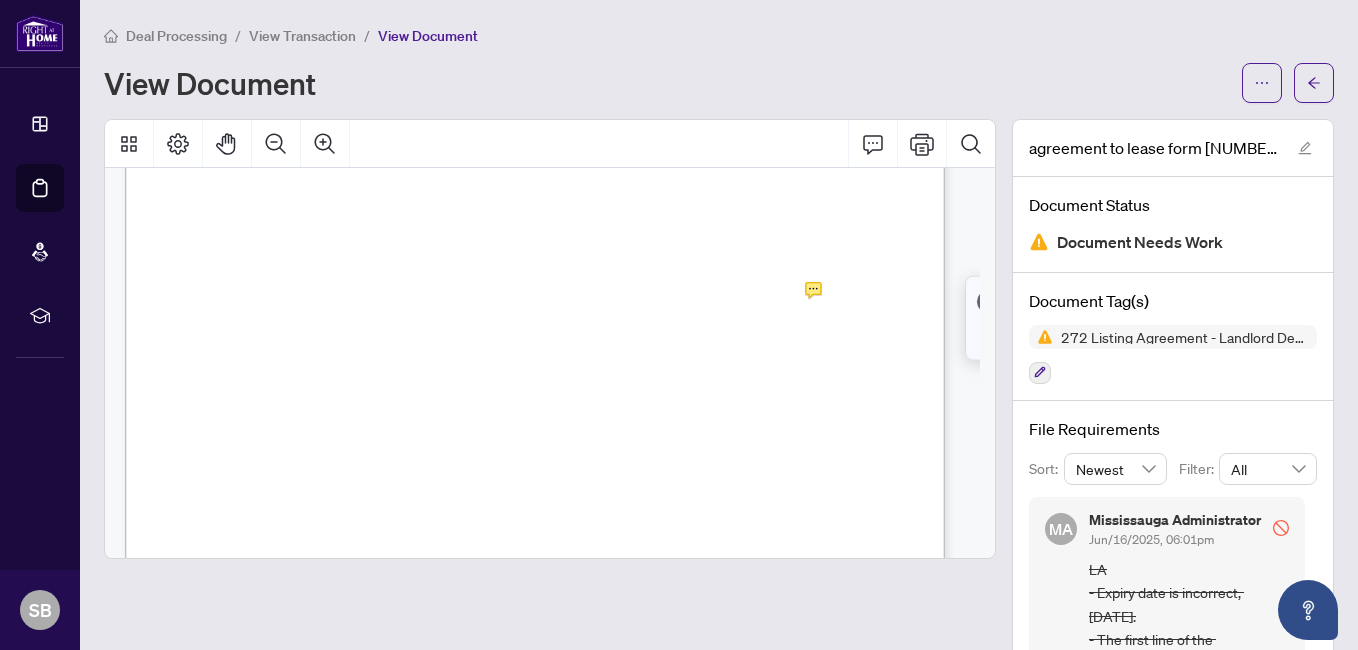 scroll, scrollTop: 640, scrollLeft: 0, axis: vertical 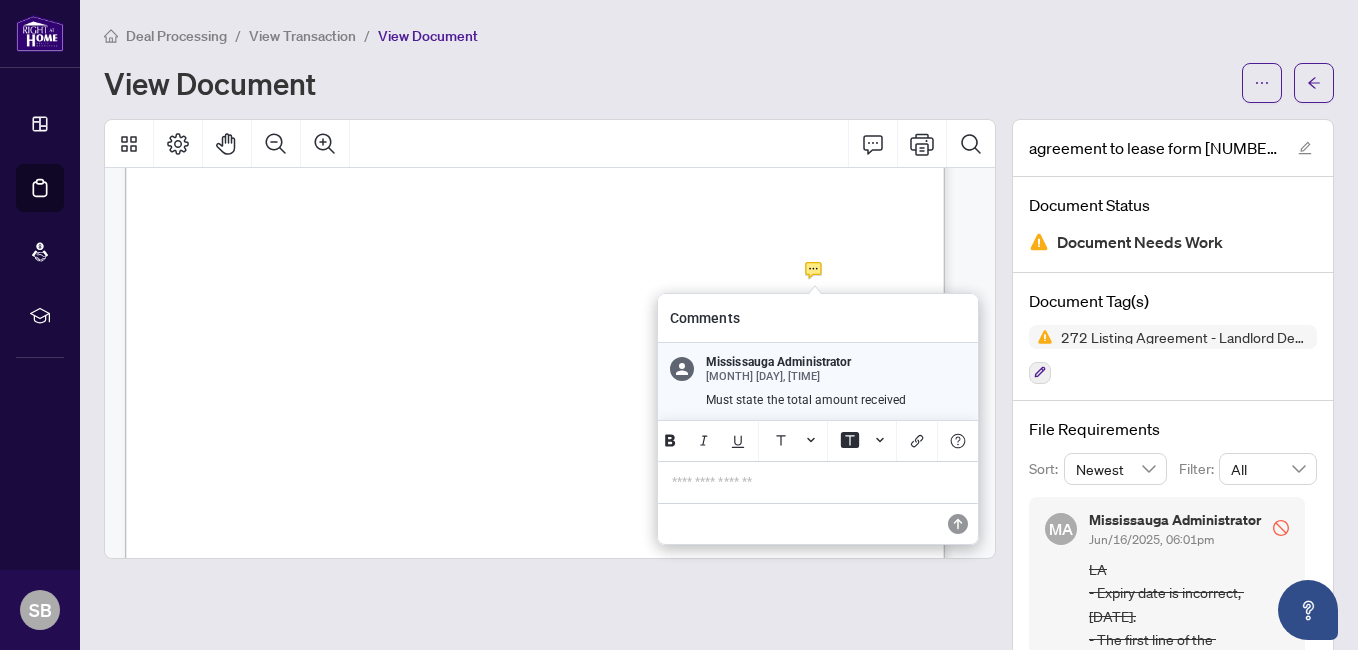 click on "**********" at bounding box center (818, 482) 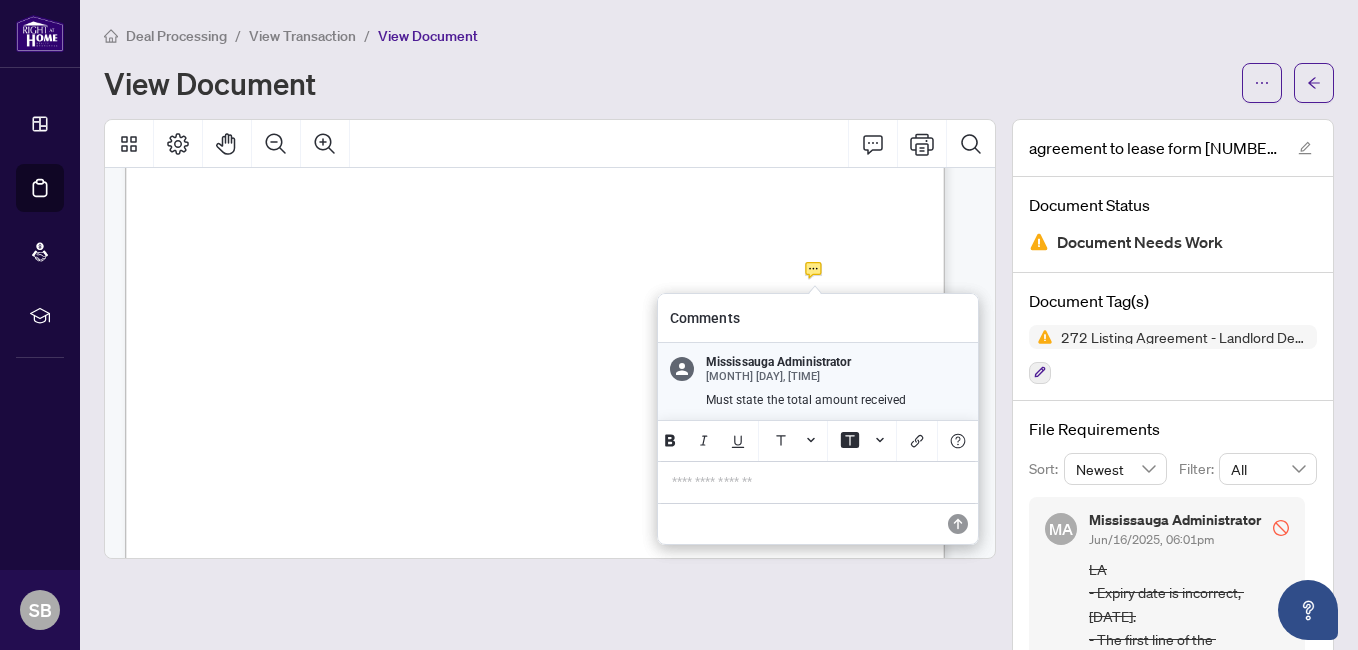 click on "**********" at bounding box center (818, 482) 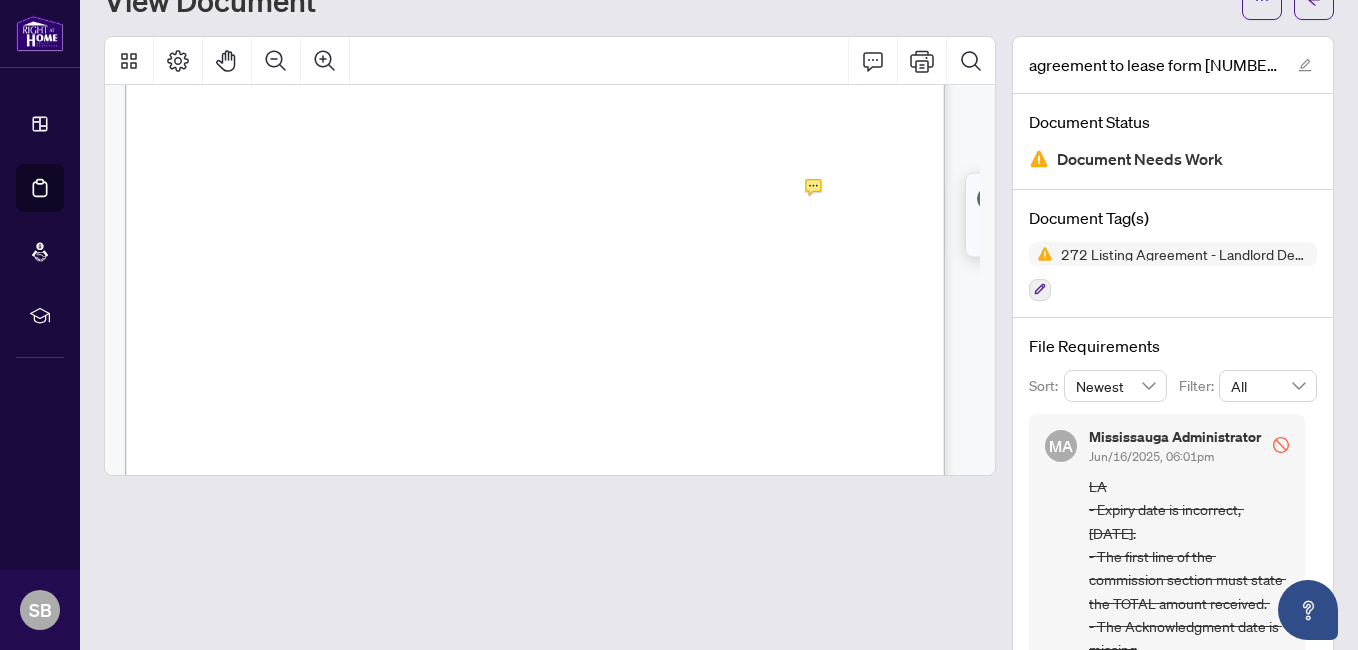scroll, scrollTop: 54, scrollLeft: 0, axis: vertical 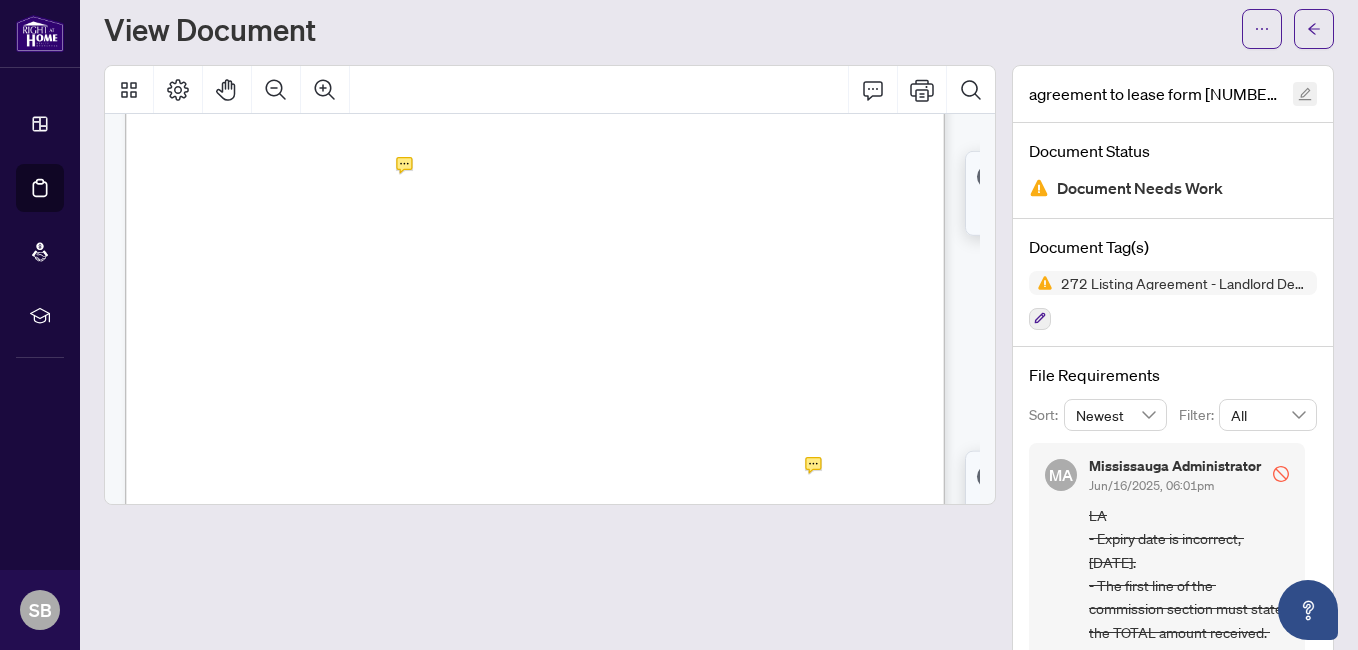 click at bounding box center (1305, 94) 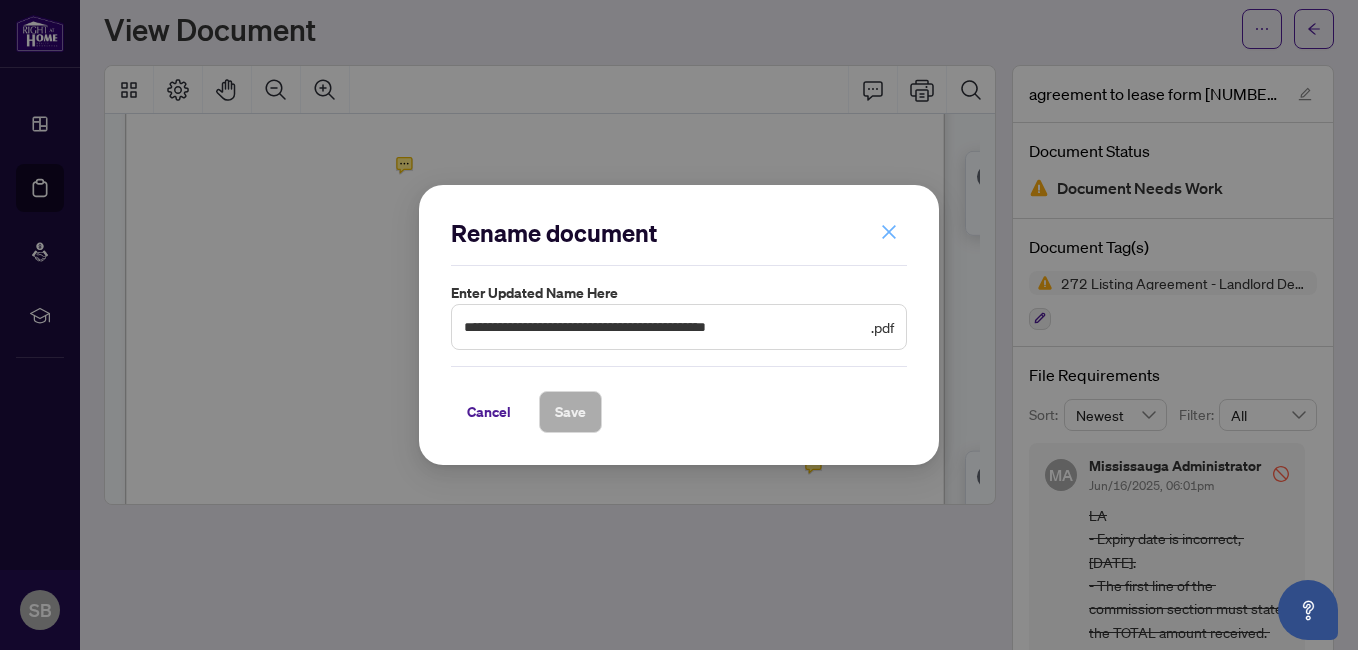 click 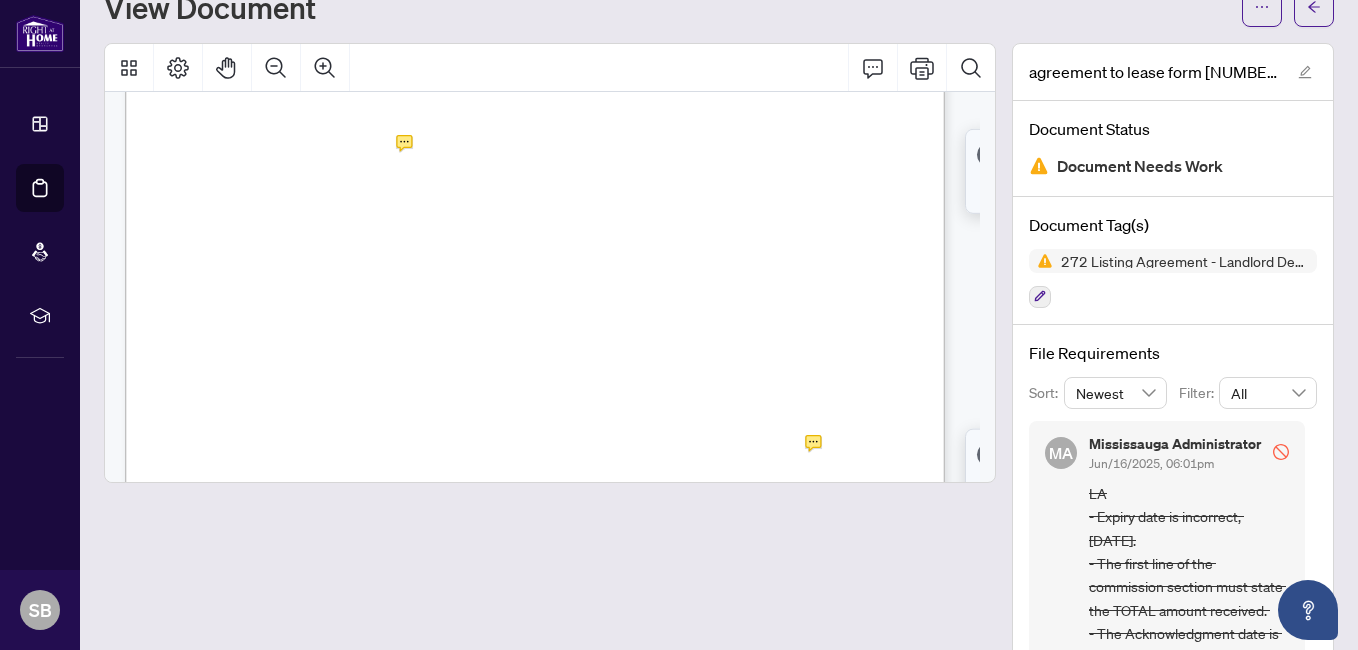 scroll, scrollTop: 30, scrollLeft: 0, axis: vertical 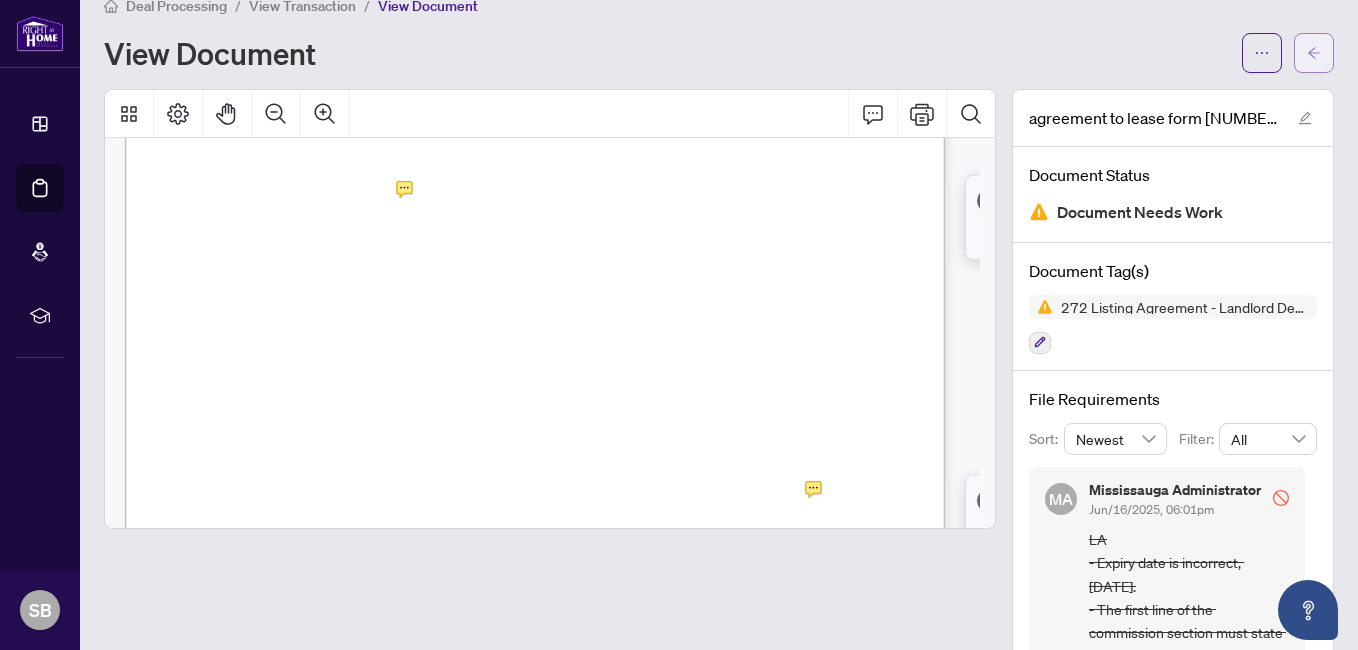 click at bounding box center [1314, 53] 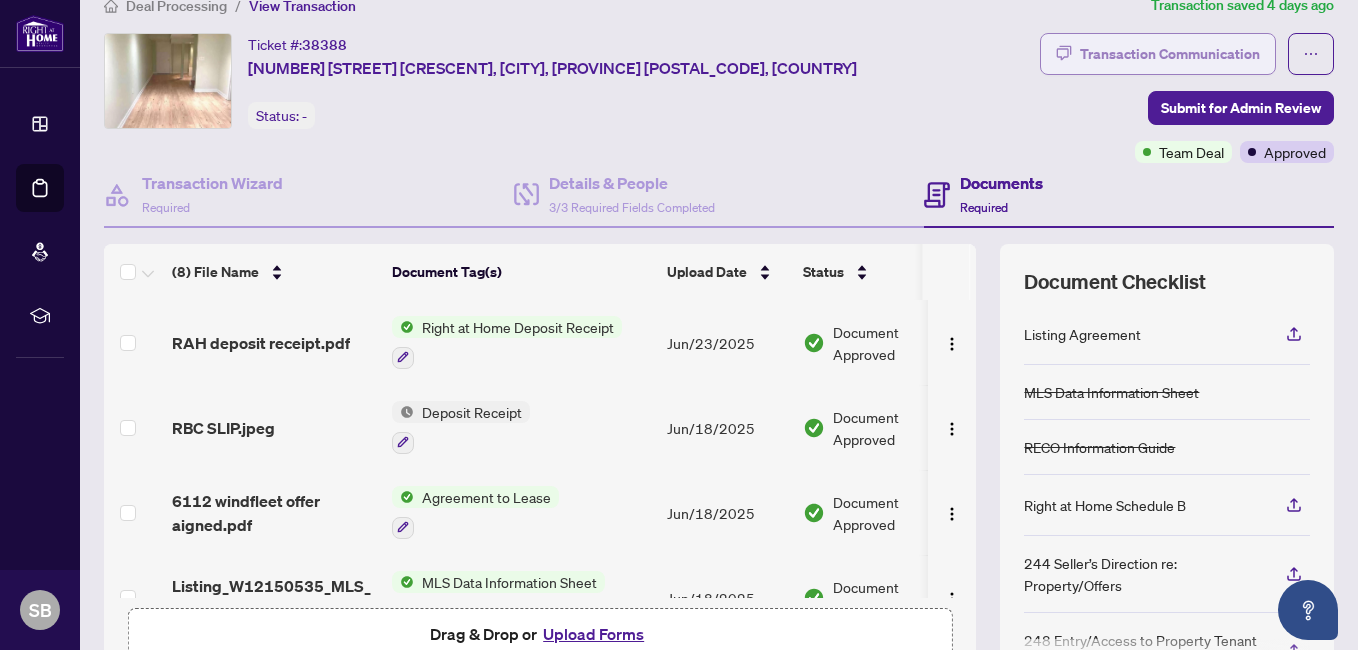 click on "Transaction Communication" at bounding box center [1170, 54] 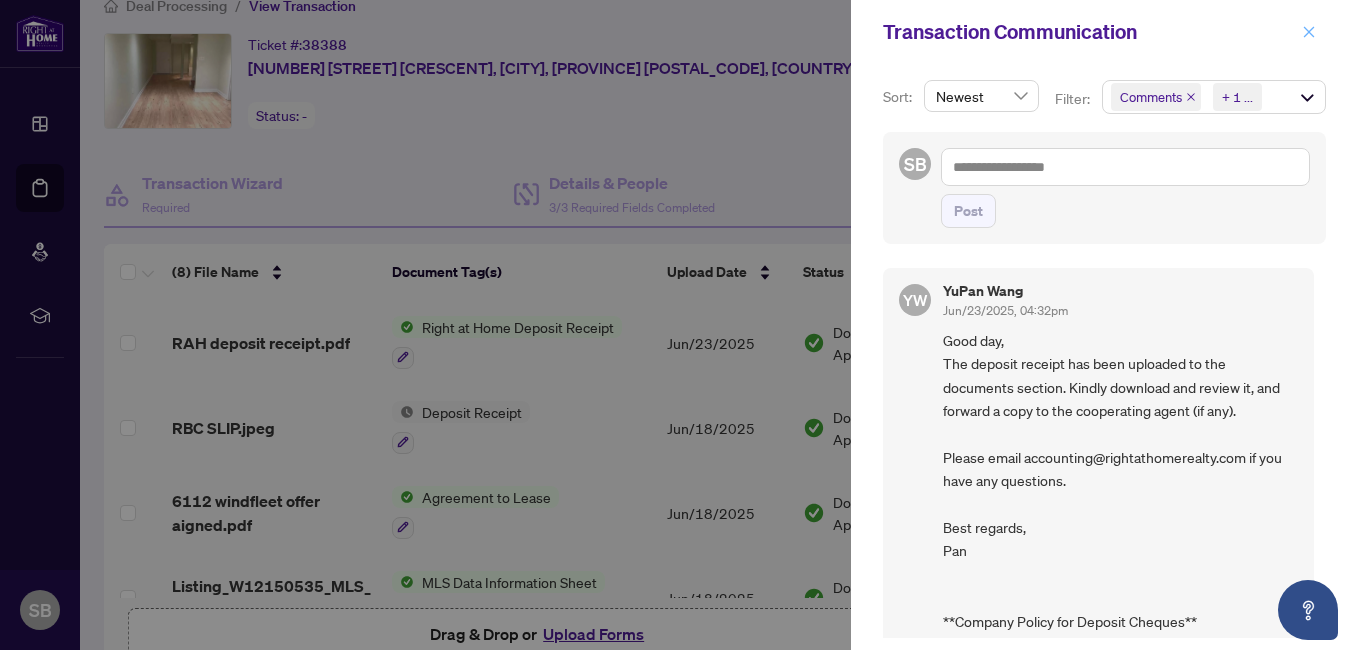 click at bounding box center (1309, 32) 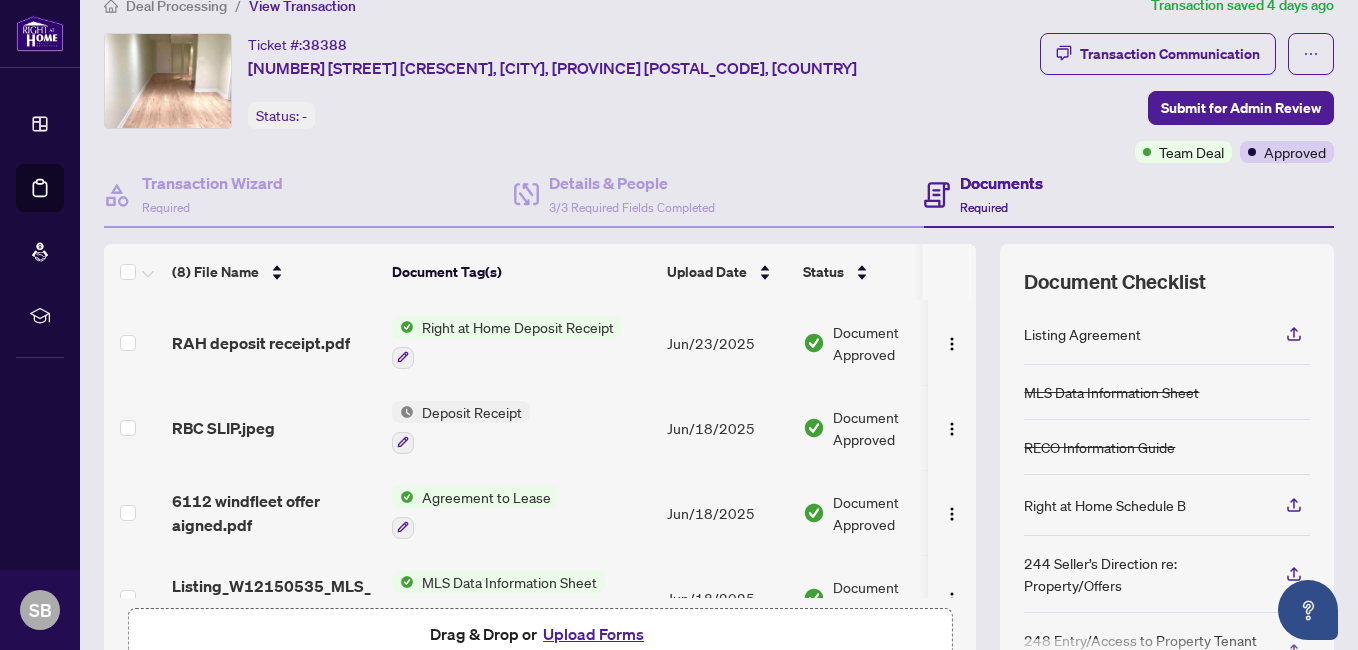click at bounding box center (952, 597) 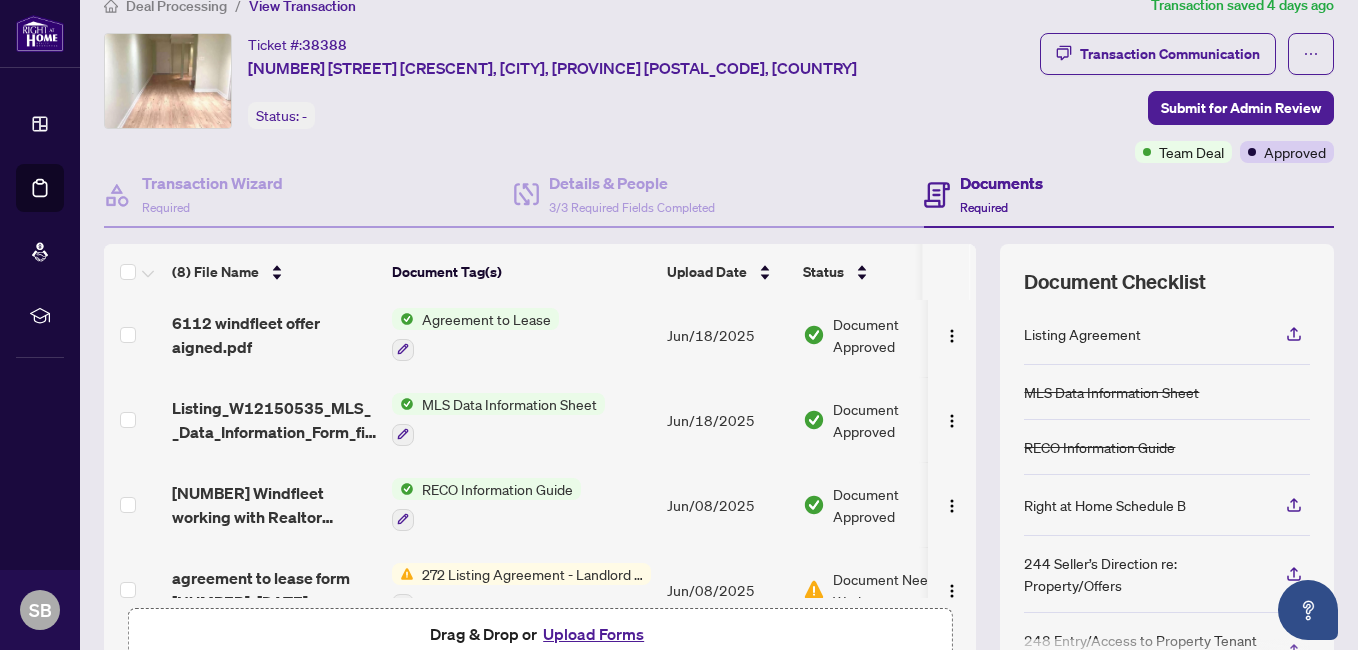 scroll, scrollTop: 256, scrollLeft: 0, axis: vertical 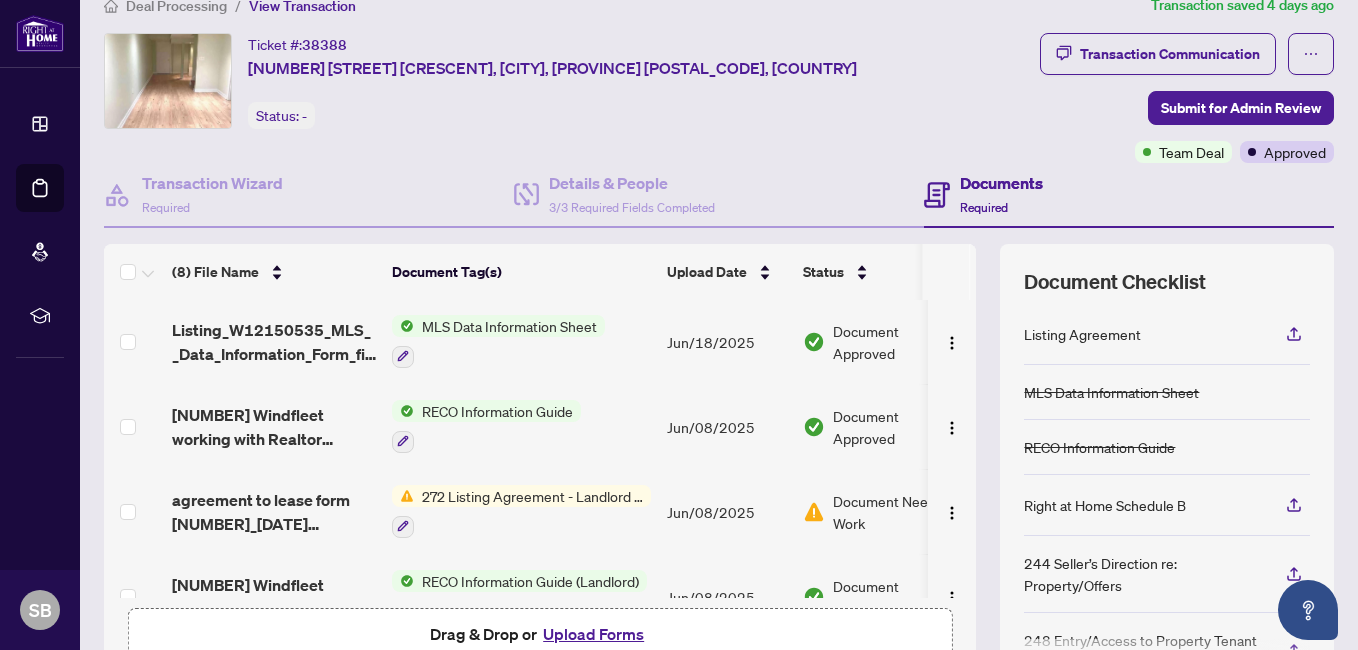 click on "272 Listing Agreement - Landlord Designated Representation Agreement Authority
to Offer for Lease" at bounding box center (532, 496) 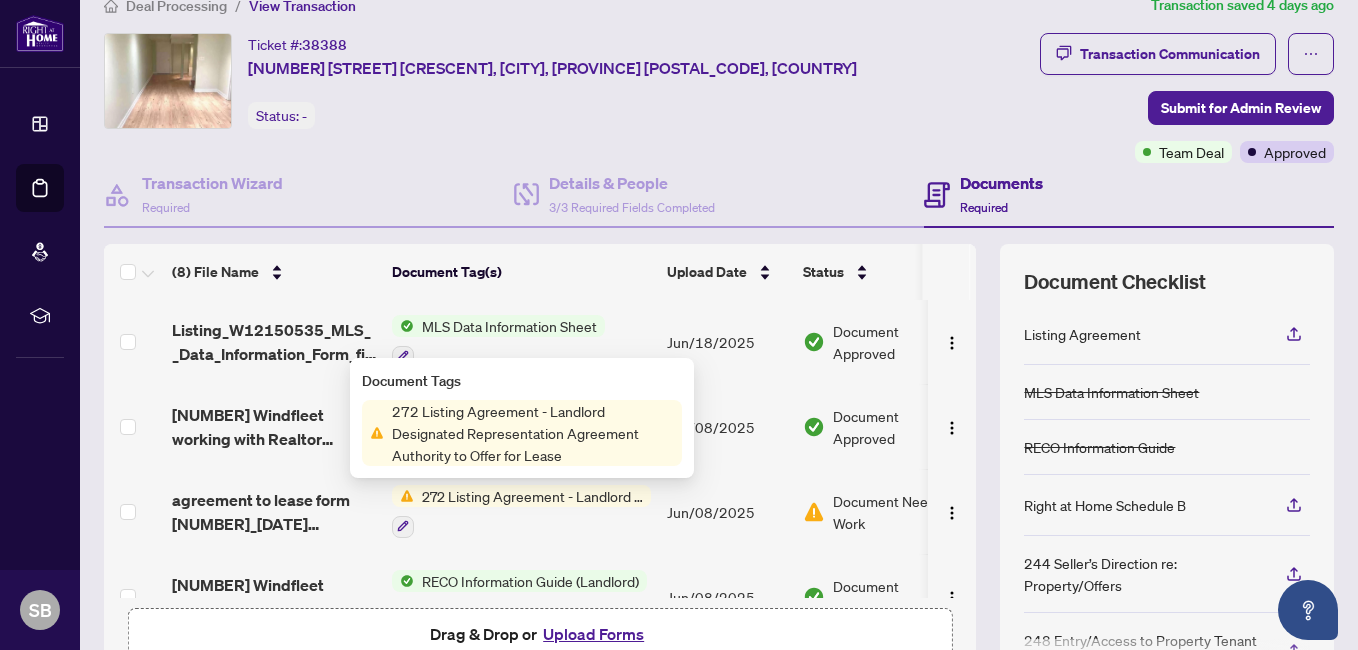 click on "272 Listing Agreement - Landlord Designated Representation Agreement Authority
to Offer for Lease" at bounding box center [533, 433] 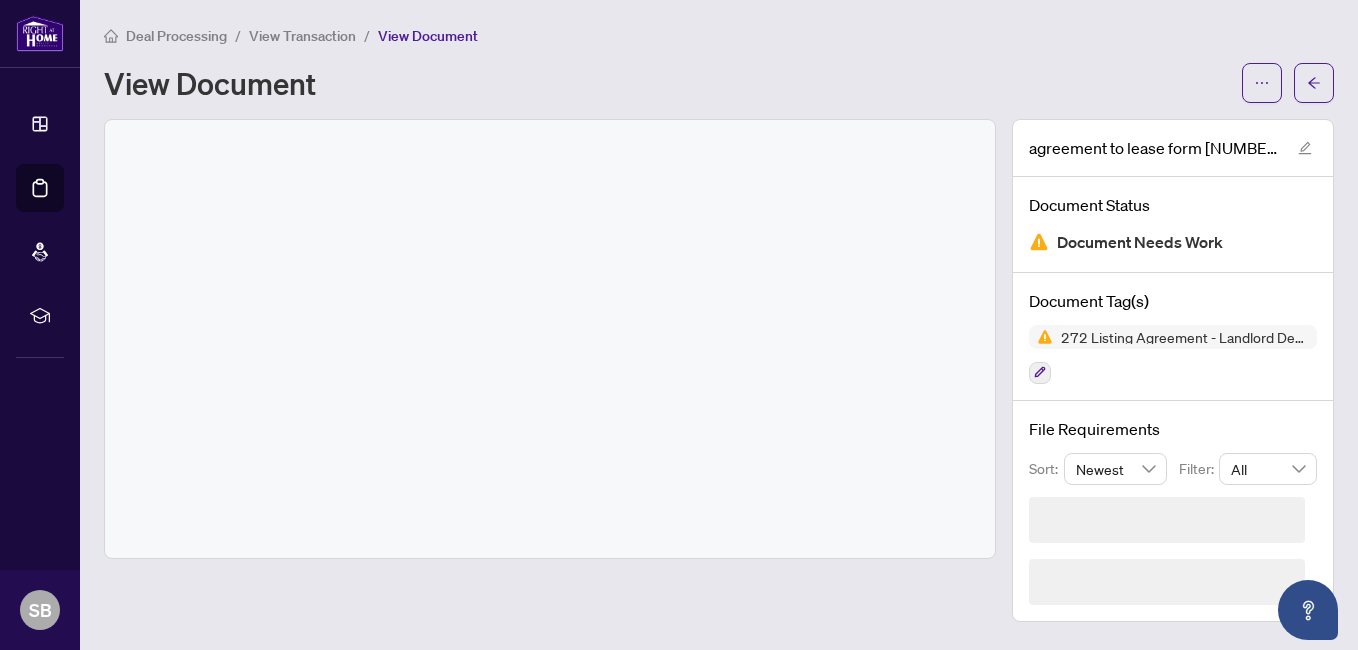 scroll, scrollTop: 0, scrollLeft: 0, axis: both 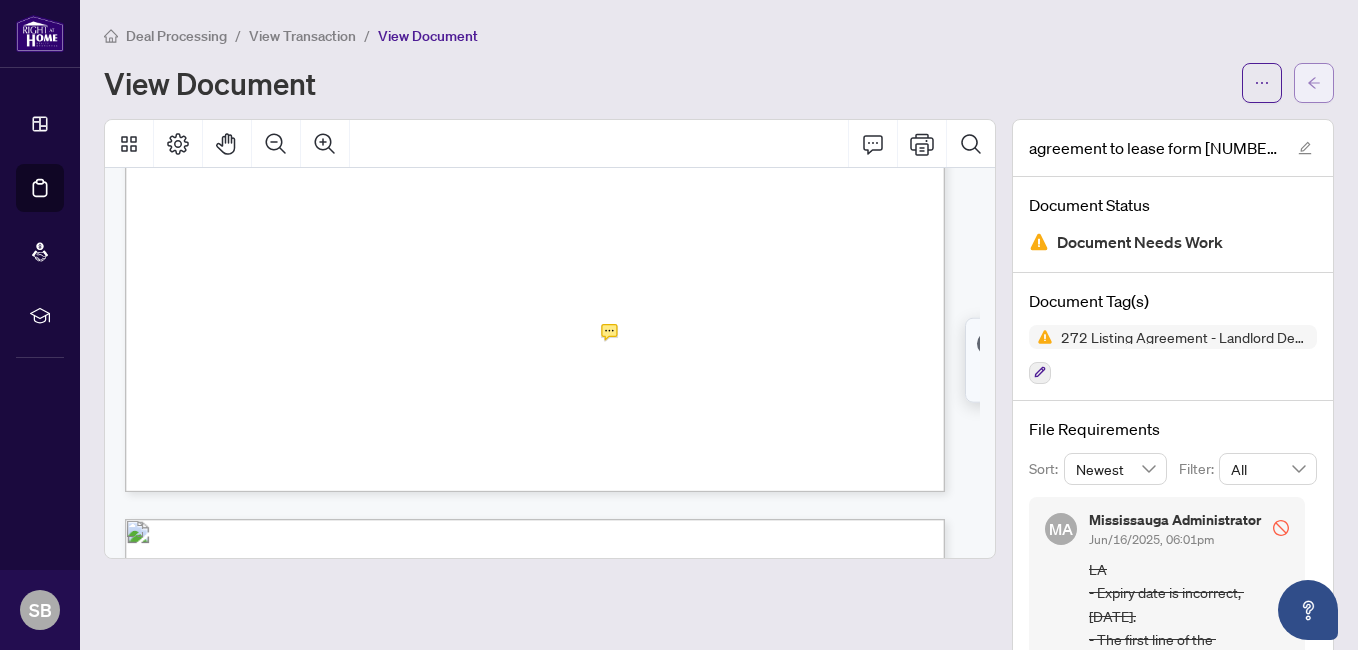 click at bounding box center [1314, 83] 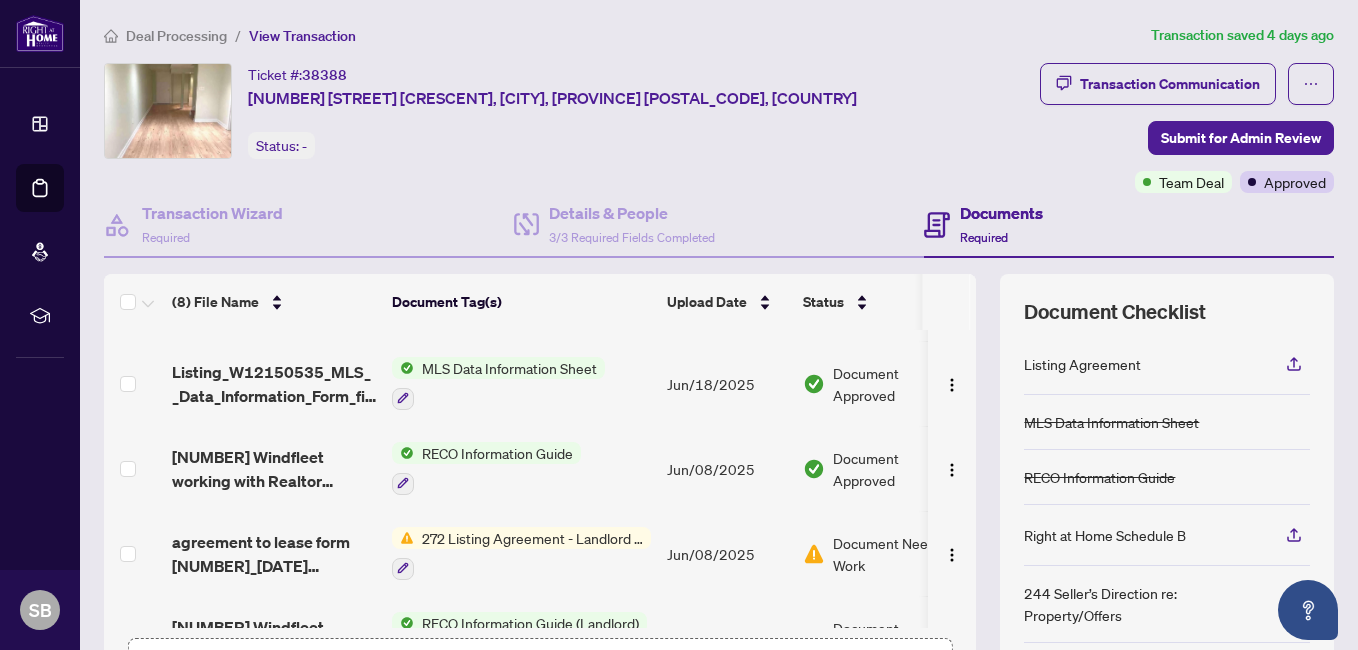 scroll, scrollTop: 253, scrollLeft: 0, axis: vertical 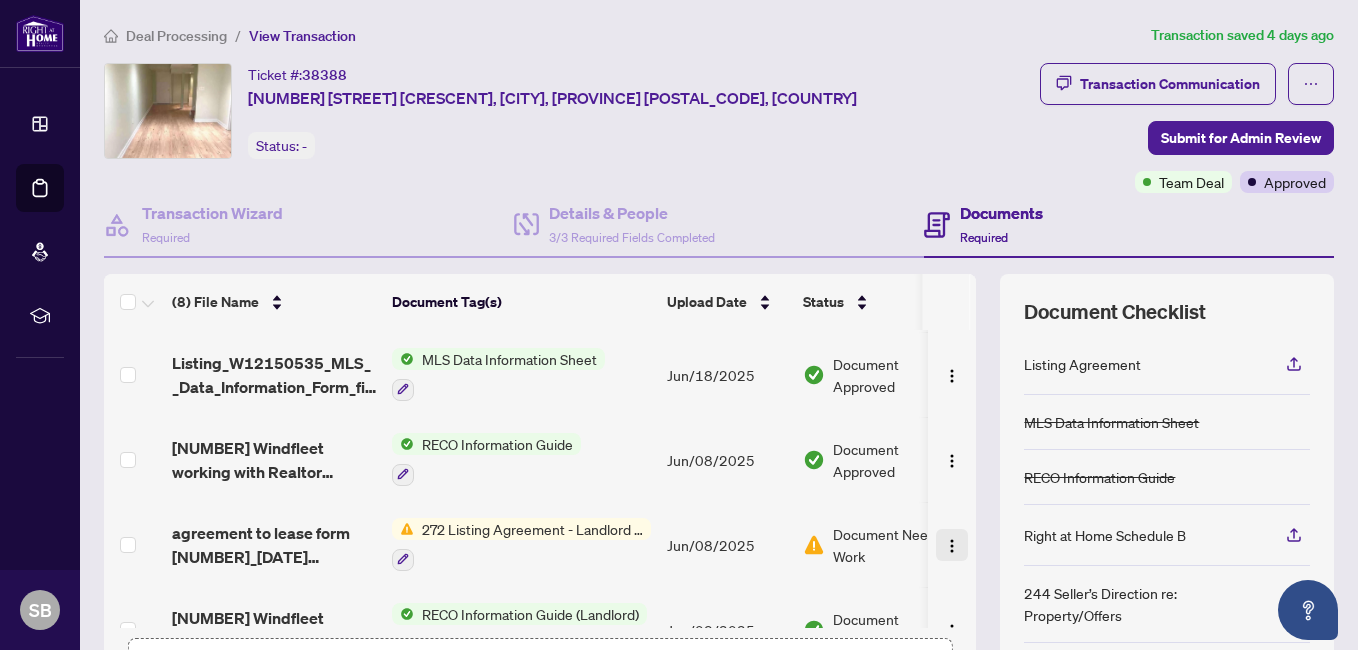 click at bounding box center (952, 545) 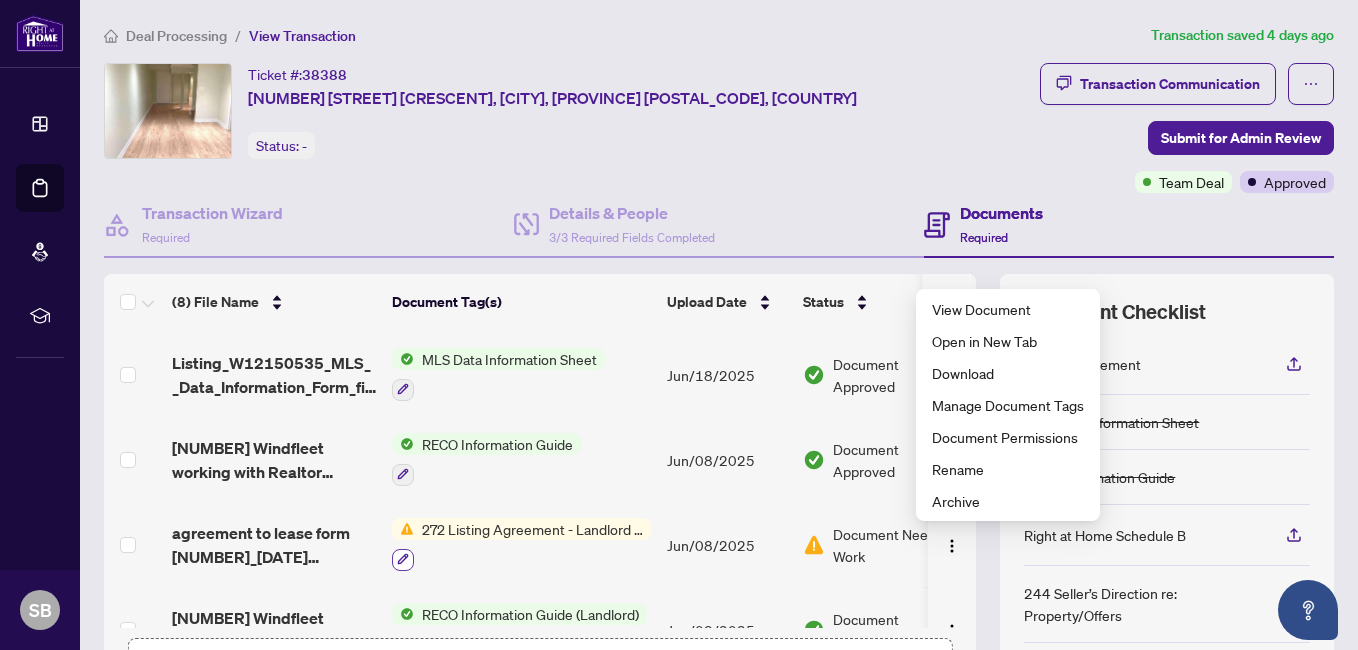 click at bounding box center [403, 560] 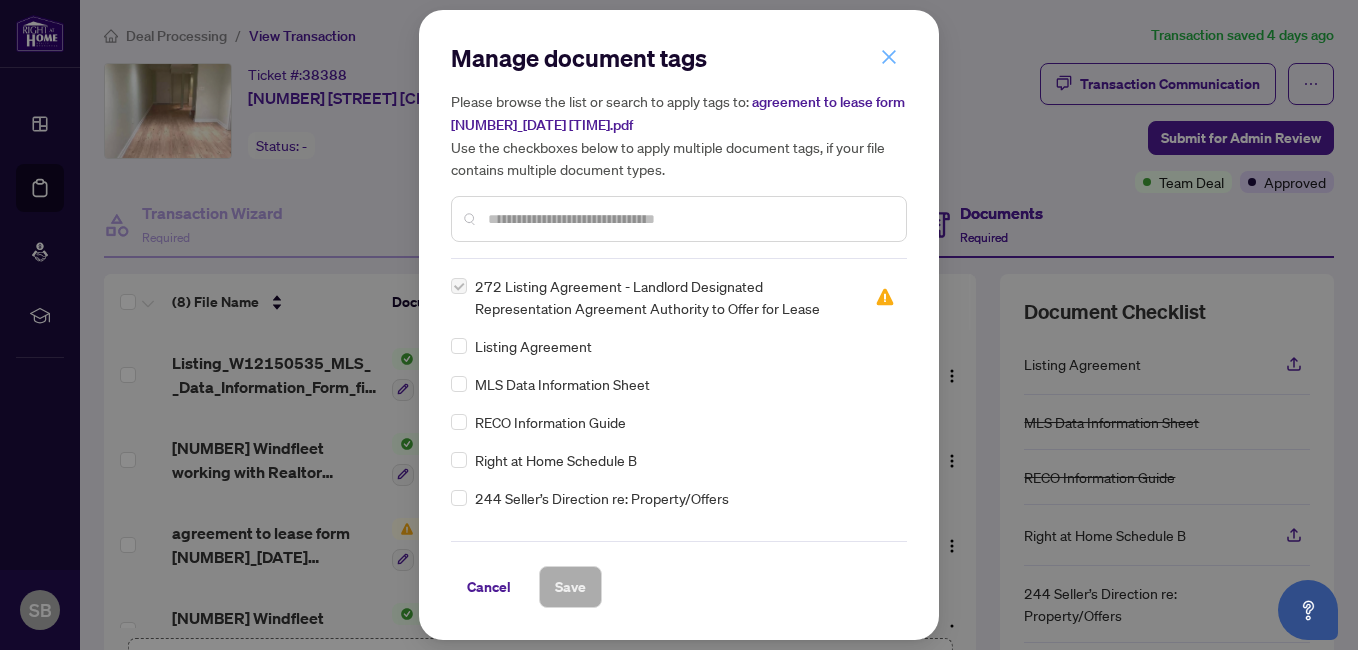 click 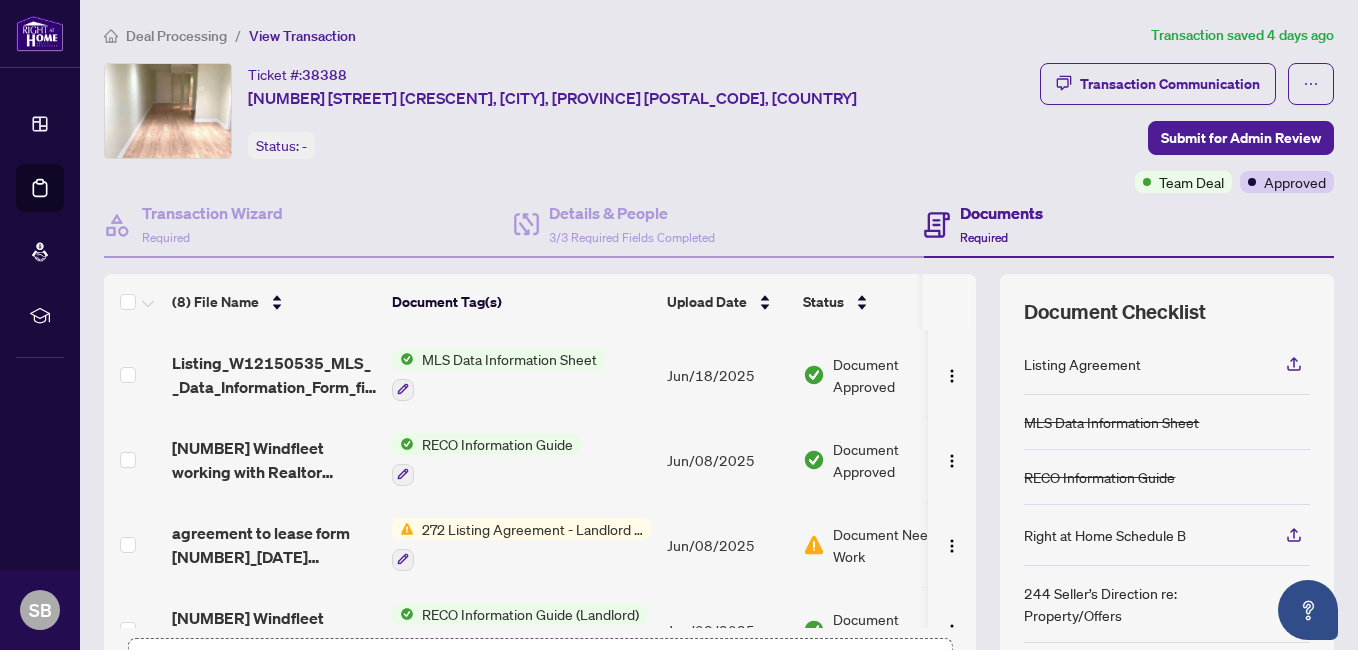 click on "Dashboard Deal Processing Mortgage Referrals rLearning SB [NAME] [NAME]@example.com SB [NAME]   Deal Processing / View Transaction Transaction saved   [NUMBER] days ago Ticket #:  [NUMBER] [NUMBER] [STREET] [CRESCENT], [CITY], [PROVINCE] [POSTAL_CODE], [COUNTRY] Status:   - Transaction Communication Submit for Admin Review Team Deal Approved Transaction Wizard Required Details & People 3/3 Required Fields Completed Documents Required (8) File Name Document Tag(s) Upload Date Status             RAH deposit receipt.pdf Right at Home Deposit Receipt [DATE] Document Approved RBC SLIP.jpeg Deposit Receipt [DATE] Document Approved [NUMBER] windfleet offer aigned.pdf Agreement to Lease [DATE] Document Approved Listing_W[NUMBER]_MLS__Data_Information_Form_fixed.pdf MLS Data Information Sheet [DATE] Document Approved [NUMBER] Windfleet  working with Realtor form_[DATE] [TIME].pdf RECO Information Guide [DATE] Document Approved agreement to lease form [NUMBER]_[DATE] [TIME]" at bounding box center (679, 325) 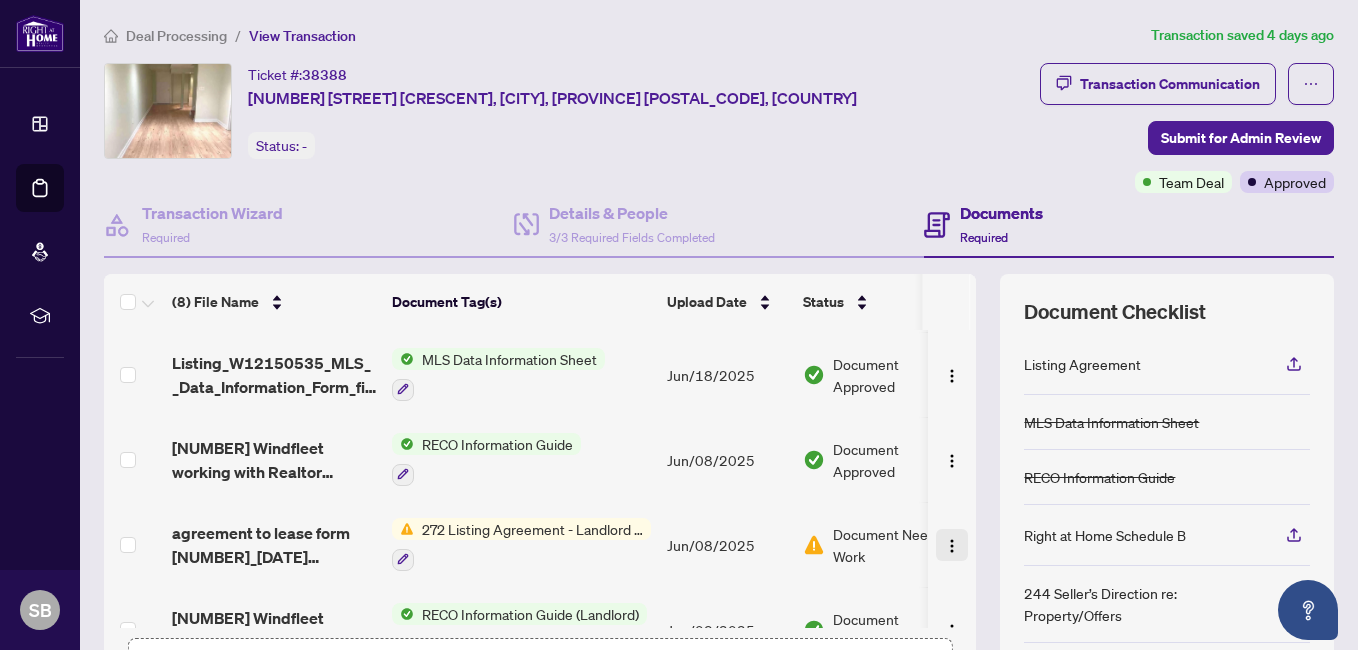 click at bounding box center [952, 546] 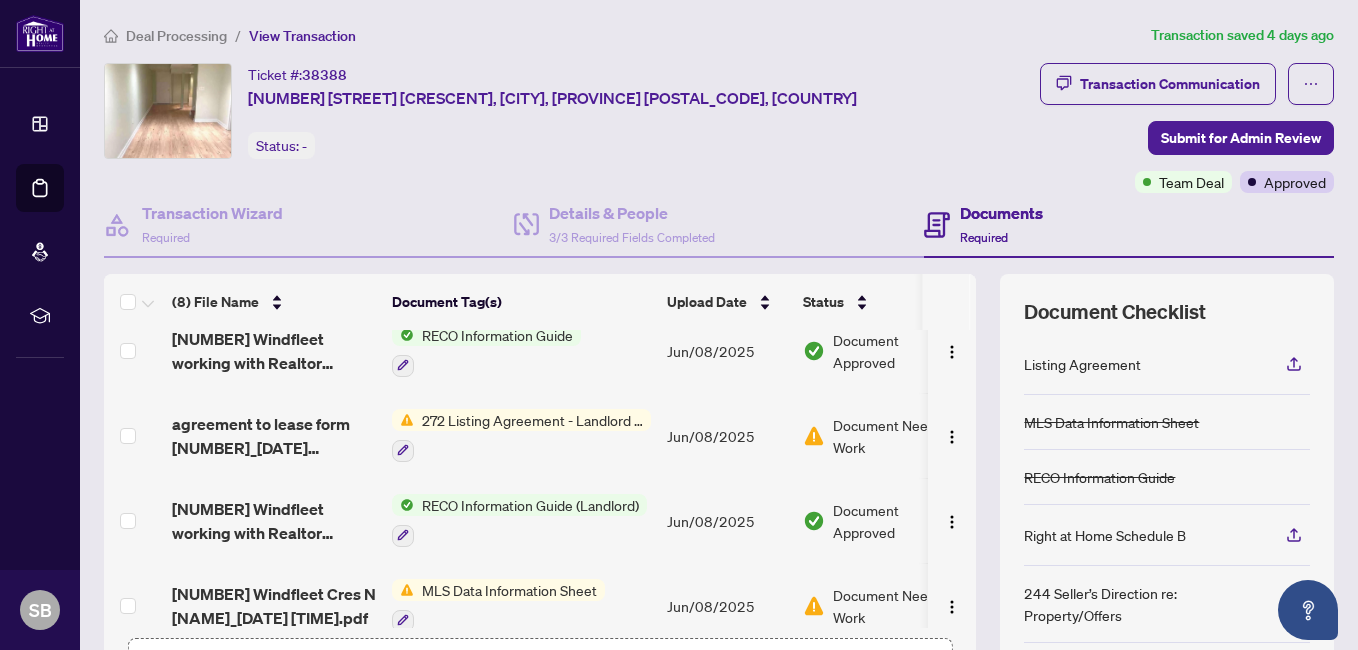scroll, scrollTop: 385, scrollLeft: 0, axis: vertical 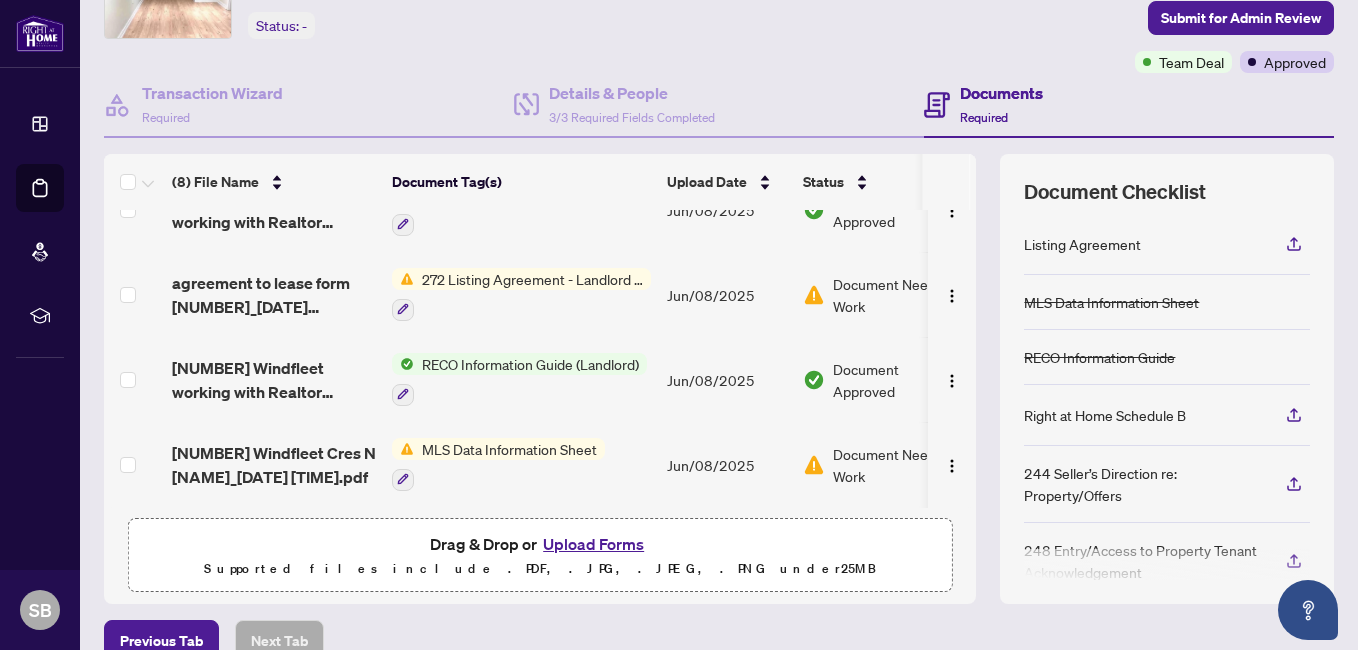 click on "Upload Forms" at bounding box center [593, 544] 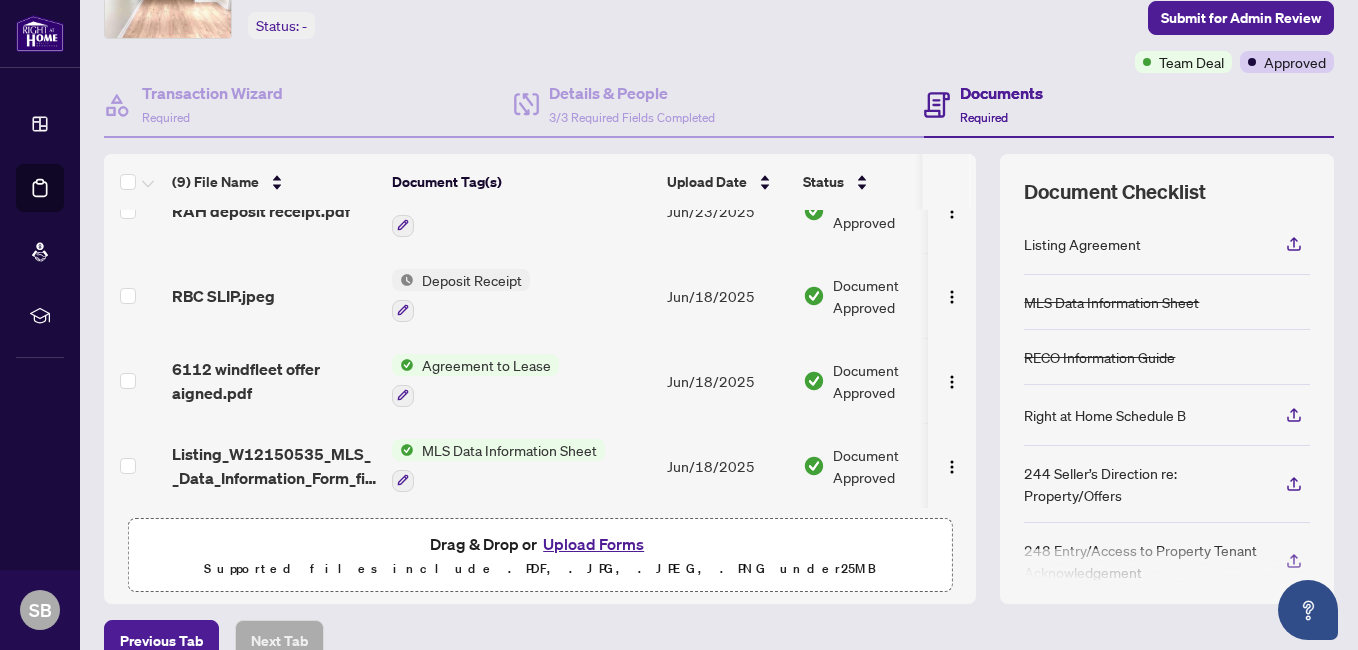 scroll, scrollTop: 0, scrollLeft: 0, axis: both 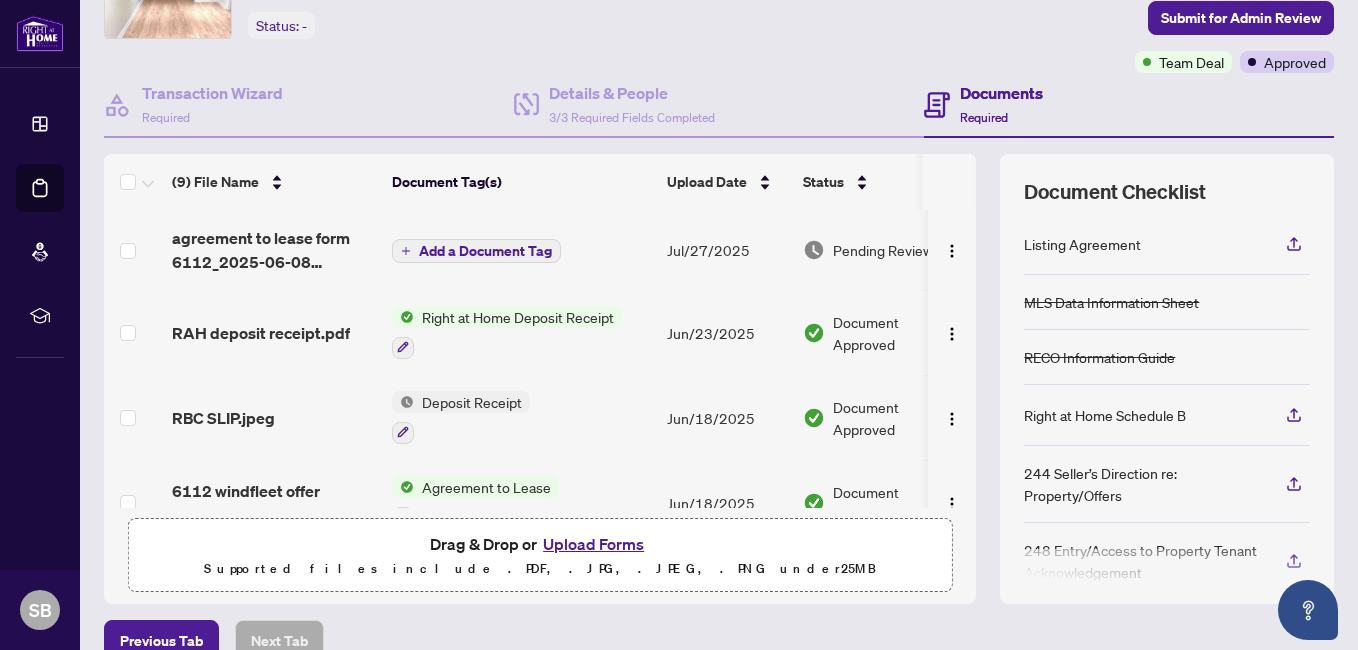 click on "Add a Document Tag" at bounding box center [485, 251] 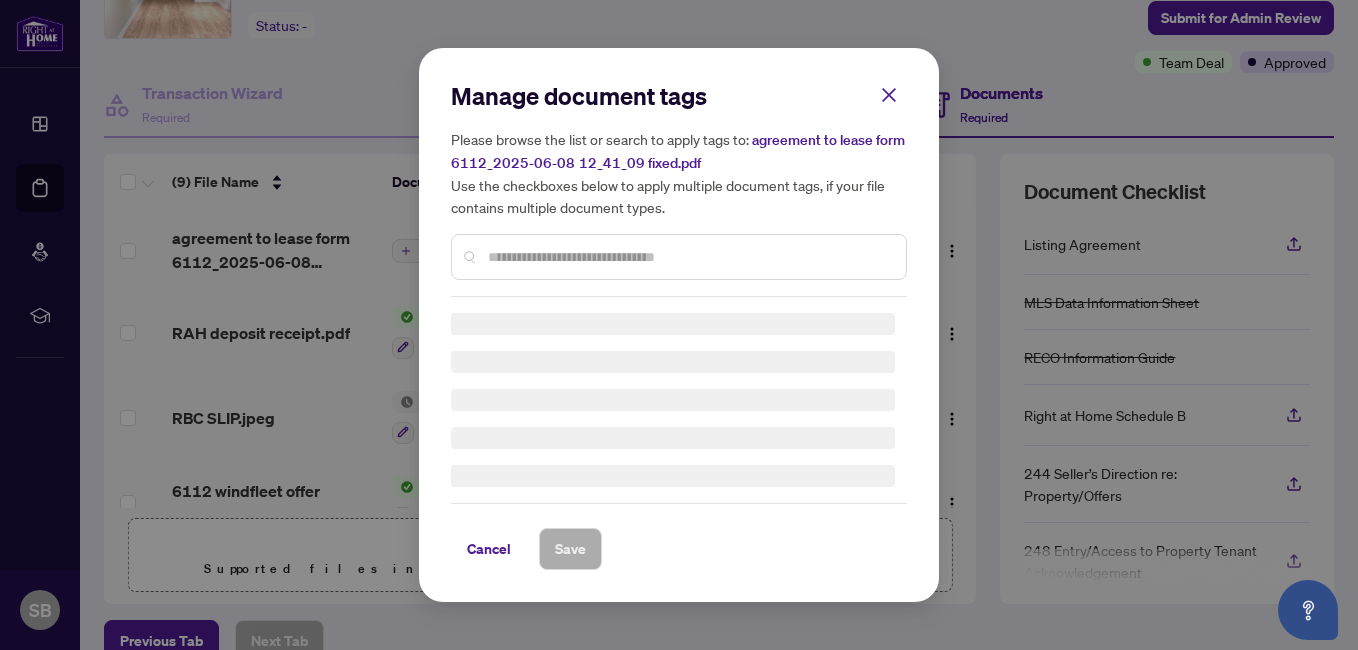 click on "Manage document tags Please browse the list or search to apply tags to:   agreement to lease form [NUMBER]_[DATE] [TIME].pdf   Use the checkboxes below to apply multiple document tags, if your file contains multiple document types." at bounding box center [679, 188] 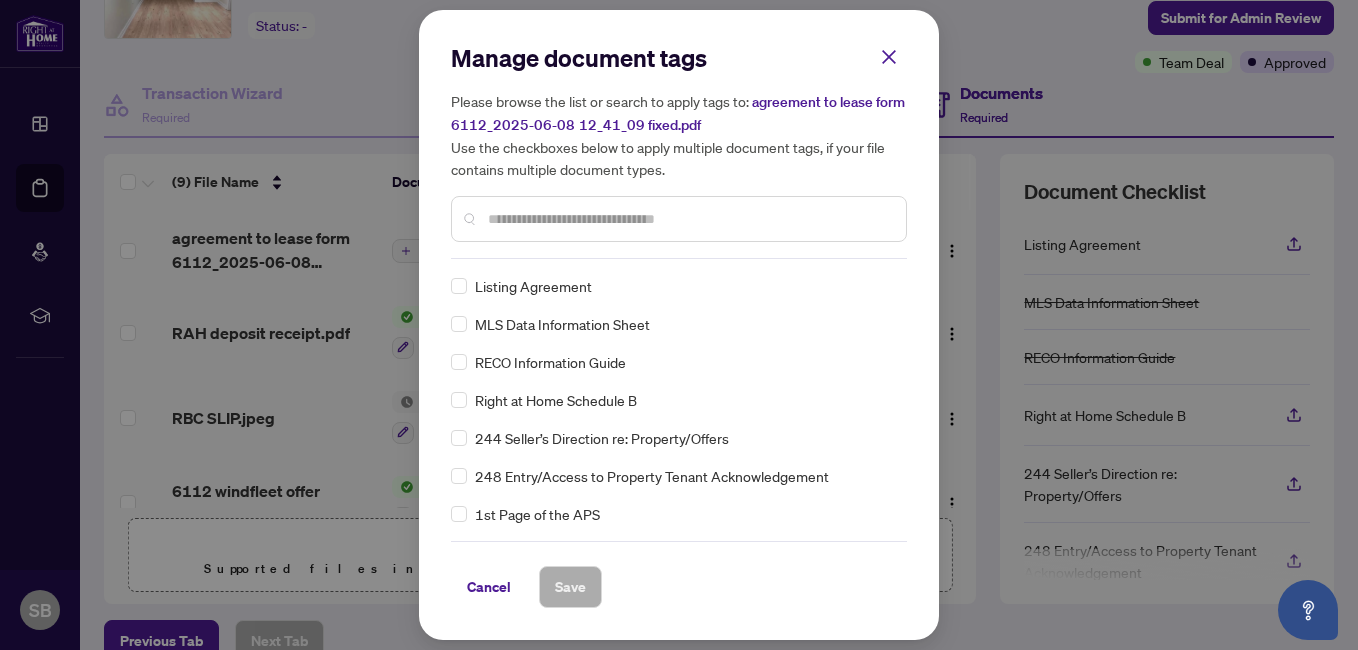 click on "Listing Agreement" at bounding box center (673, 286) 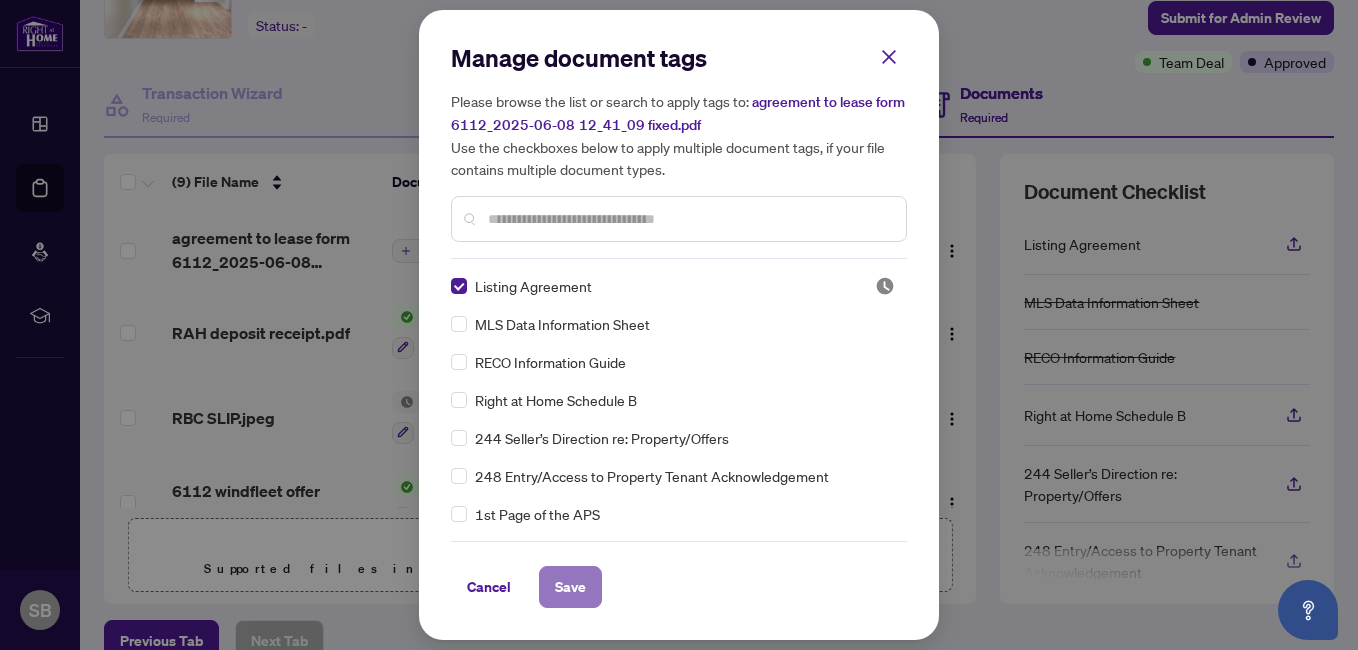 click on "Save" at bounding box center [570, 587] 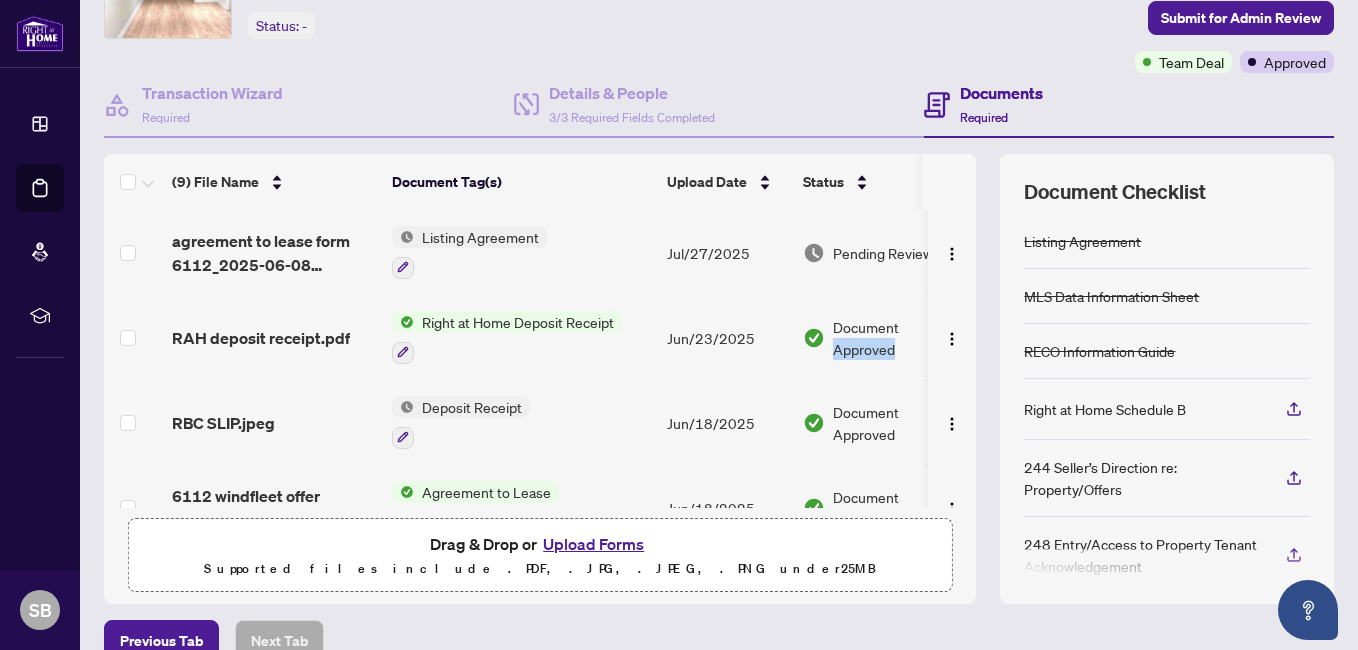 drag, startPoint x: 964, startPoint y: 302, endPoint x: 963, endPoint y: 338, distance: 36.013885 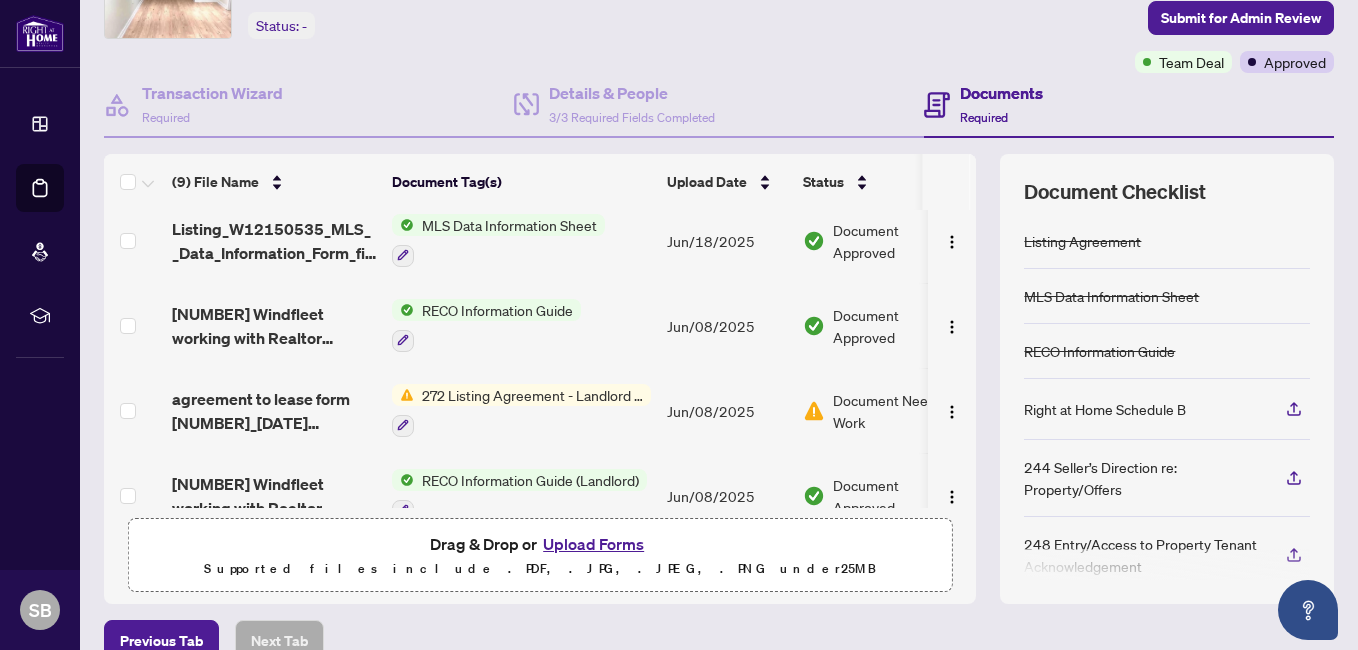 scroll, scrollTop: 355, scrollLeft: 0, axis: vertical 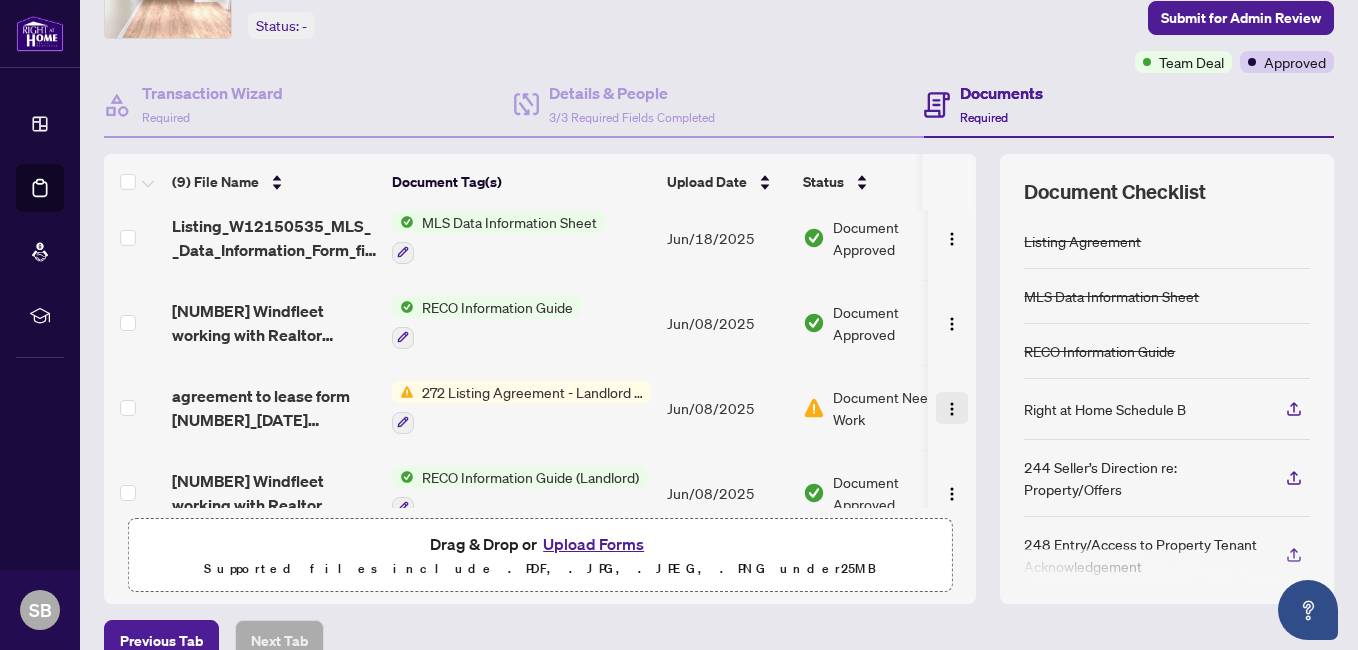 click at bounding box center (952, 409) 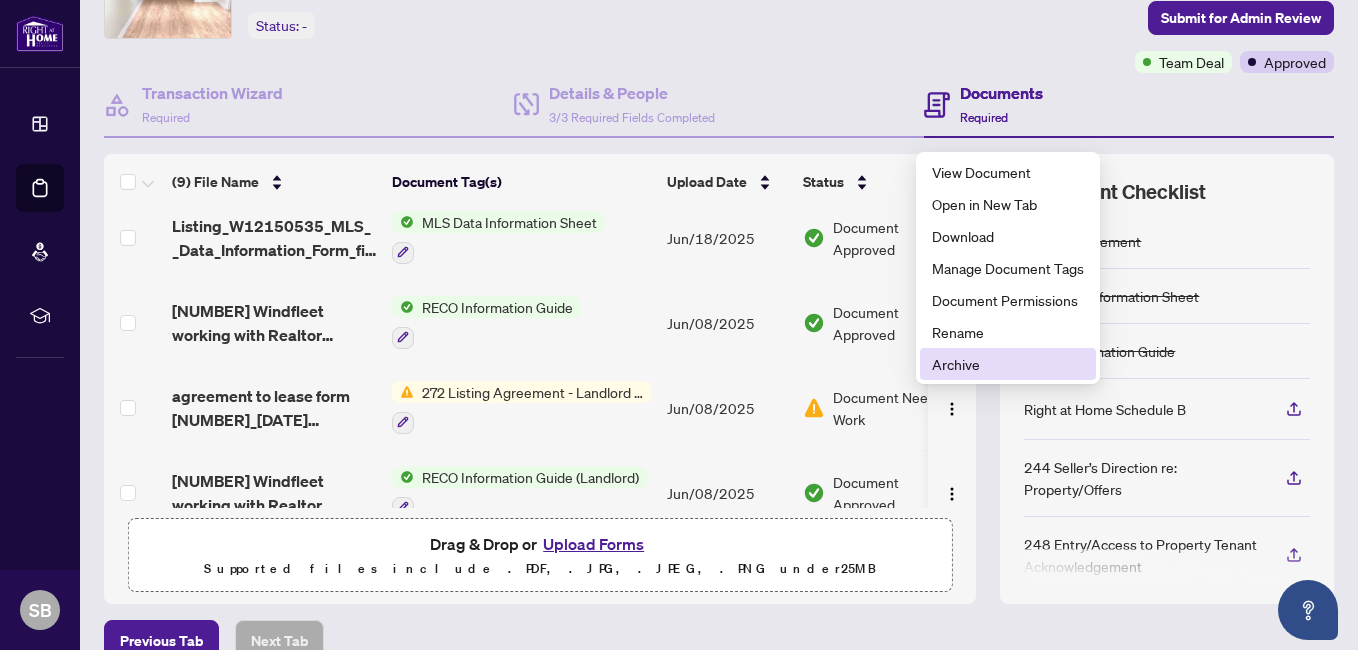 click on "Archive" at bounding box center [1008, 364] 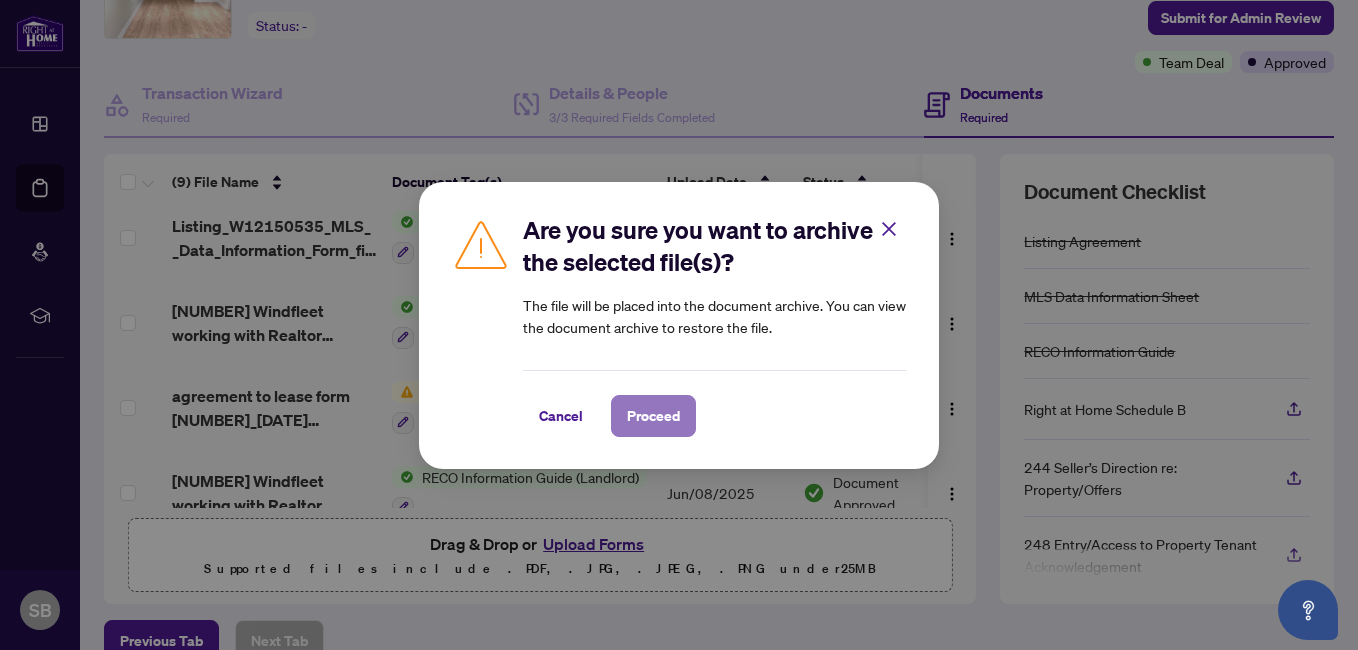 click on "Proceed" at bounding box center (653, 416) 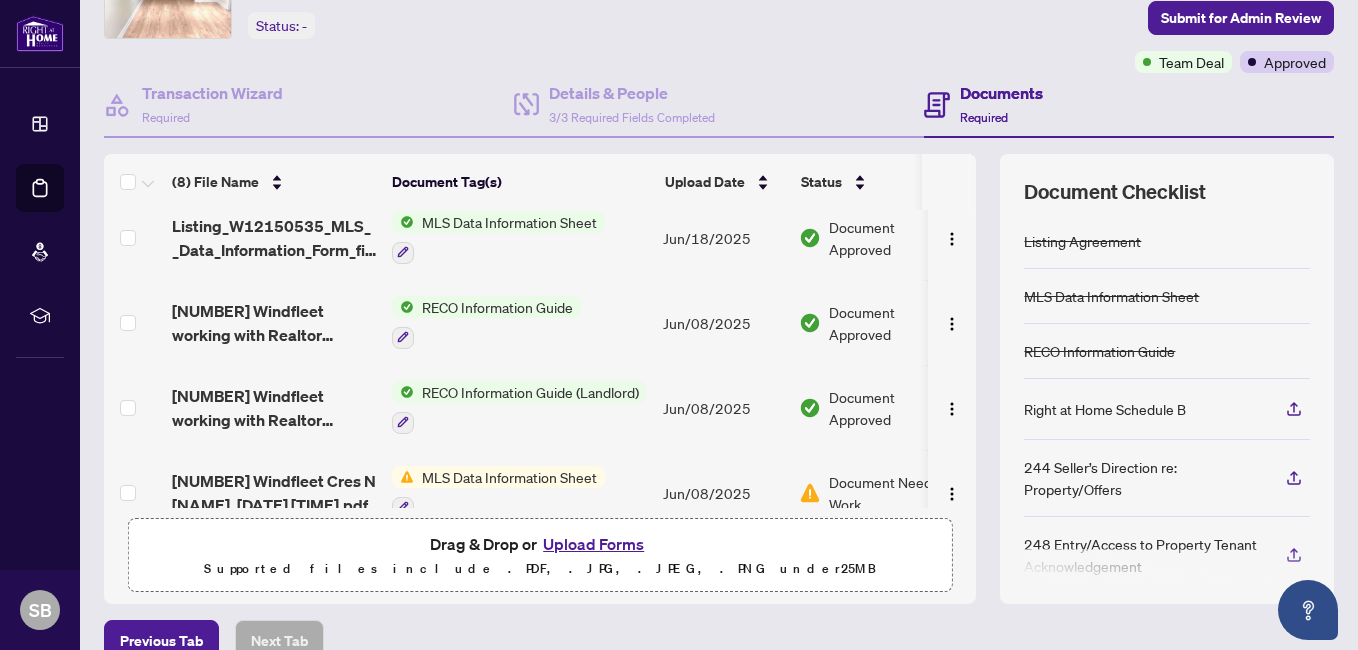 scroll, scrollTop: 0, scrollLeft: 0, axis: both 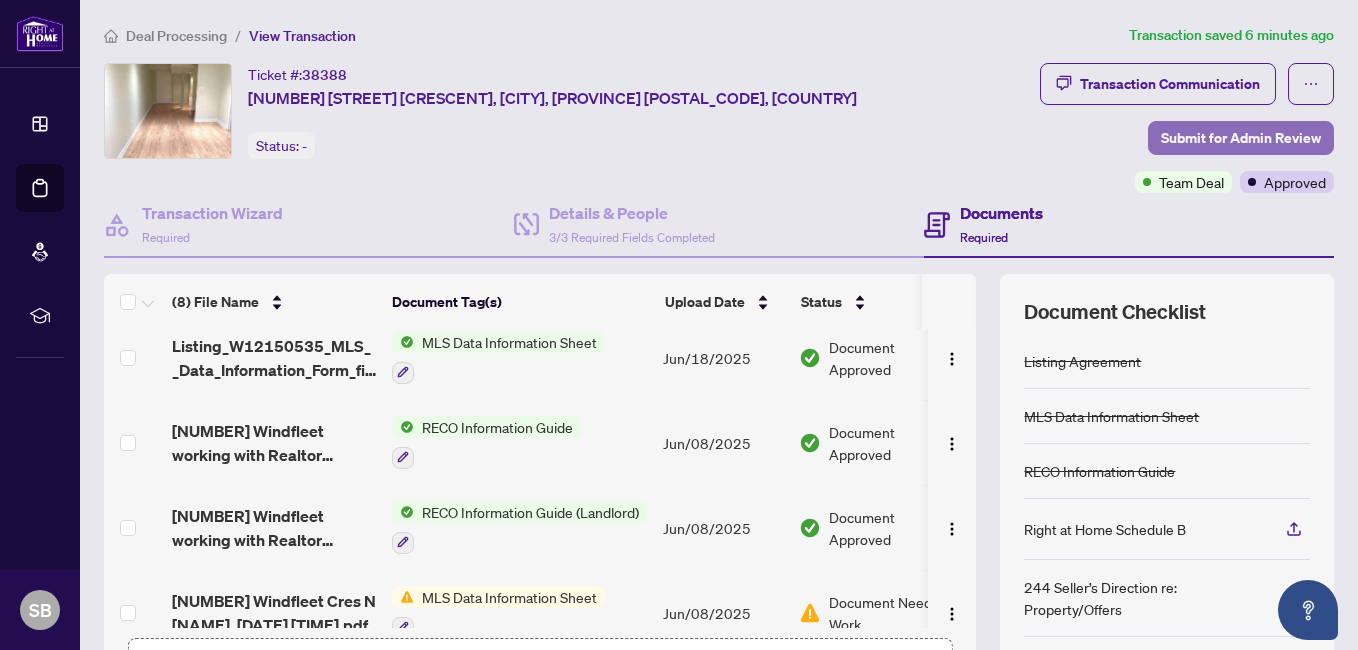 click on "Submit for Admin Review" at bounding box center (1241, 138) 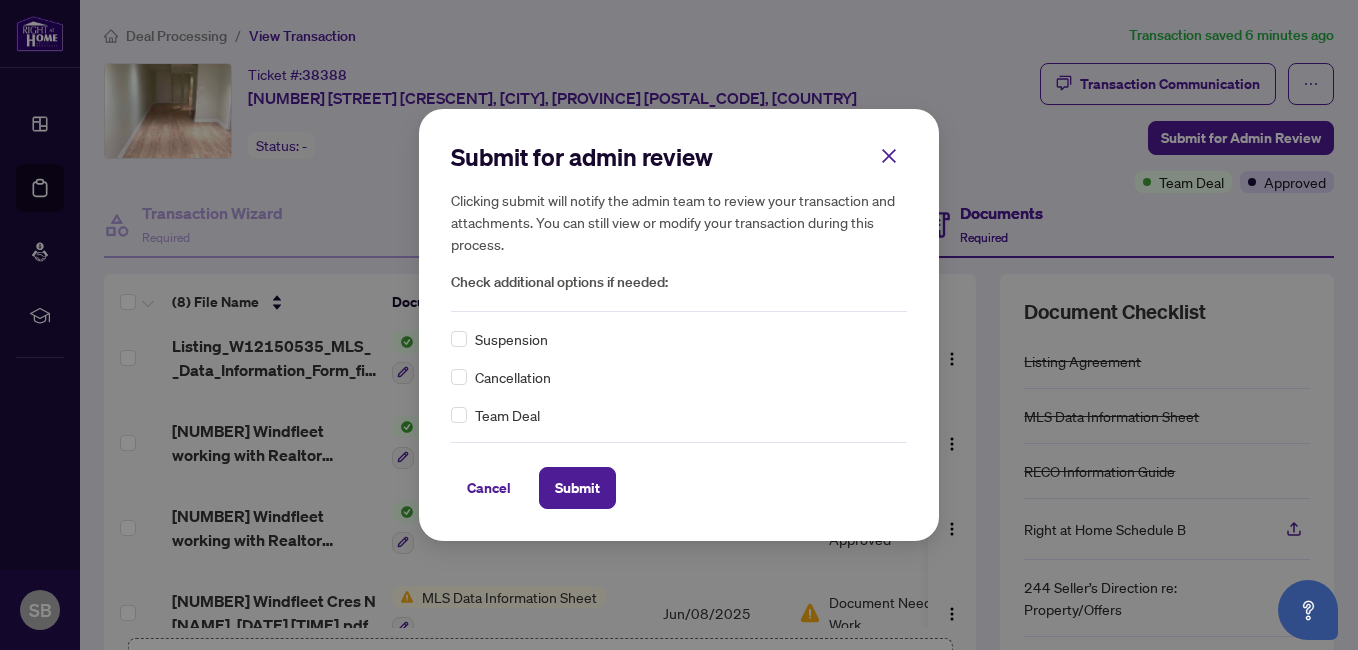 click on "Team Deal" at bounding box center (507, 415) 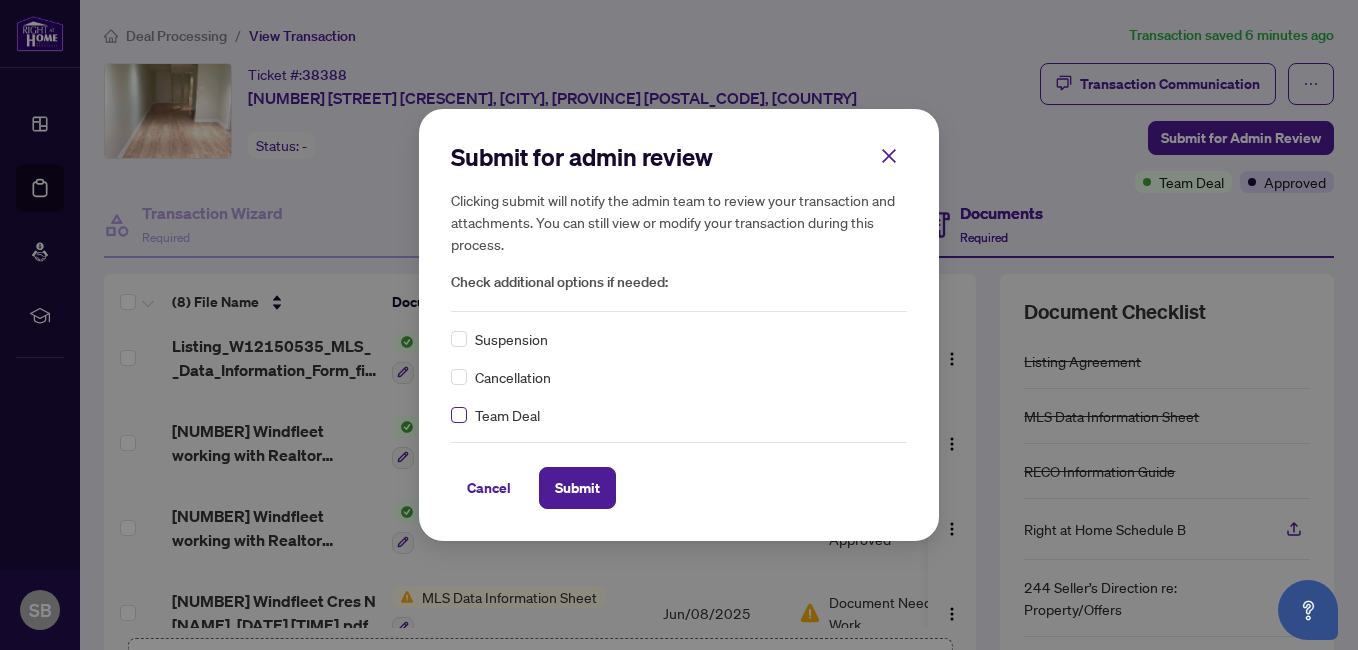 click at bounding box center [459, 415] 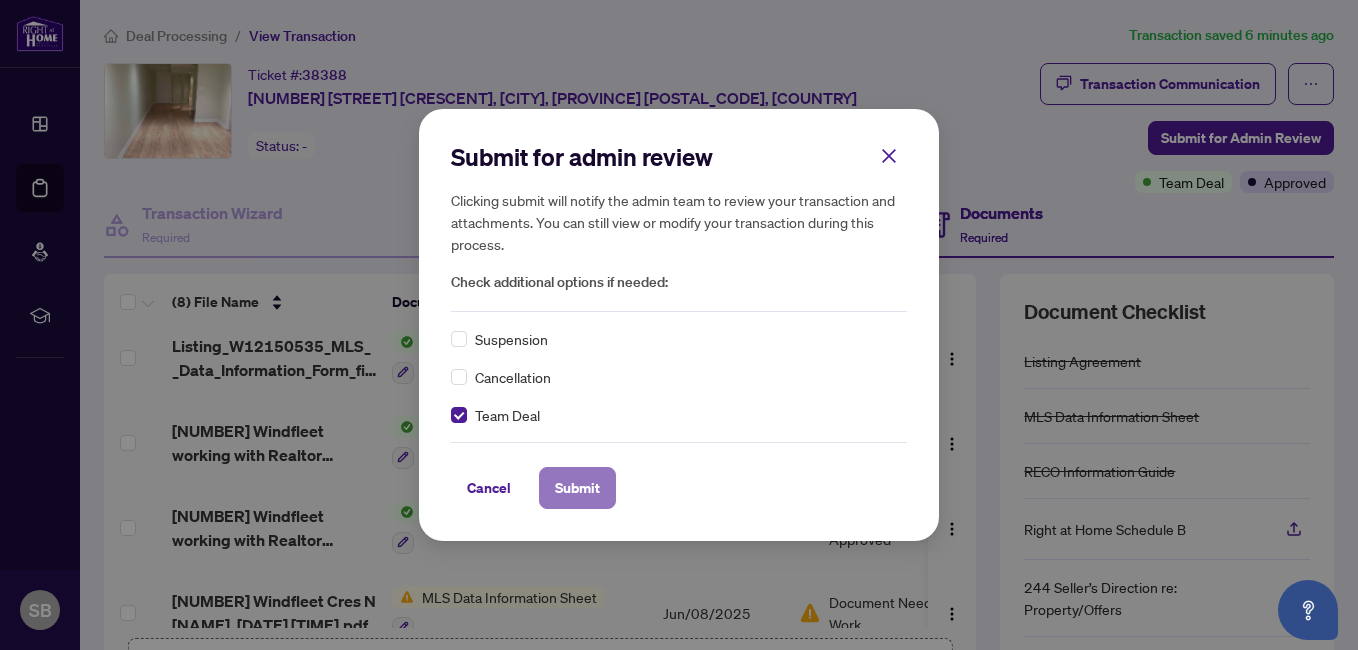 click on "Submit" at bounding box center (577, 488) 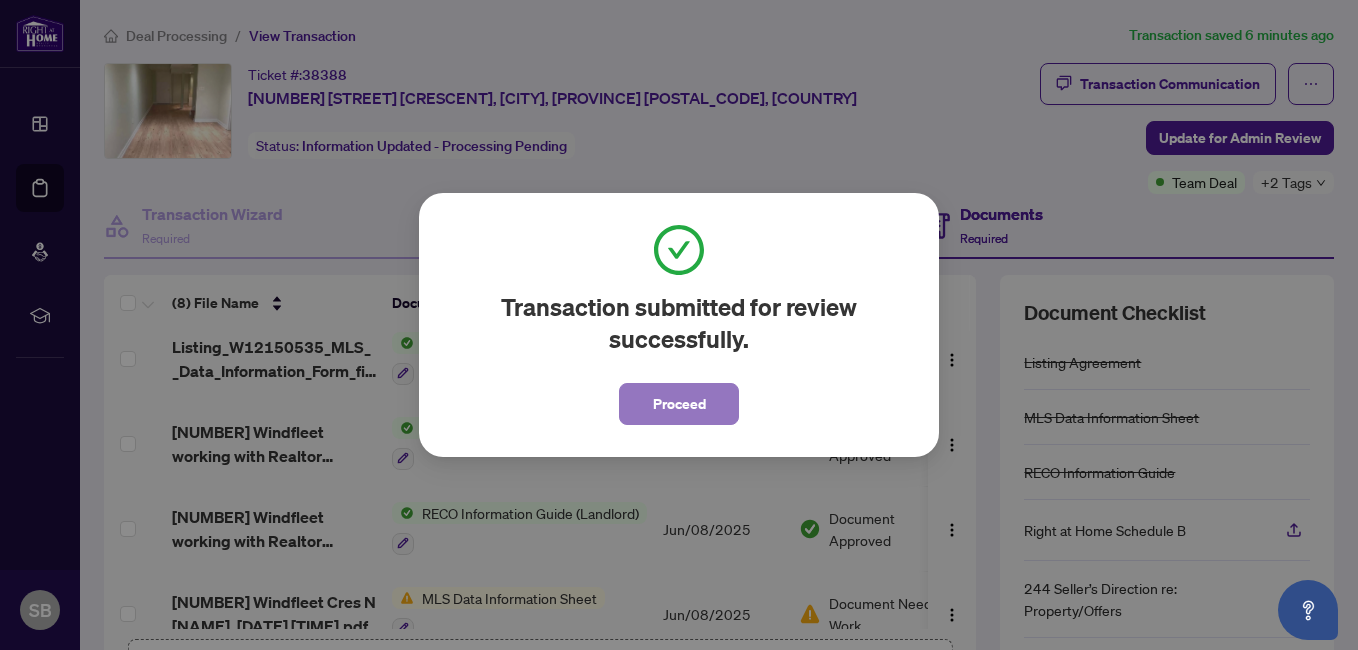 click on "Proceed" at bounding box center (679, 404) 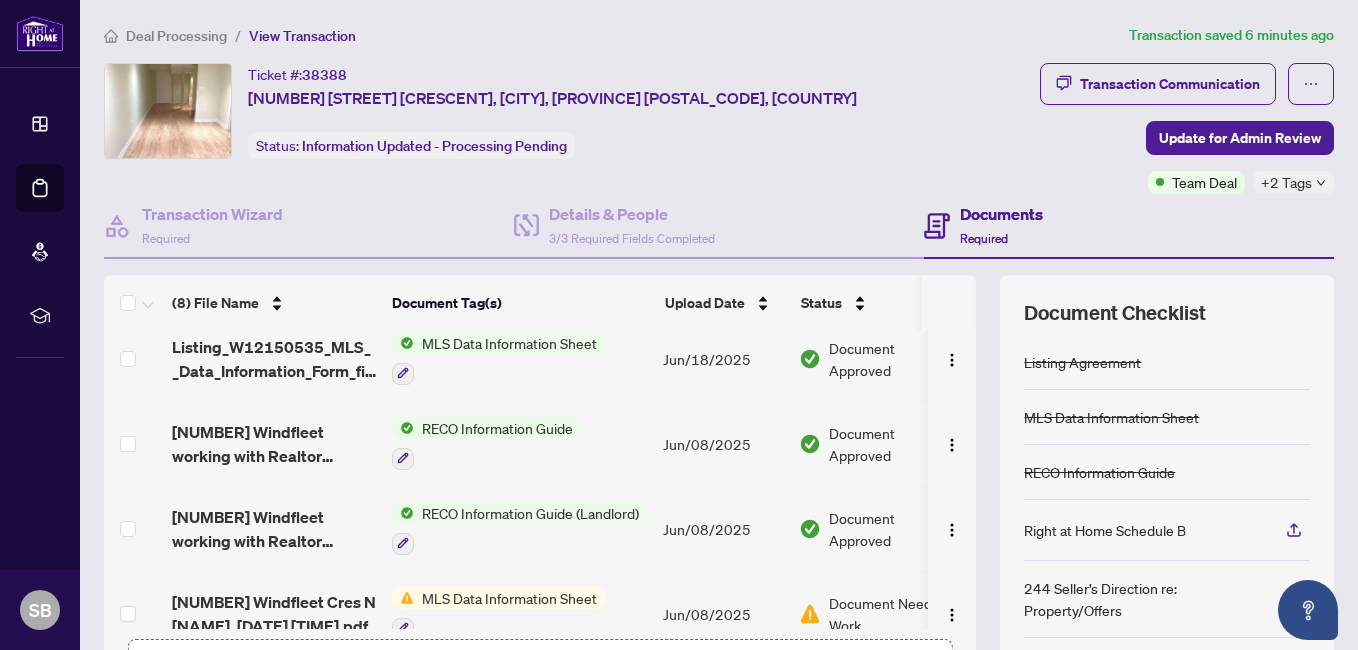 click on "Transaction Communication Update for Admin Review Team Deal +2 Tags" at bounding box center (1144, 128) 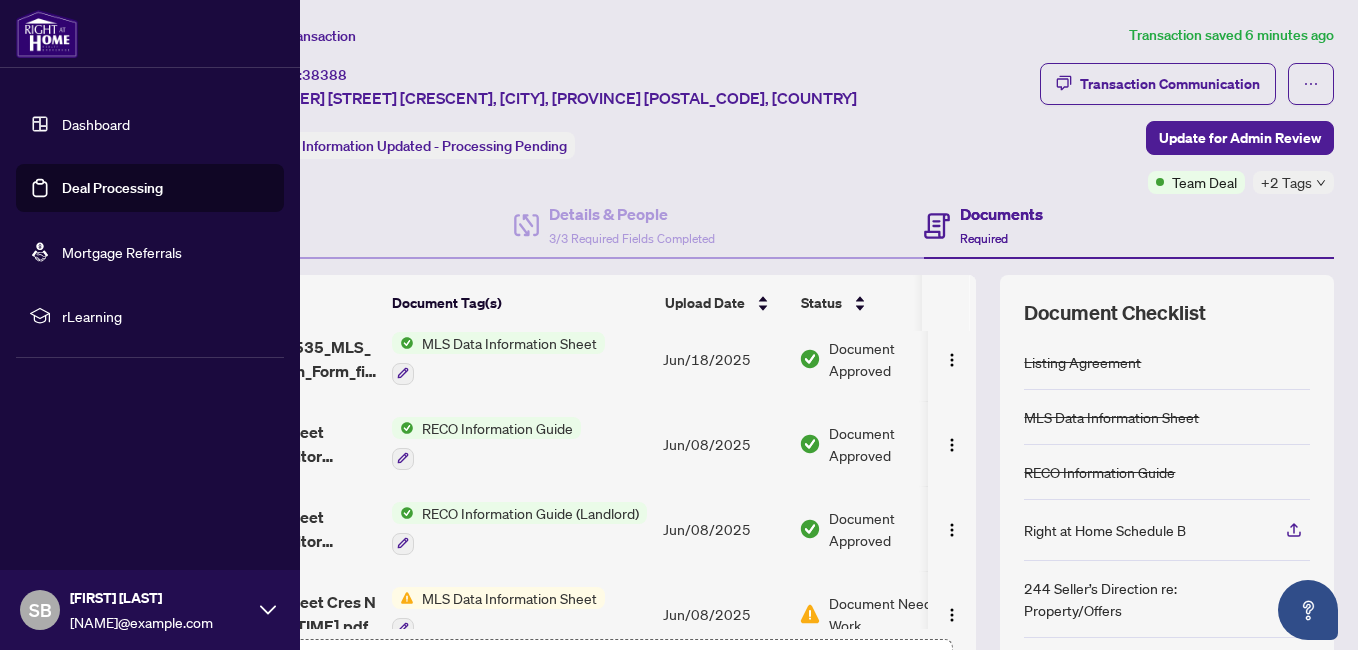 click on "Deal Processing" at bounding box center (112, 188) 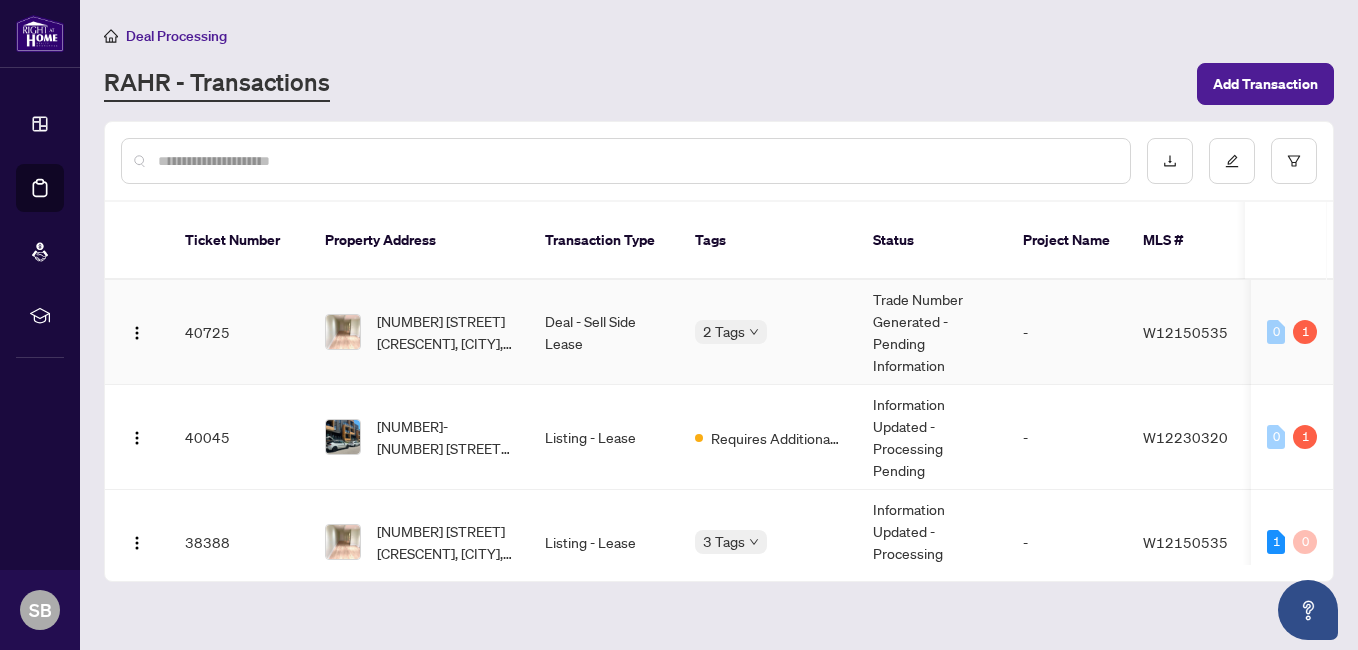 click on "Deal - Sell Side Lease" at bounding box center (604, 332) 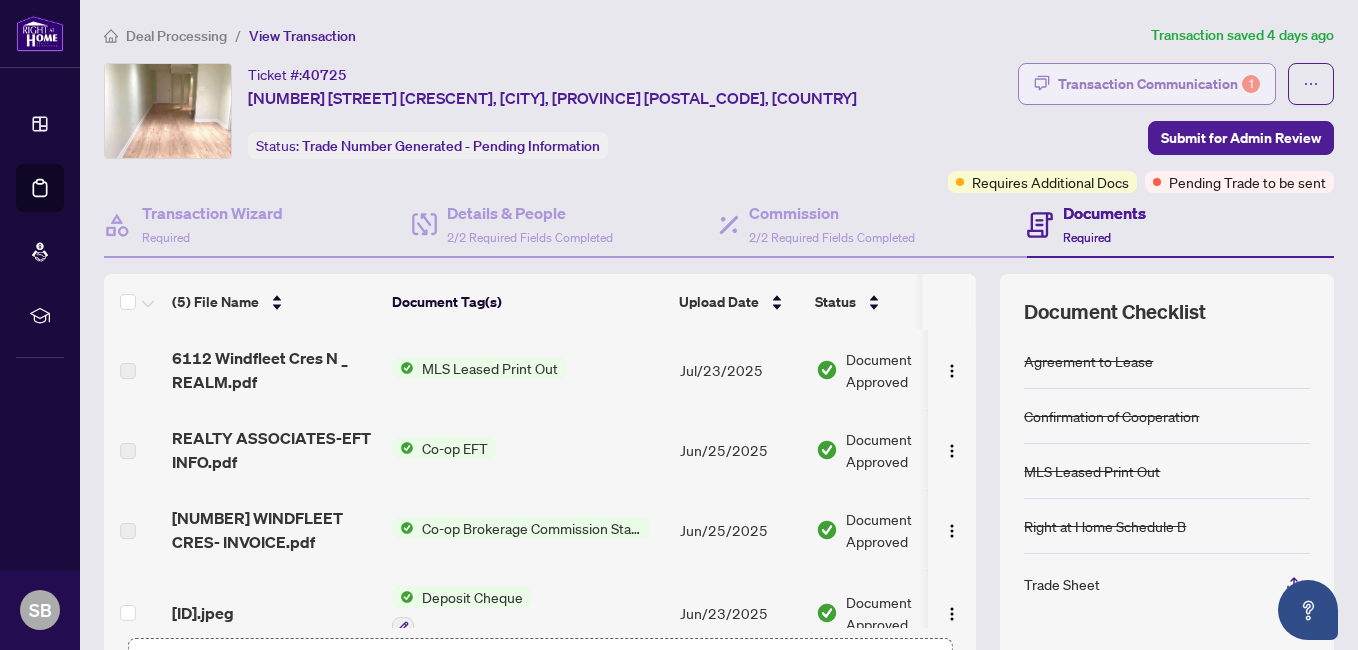 click on "Transaction Communication 1" at bounding box center [1159, 84] 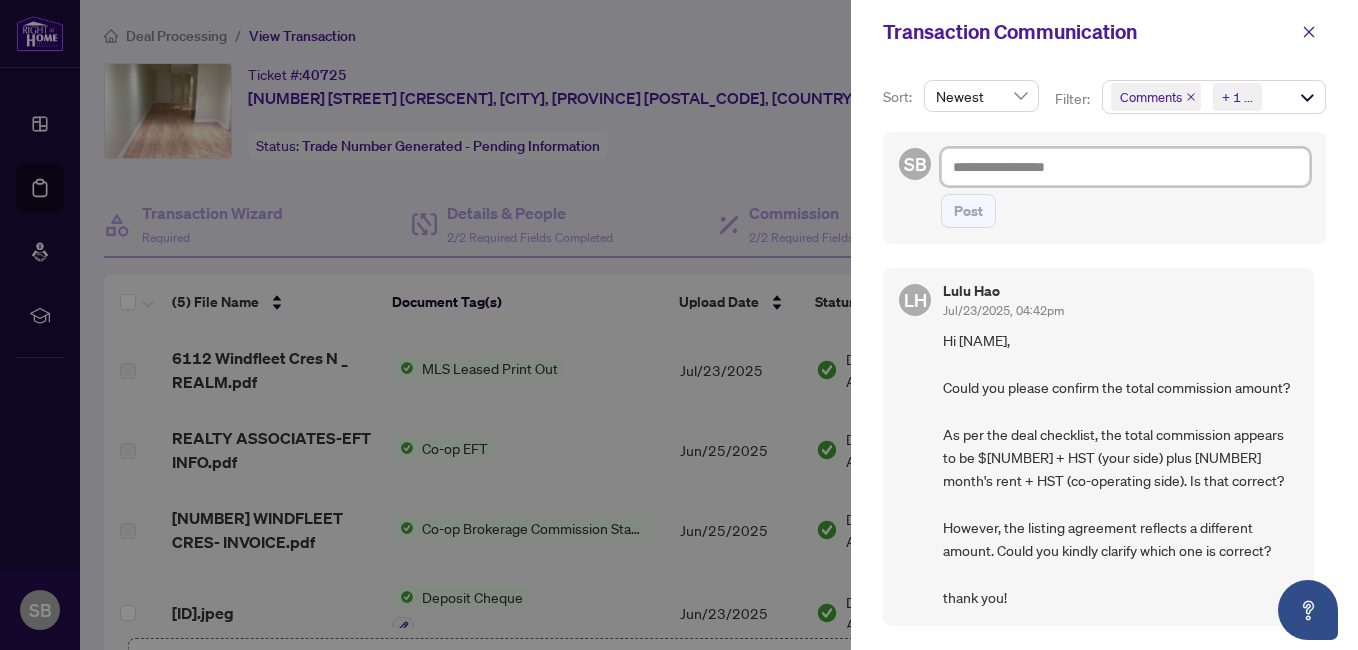 click at bounding box center [1125, 167] 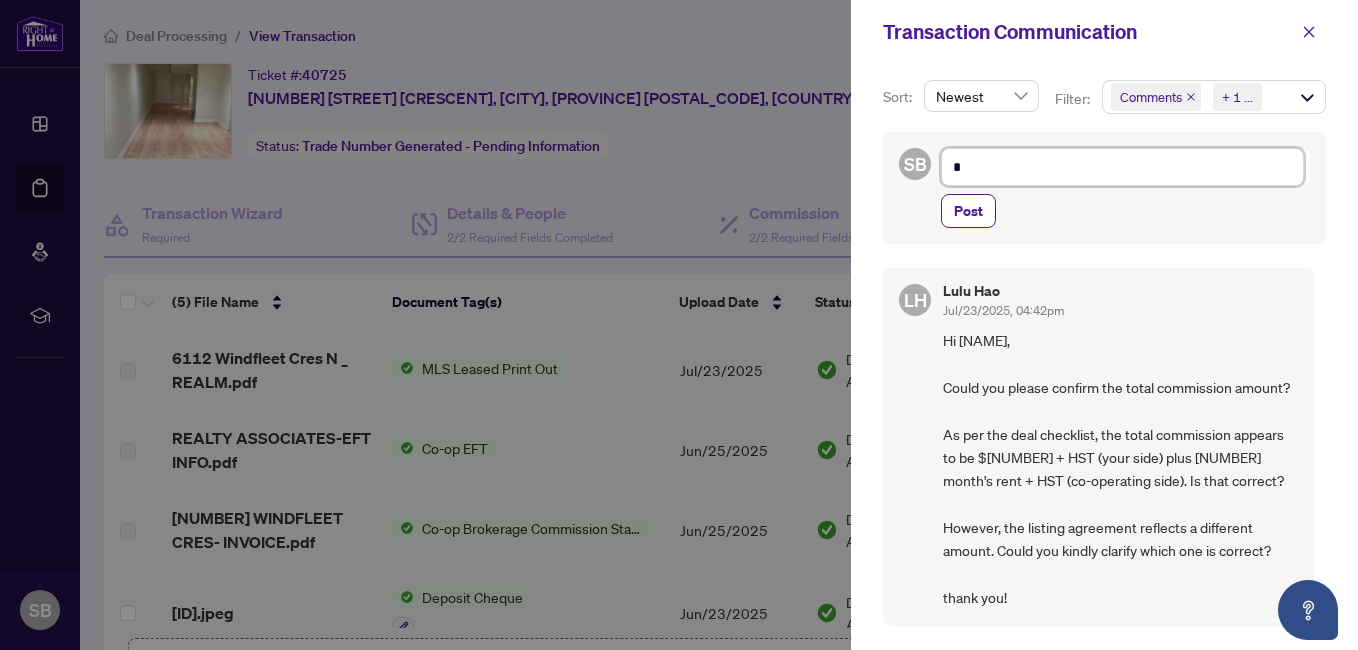 type on "**" 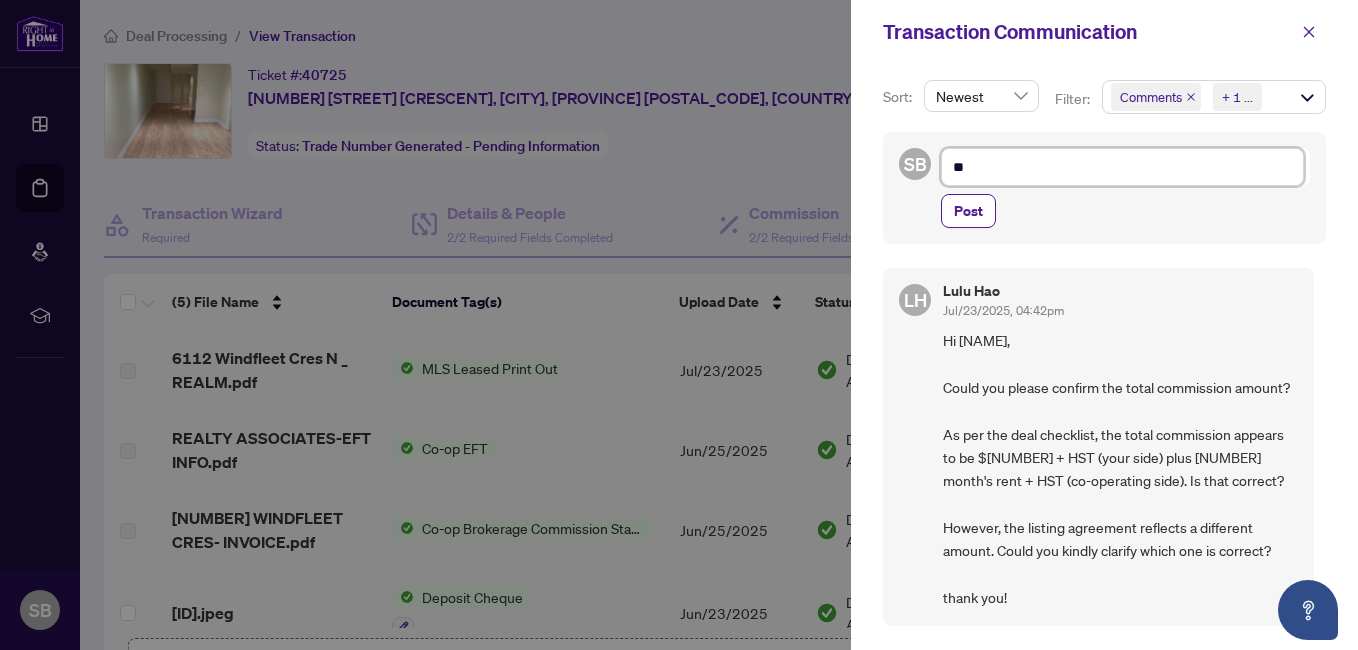 type on "***" 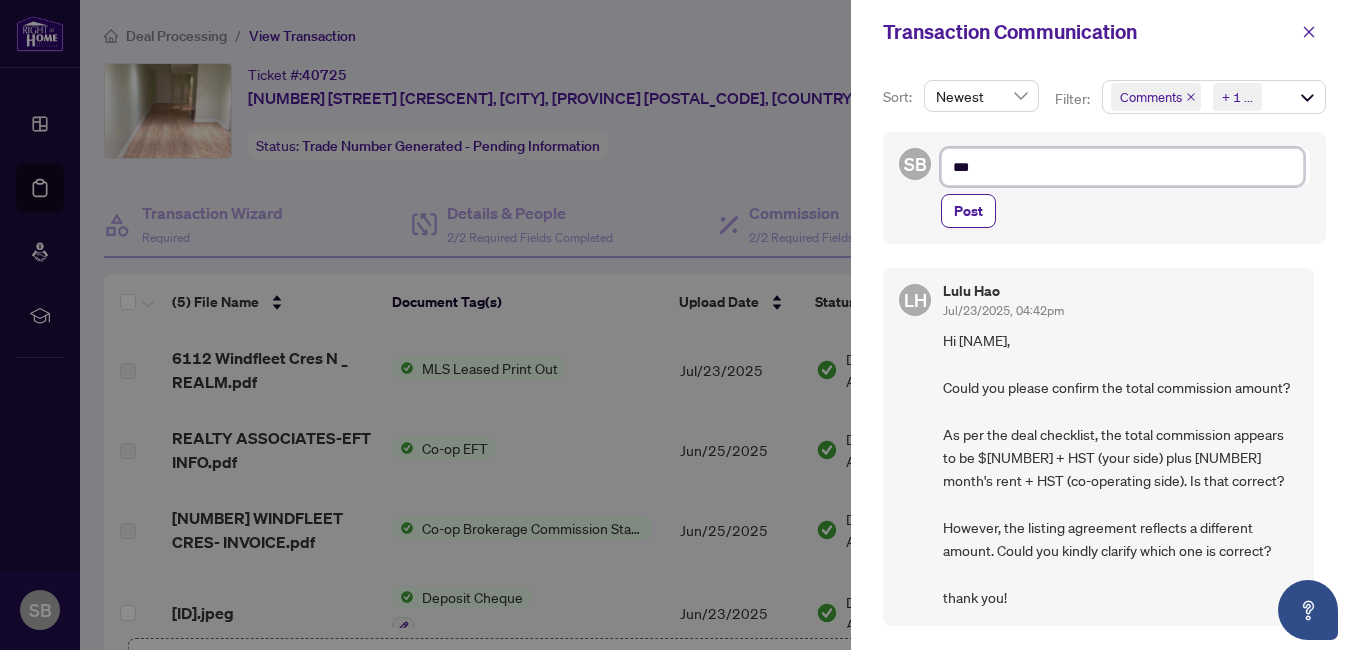 type on "***" 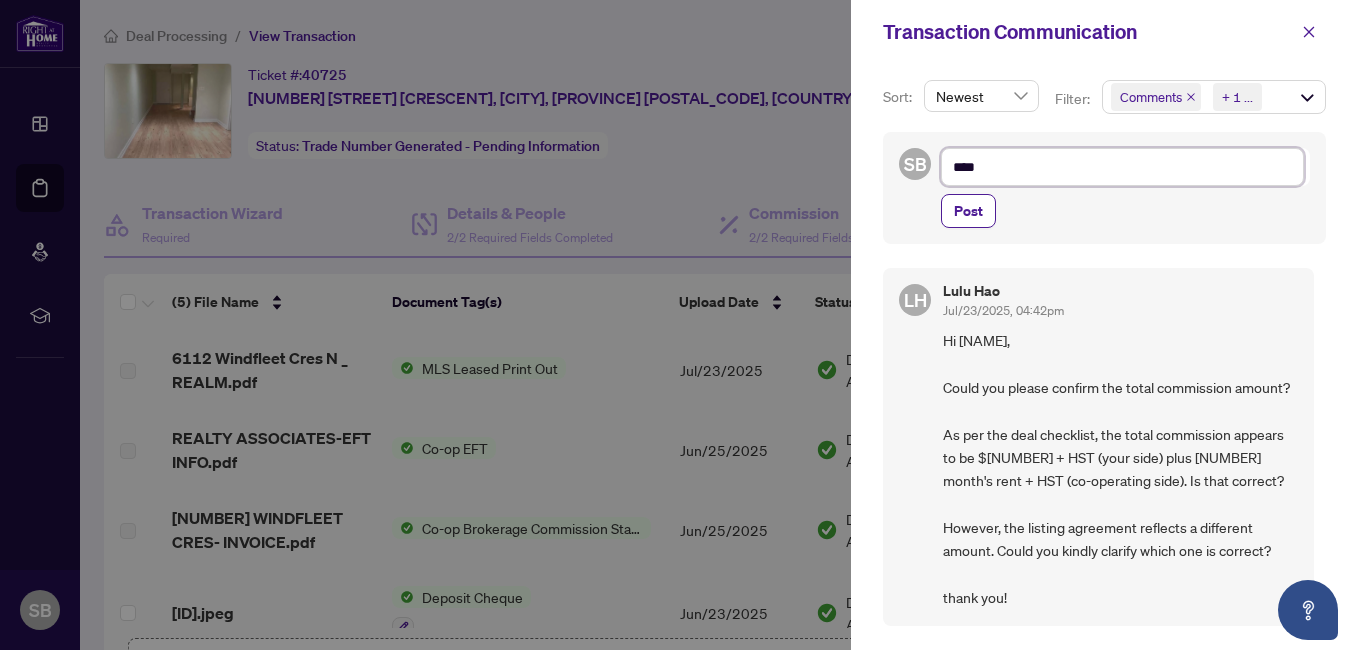 type on "*****" 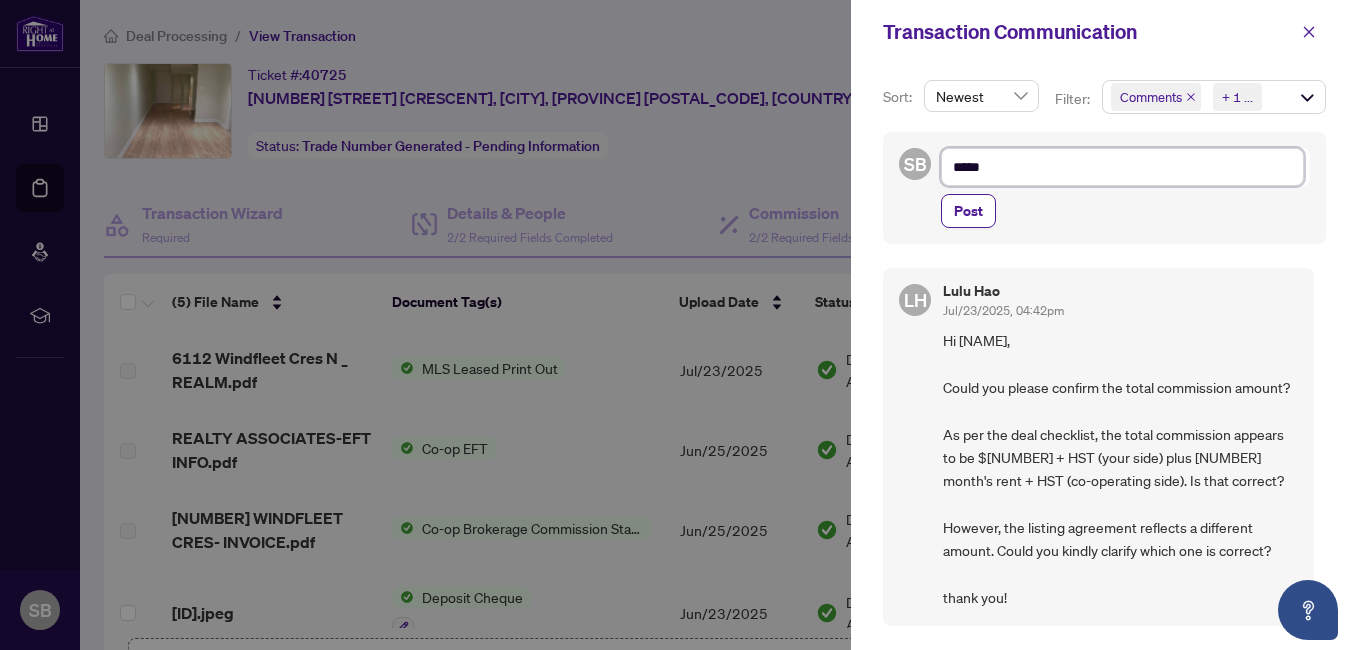 type on "******" 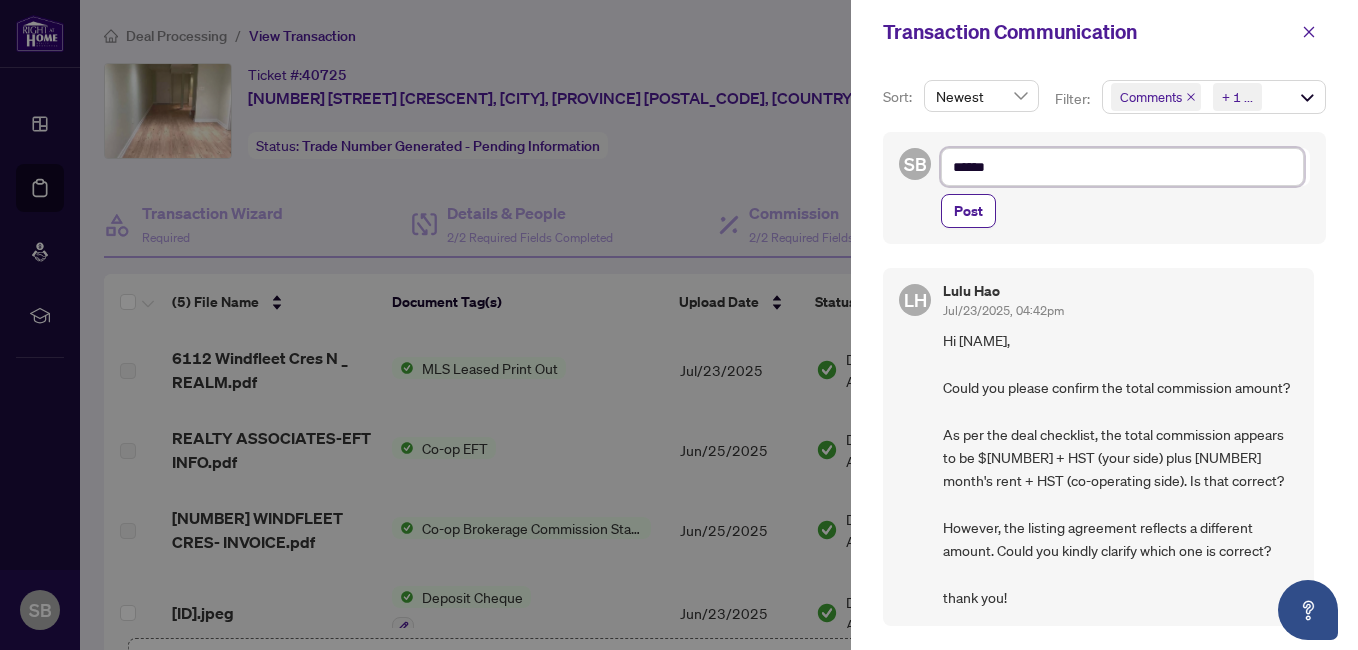 type on "*******" 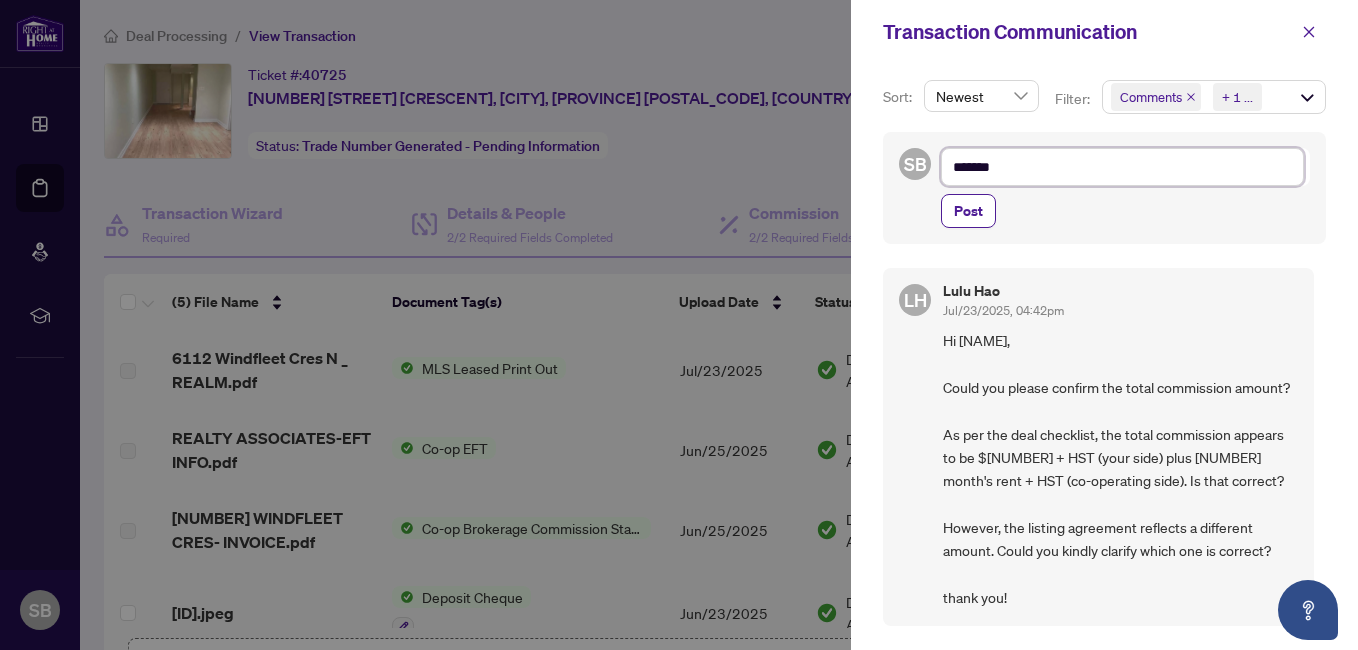 type on "********" 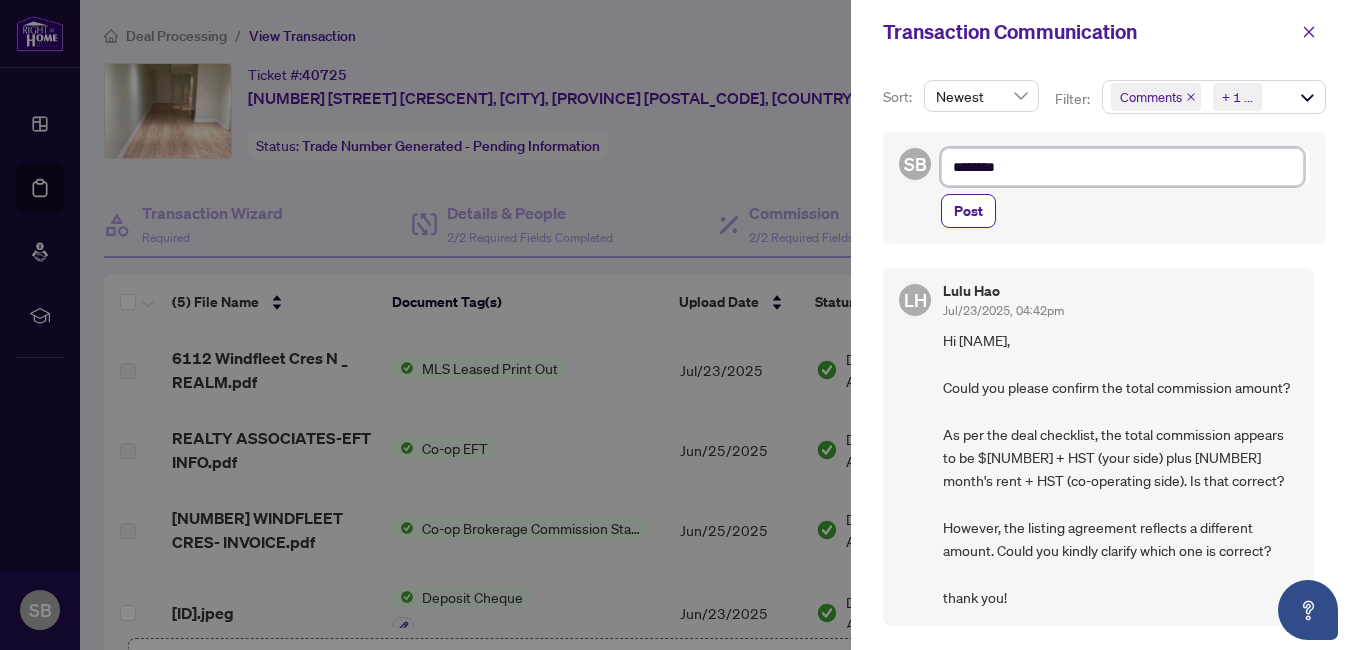 type on "*********" 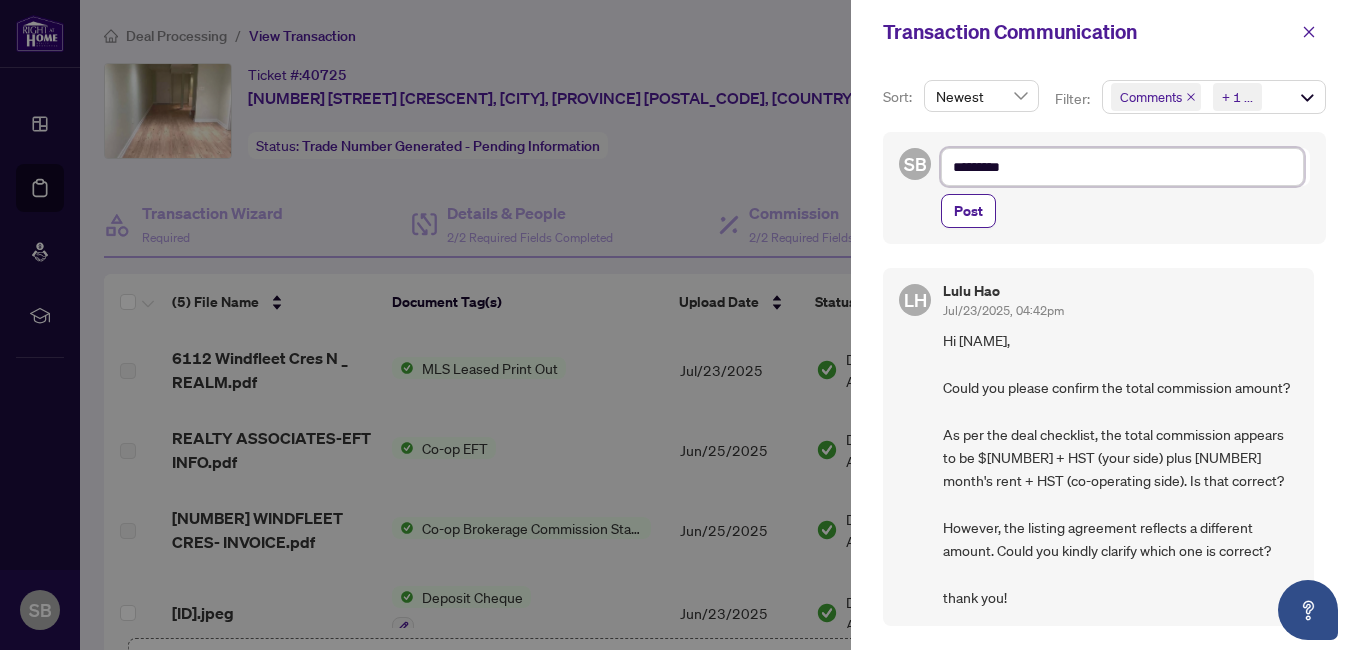 type on "*********" 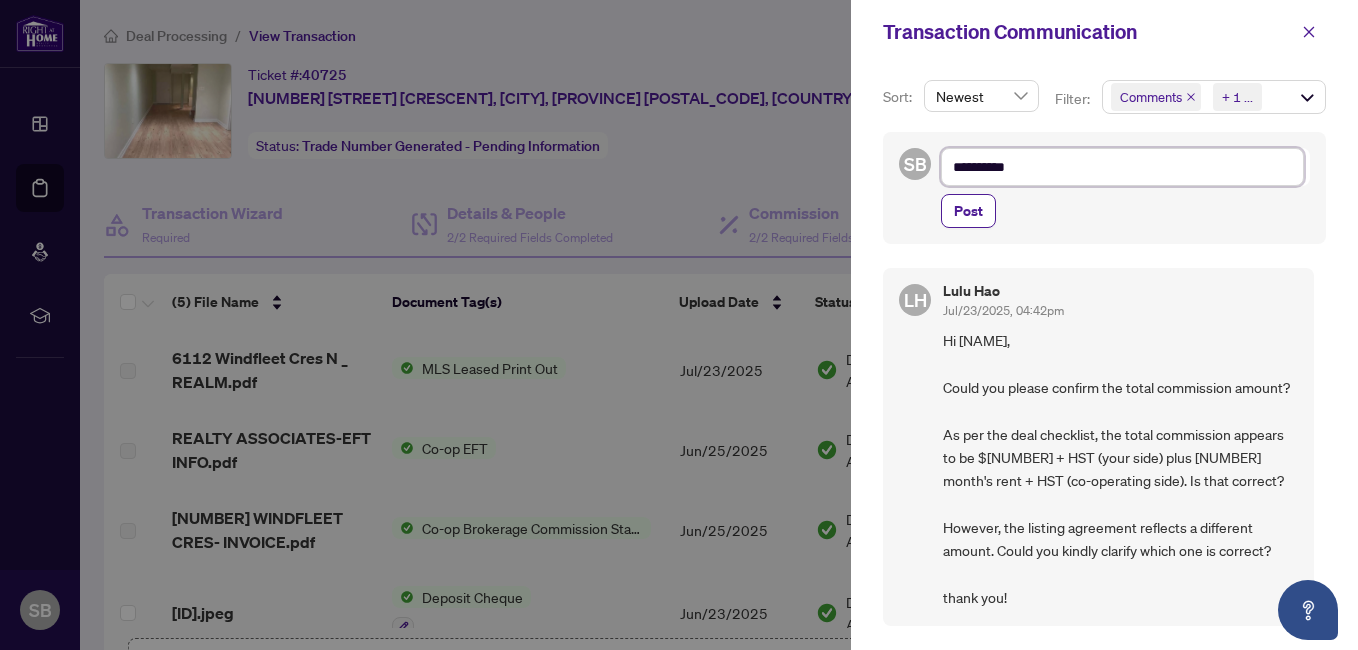 type on "**********" 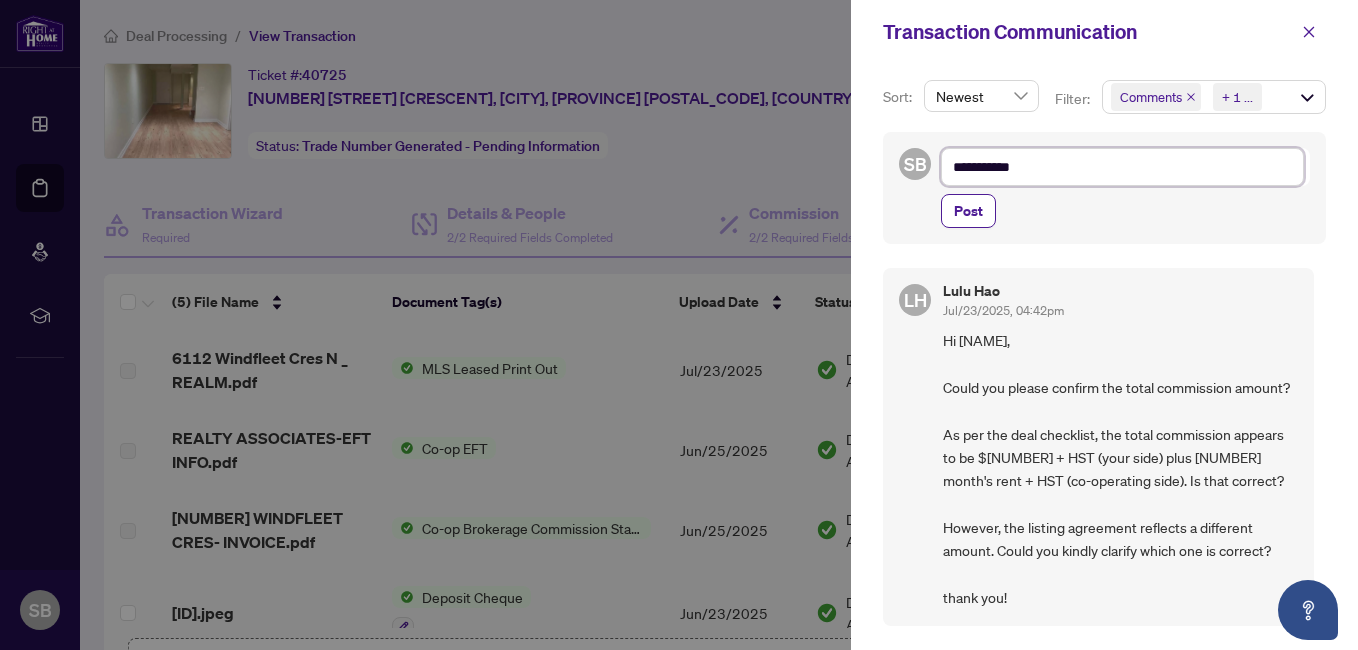 type on "**********" 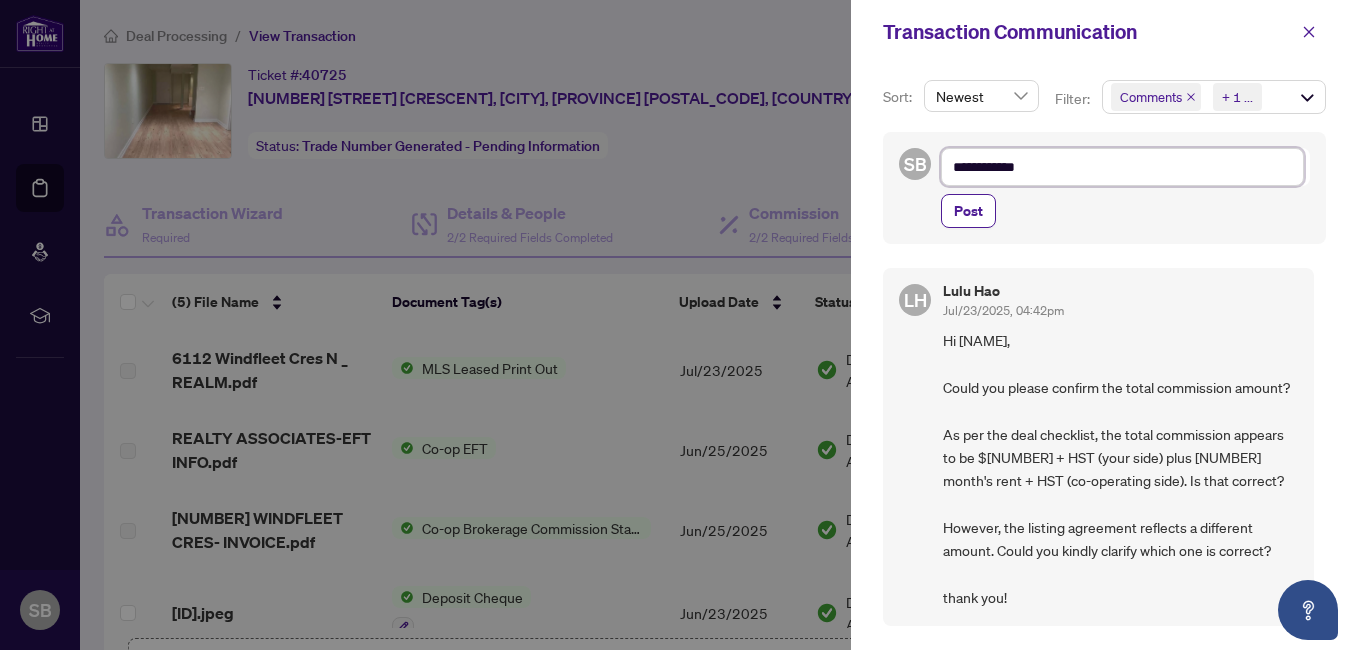 type on "**********" 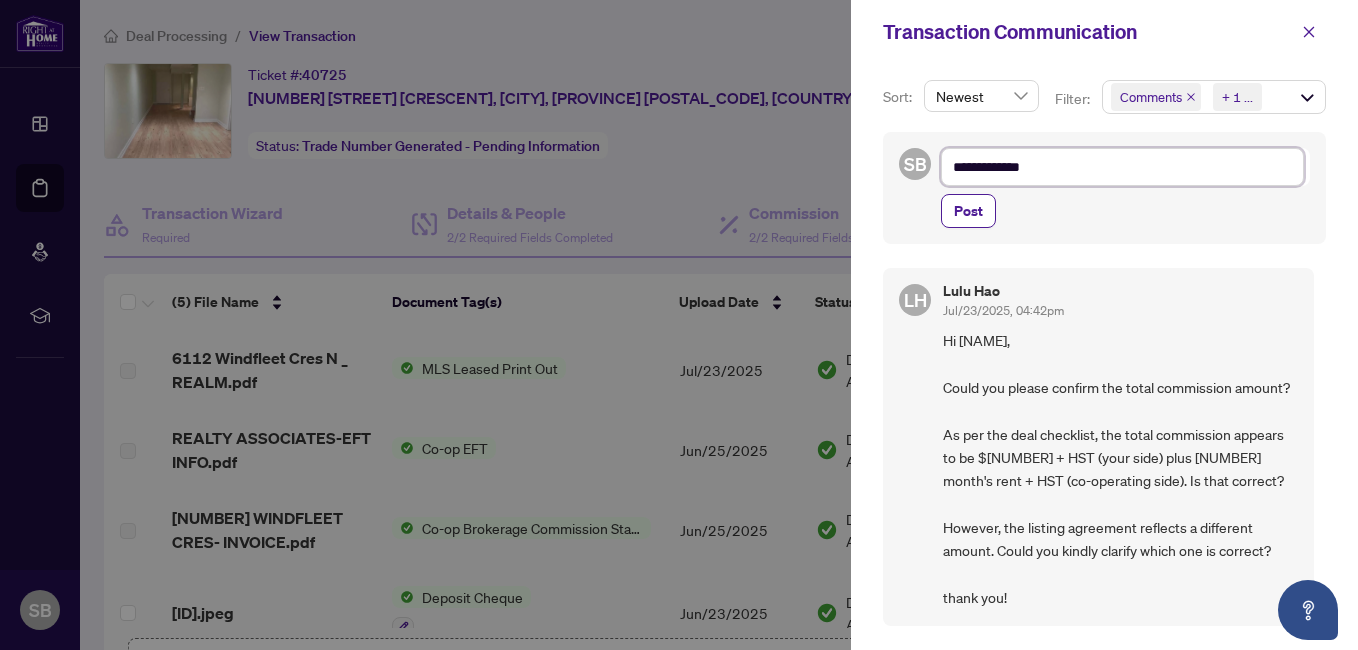 type on "**********" 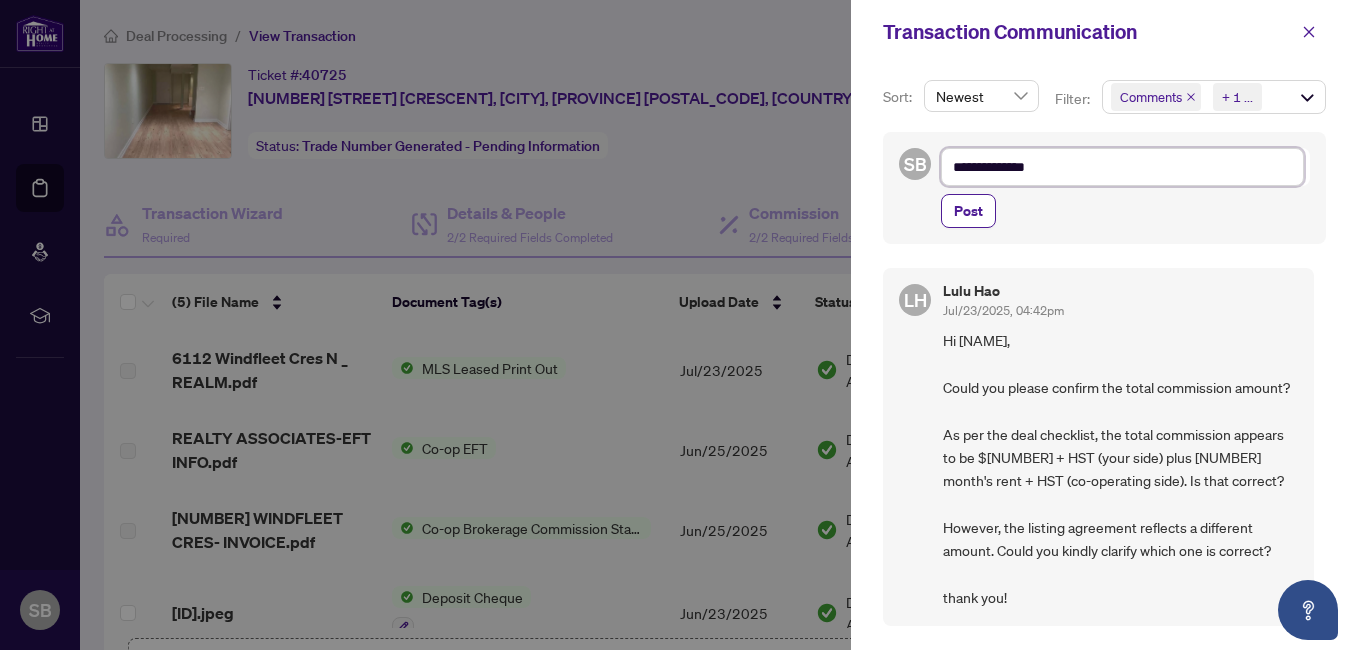 type on "**********" 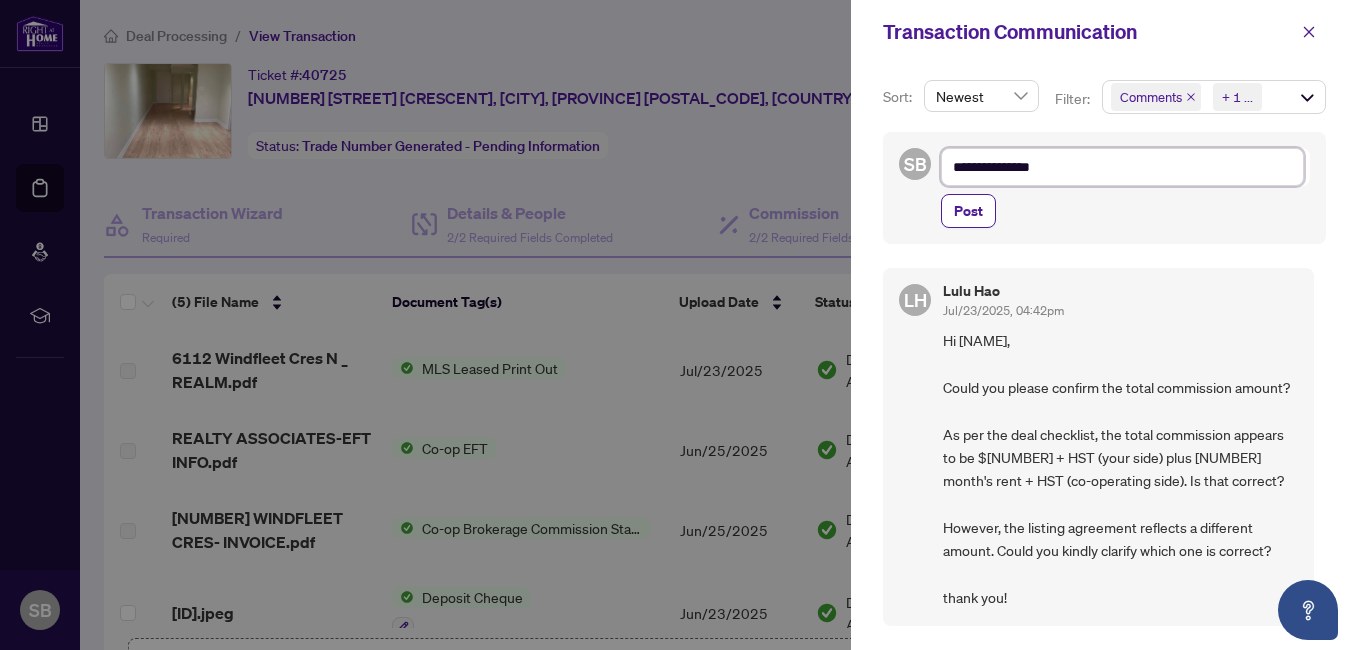 type on "**********" 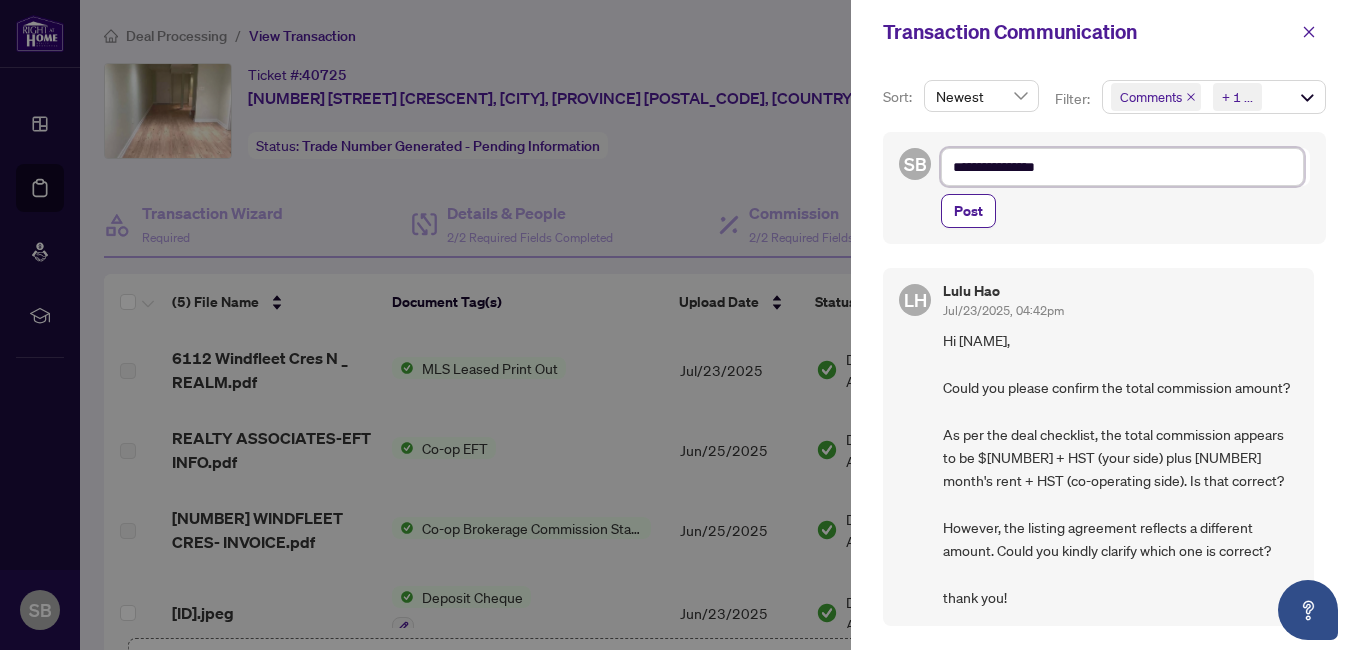 type on "**********" 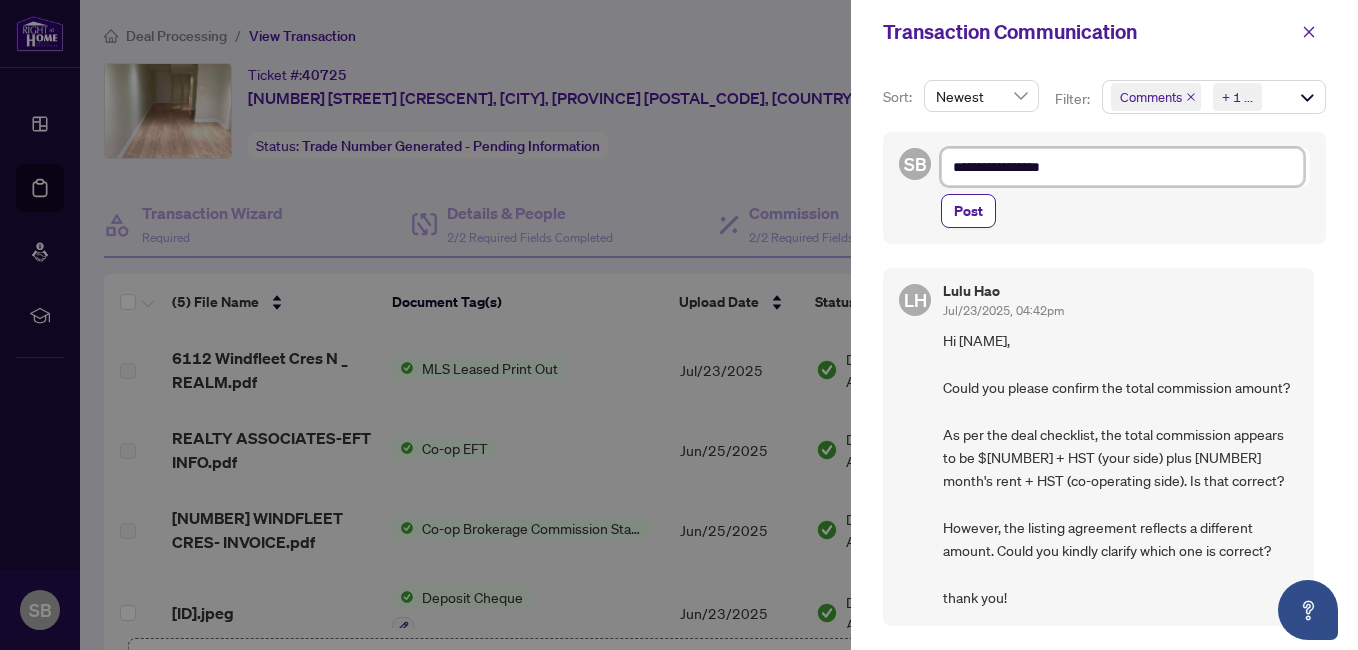 type on "**********" 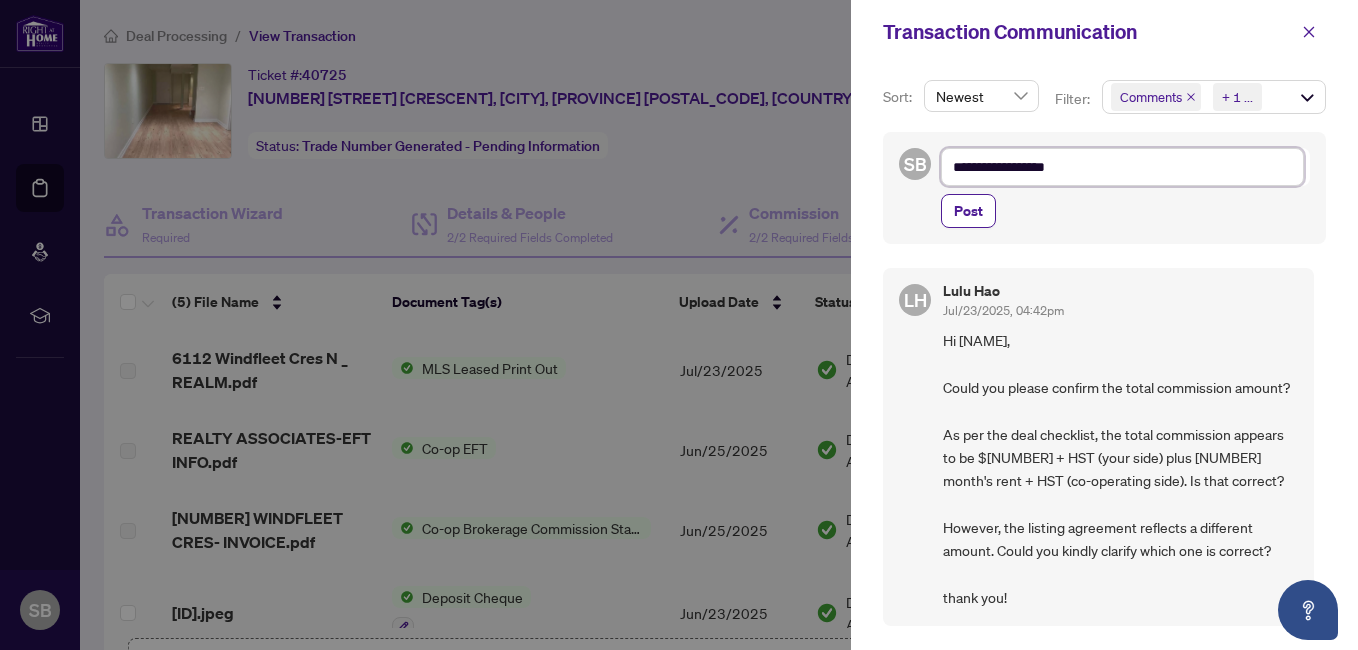 type on "**********" 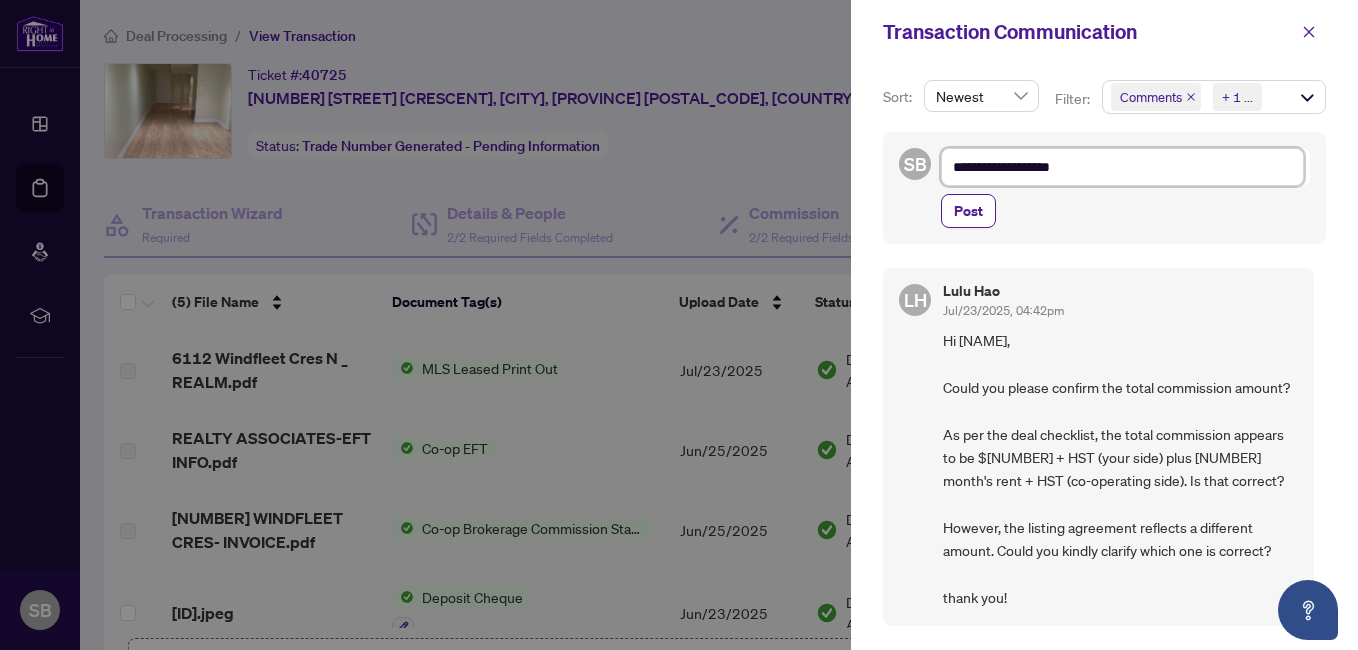 type on "**********" 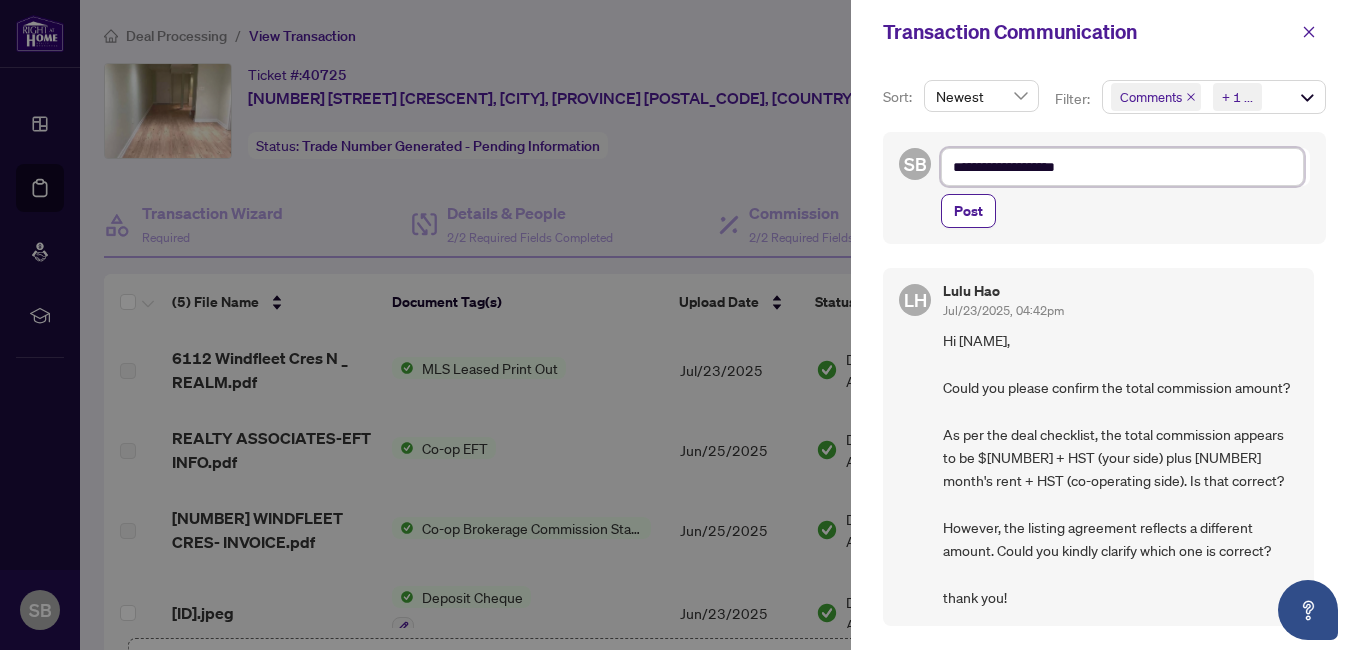 type on "**********" 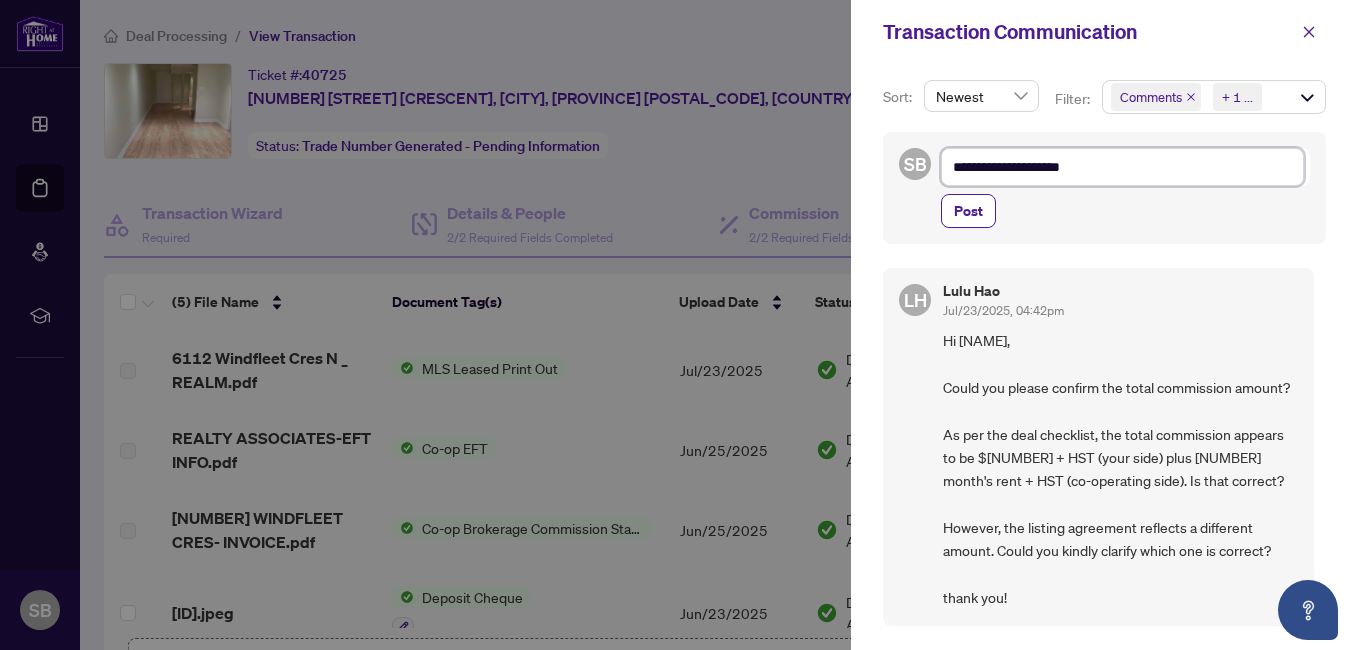 type on "**********" 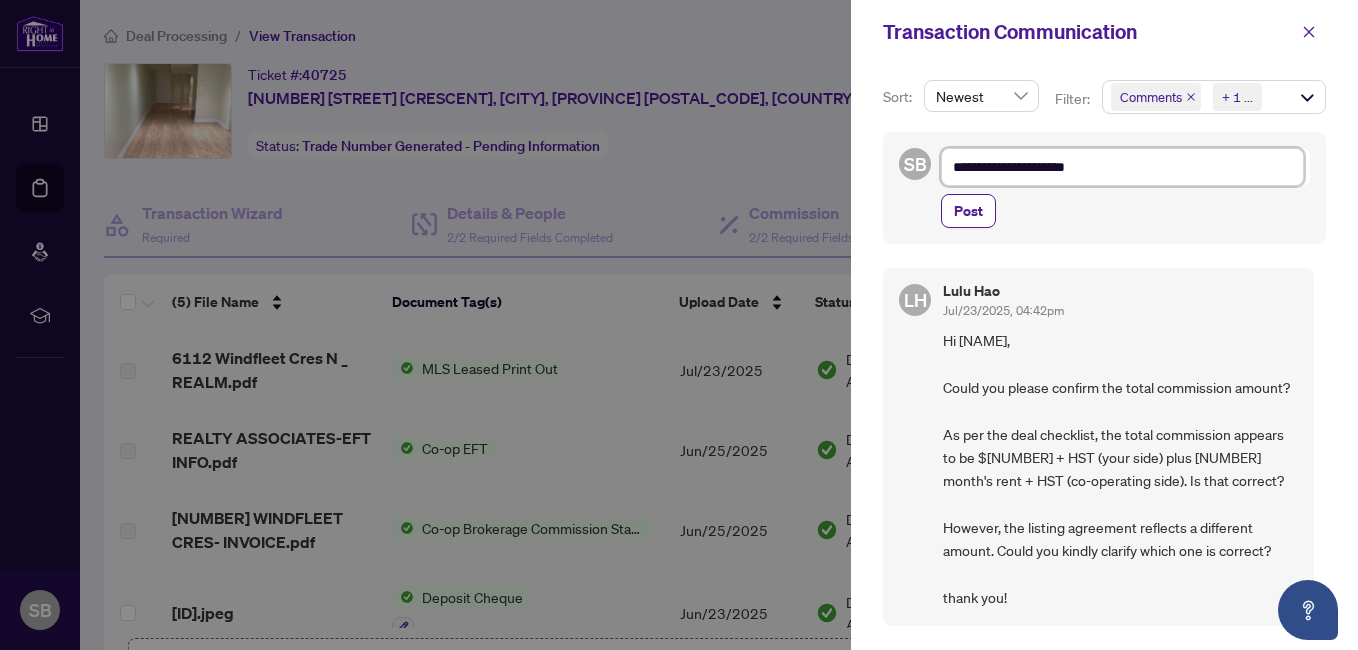 type on "**********" 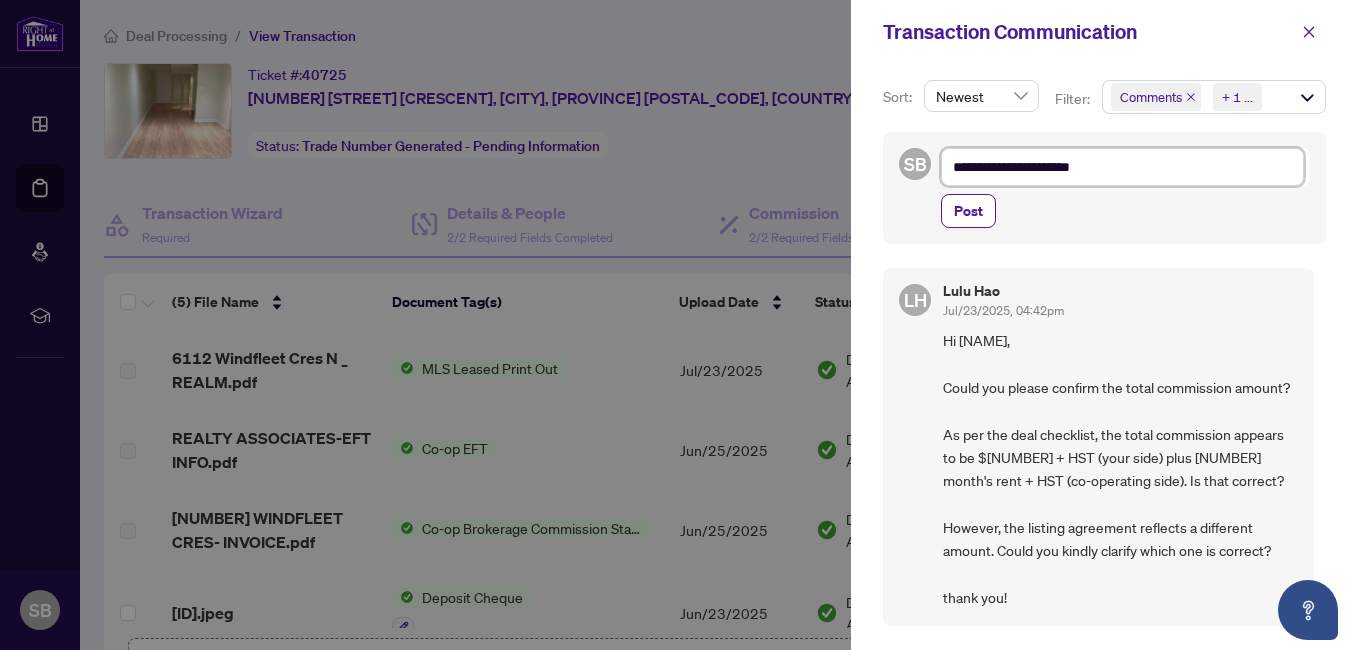 type on "**********" 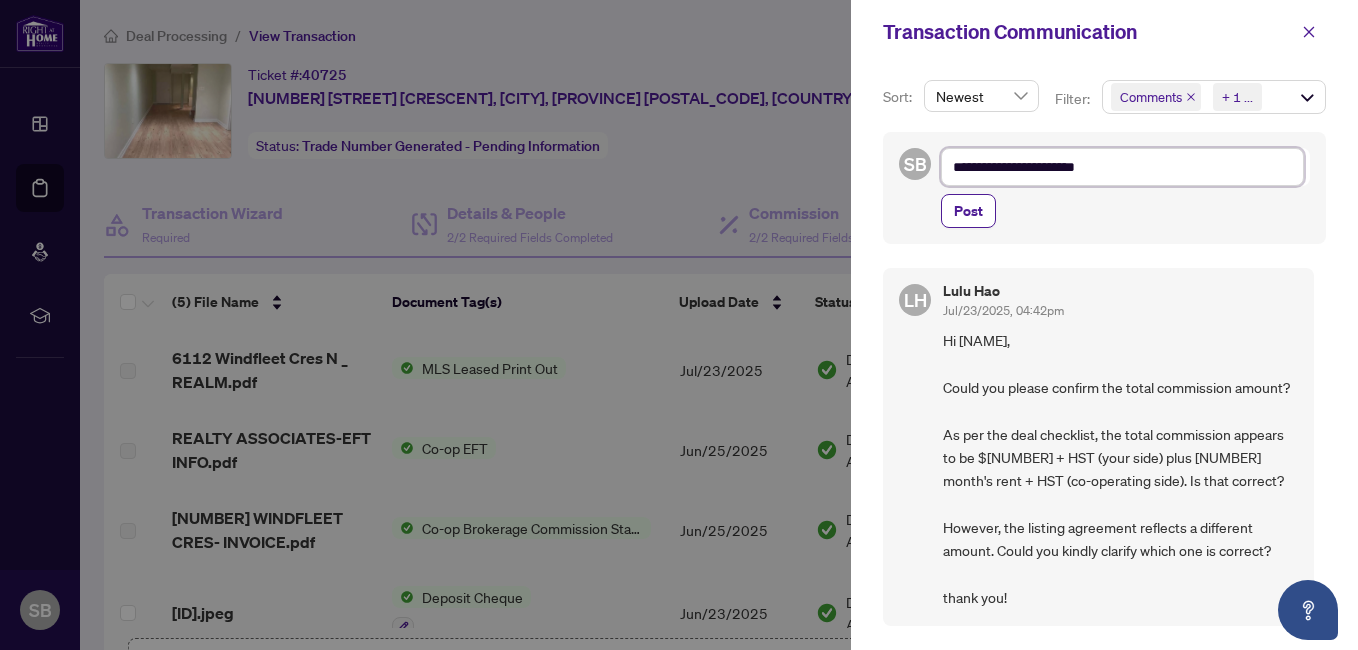 type on "**********" 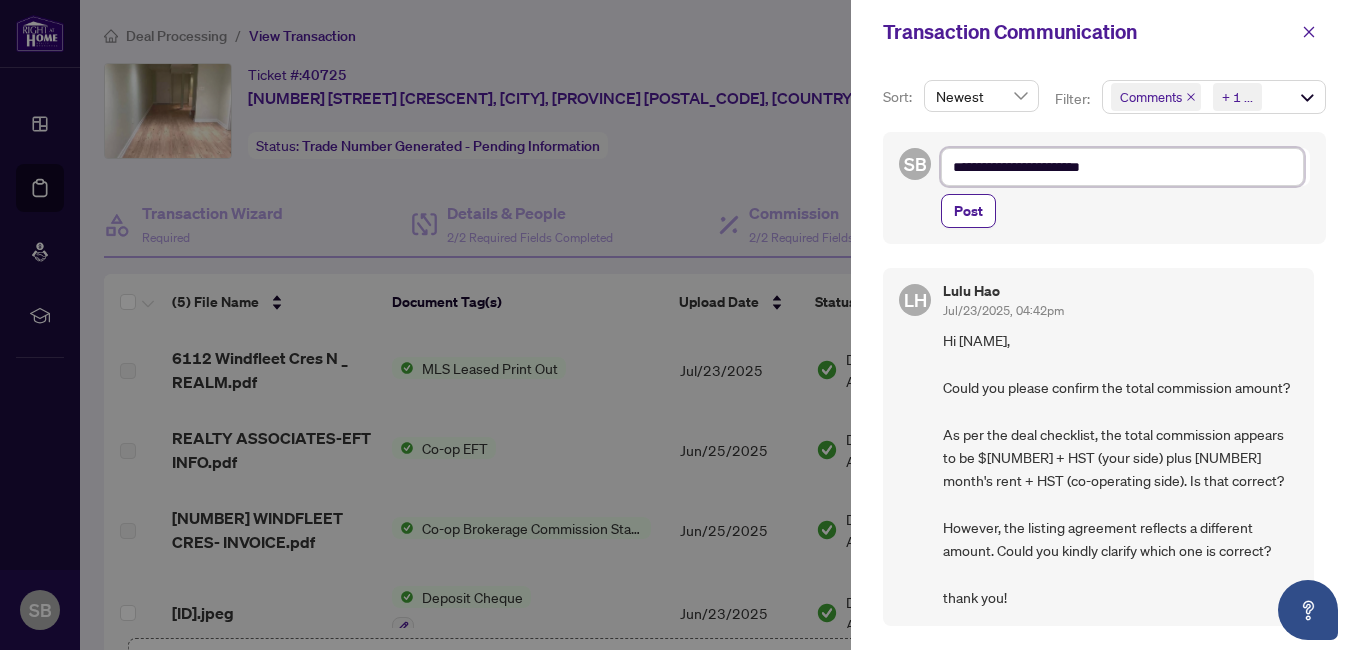 type on "**********" 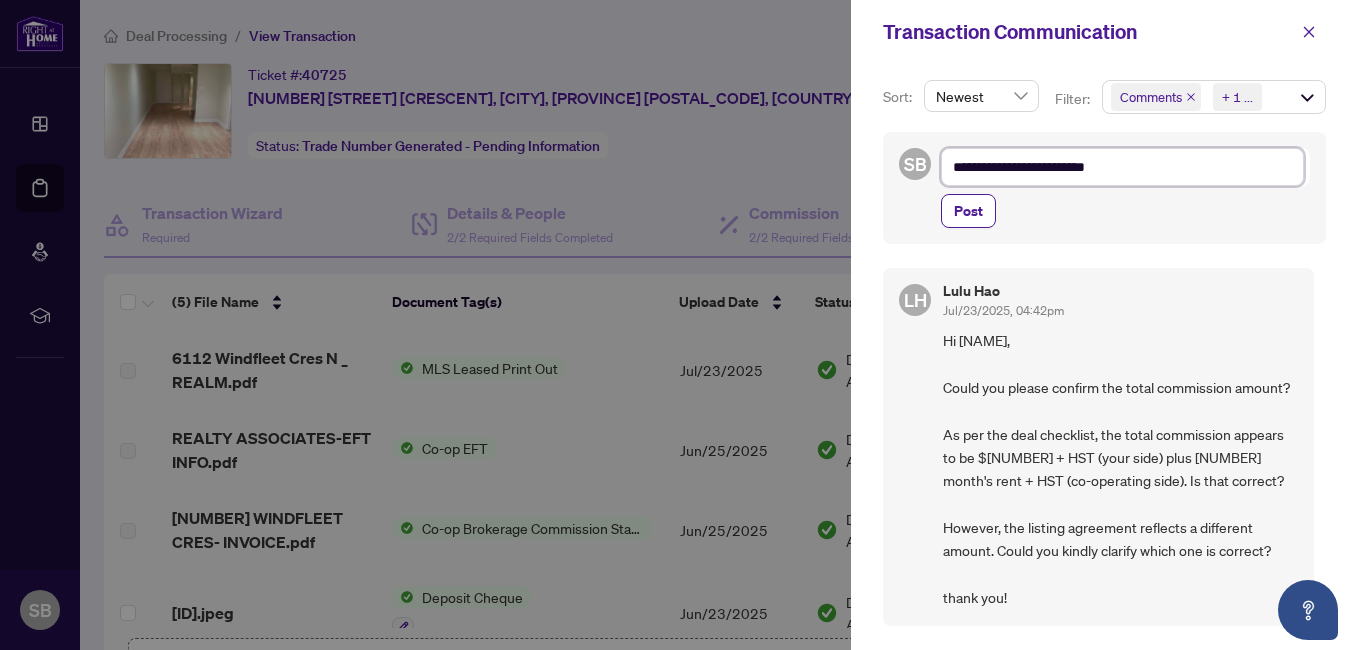 type on "**********" 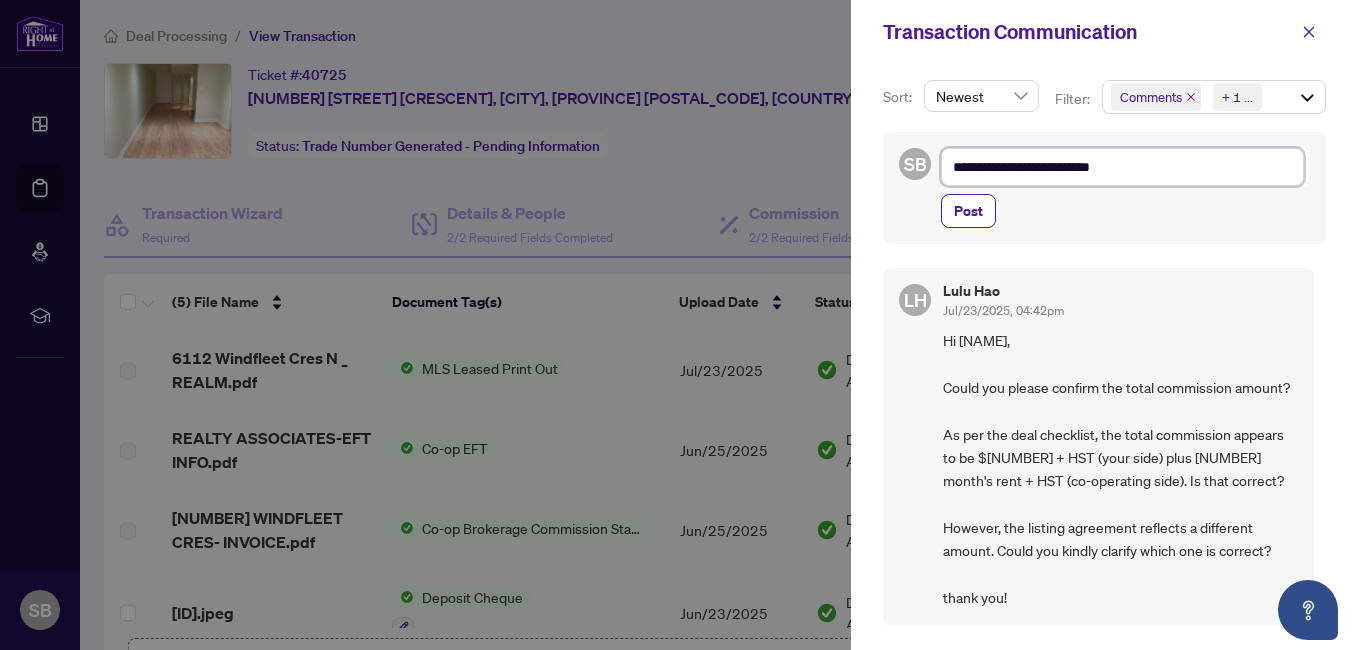type on "**********" 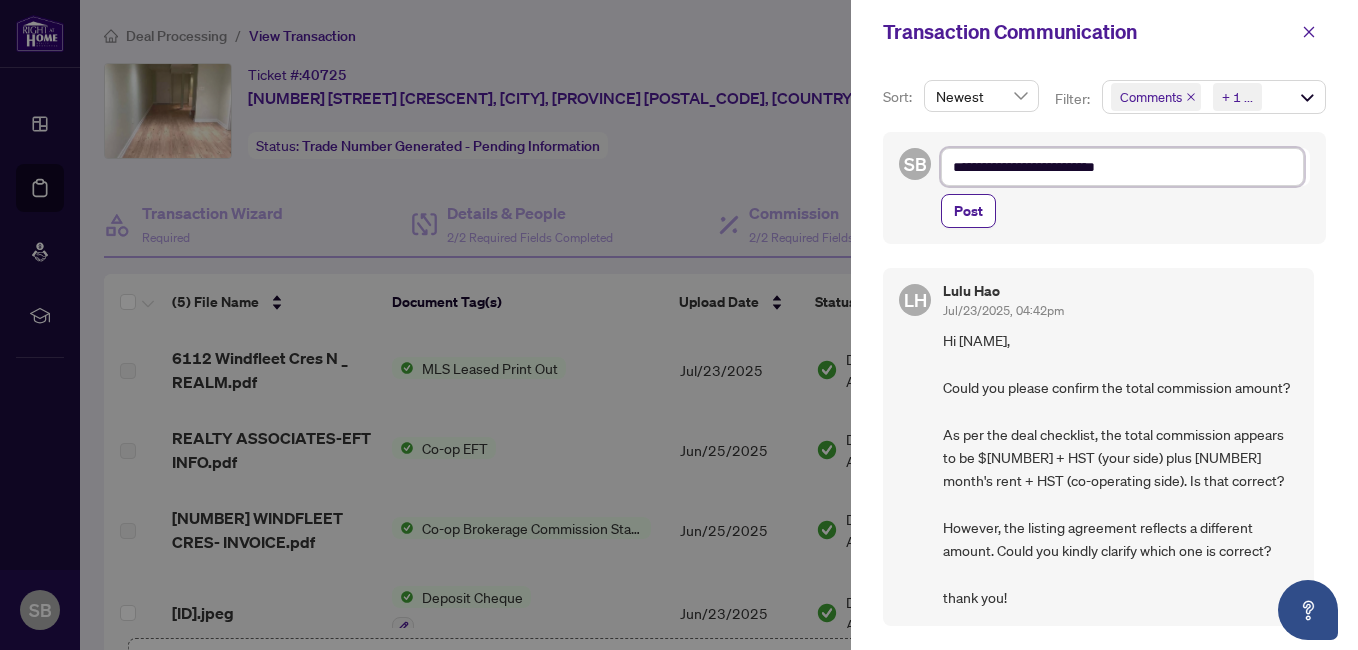type on "**********" 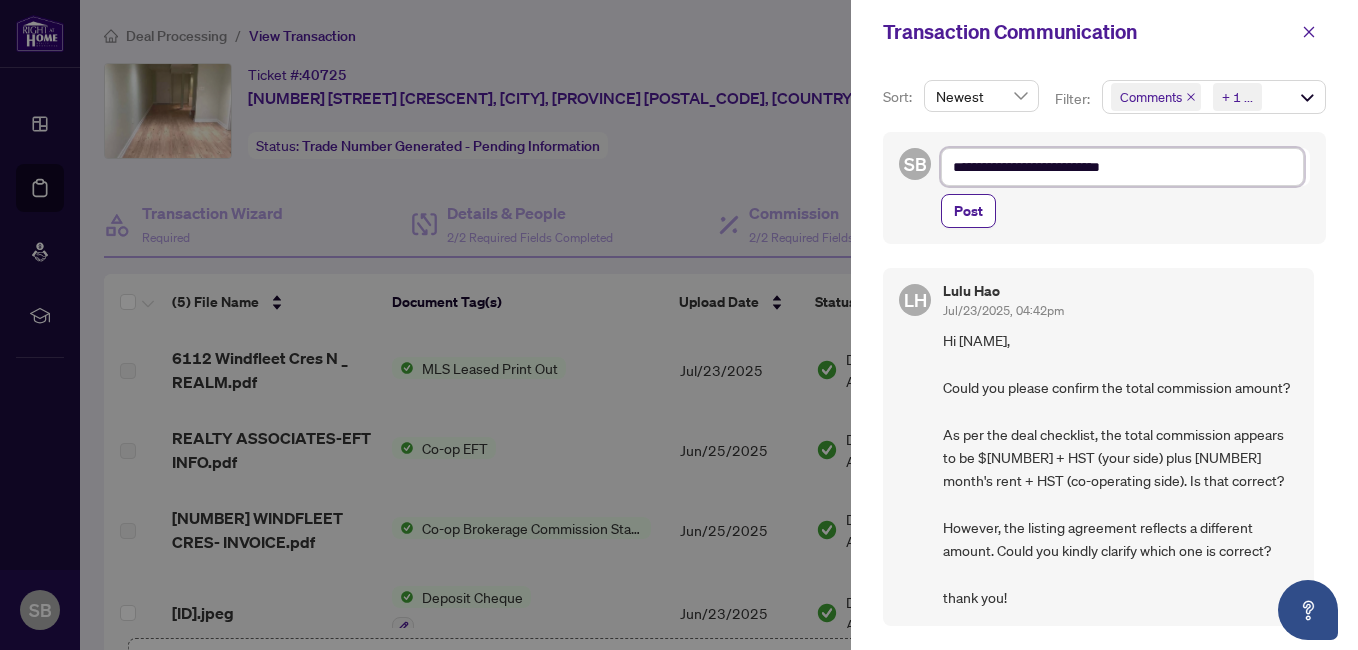 type on "**********" 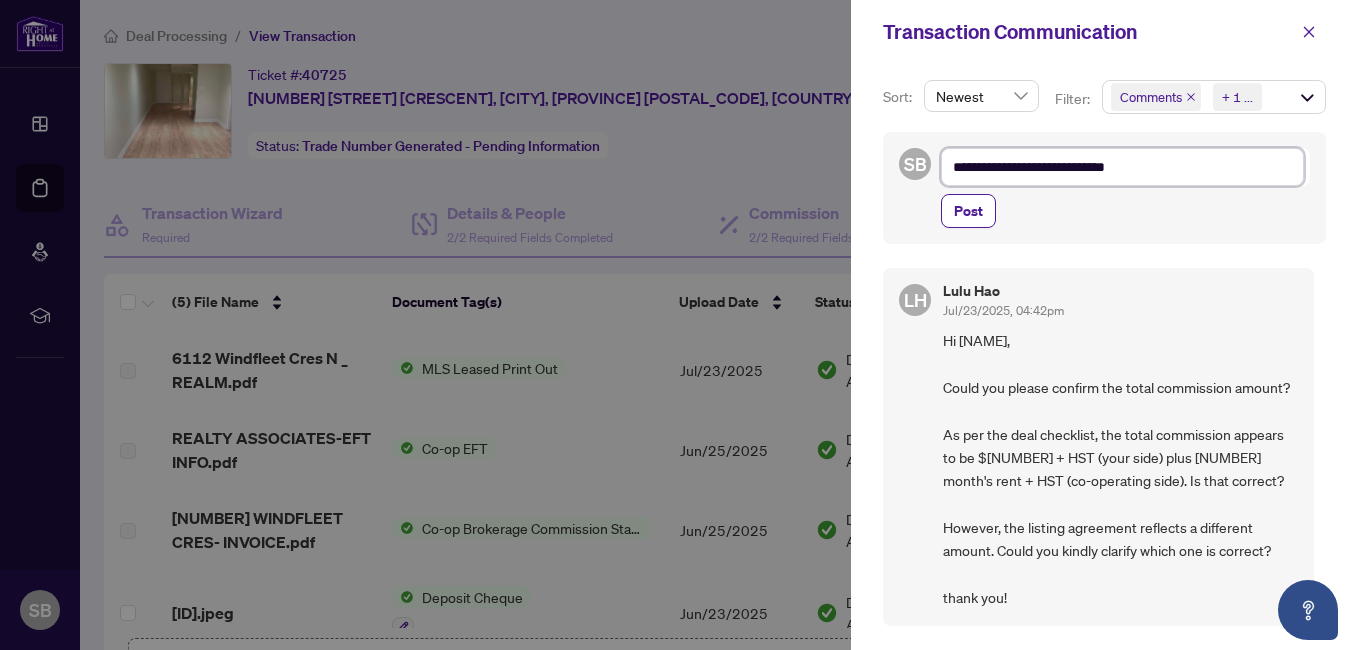 type on "**********" 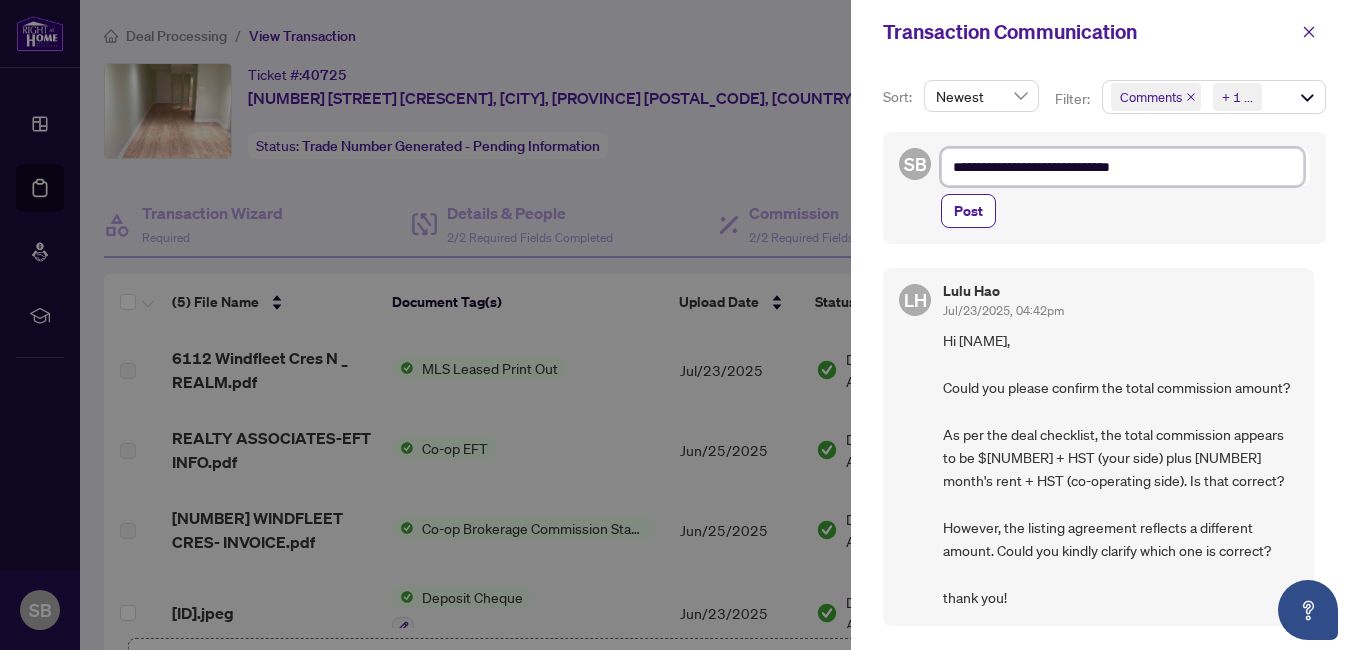 type on "**********" 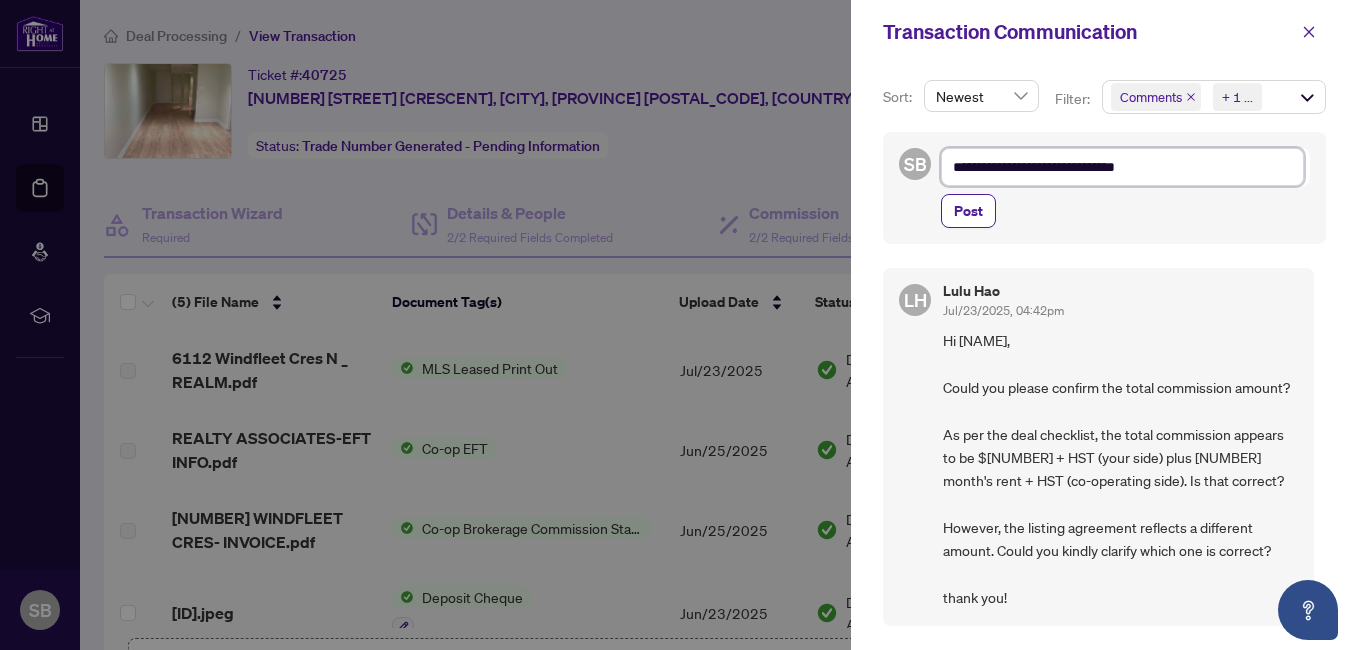type on "**********" 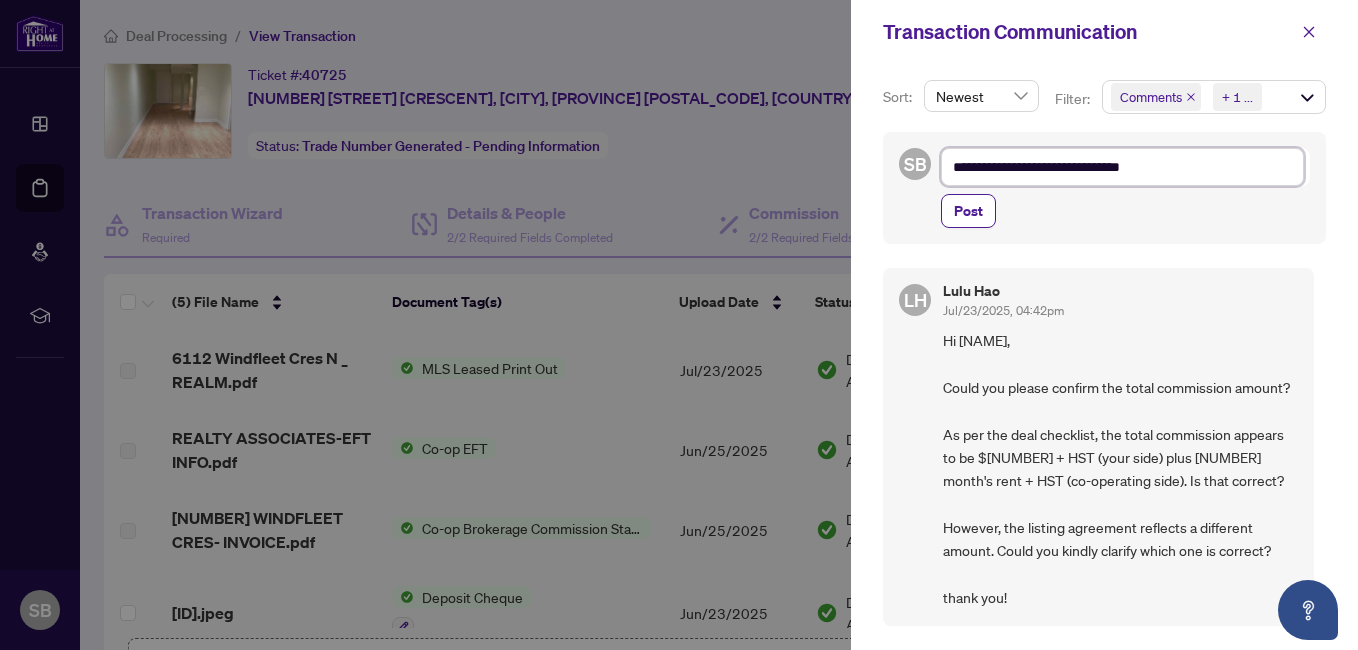 type on "**********" 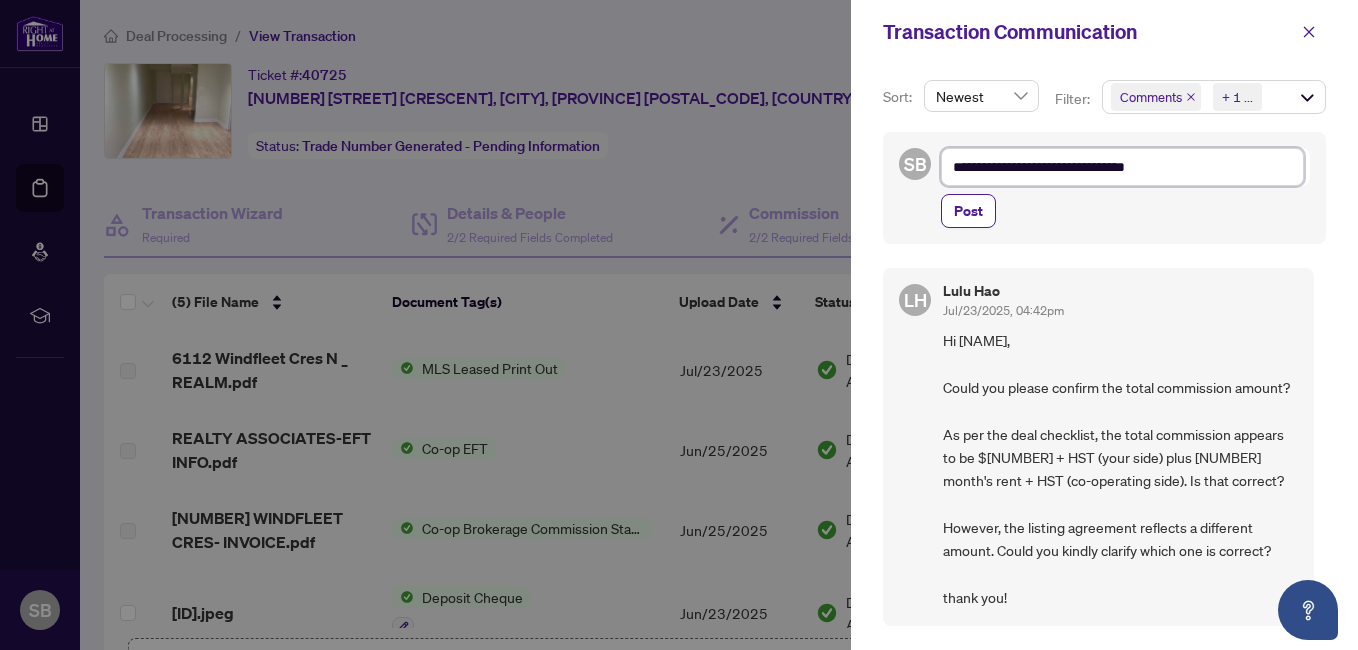 type on "**********" 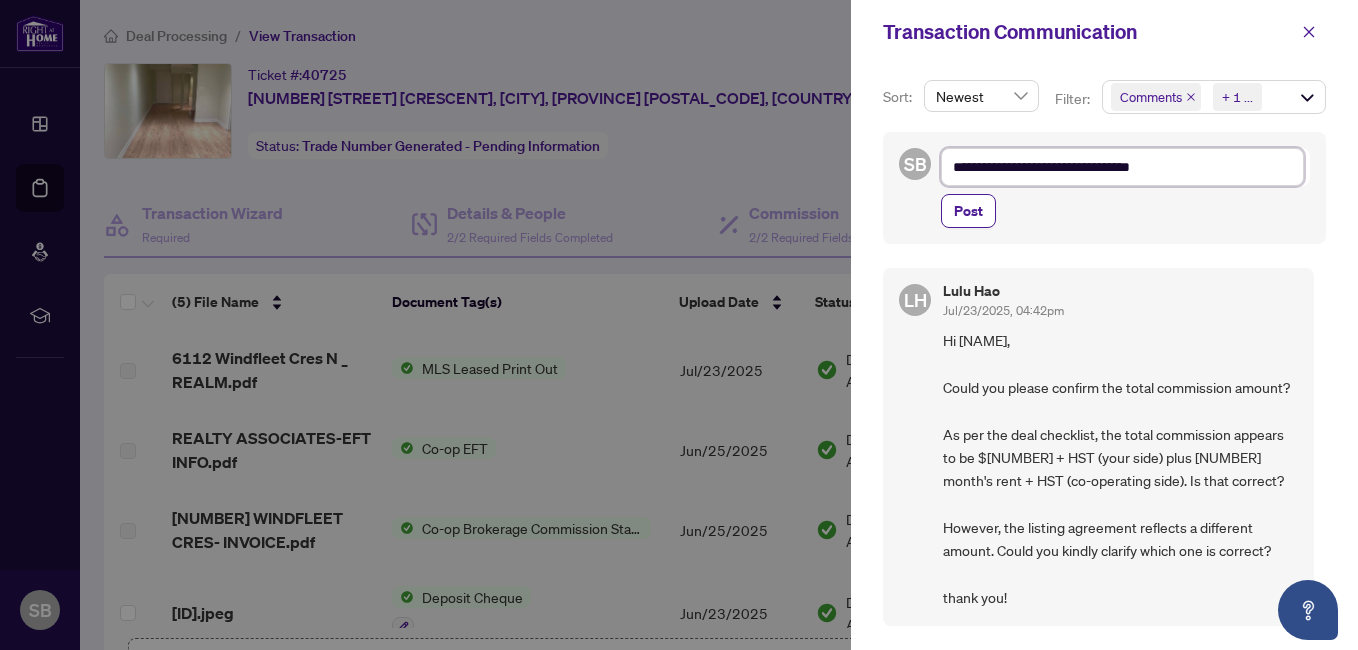 type on "**********" 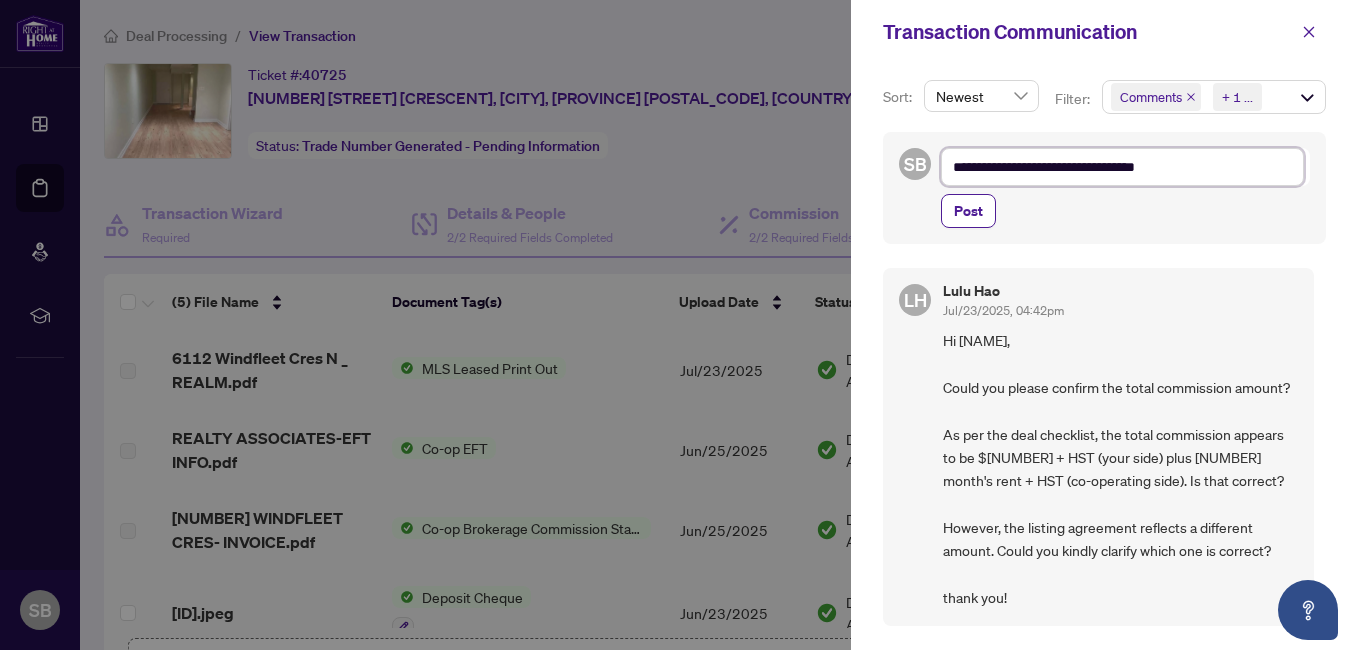 type on "**********" 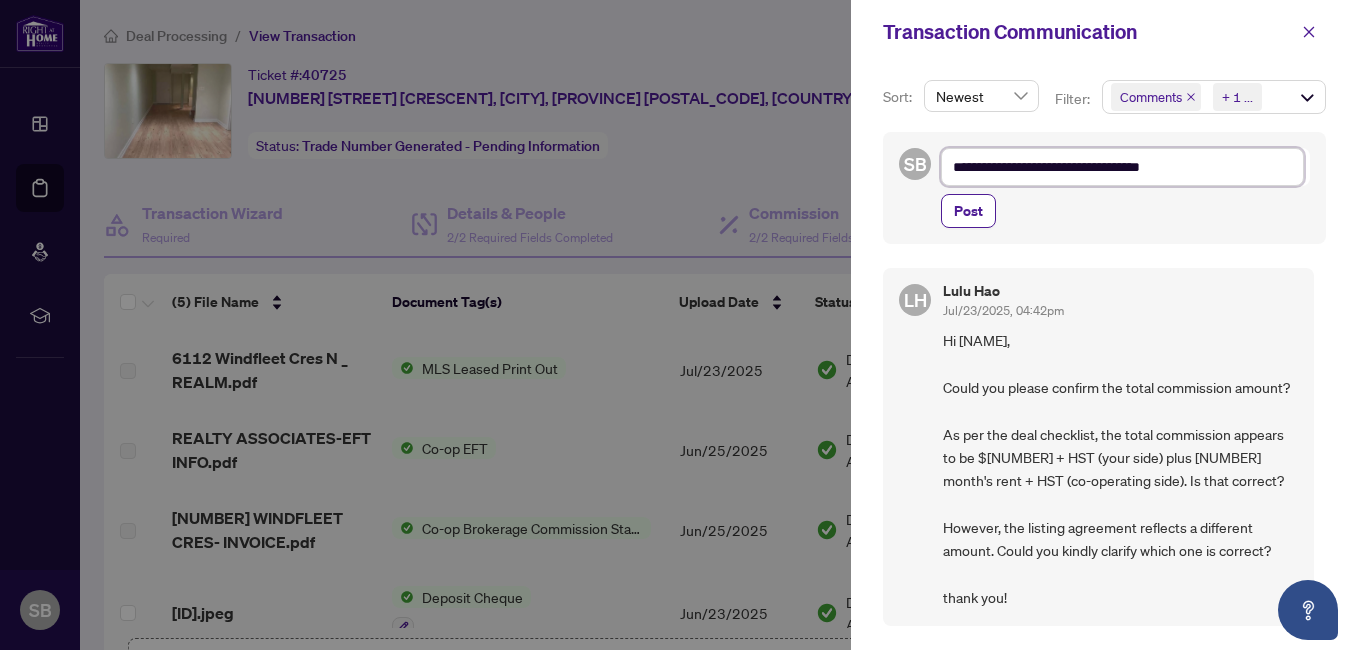 type on "**********" 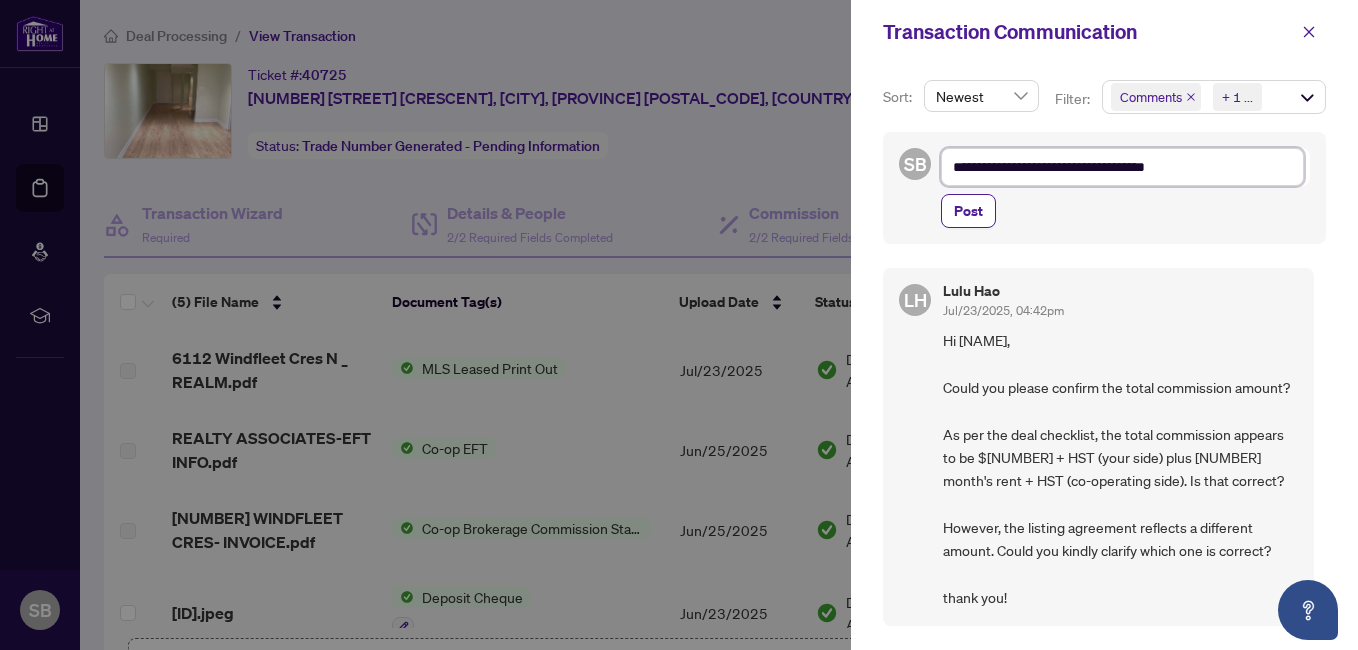 type on "**********" 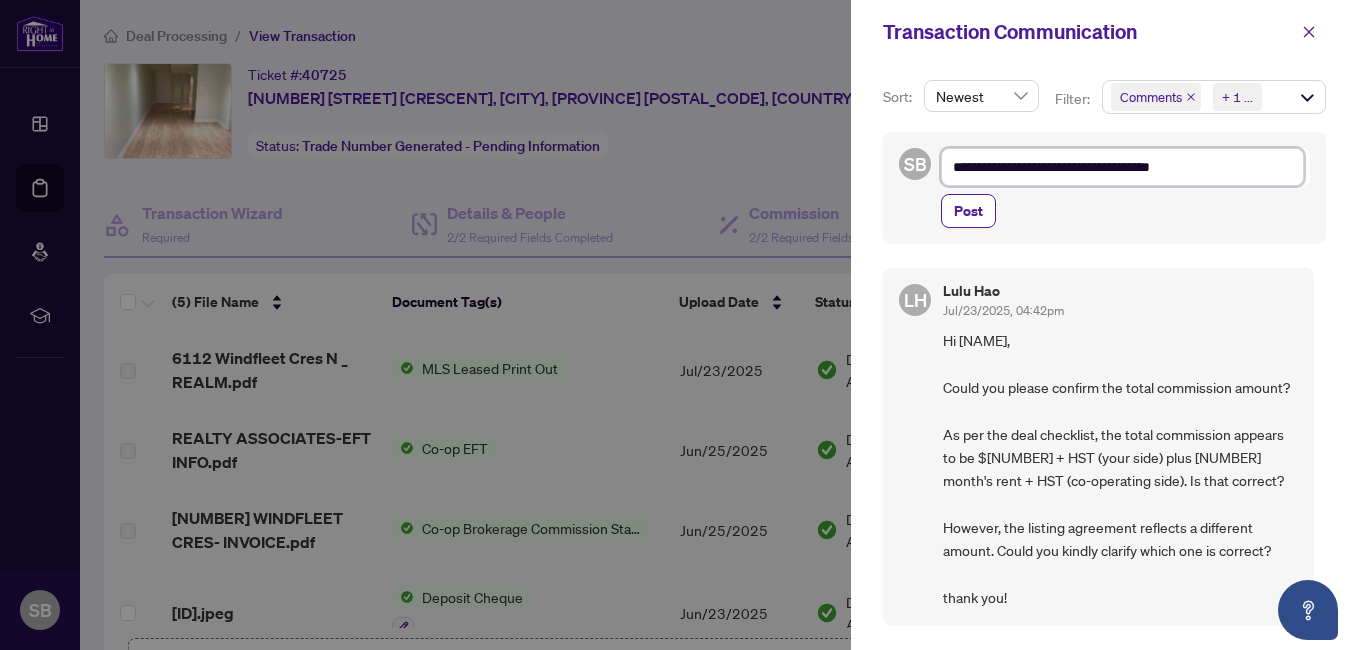type on "**********" 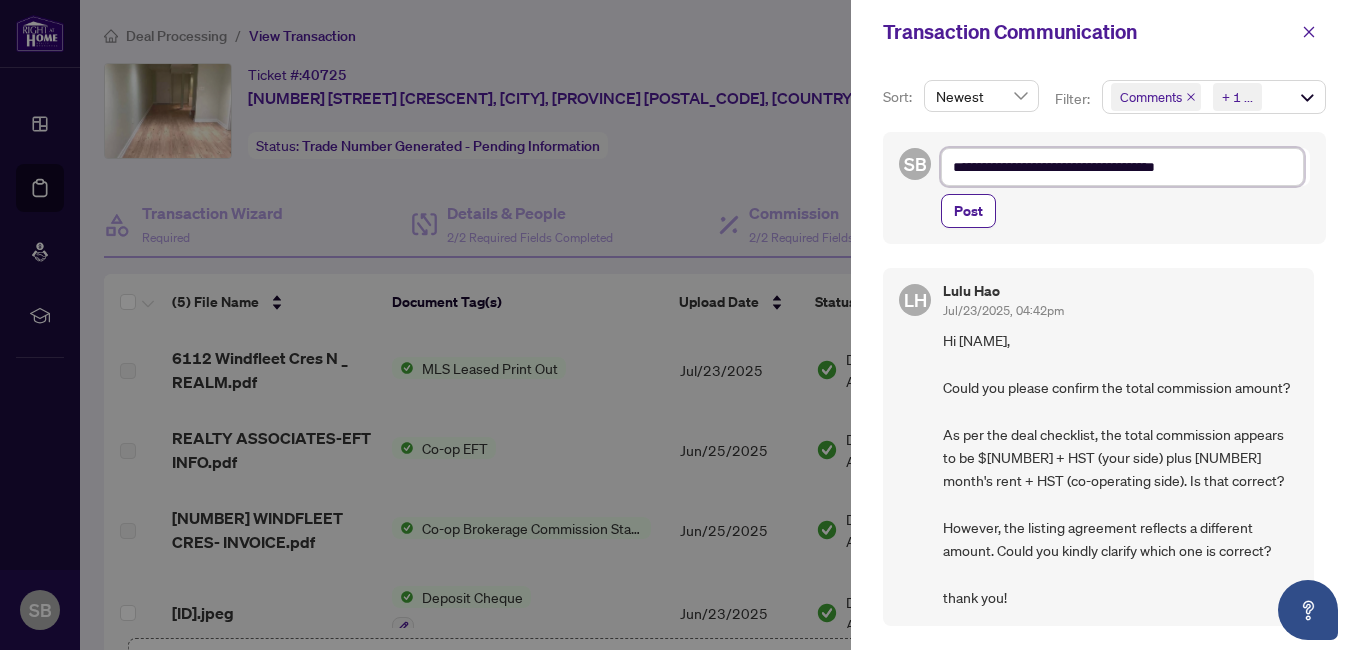 type on "**********" 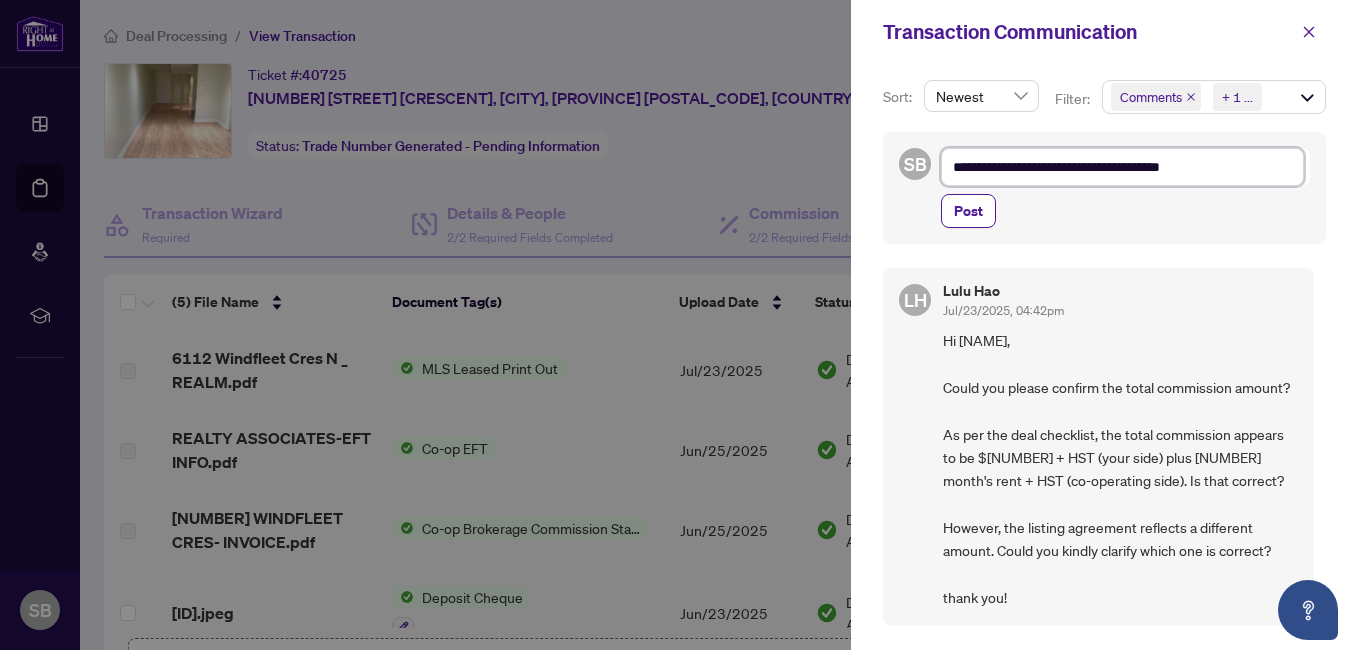 type on "**********" 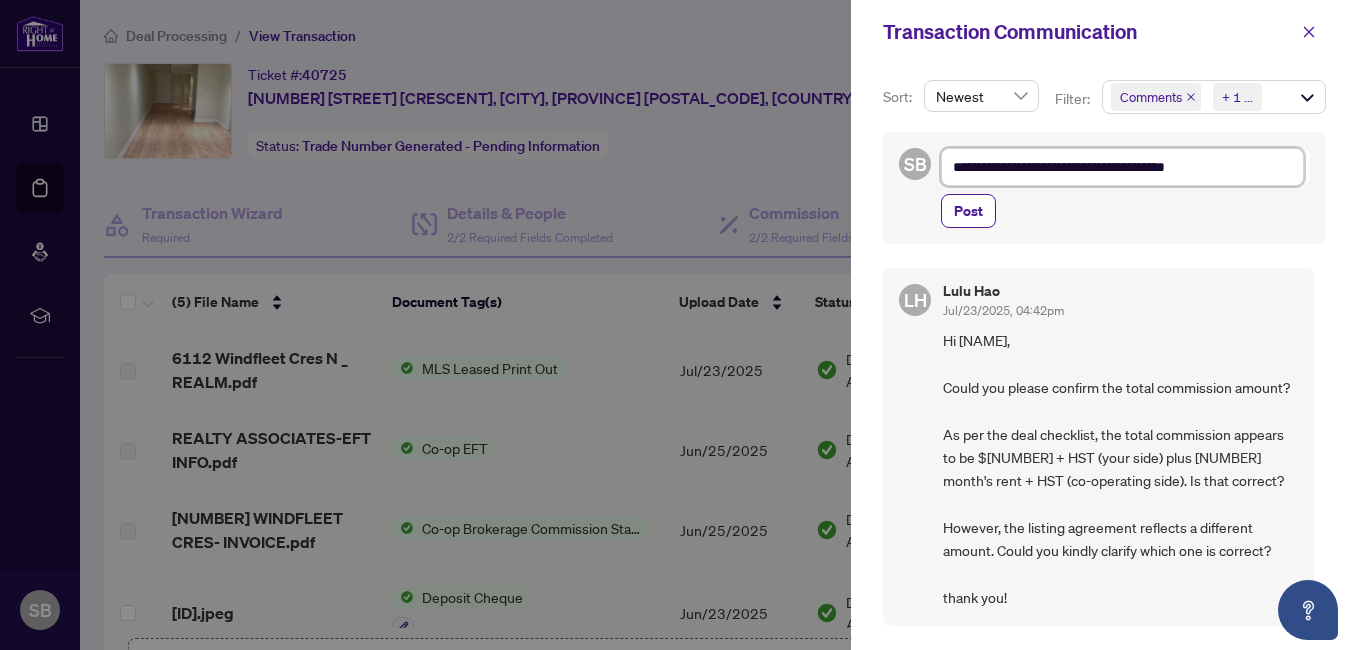 type on "**********" 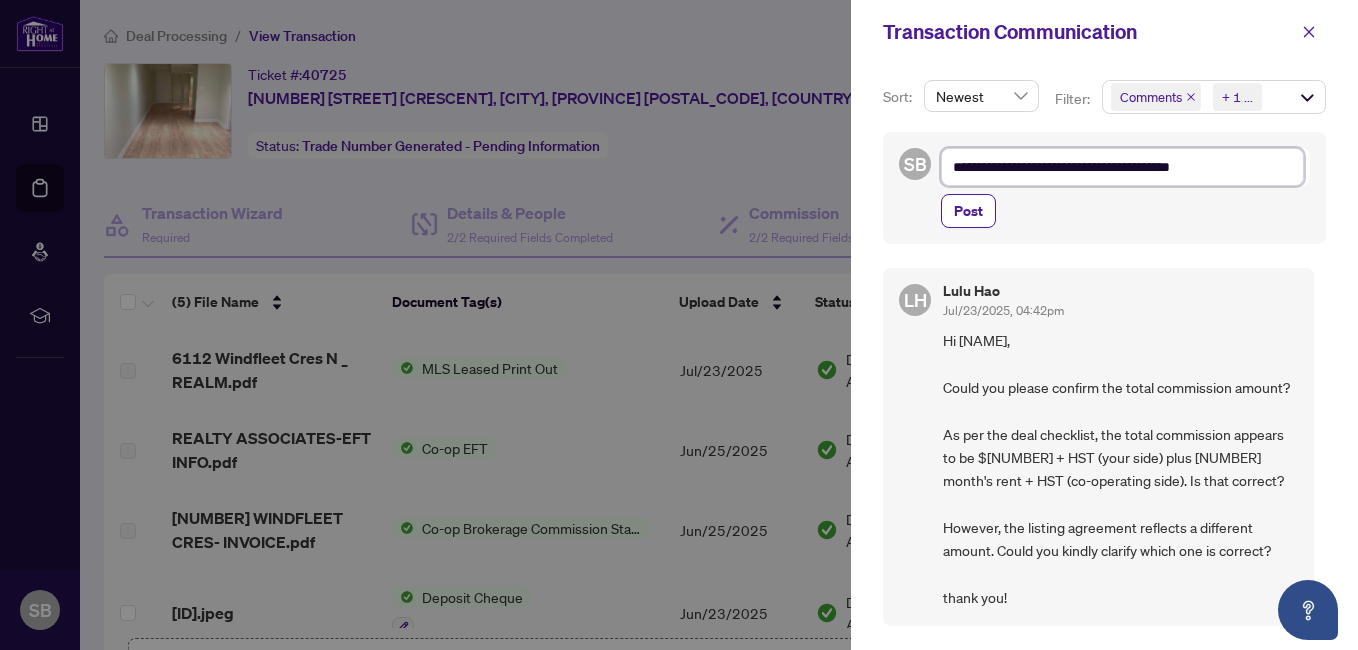type on "**********" 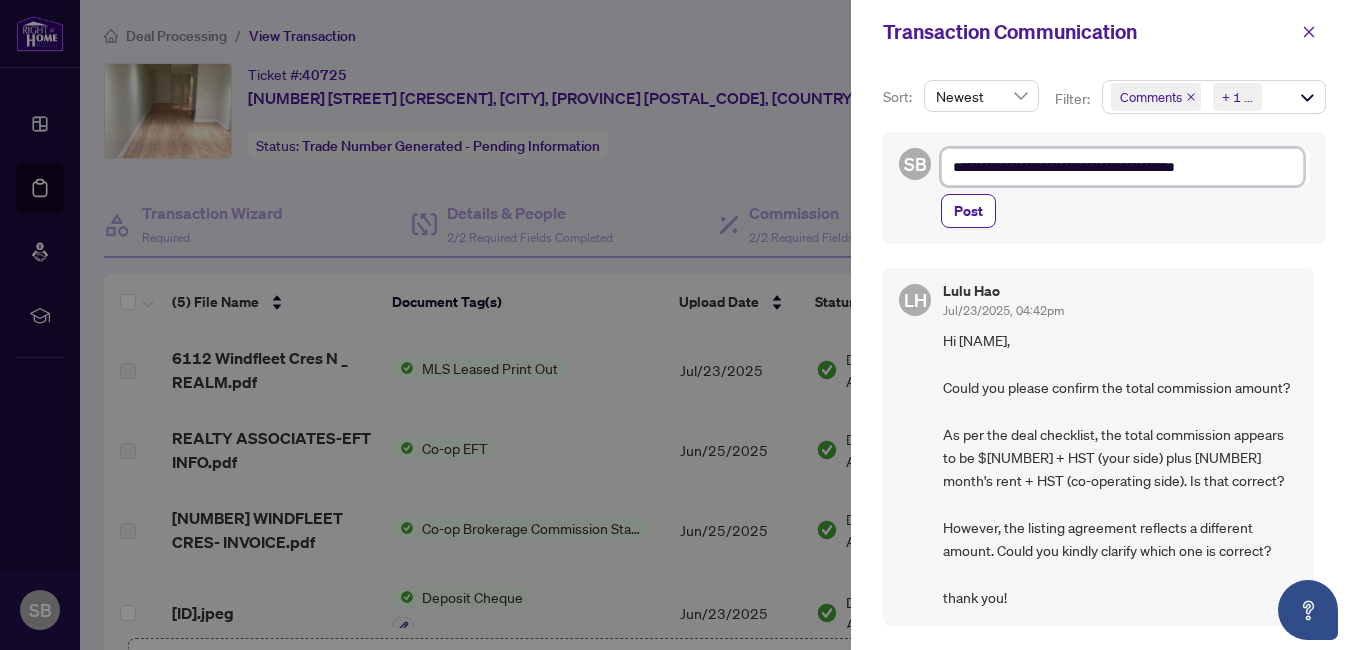 type on "**********" 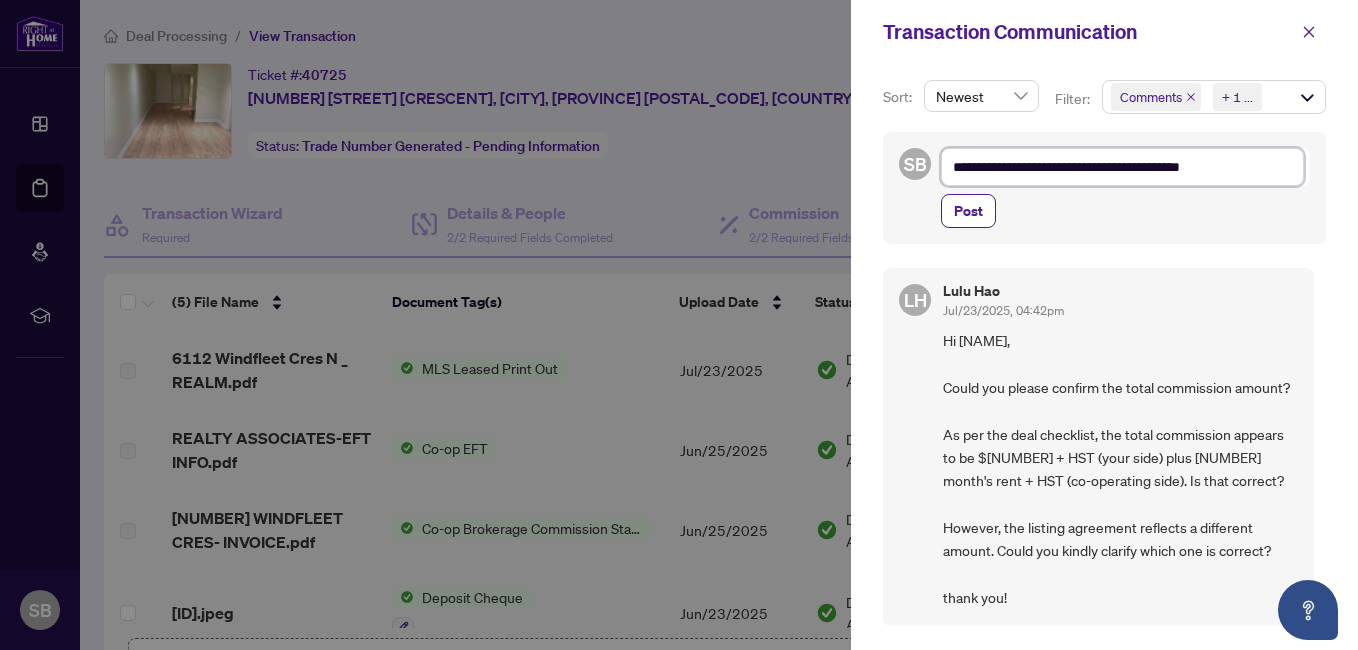 type on "**********" 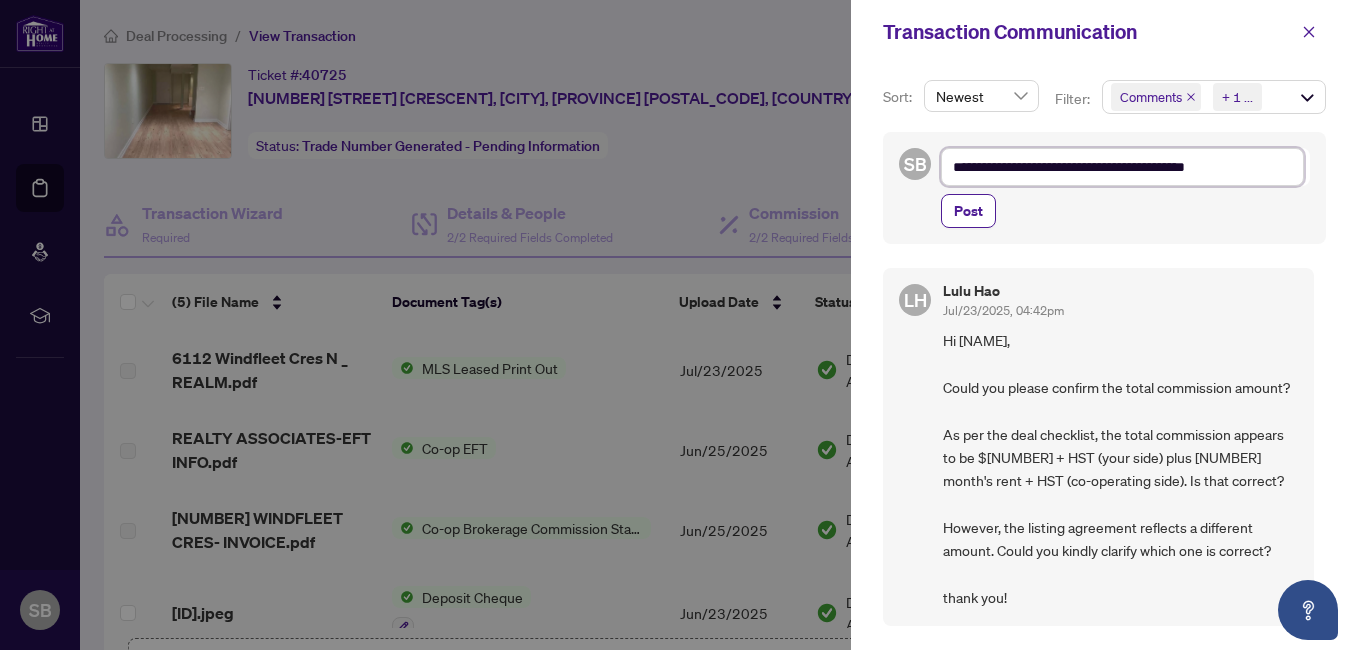 type on "**********" 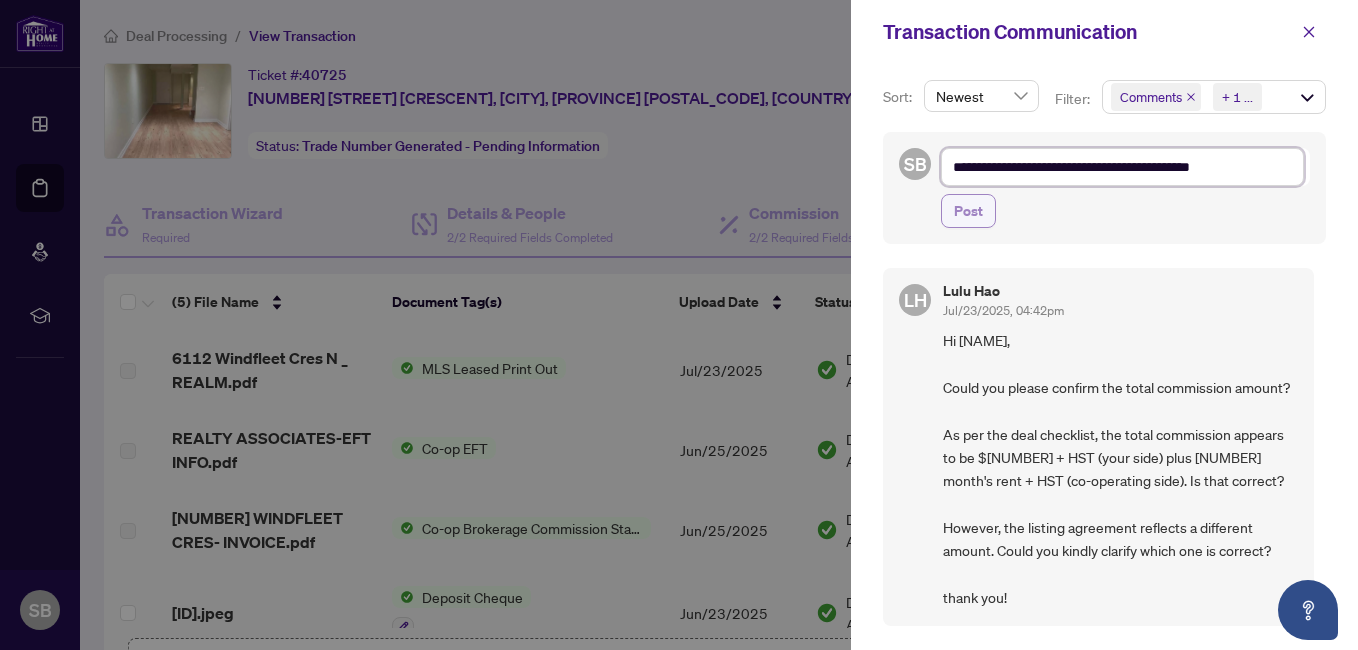 type on "**********" 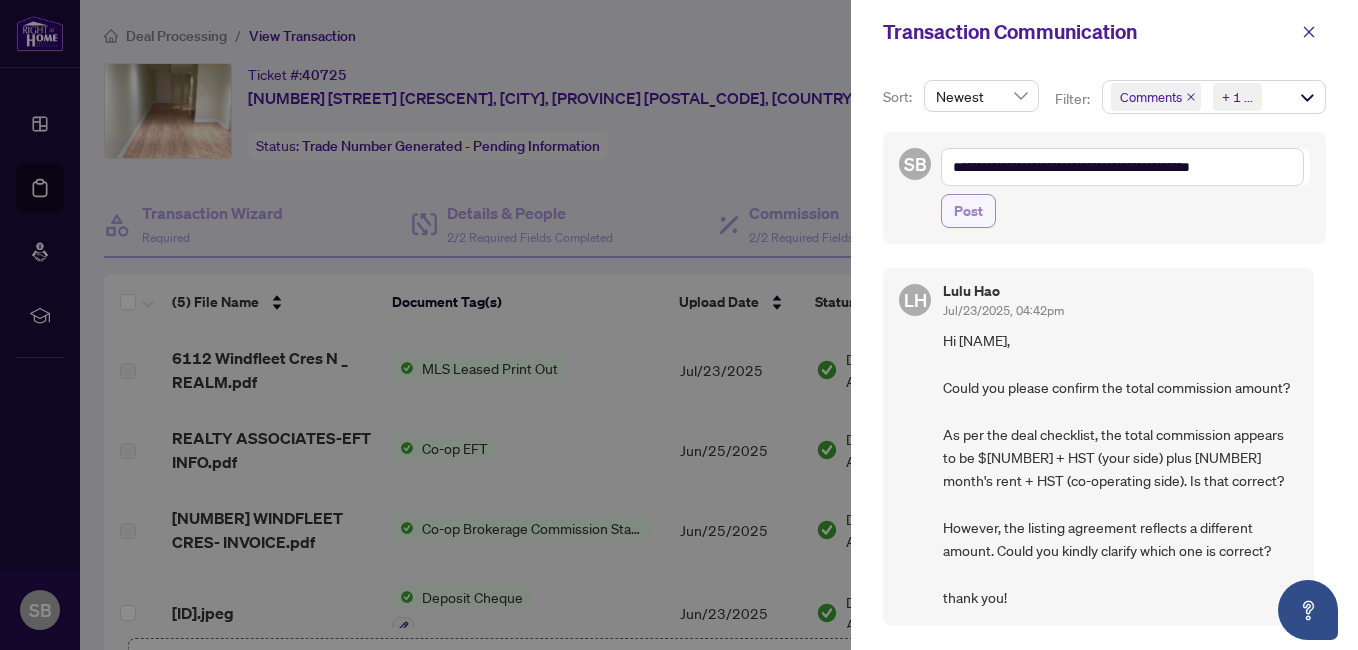 click on "Post" at bounding box center (968, 211) 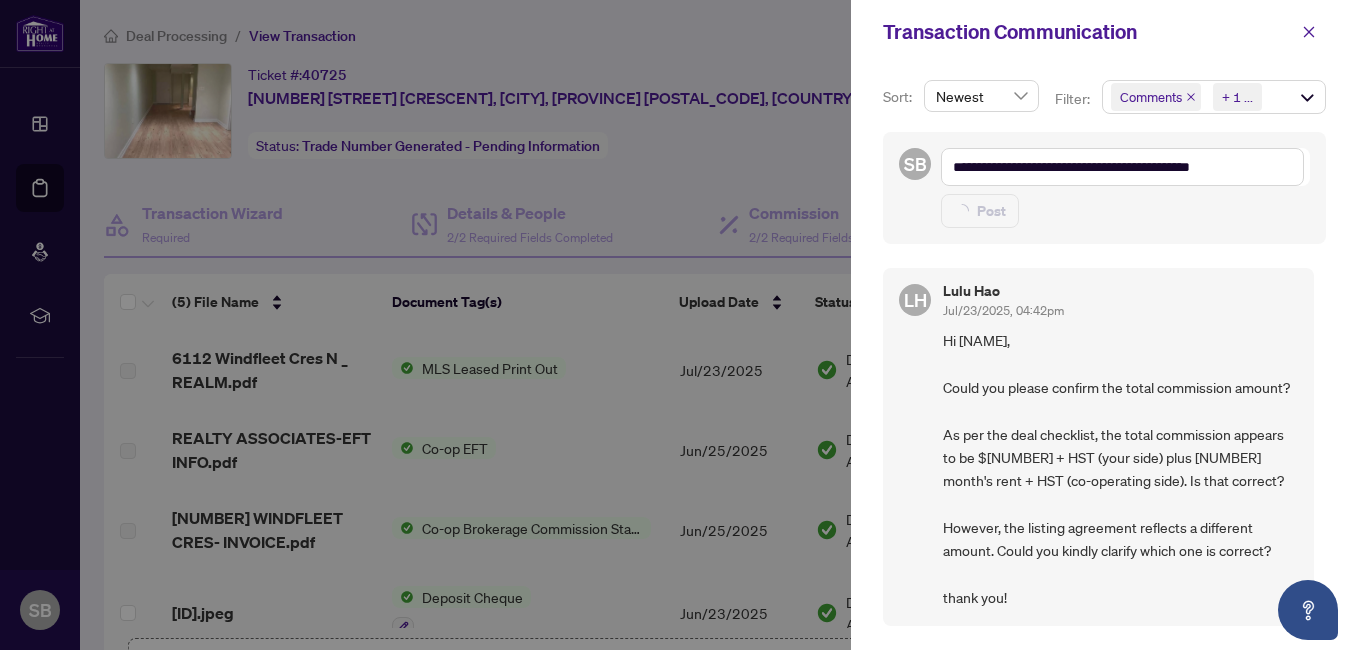 type on "**********" 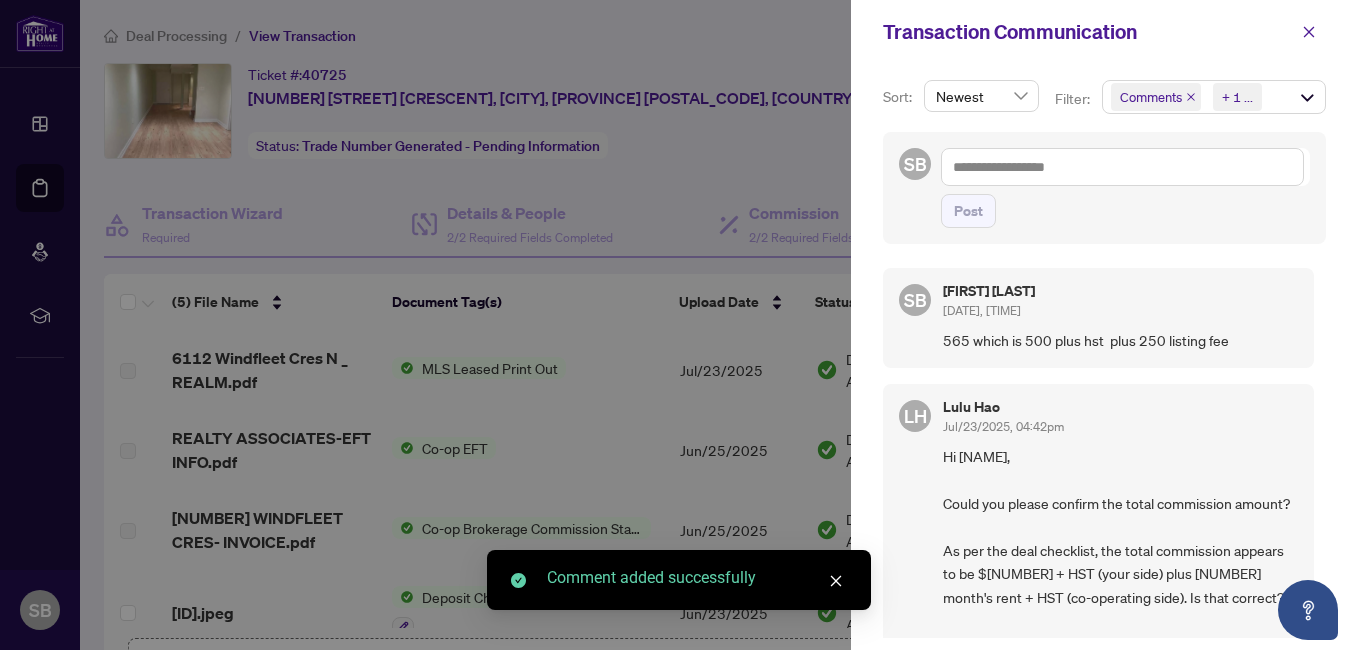 click at bounding box center (679, 325) 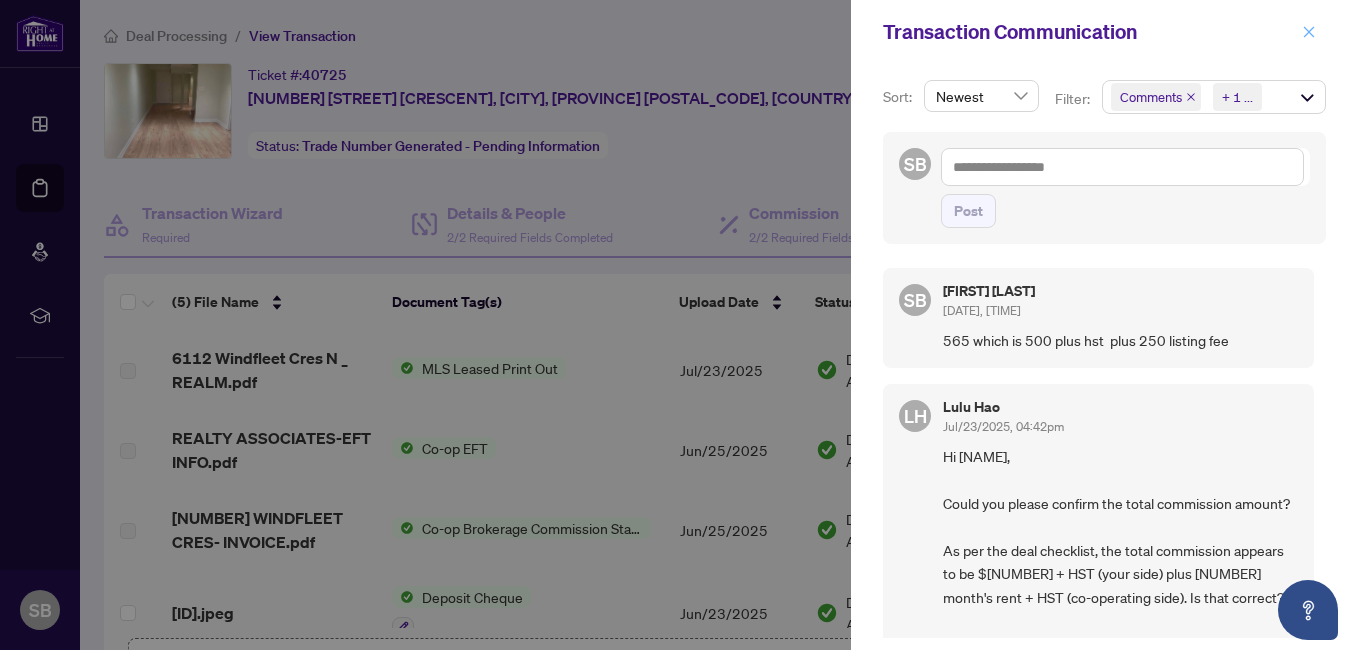 click 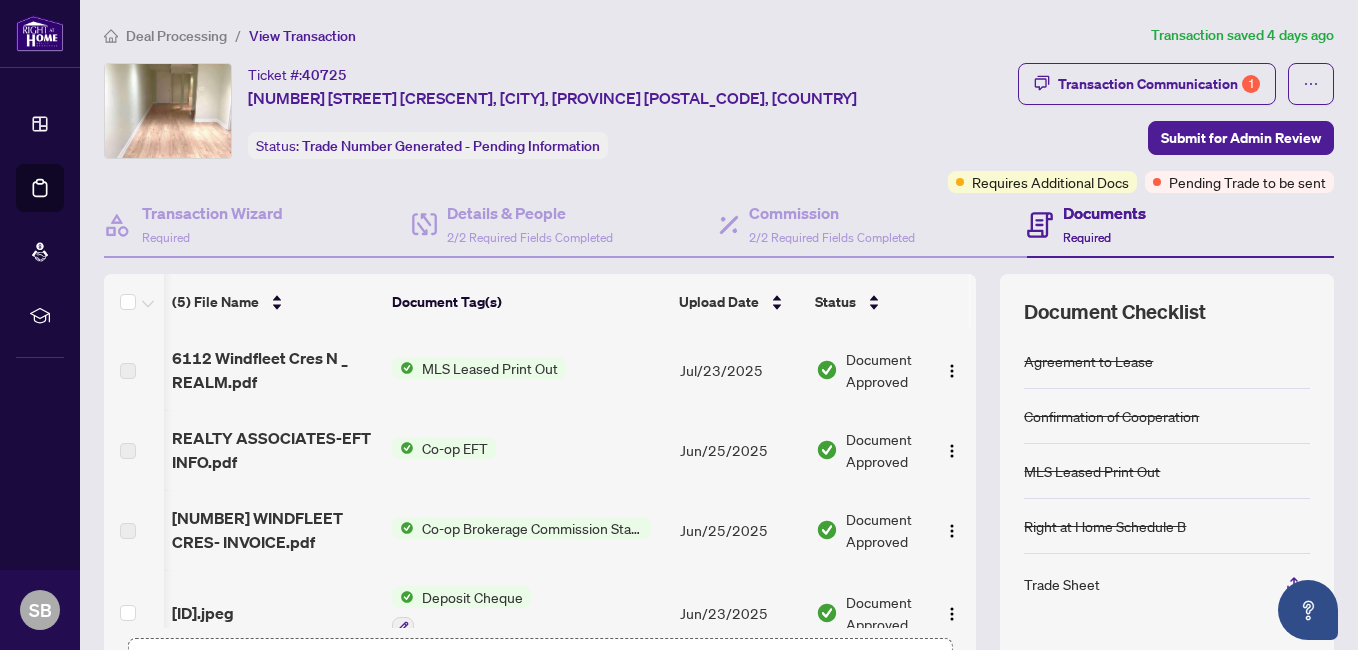 scroll, scrollTop: 0, scrollLeft: 69, axis: horizontal 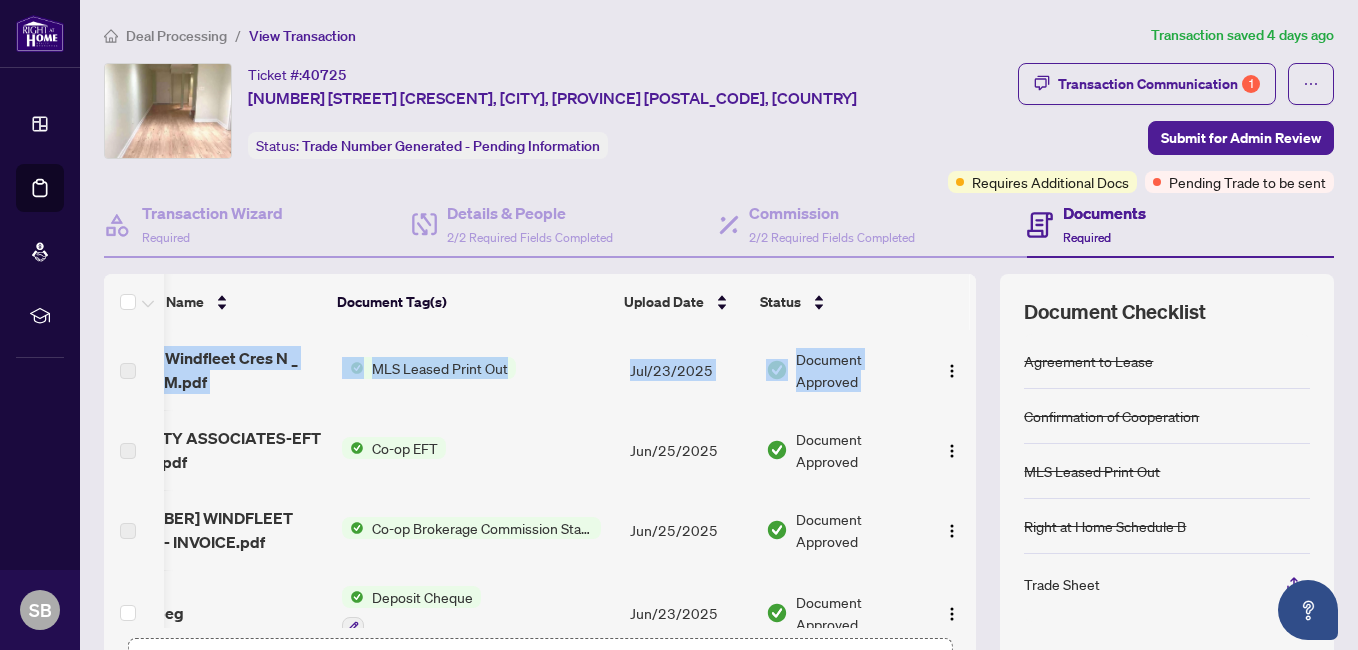 drag, startPoint x: 955, startPoint y: 393, endPoint x: 958, endPoint y: 483, distance: 90.04999 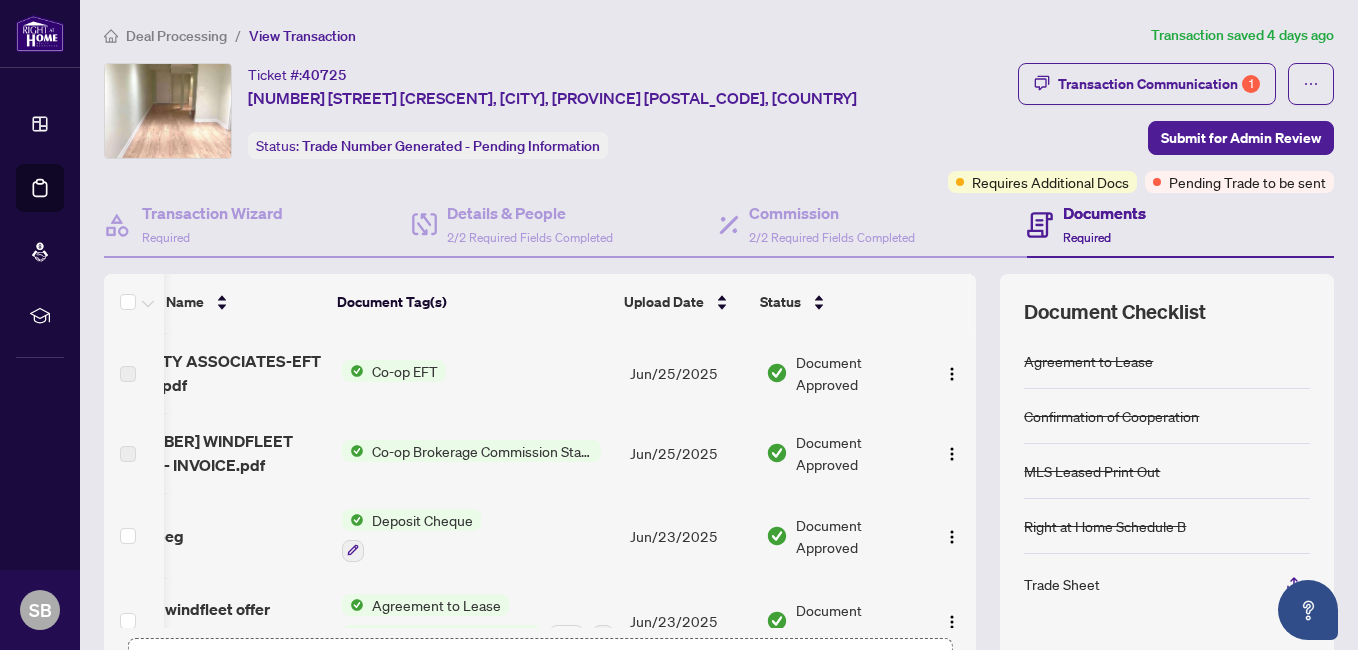 scroll, scrollTop: 84, scrollLeft: 69, axis: both 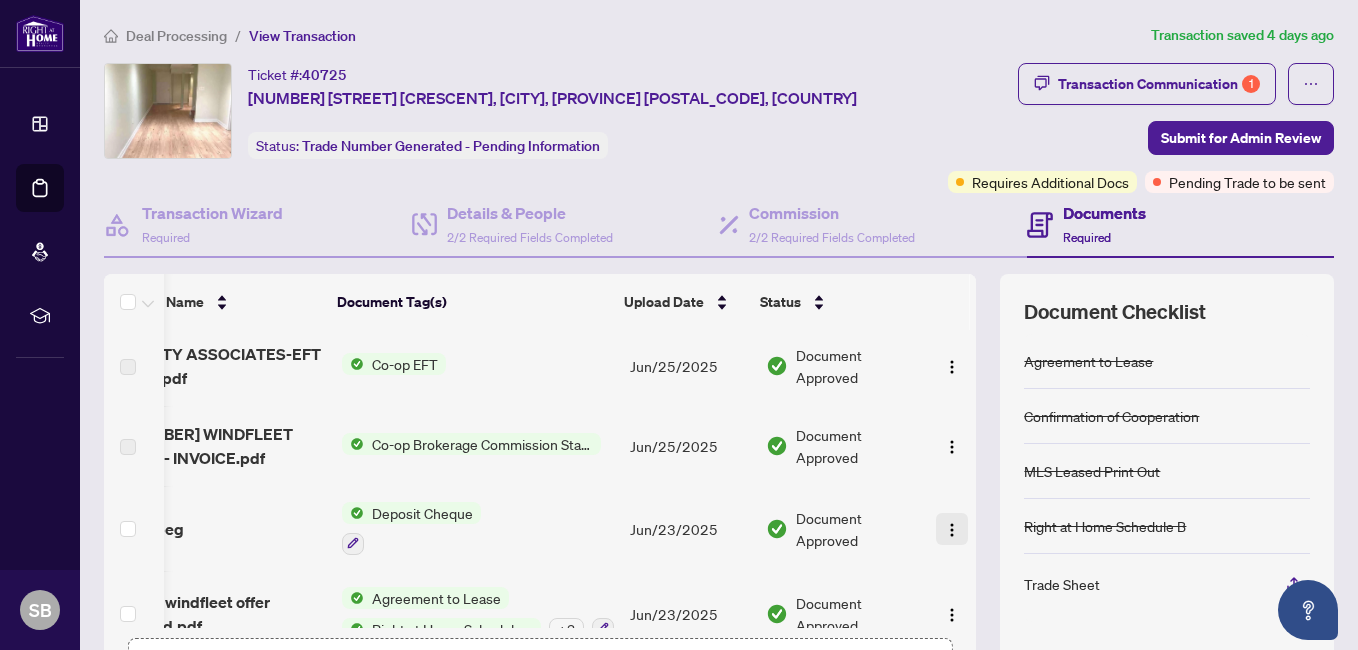 click at bounding box center [952, 529] 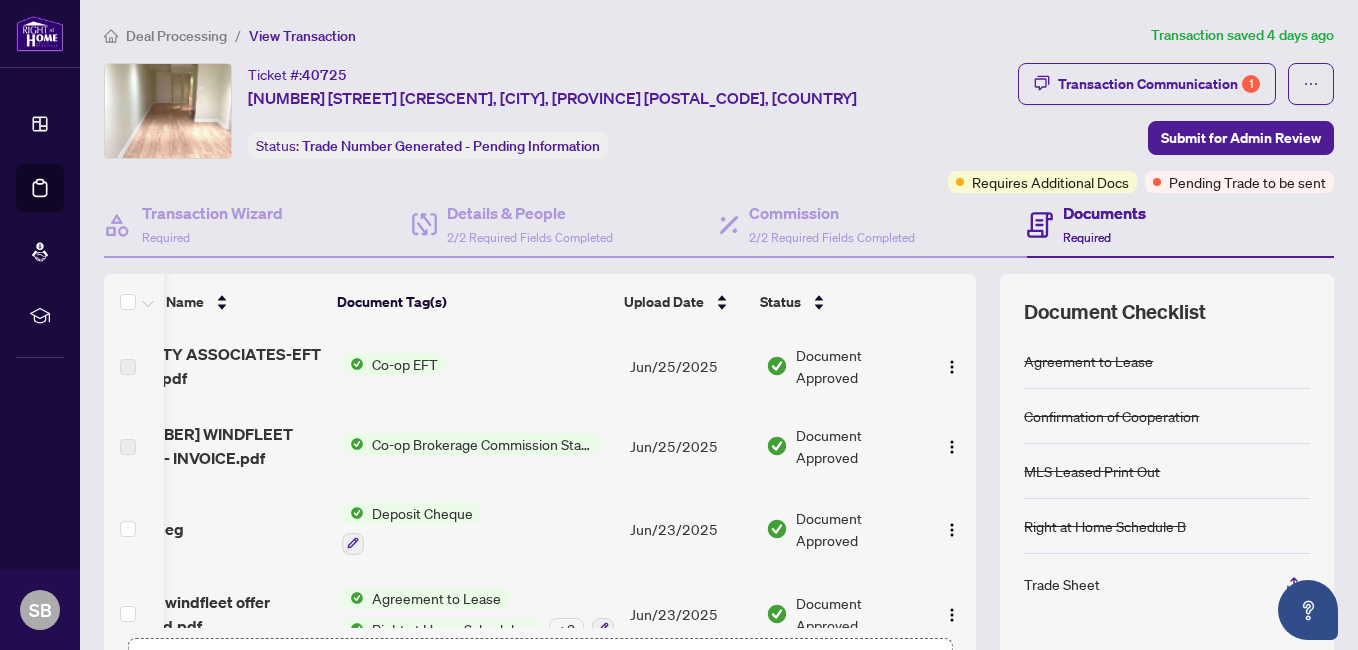 click on "(5) File Name Document Tag(s) Upload Date Status             [NUMBER] Windfleet Cres N _ REALM.pdf MLS Leased Print Out [DATE] Document Approved REALTY ASSOCIATES-EFT INFO.pdf Co-op EFT [DATE] Document Approved [NUMBER] WINDFLEET CRES- INVOICE.pdf Co-op Brokerage Commission Statement [DATE] Document Approved [ID].jpeg Deposit Cheque [DATE] Document Approved [NUMBER] windfleet offer aigned.pdf Agreement to Lease Right at Home Schedule B + [NUMBER] [DATE] Document Approved Drag & Drop or Upload Forms Supported files include   .PDF, .JPG, .JPEG, .PNG   under  25 MB Document Checklist Agreement to Lease Confirmation of Cooperation MLS Leased Print Out Right at Home Schedule B Trade Sheet" at bounding box center (719, 499) 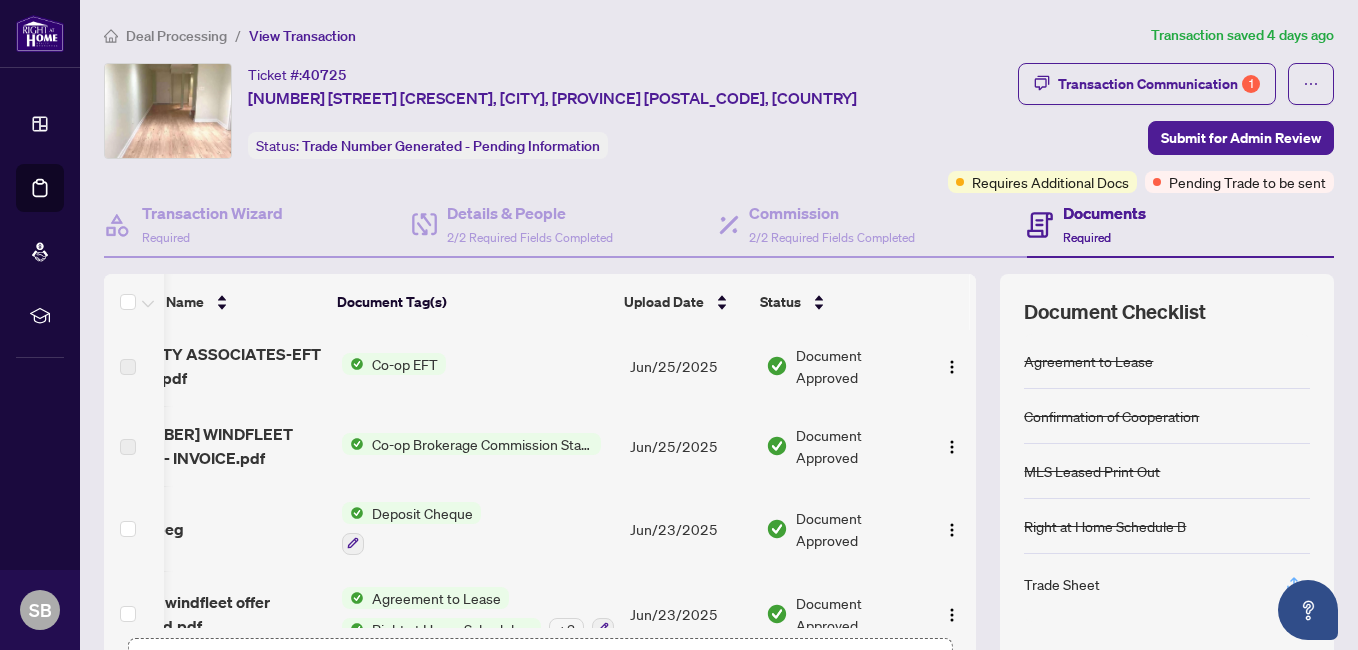 click 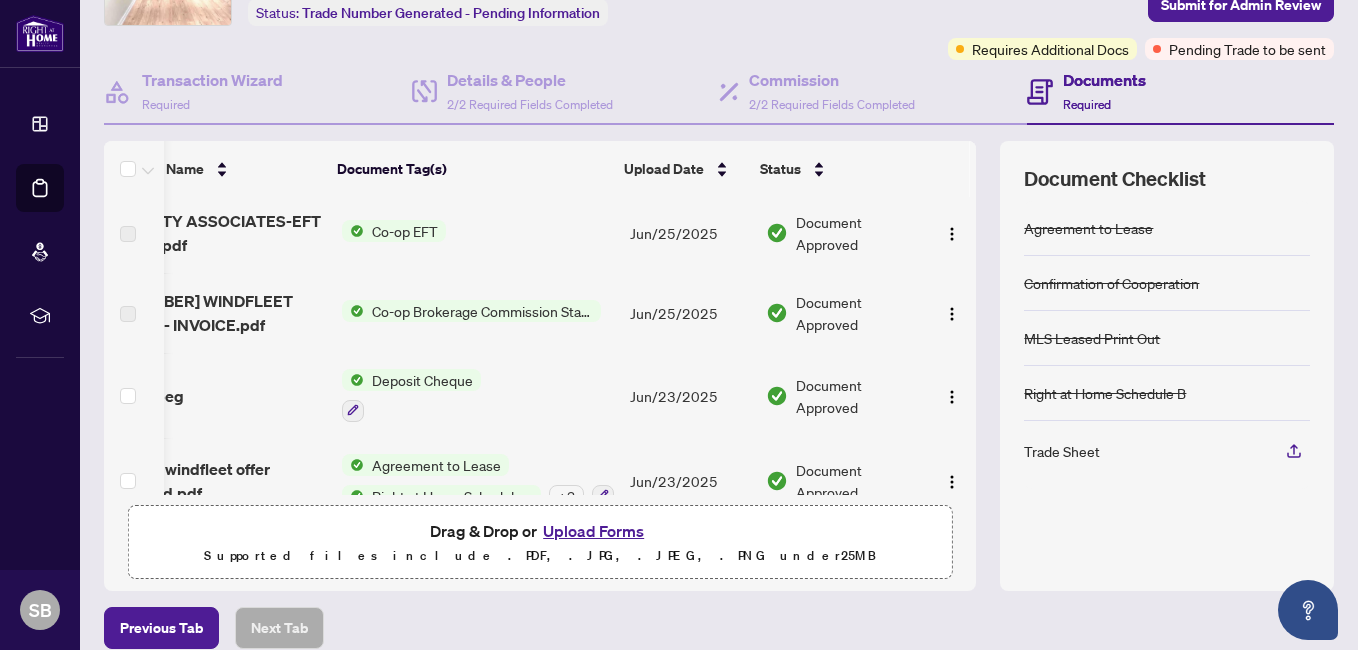 scroll, scrollTop: 225, scrollLeft: 0, axis: vertical 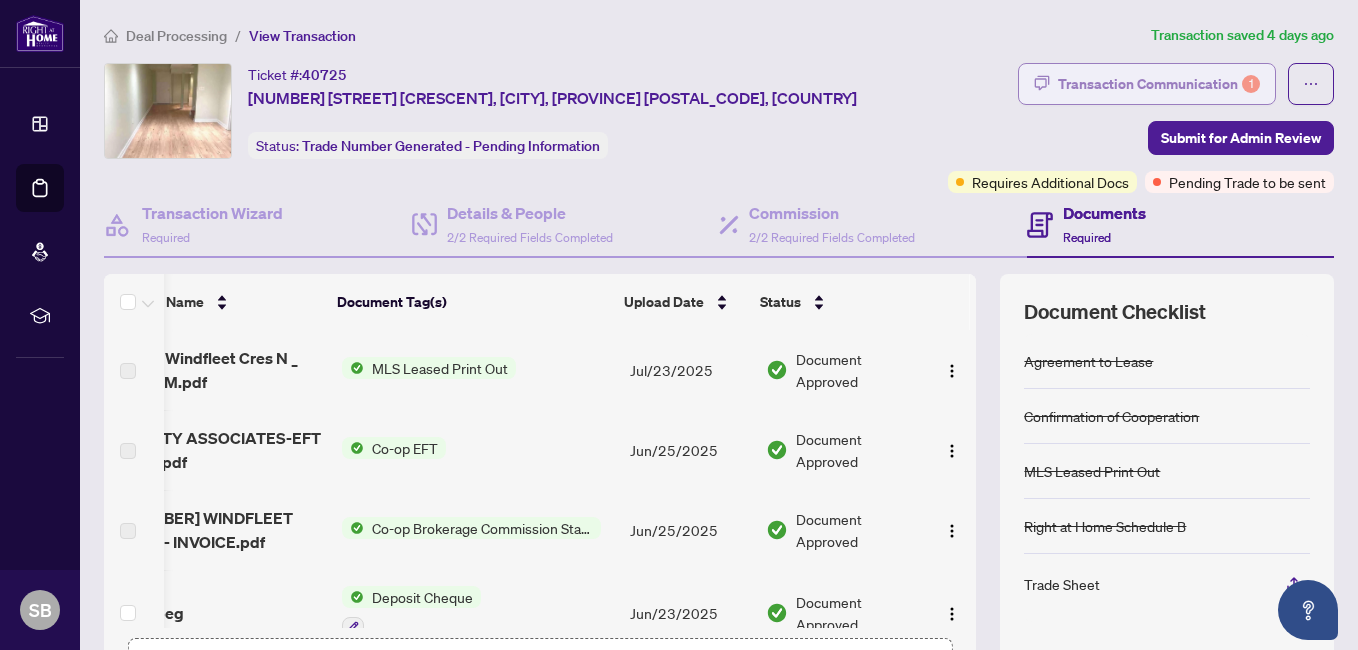click on "Transaction Communication 1" at bounding box center [1159, 84] 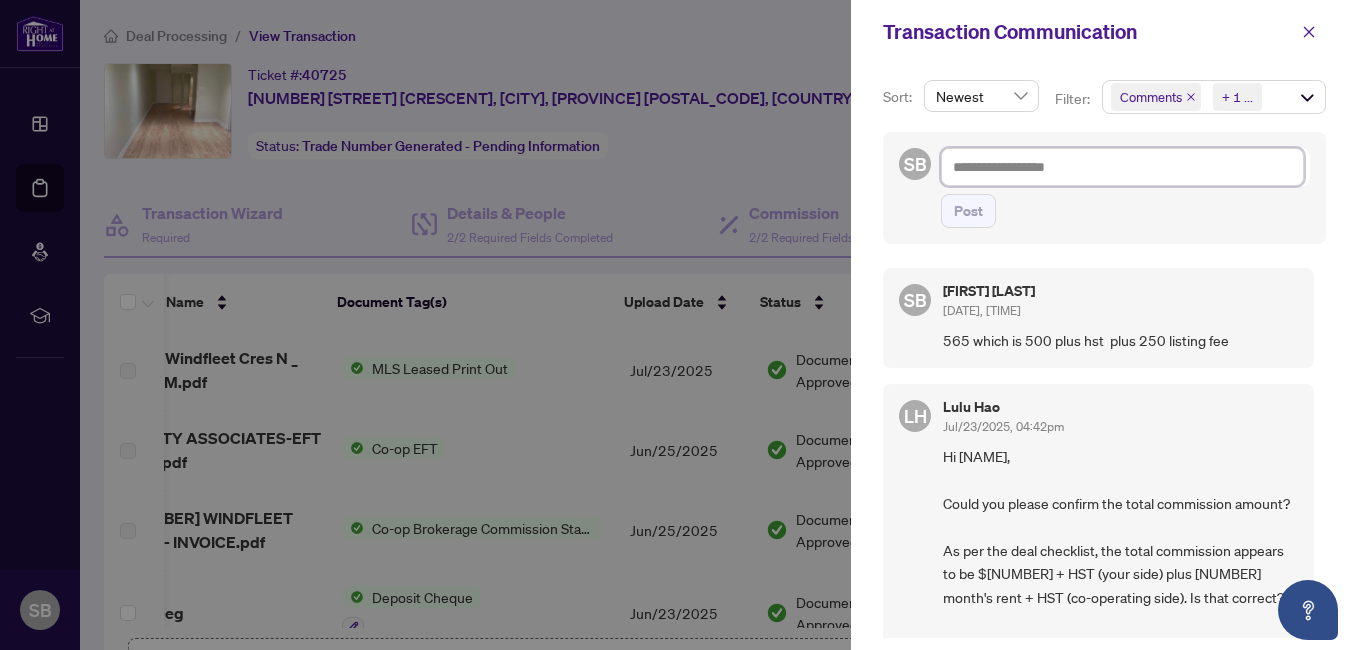 click at bounding box center [1122, 167] 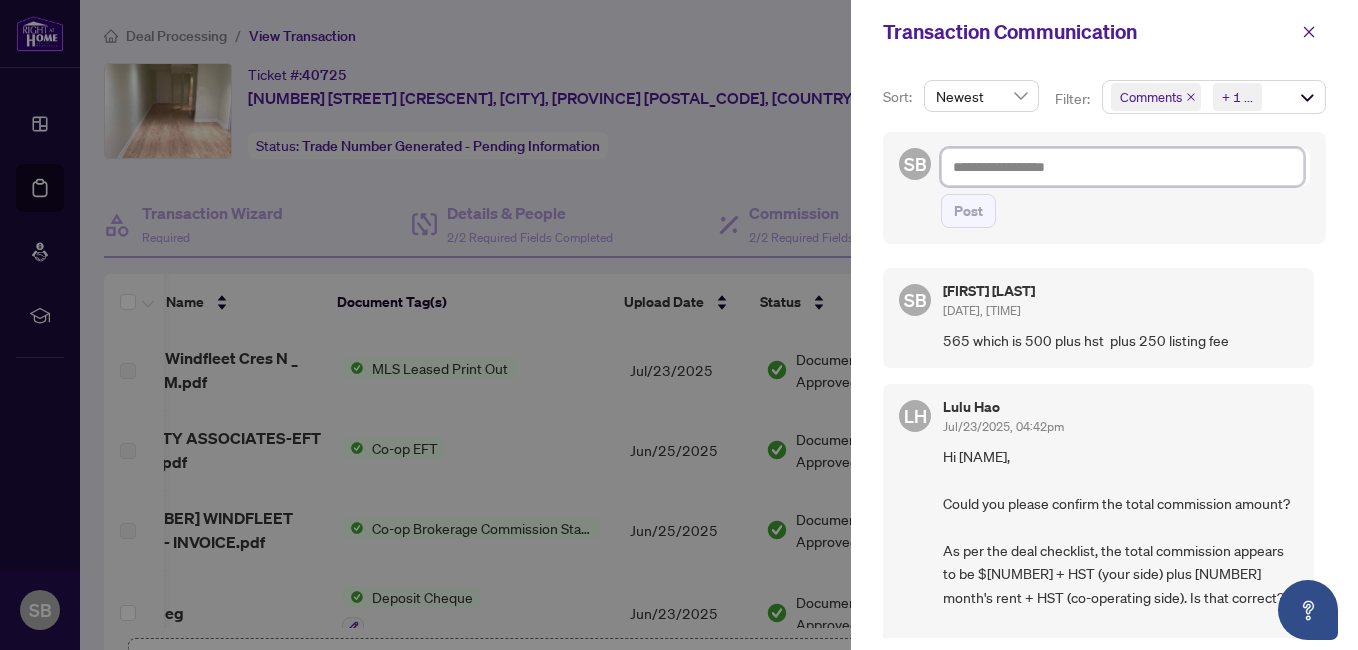 type on "*" 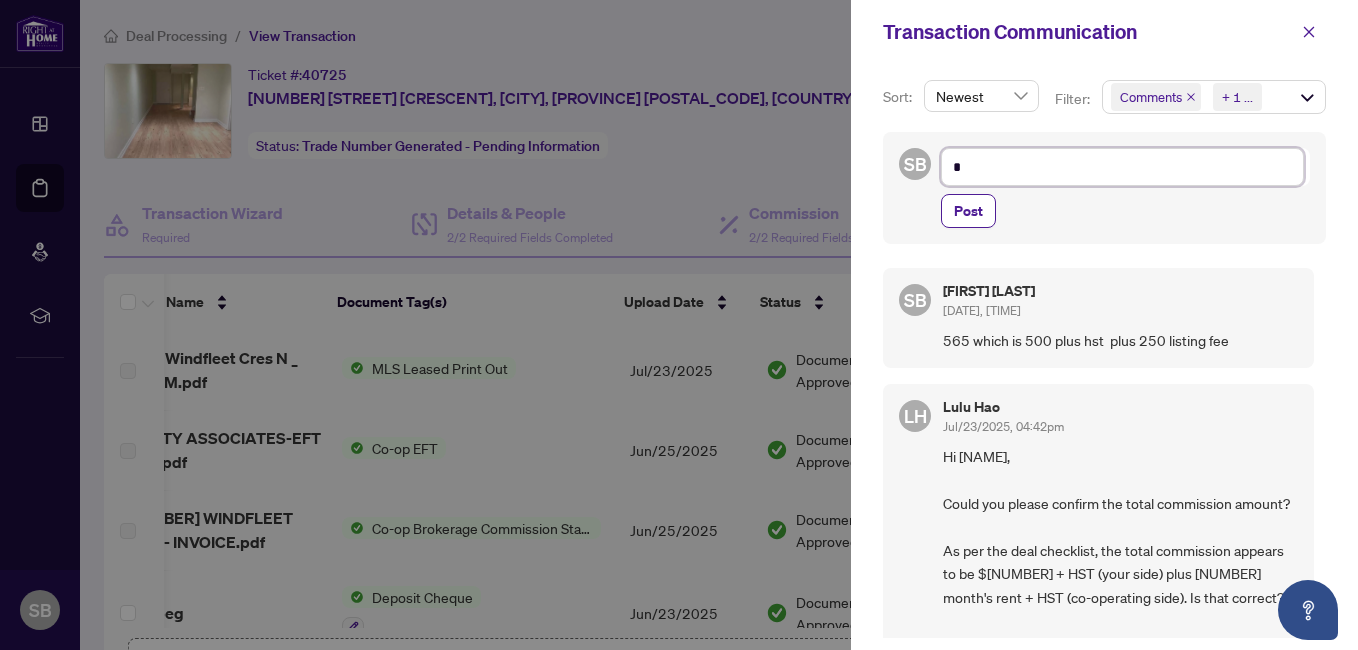 type on "**" 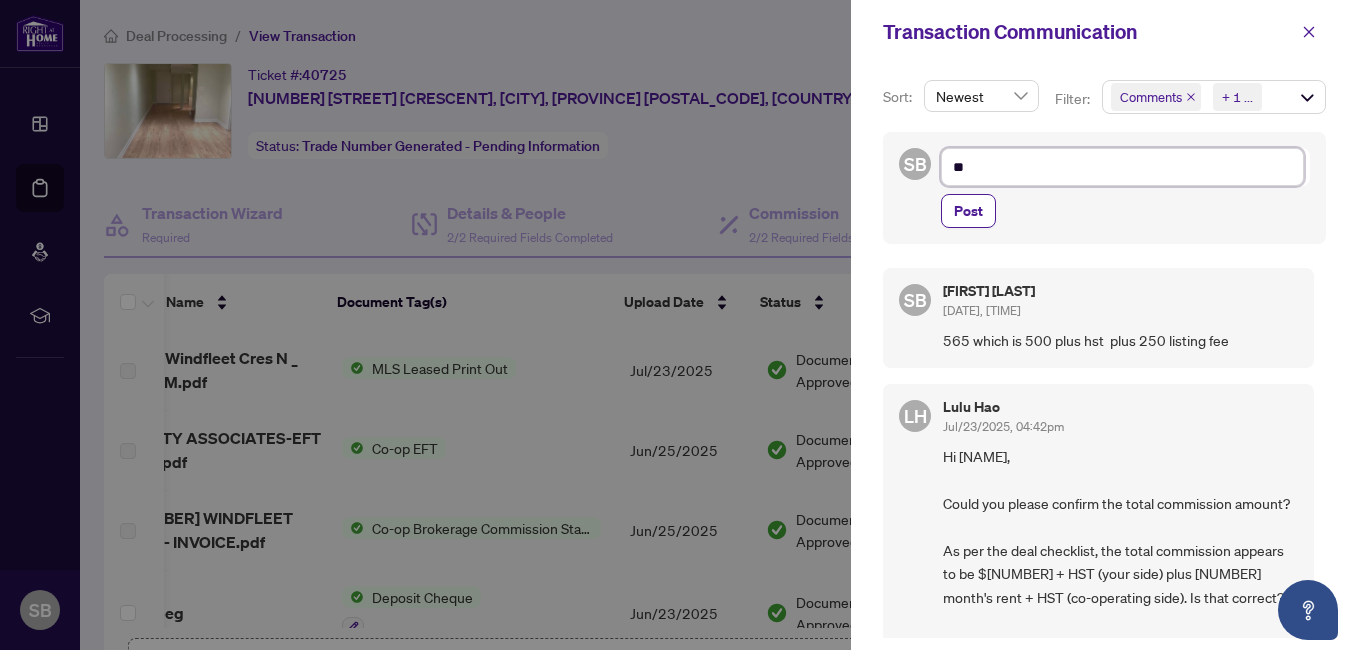type on "***" 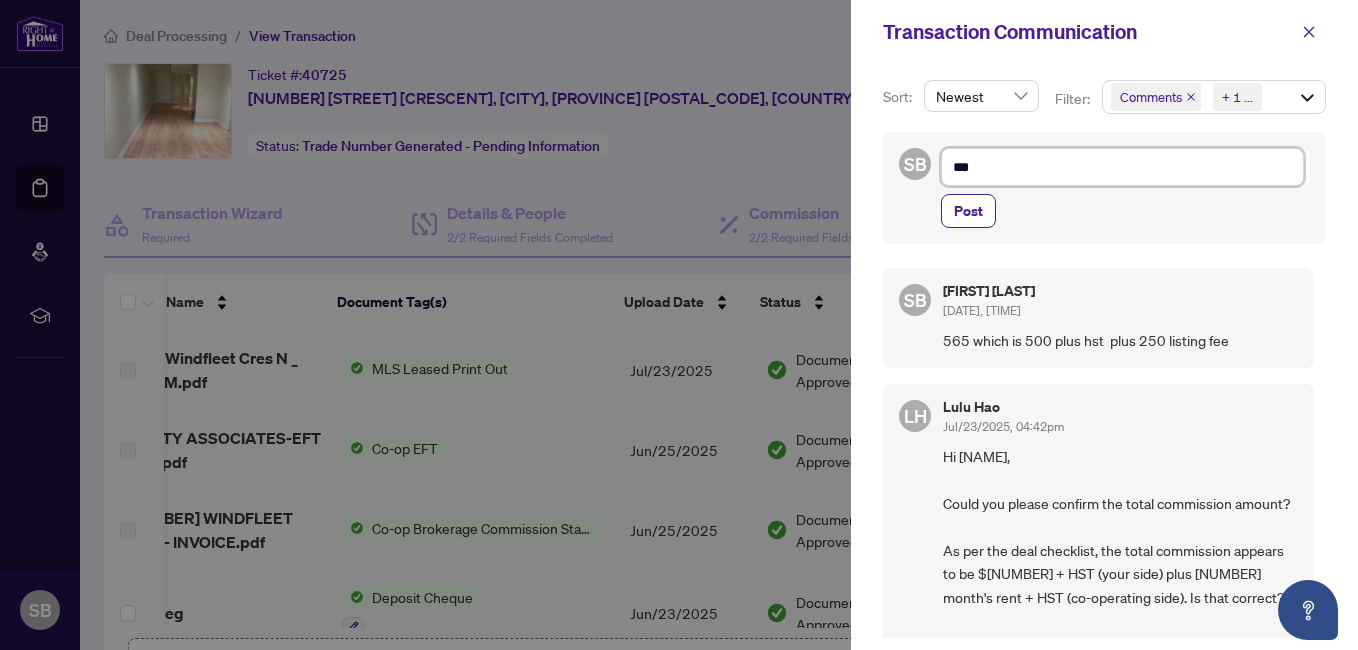 type on "****" 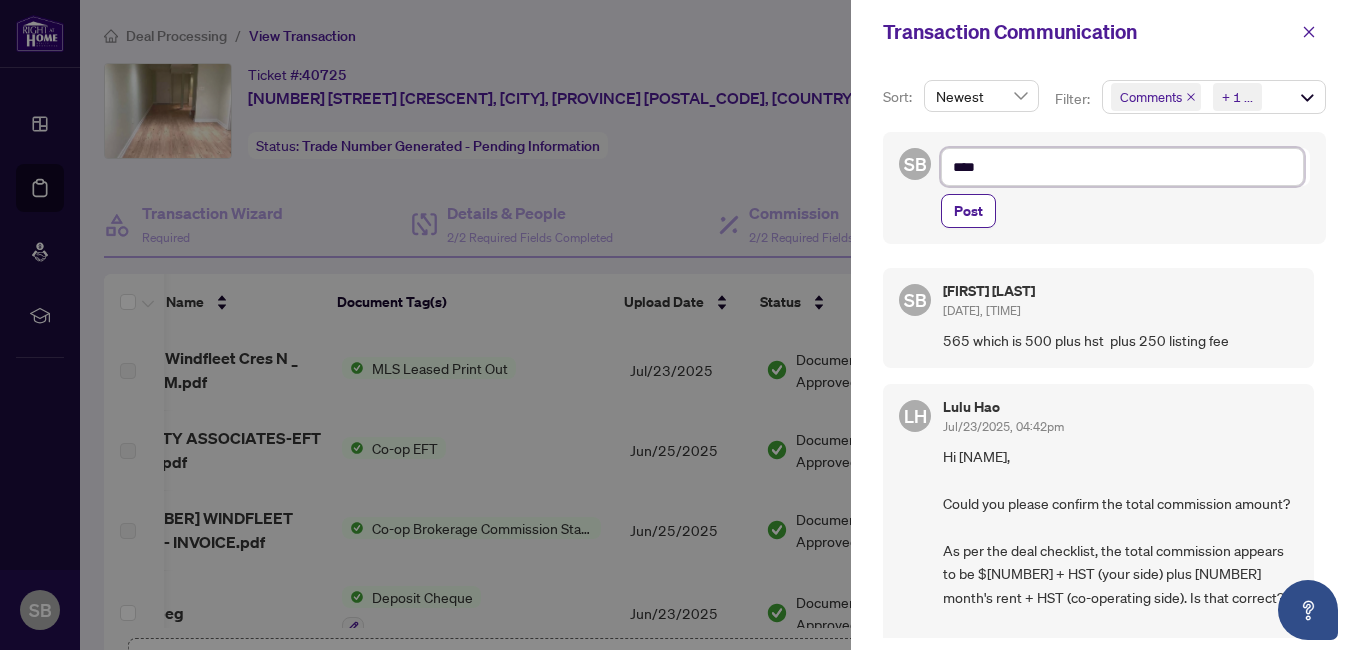 type on "*****" 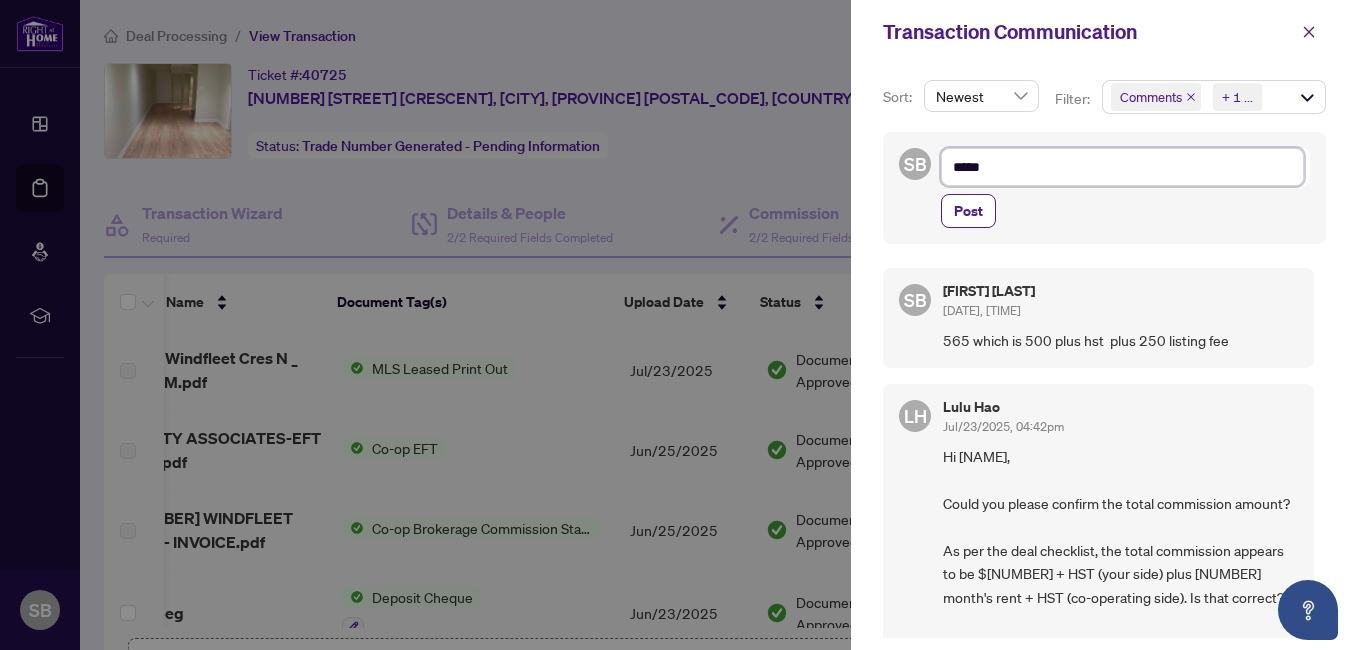 type on "*****" 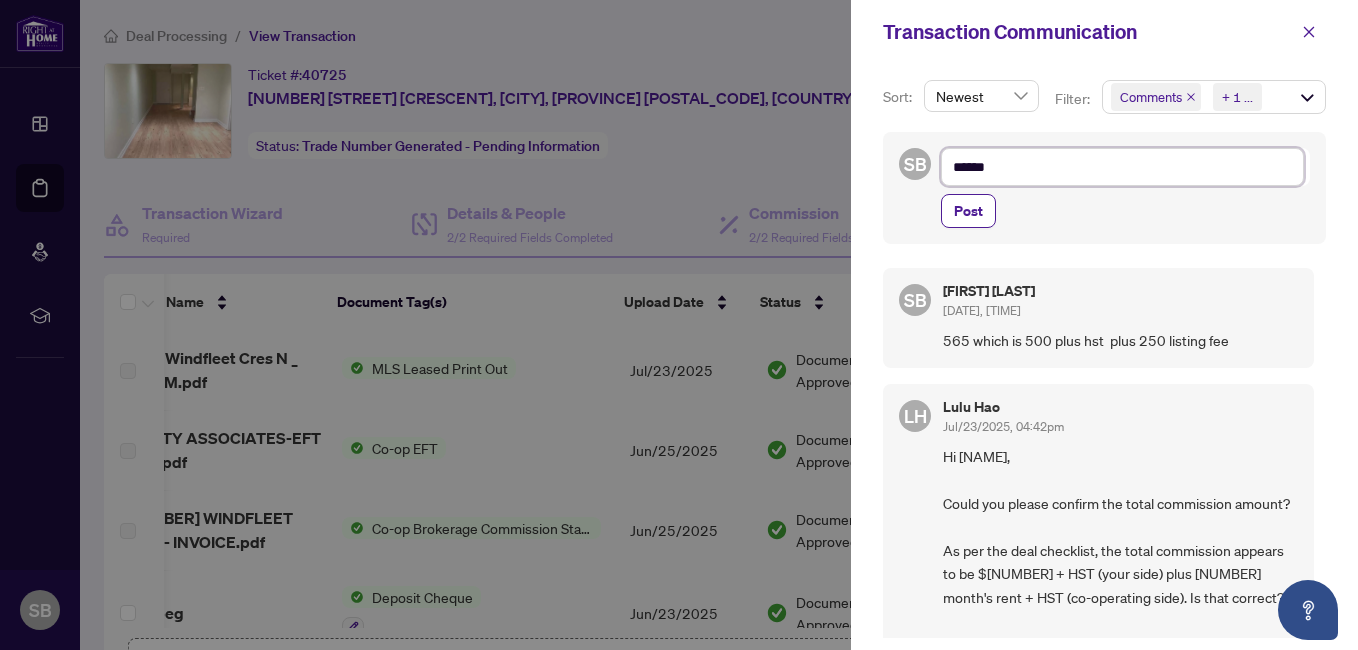 type on "*******" 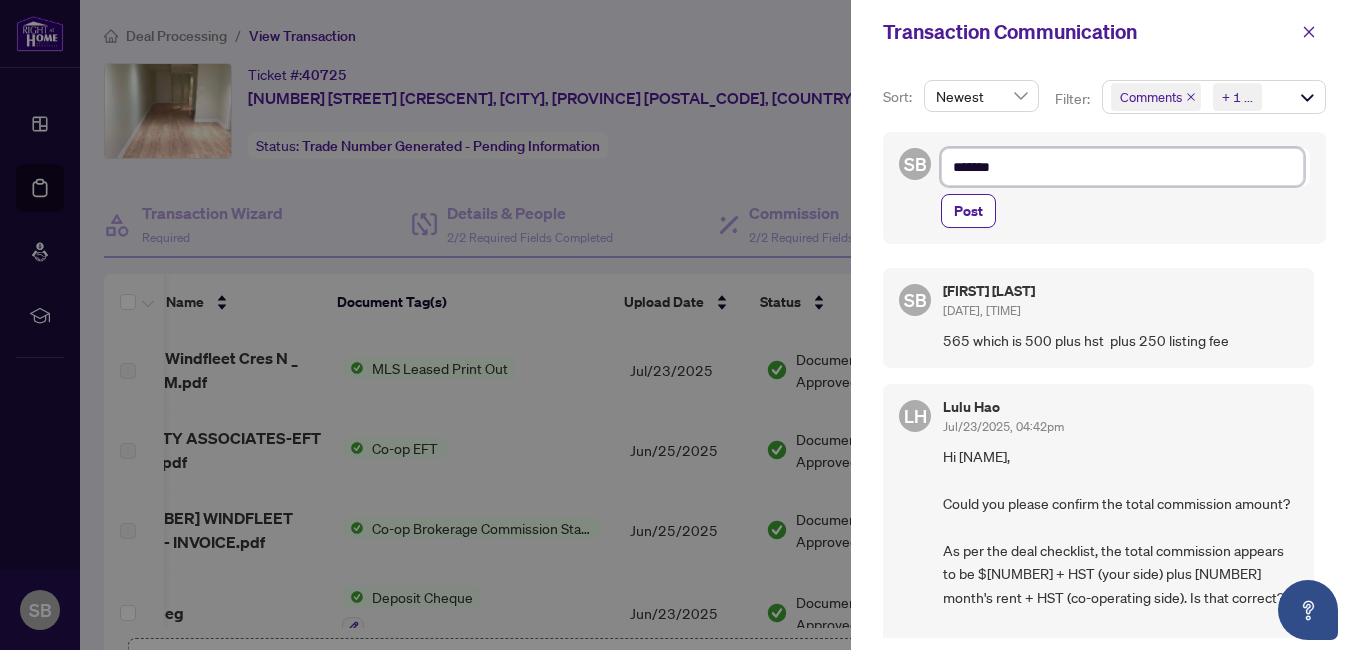 type on "********" 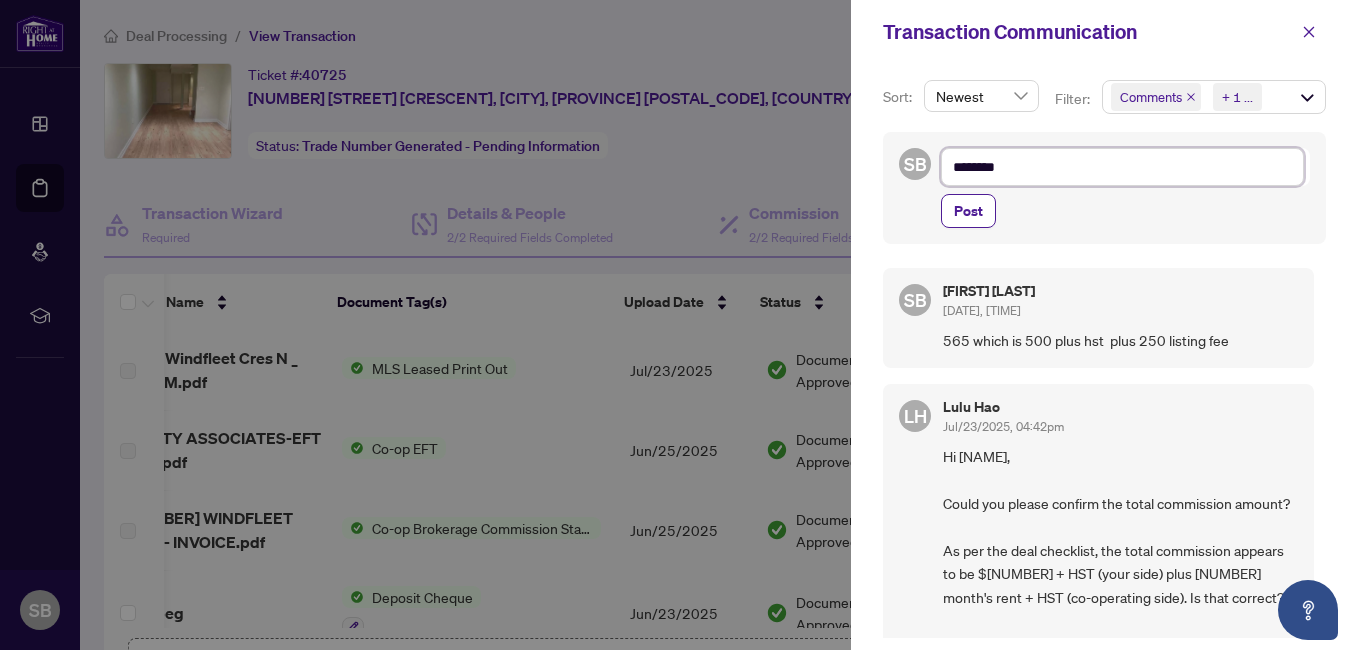 type on "*********" 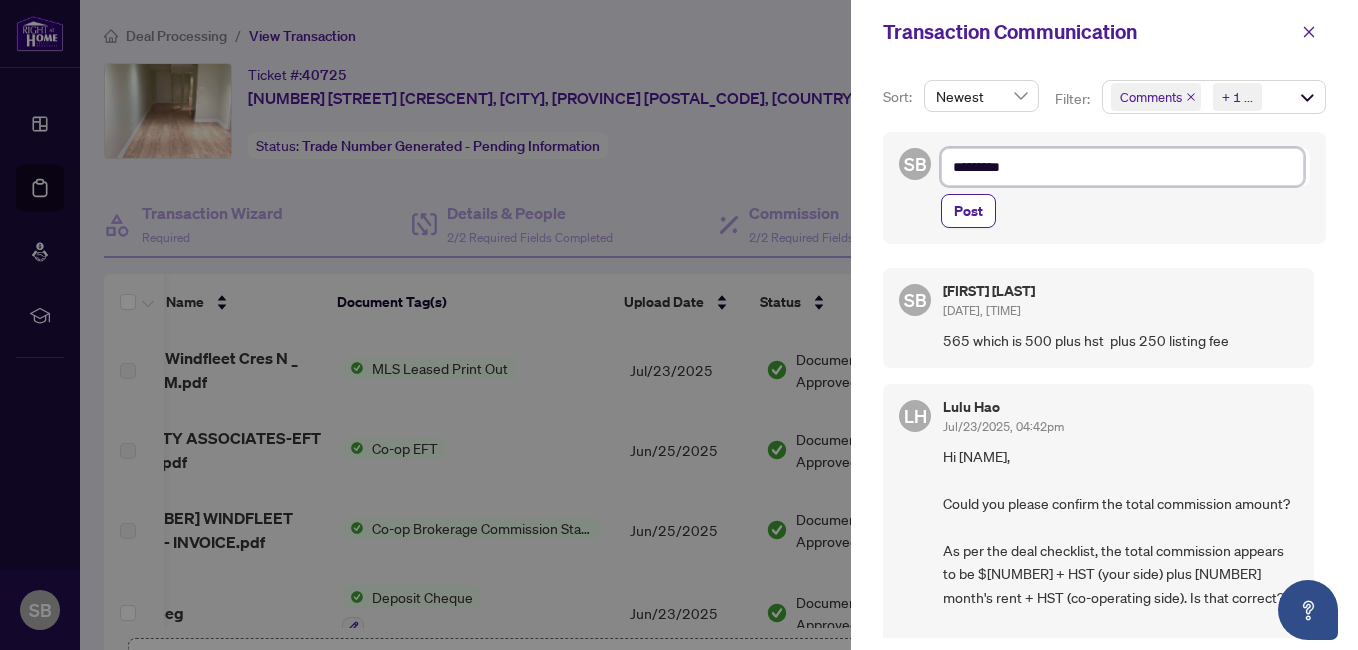 type on "**********" 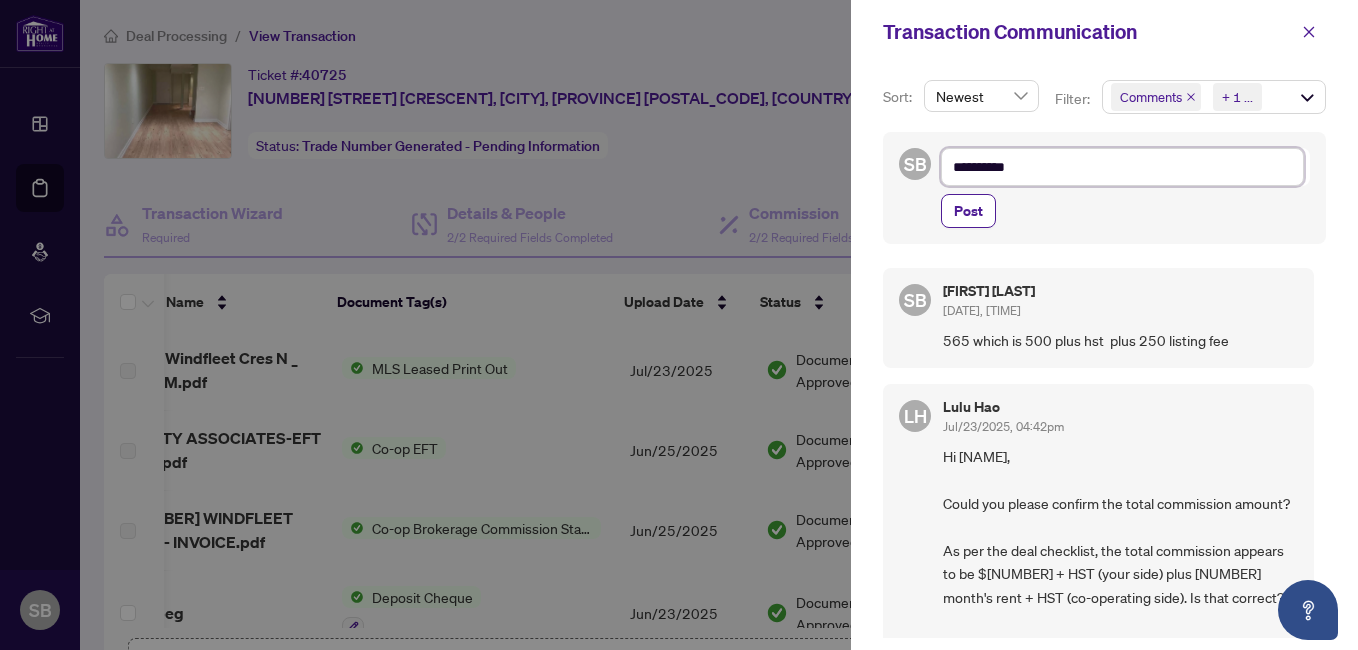 type on "*********" 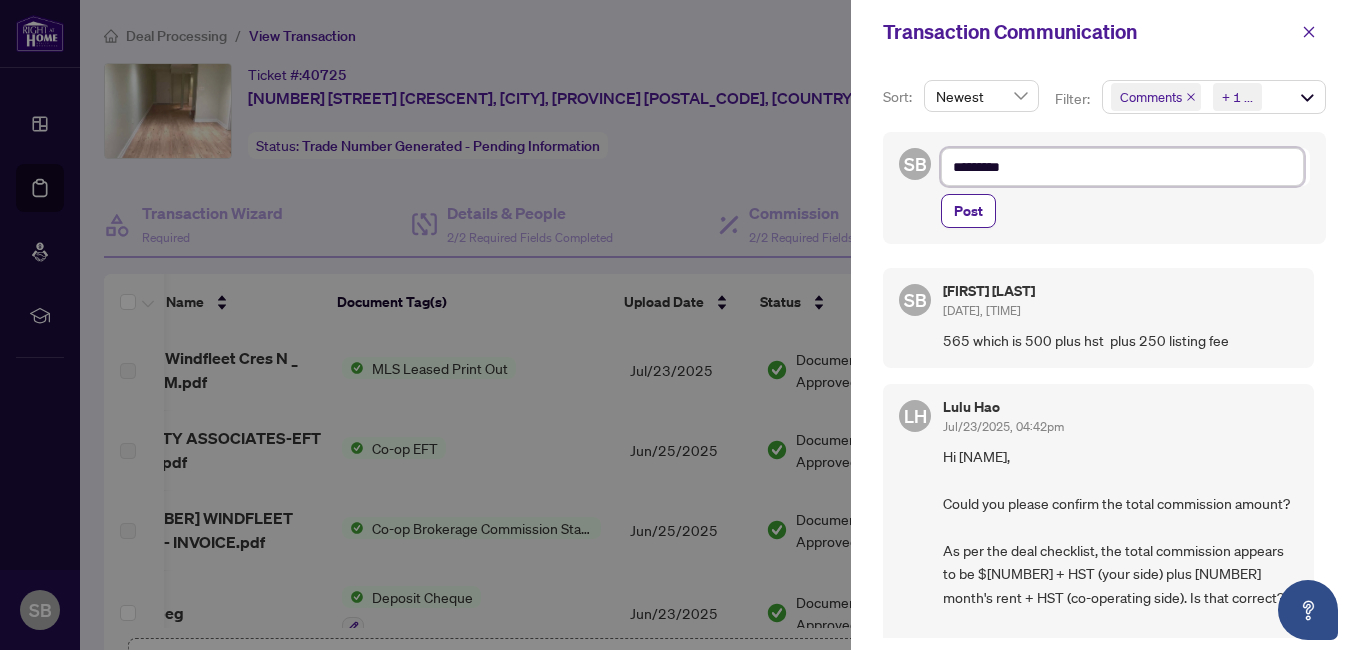type on "********" 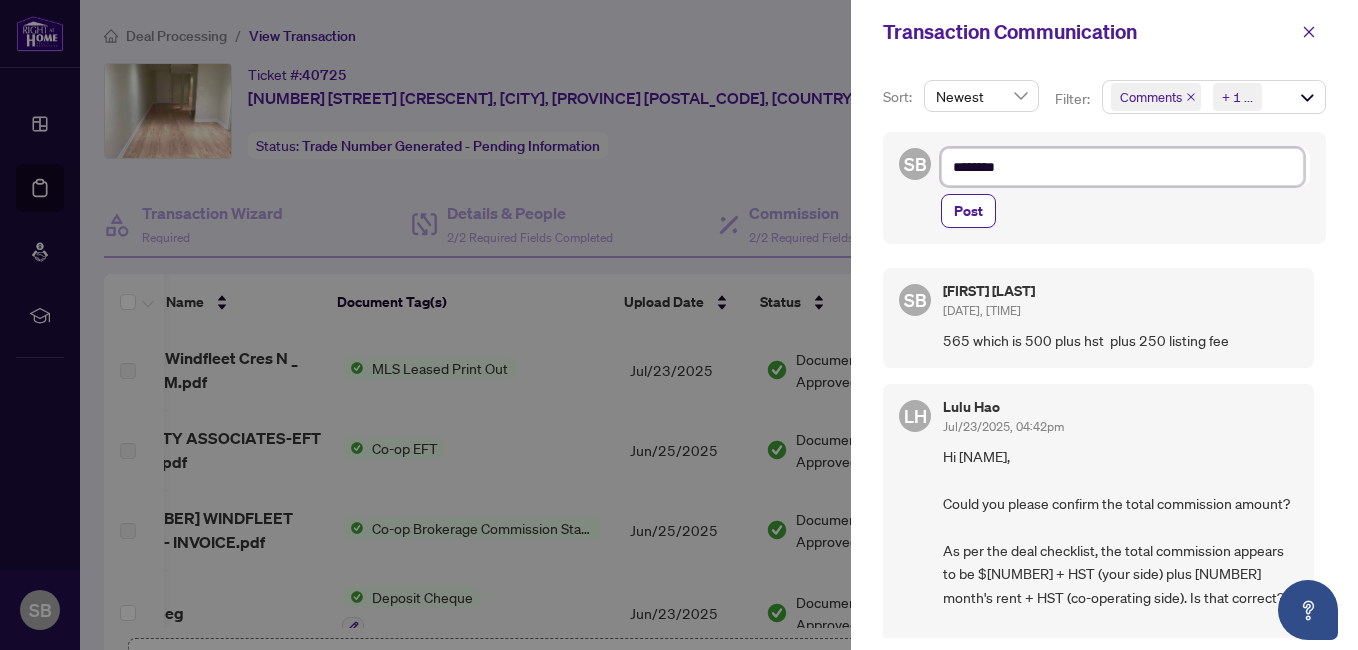 type on "*******" 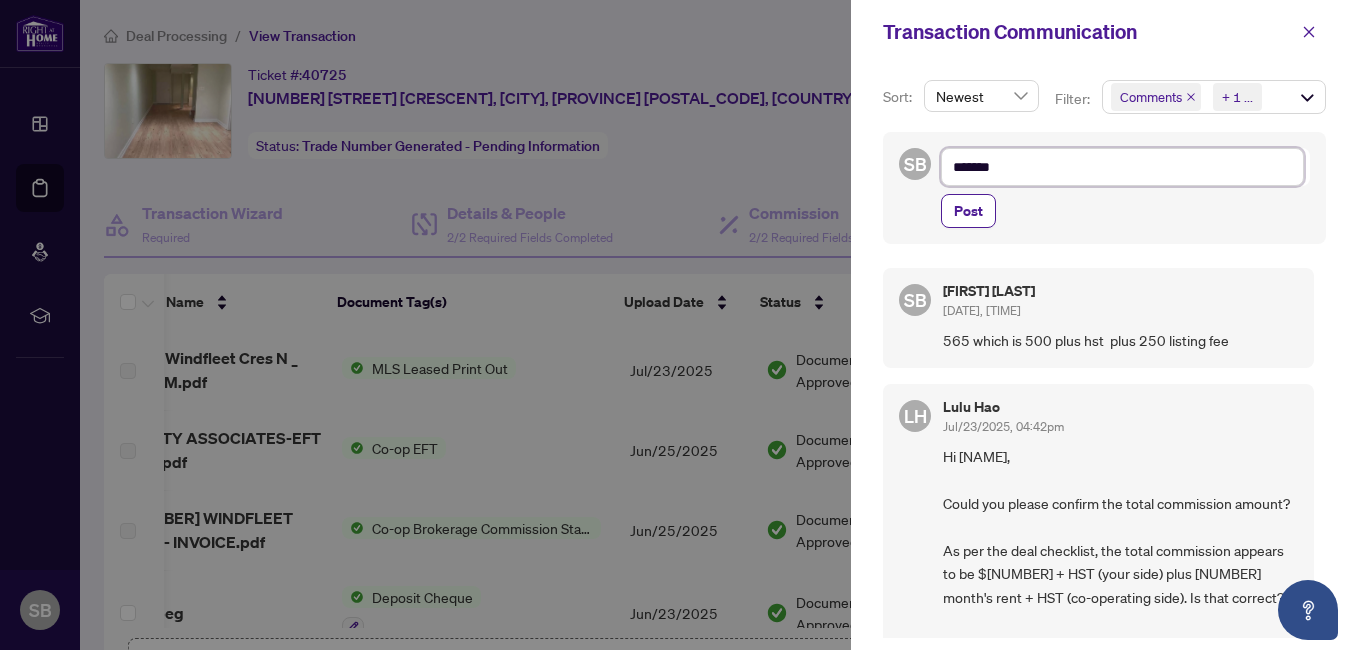 type on "*****" 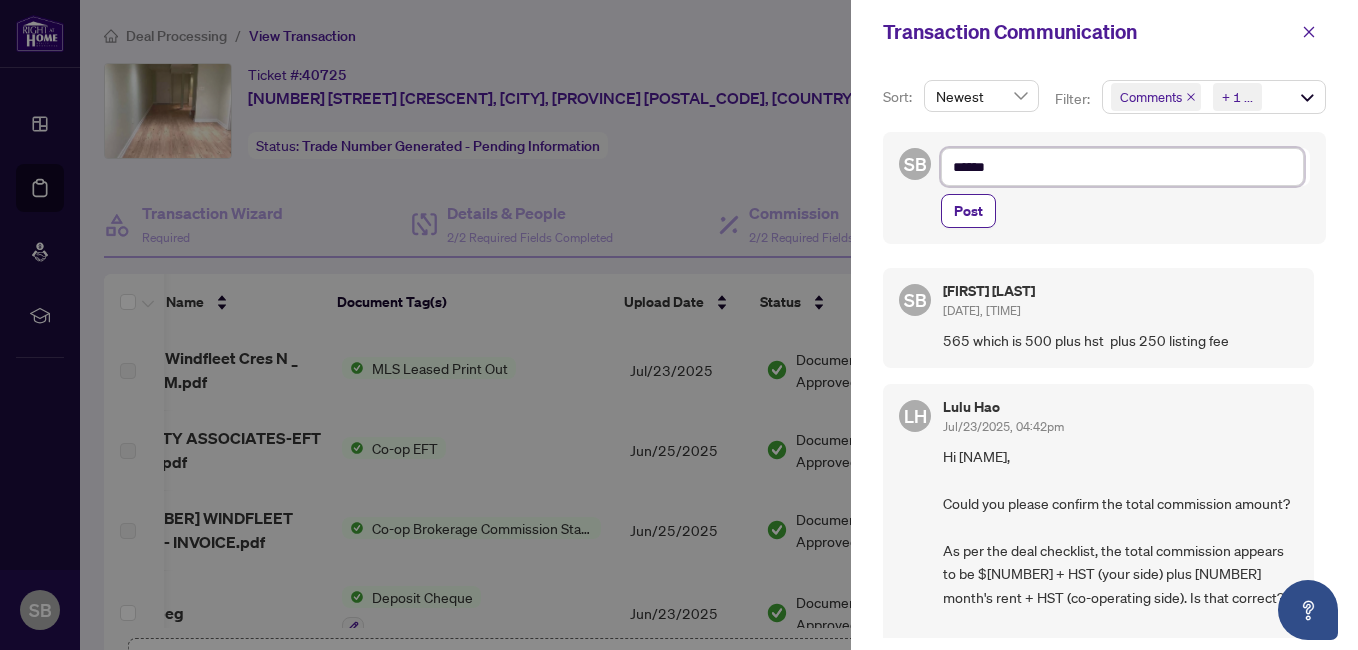 type on "*******" 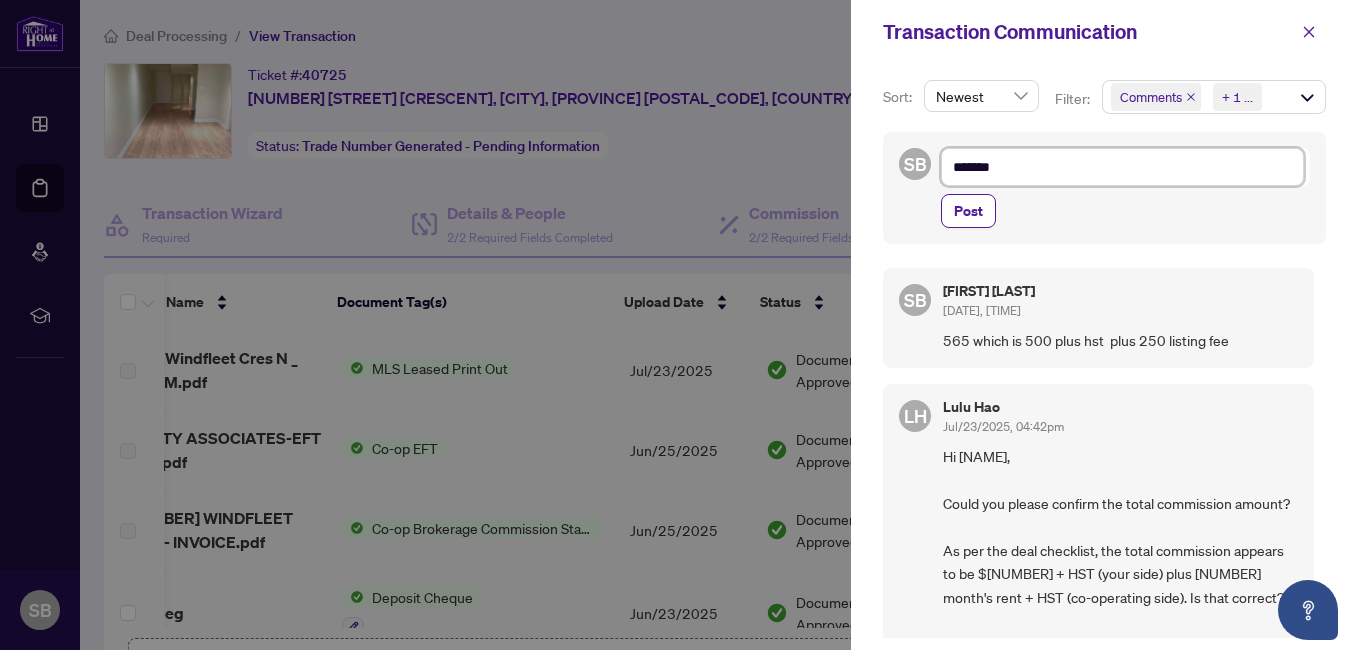 type on "********" 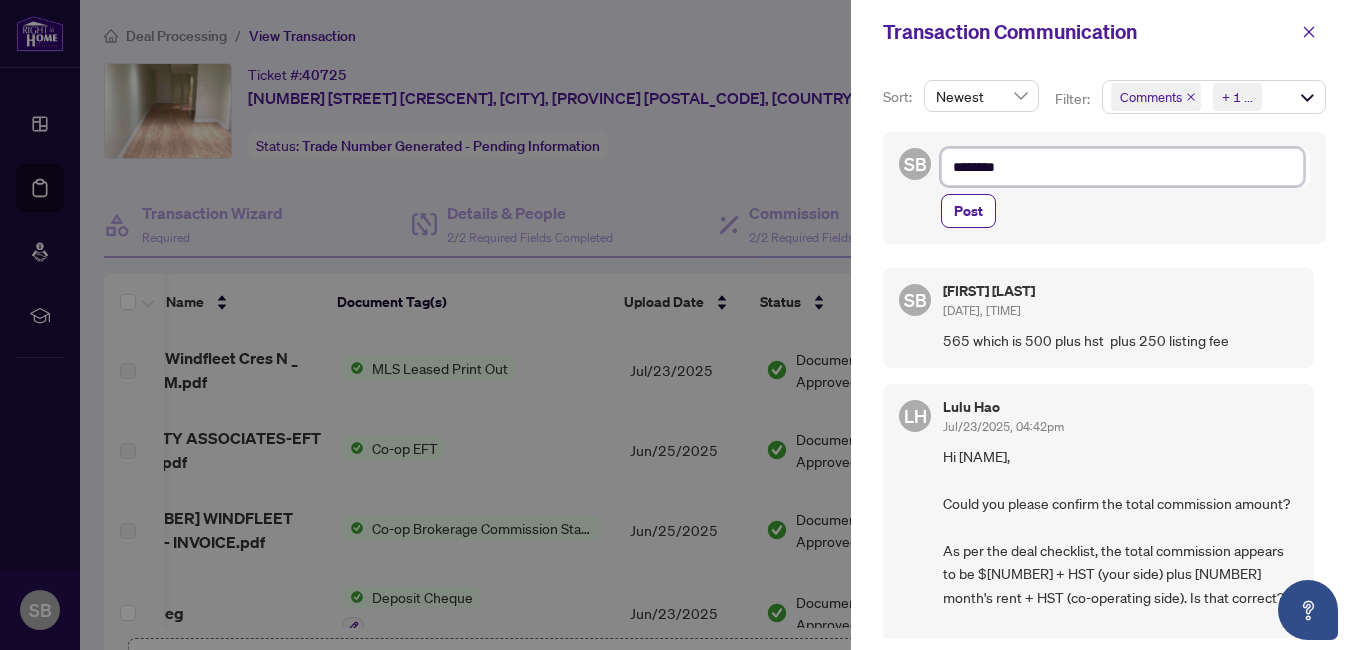type on "*********" 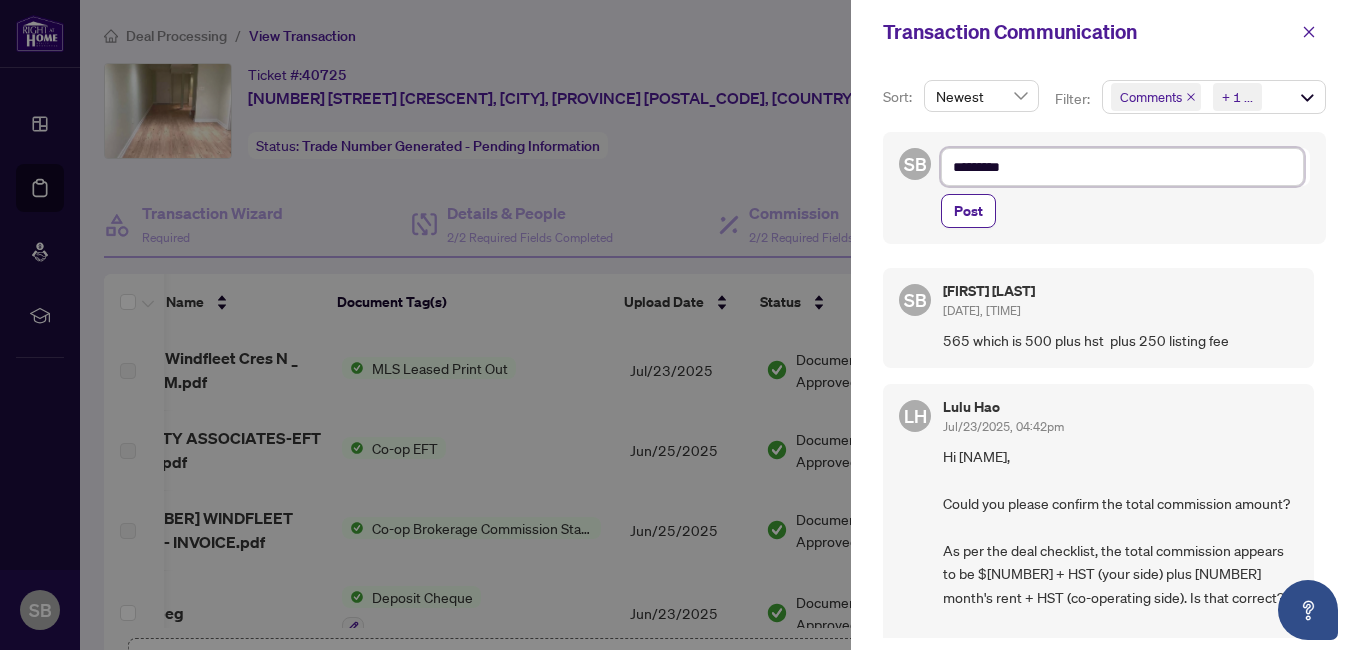 type on "**********" 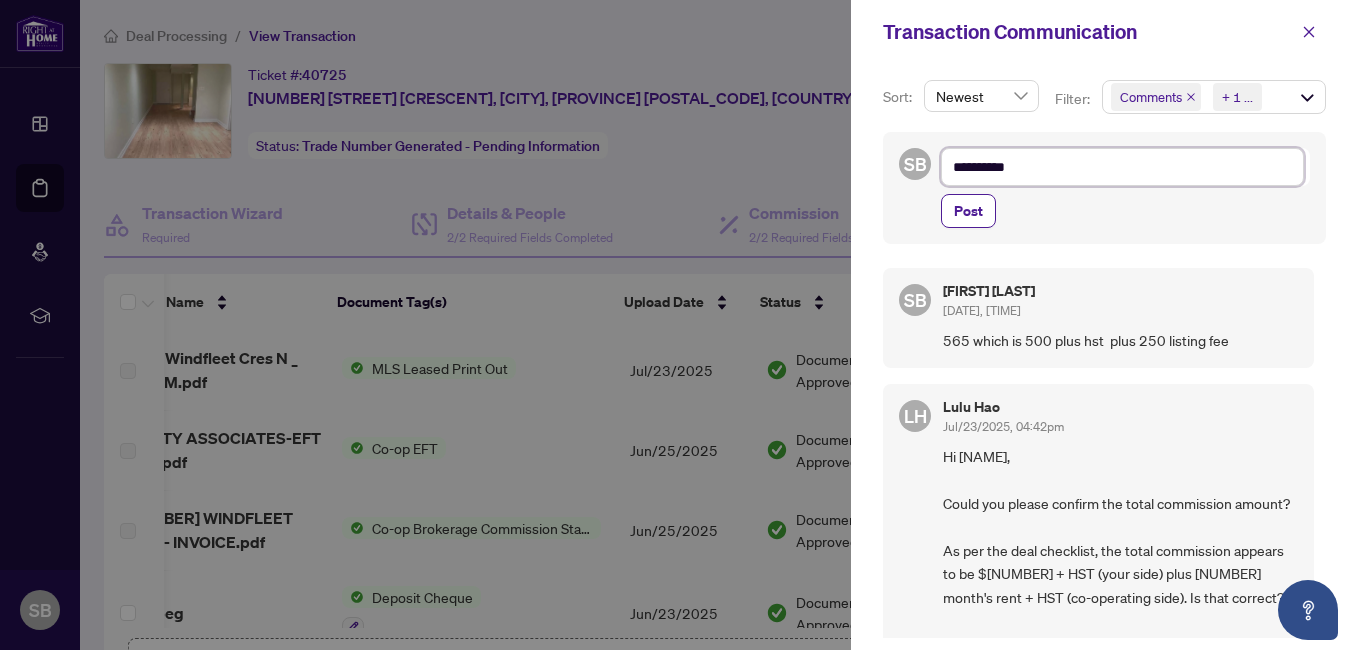 type on "**********" 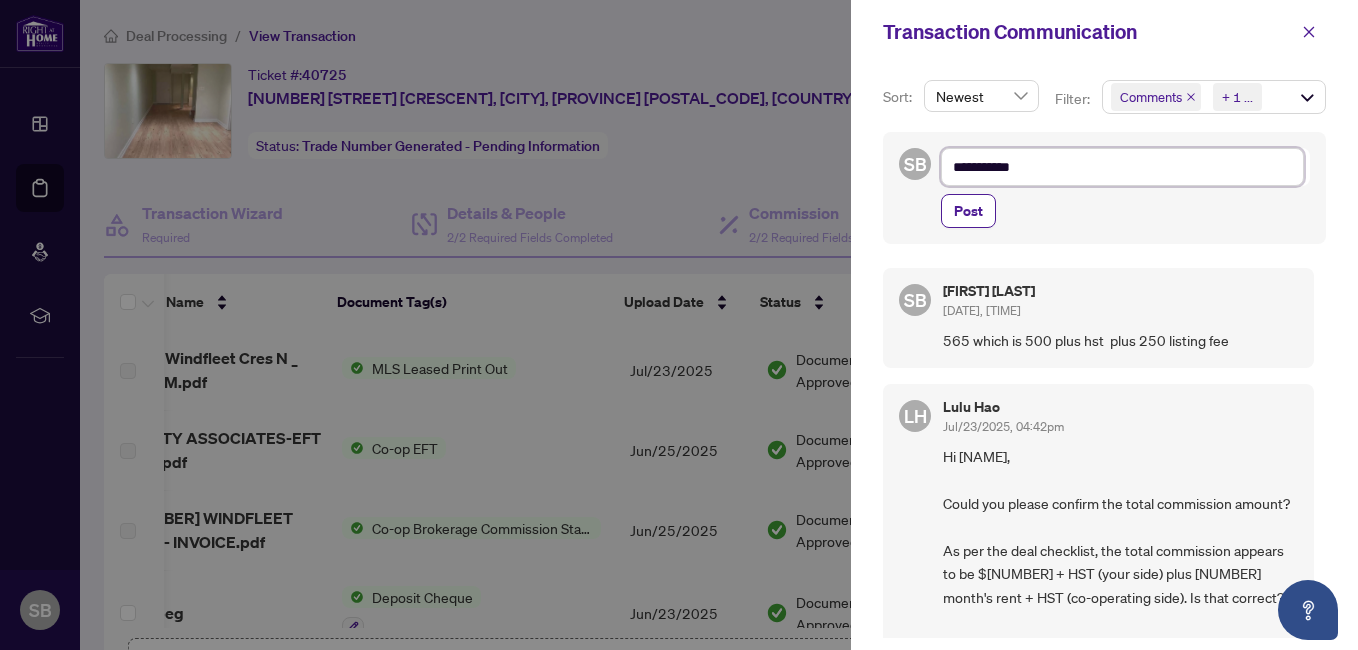 type on "**********" 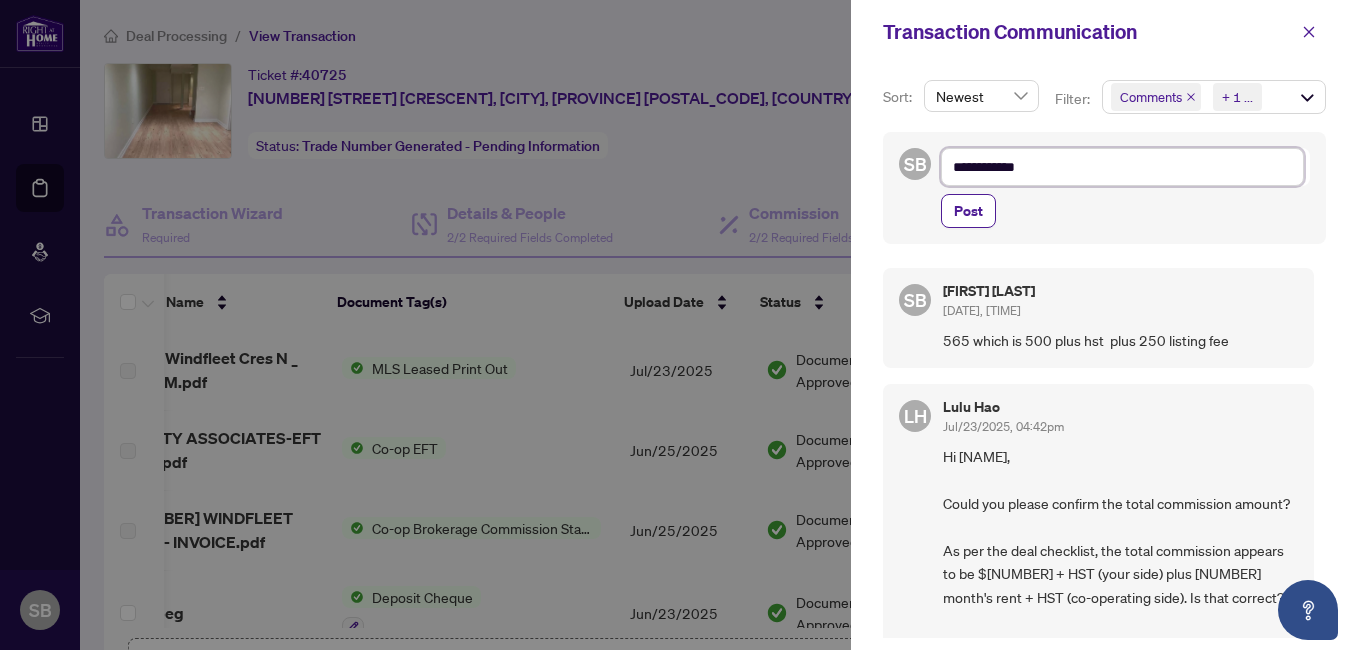 type on "**********" 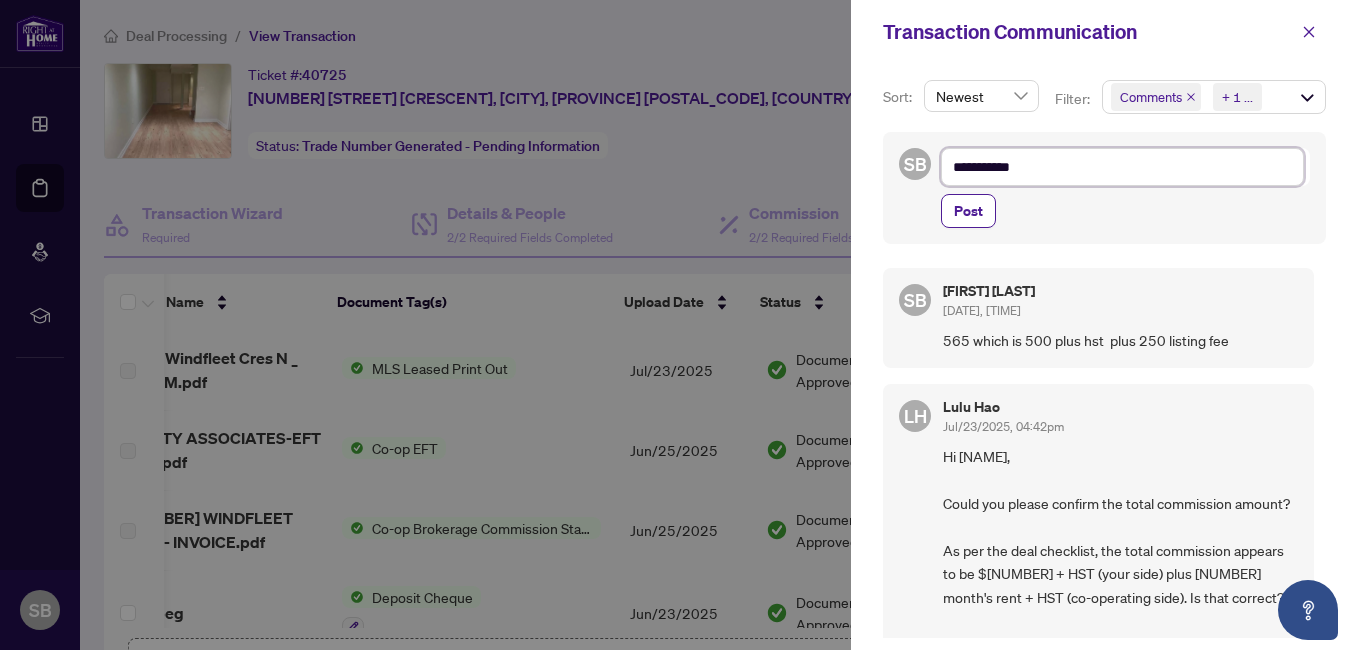 type on "**********" 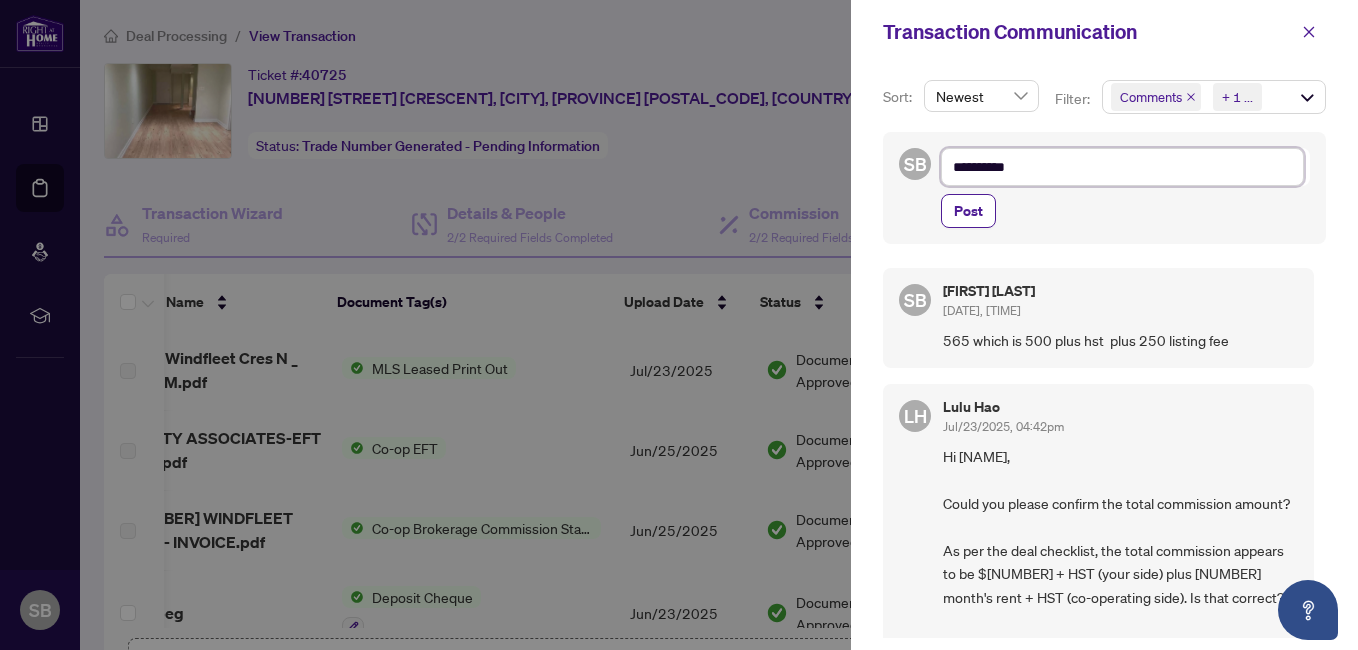type on "*********" 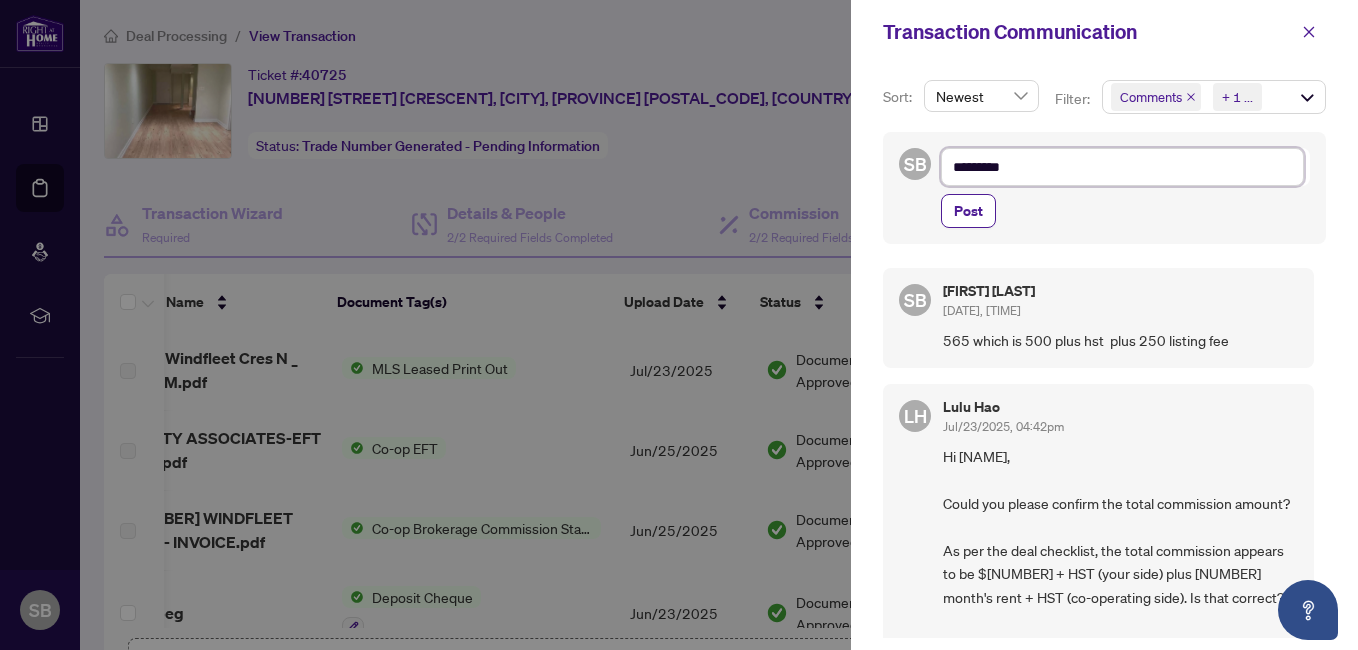type on "**********" 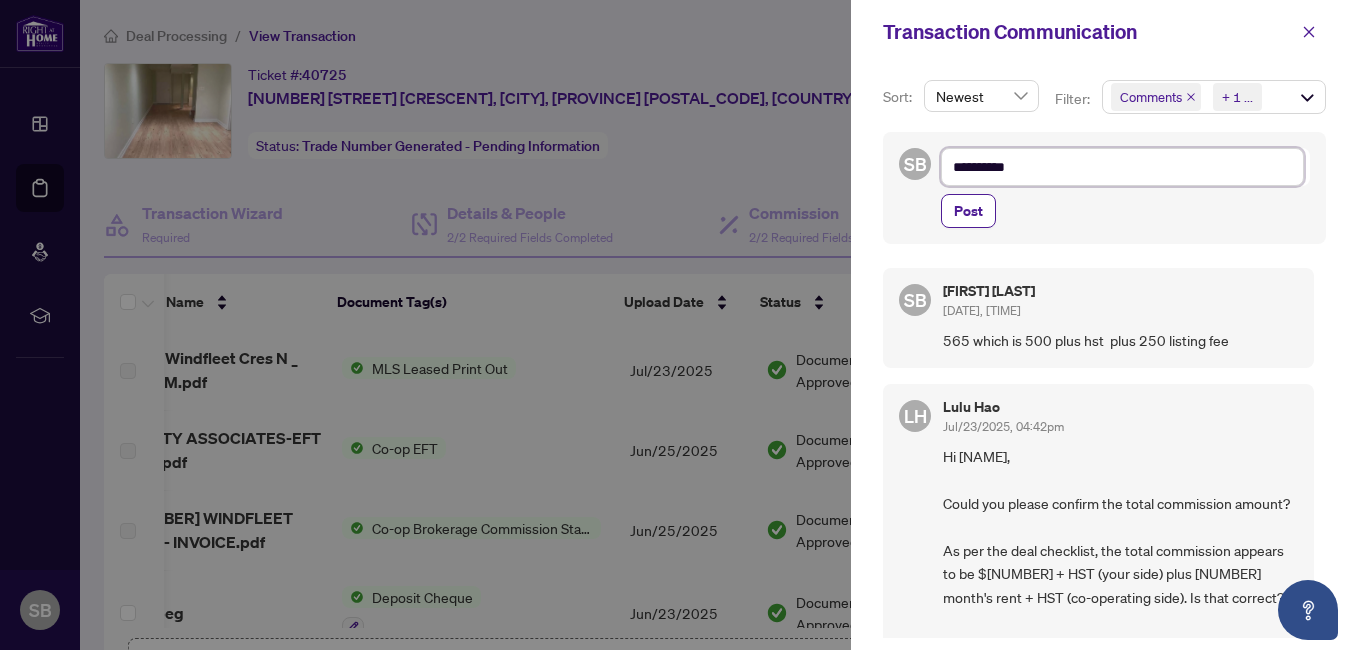 type on "**********" 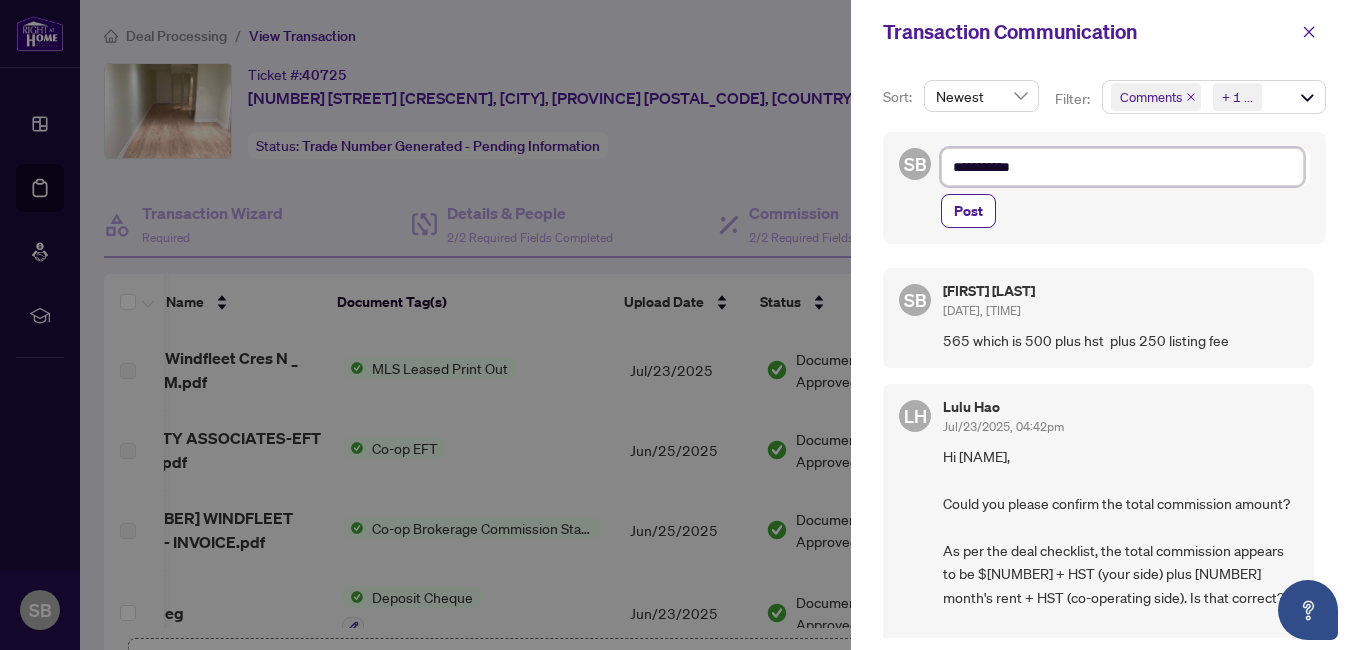 type on "**********" 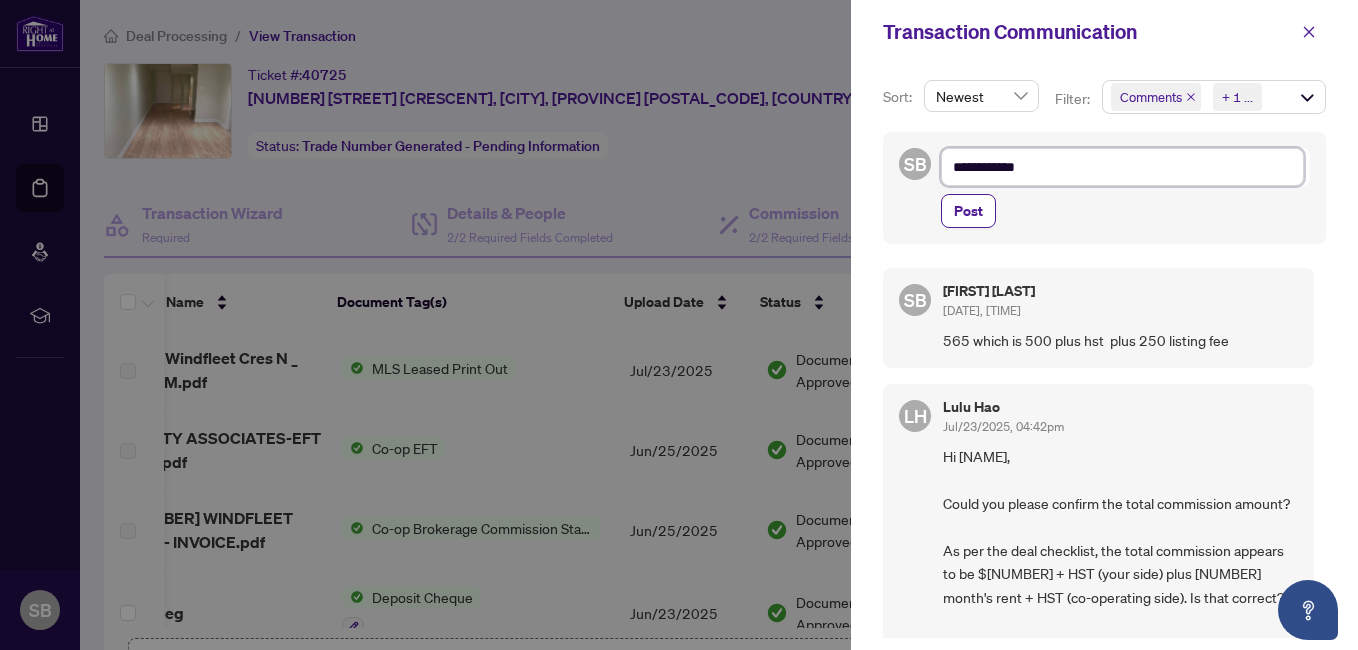 type on "**********" 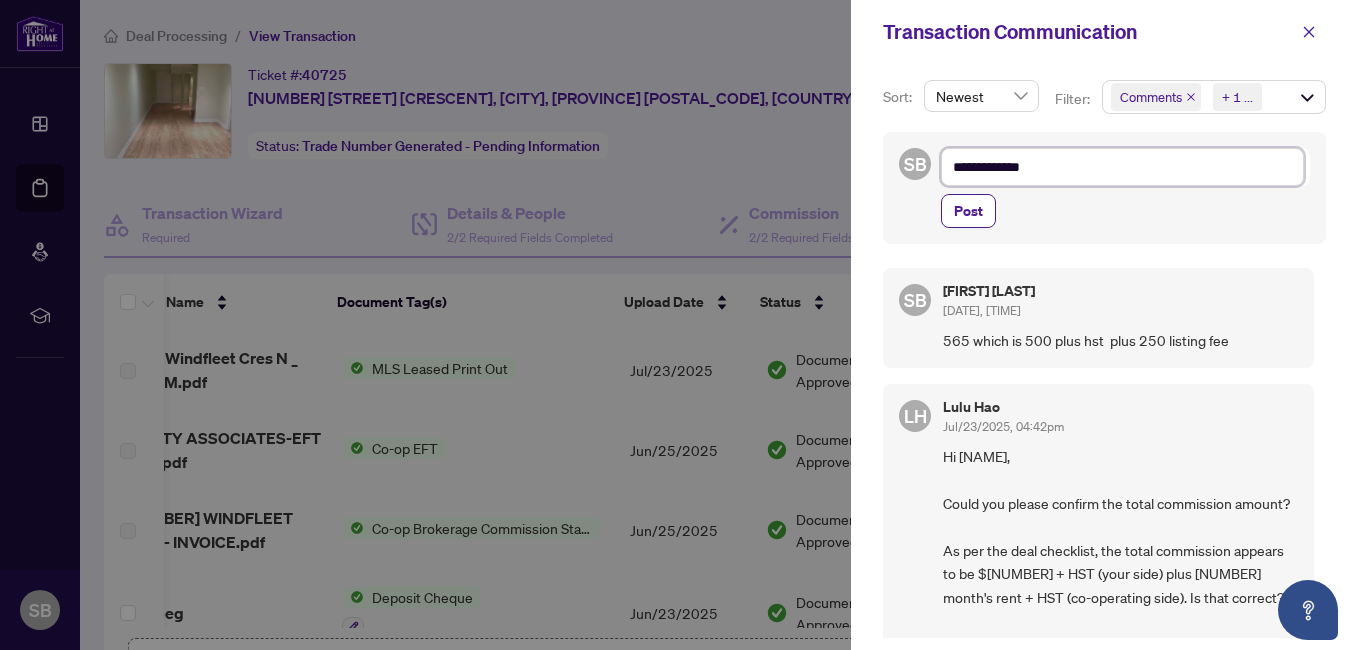 type on "**********" 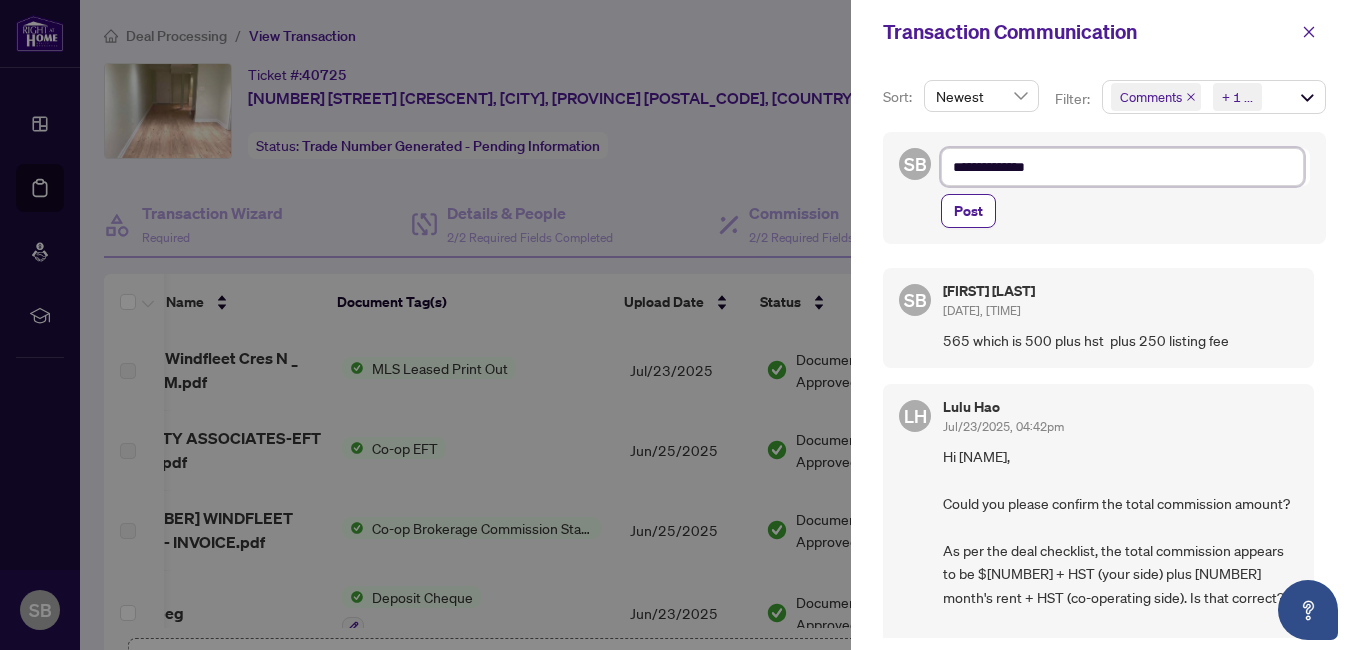 type on "**********" 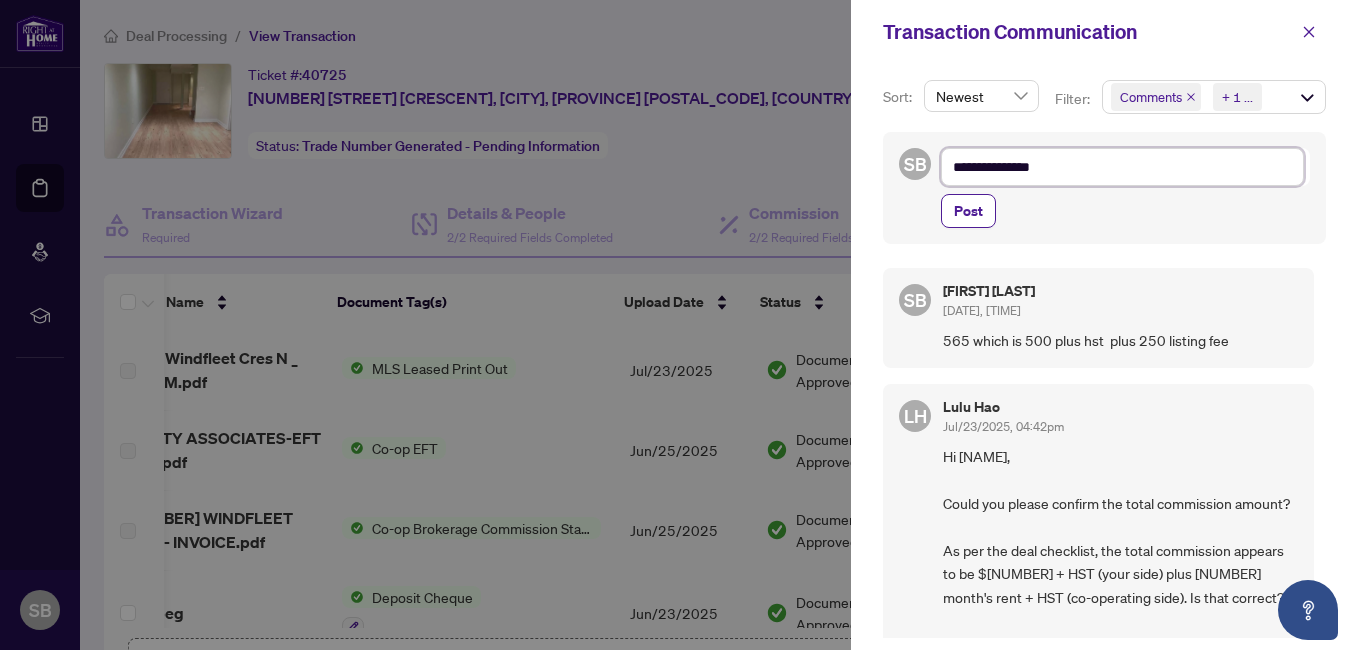 type on "**********" 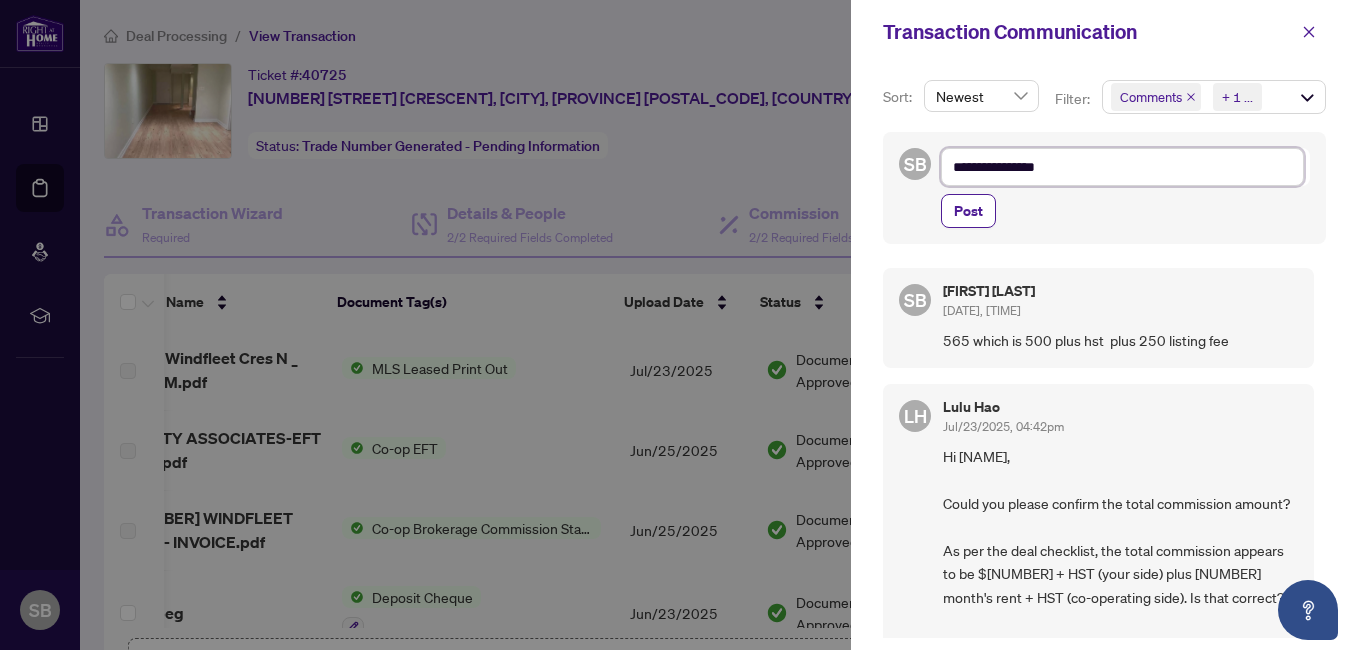 type on "**********" 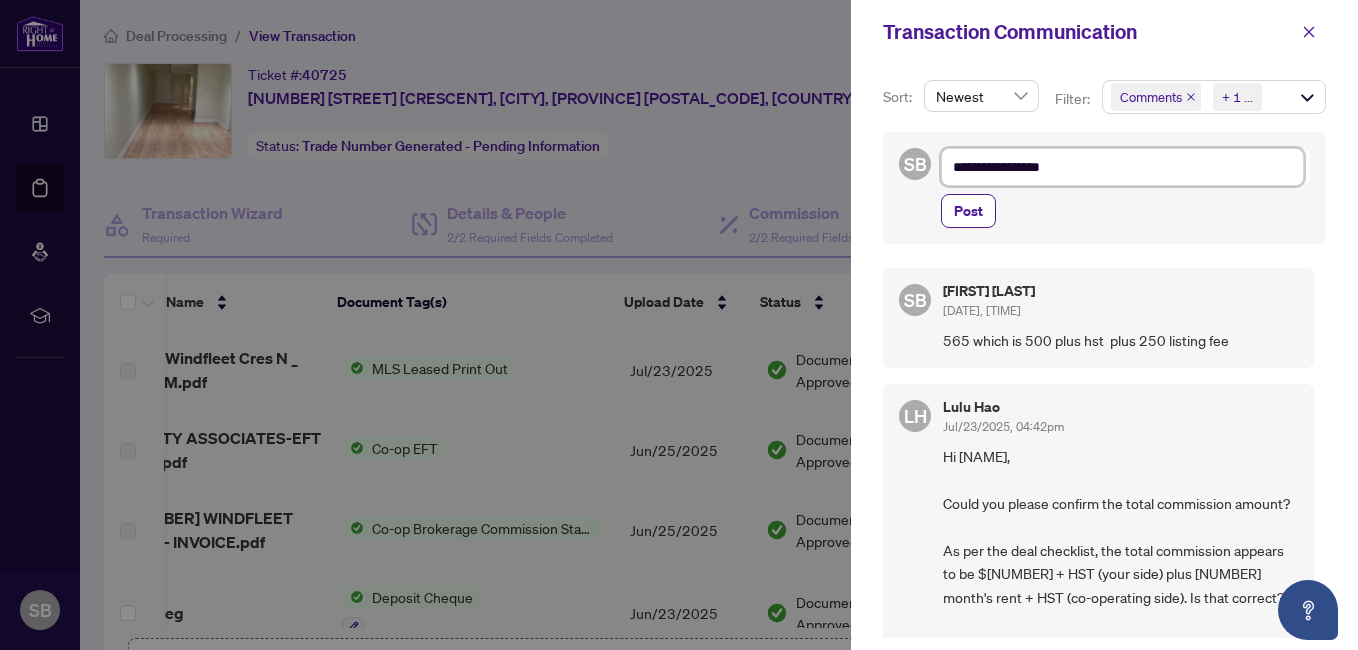 type on "**********" 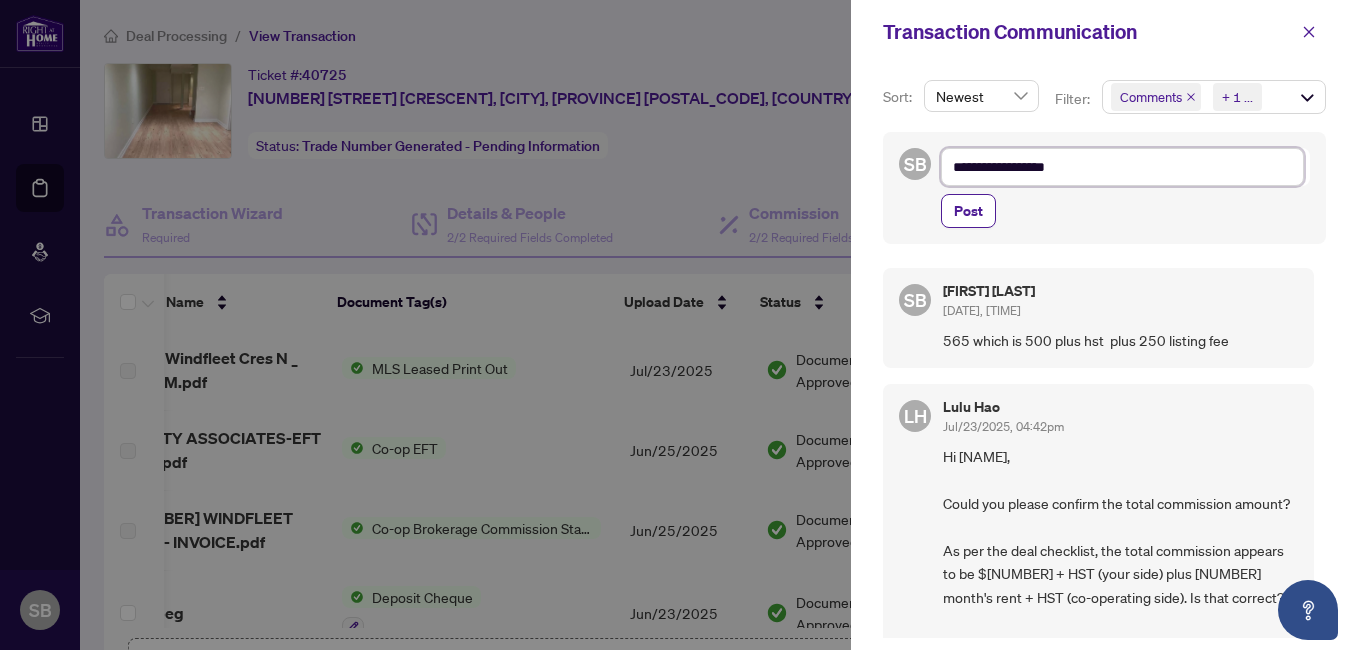type on "**********" 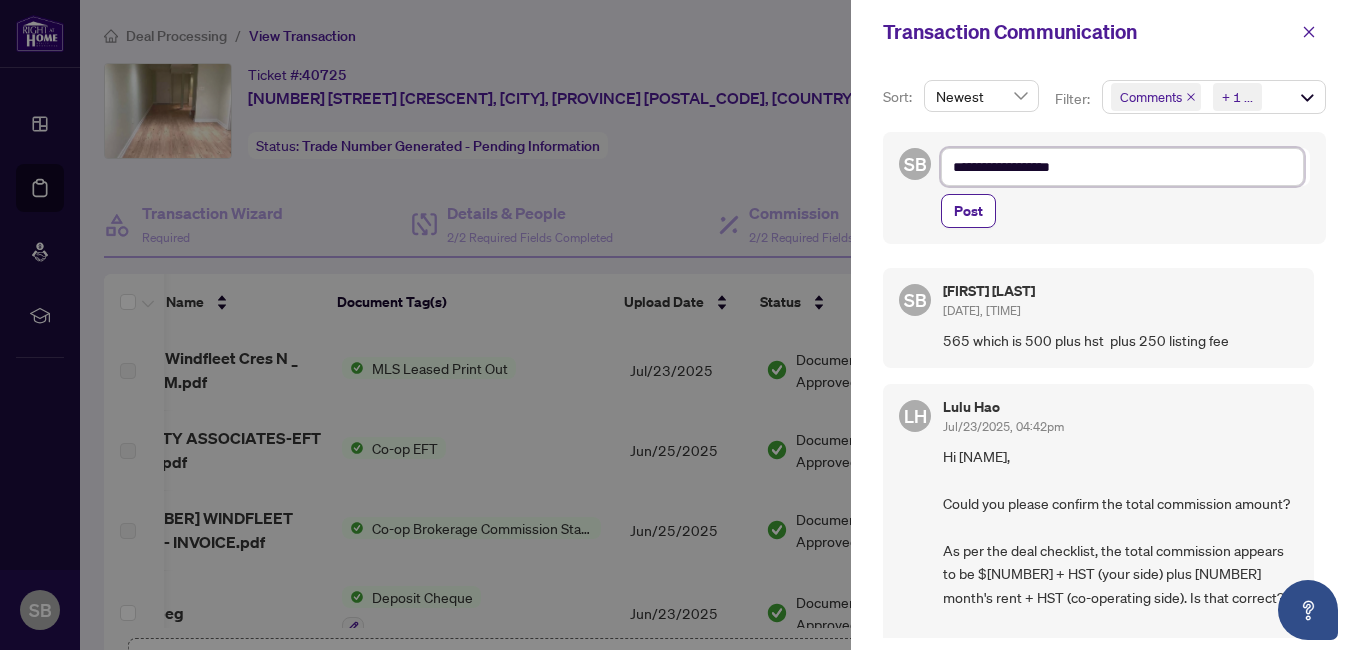type on "**********" 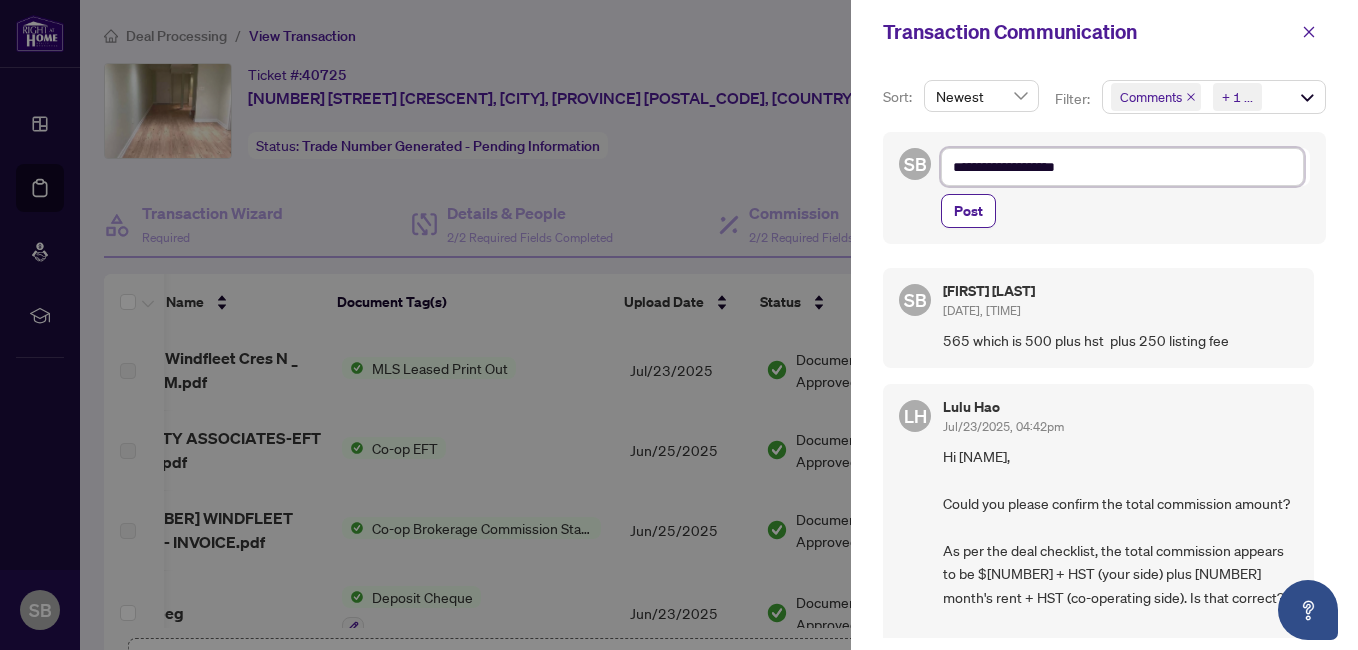 type on "**********" 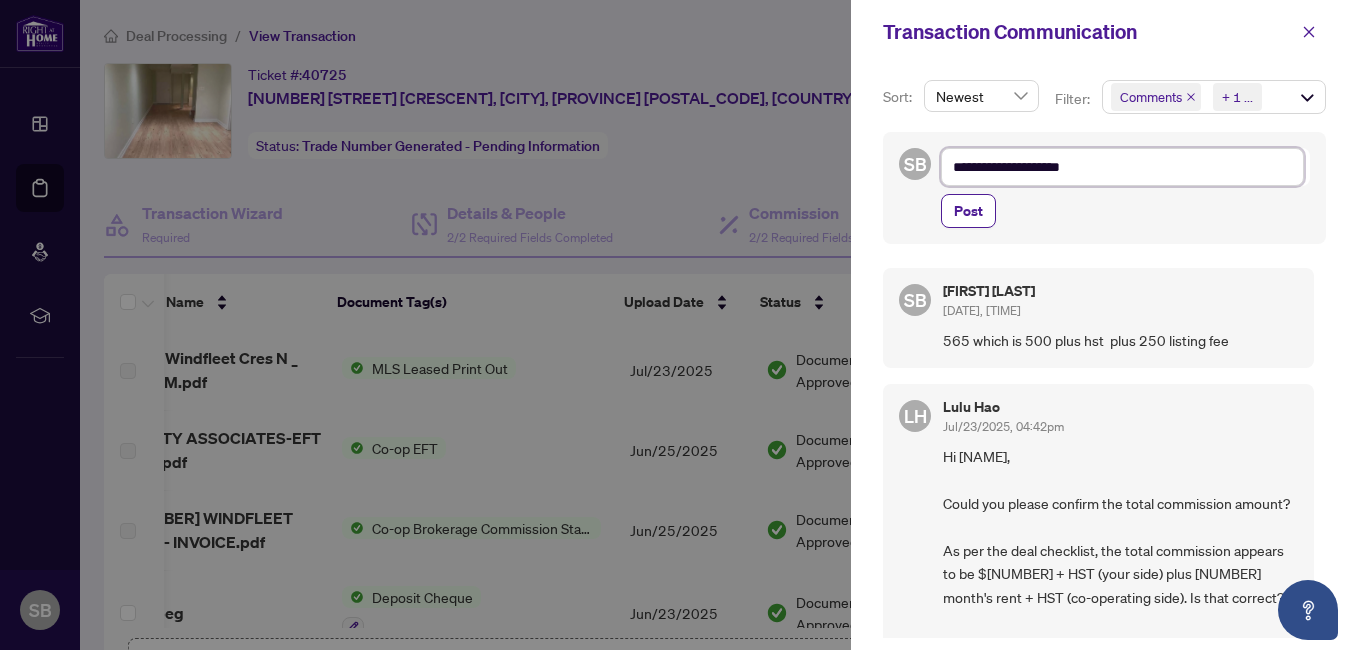 type on "**********" 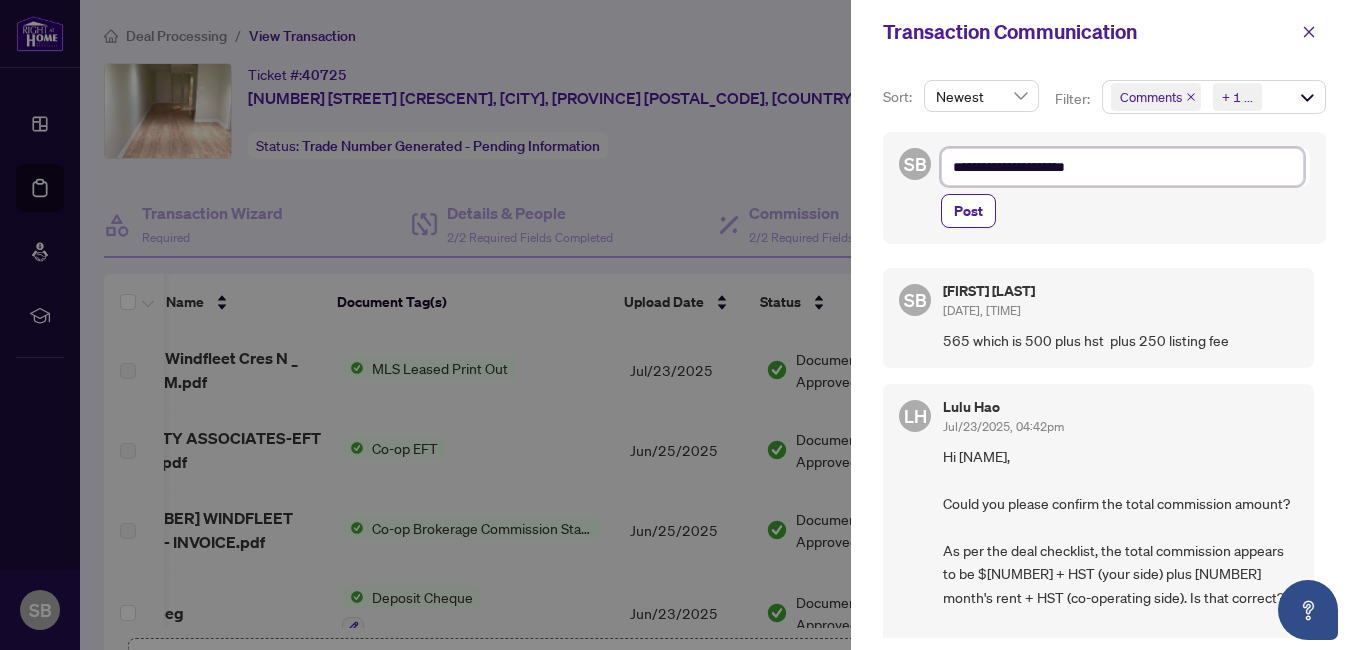 type on "**********" 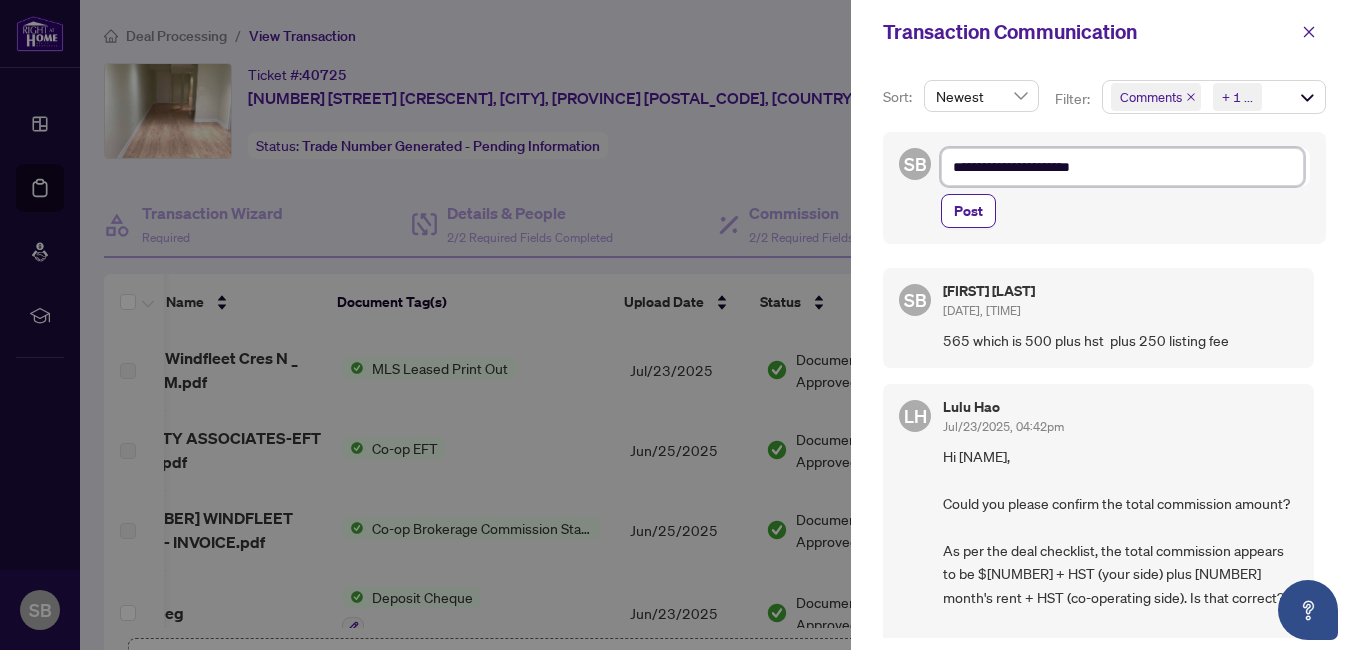 type on "**********" 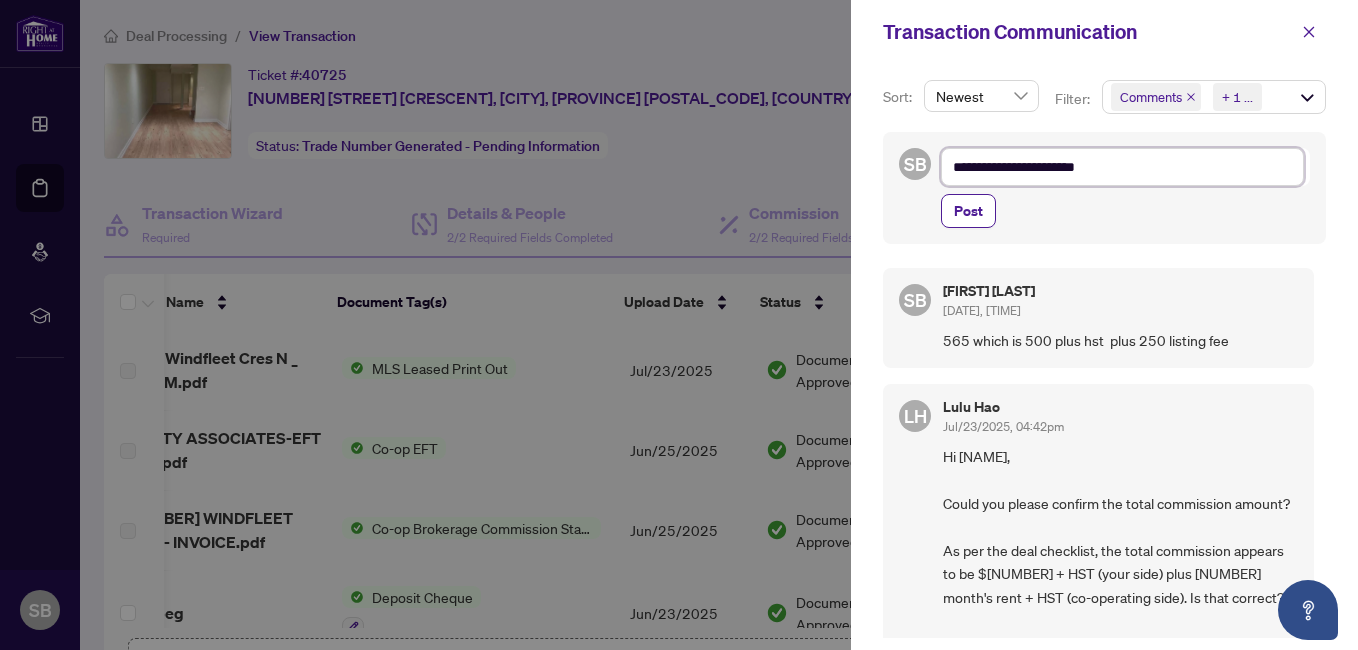 type on "**********" 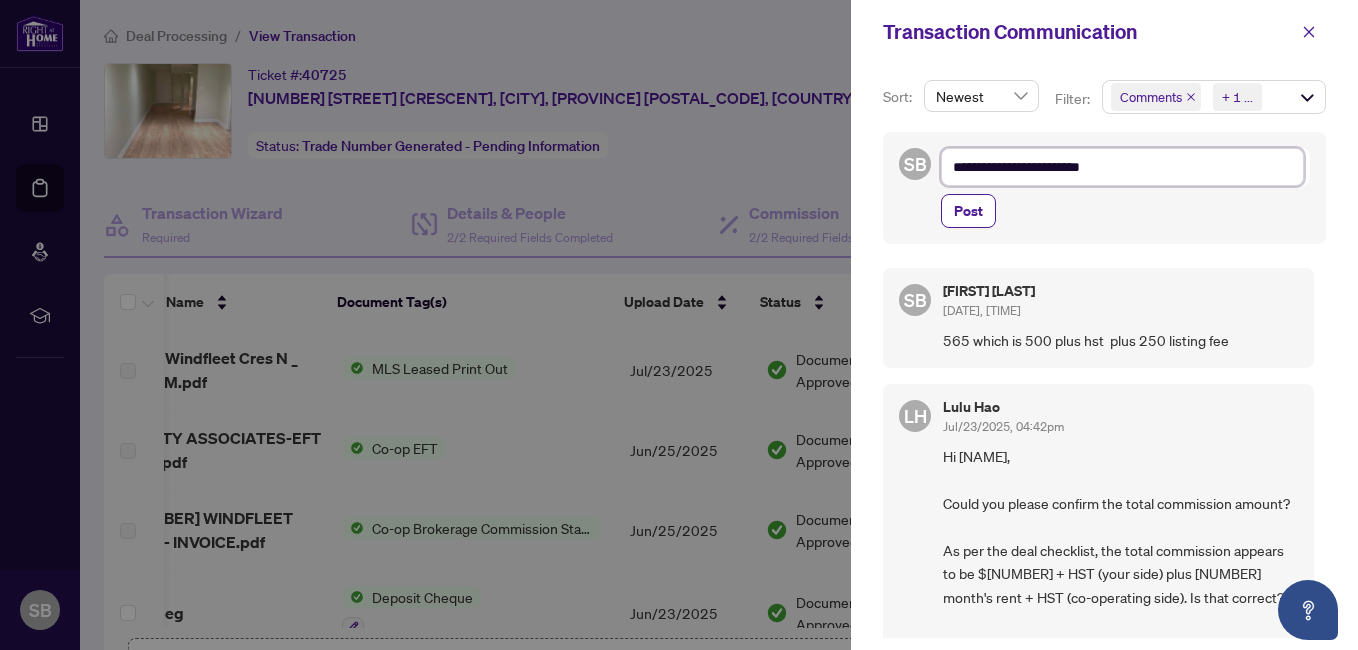 type on "**********" 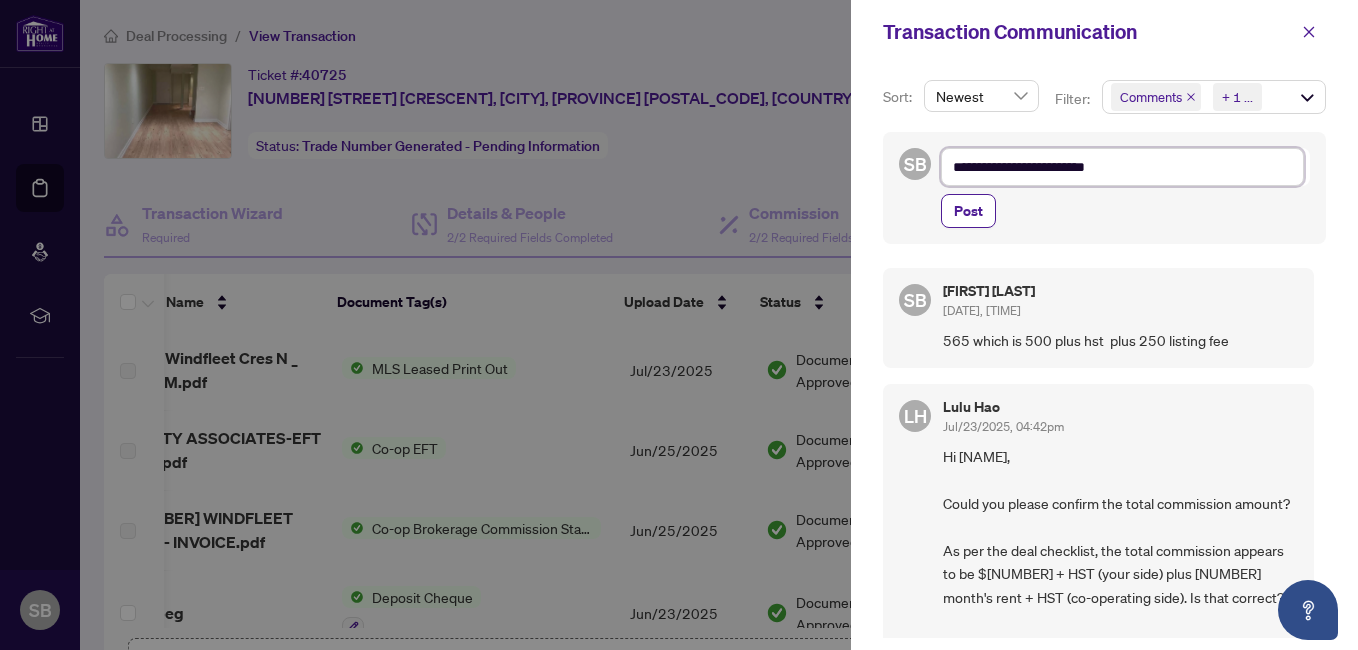 type on "**********" 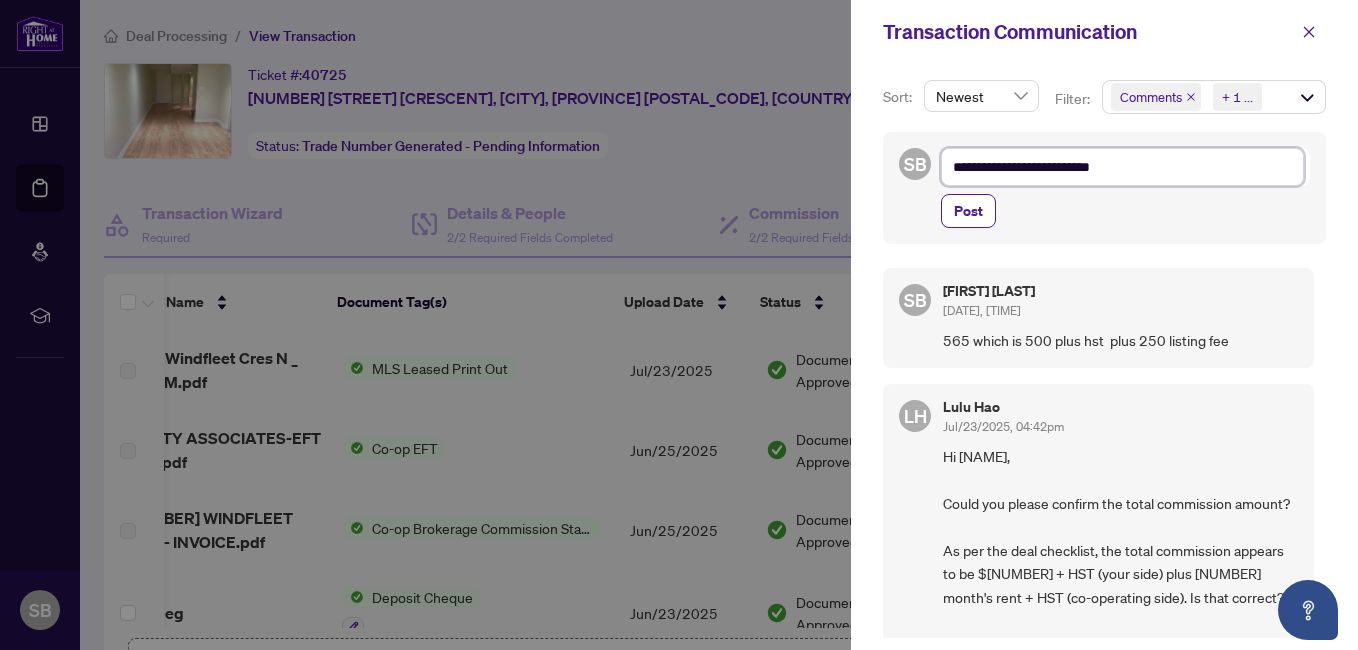type on "**********" 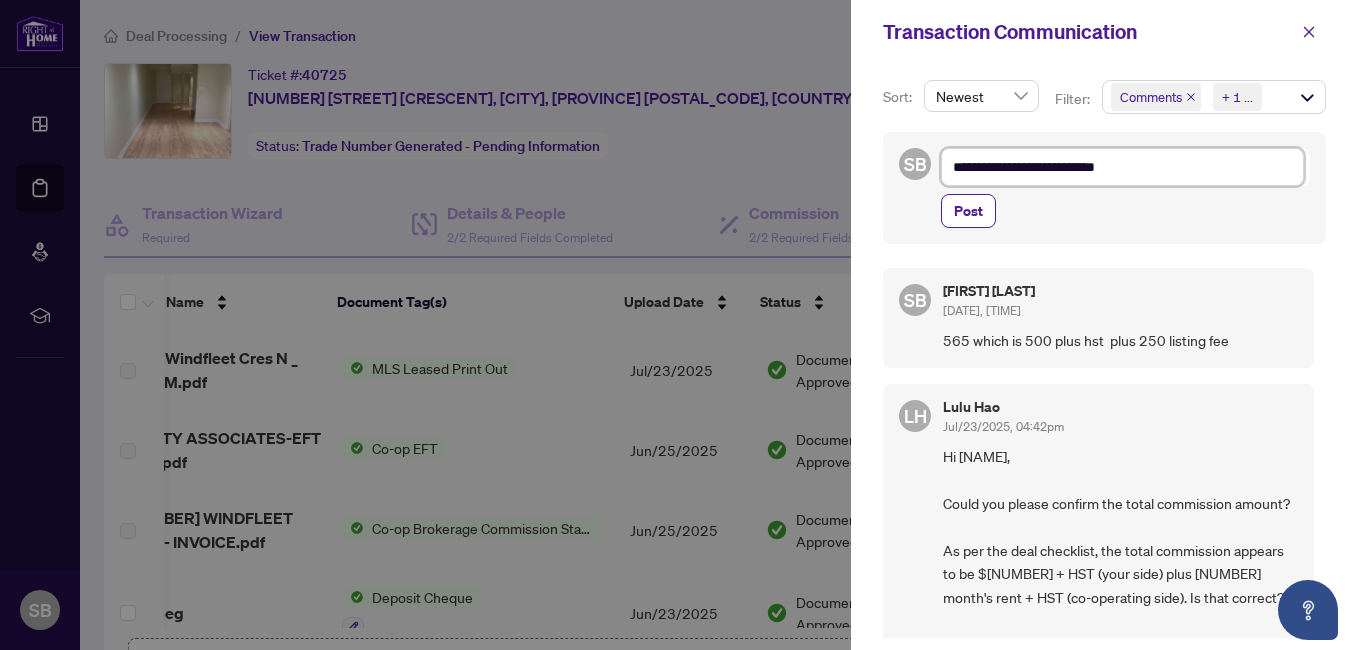 type on "**********" 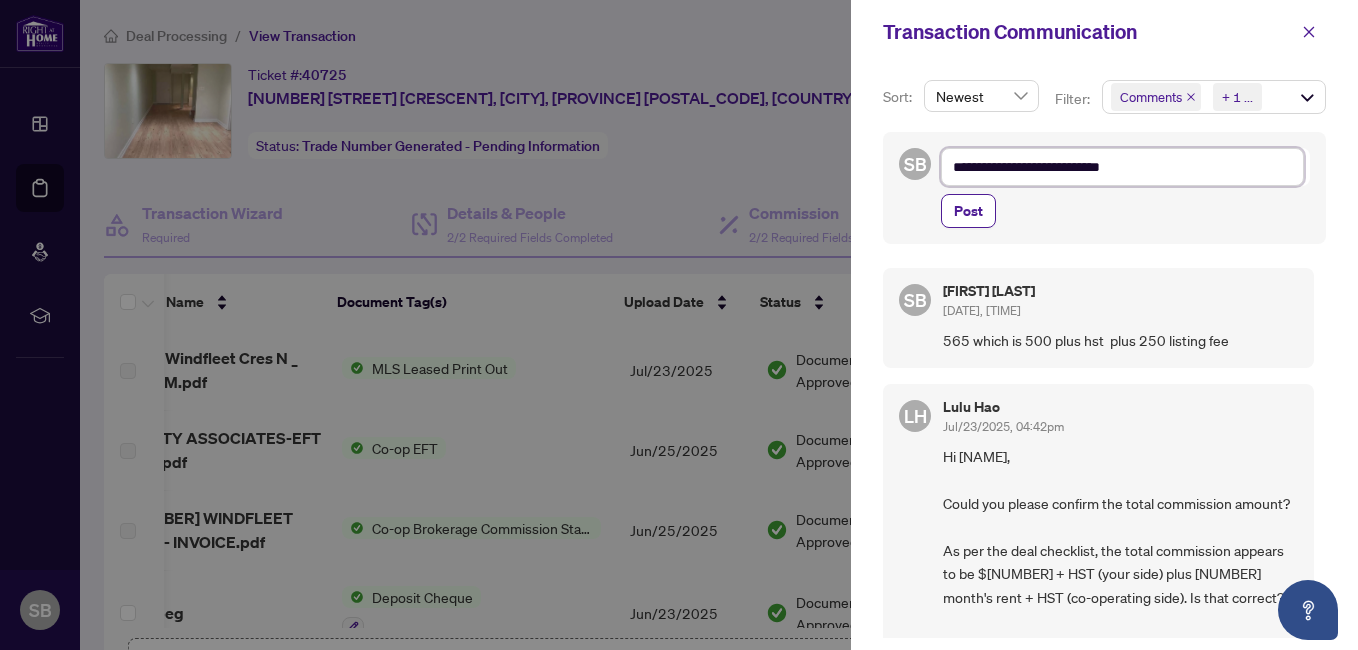 type on "**********" 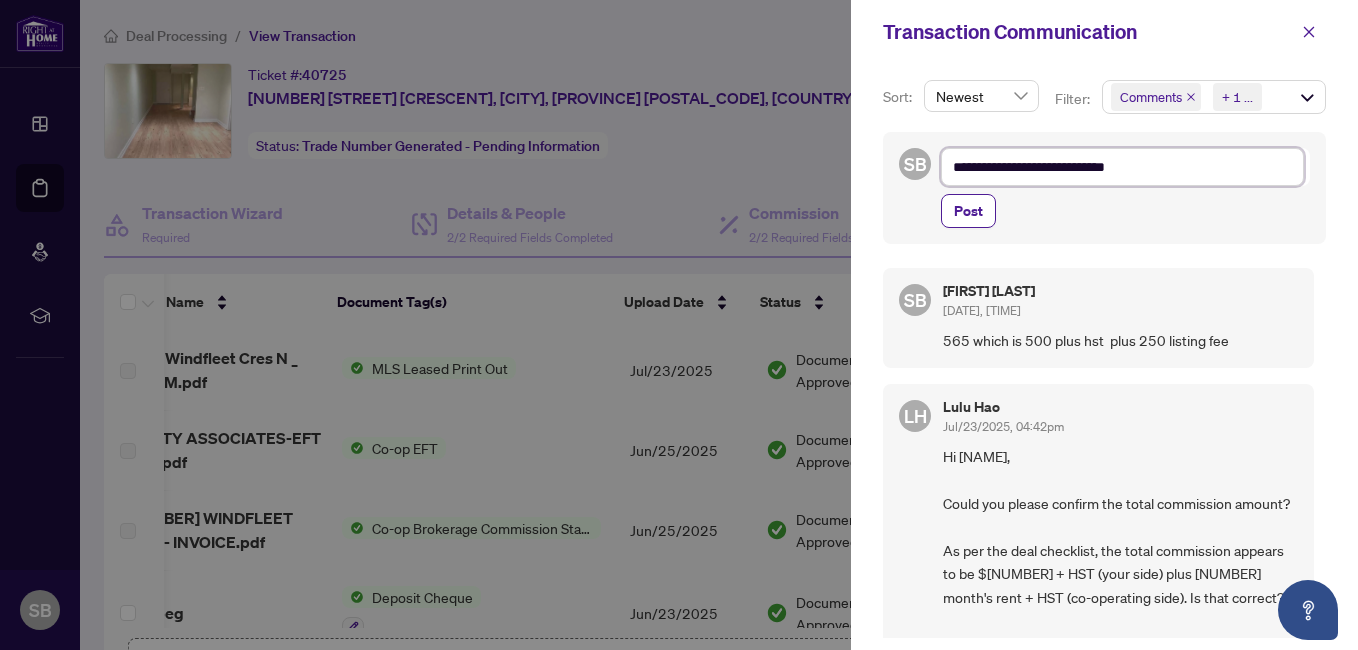 type on "**********" 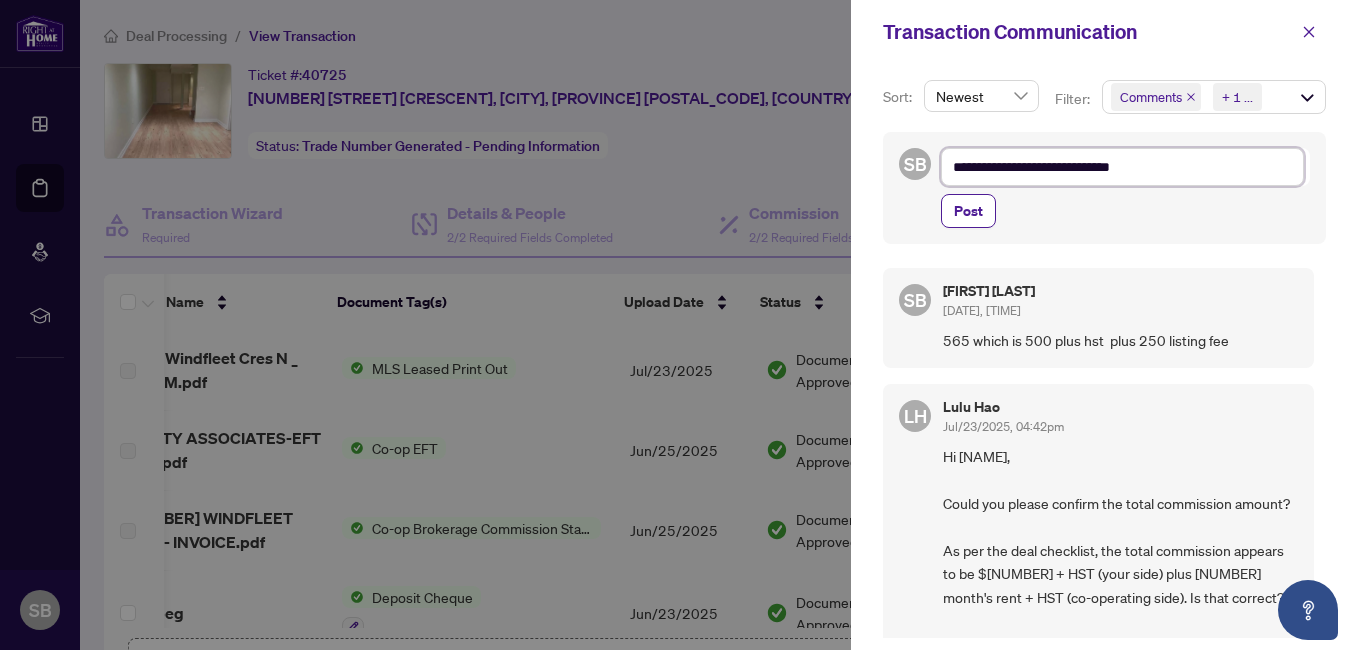 type on "**********" 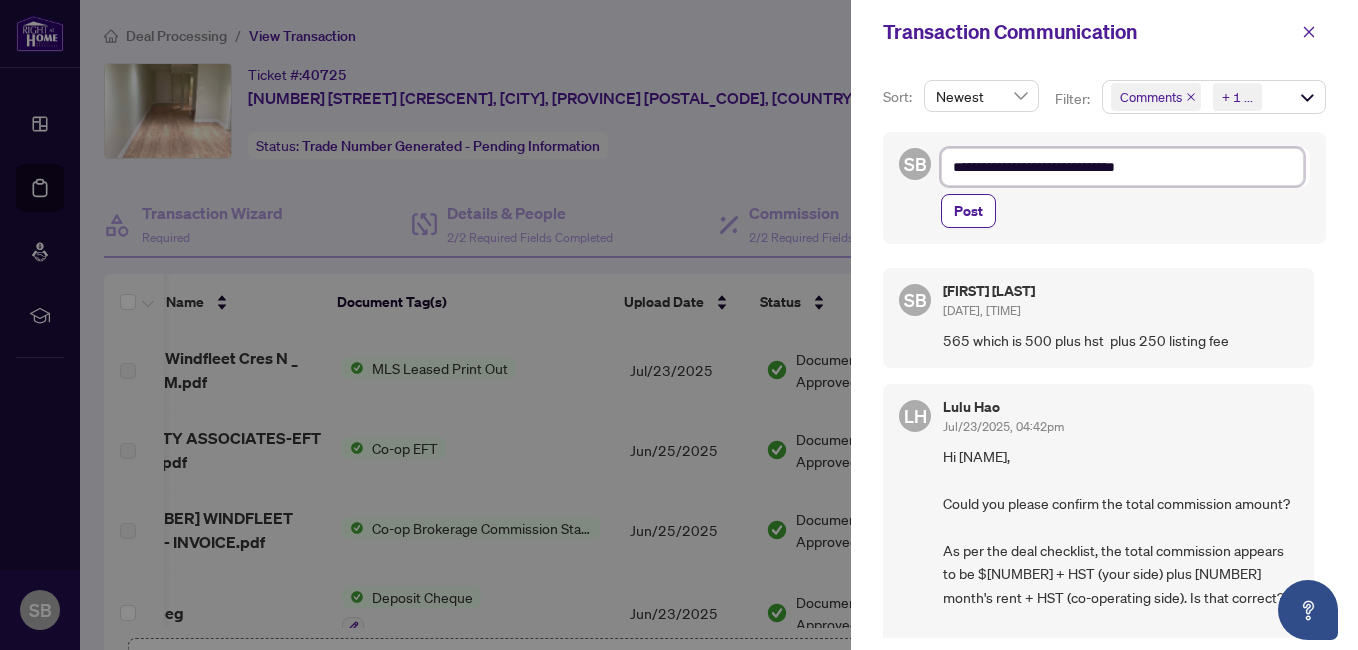 type on "**********" 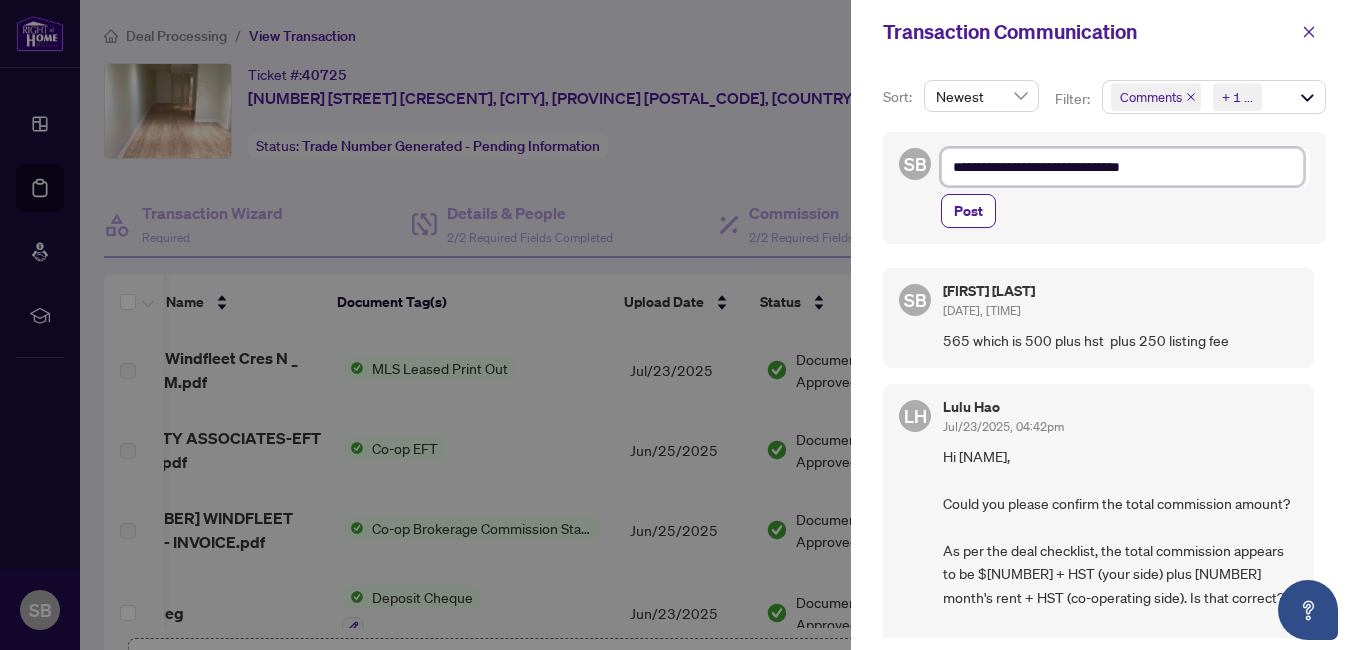 type on "**********" 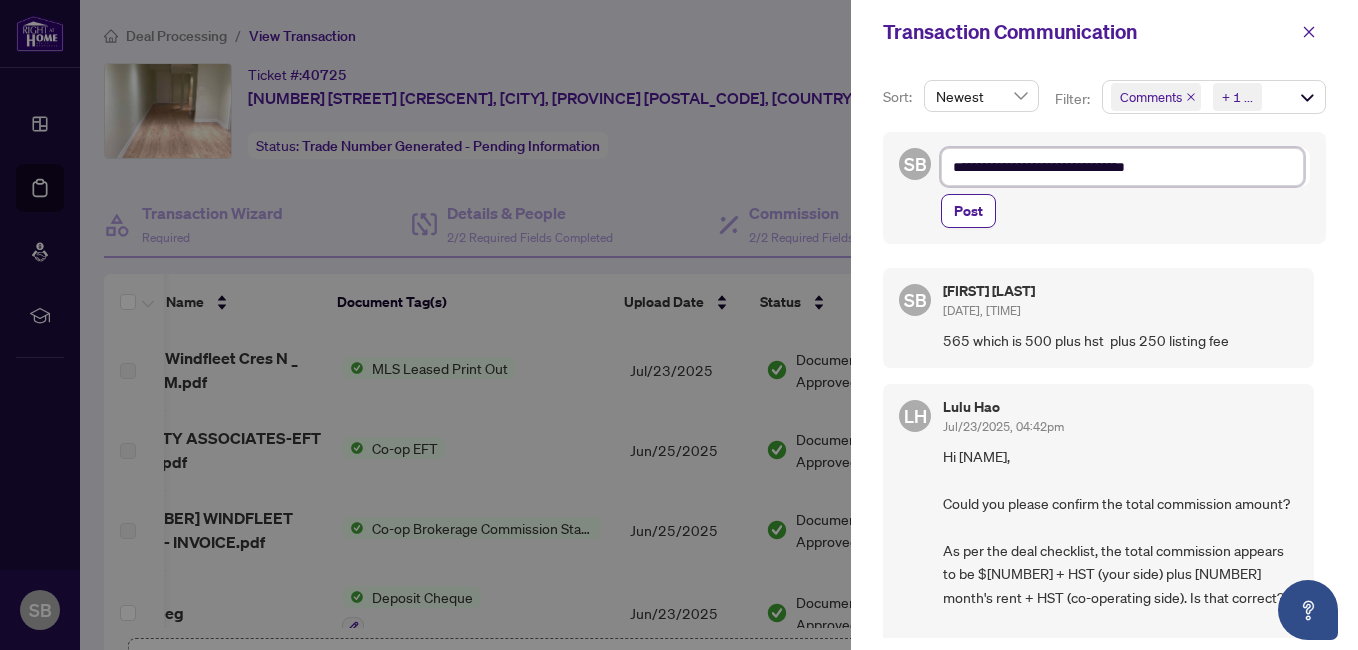 type on "**********" 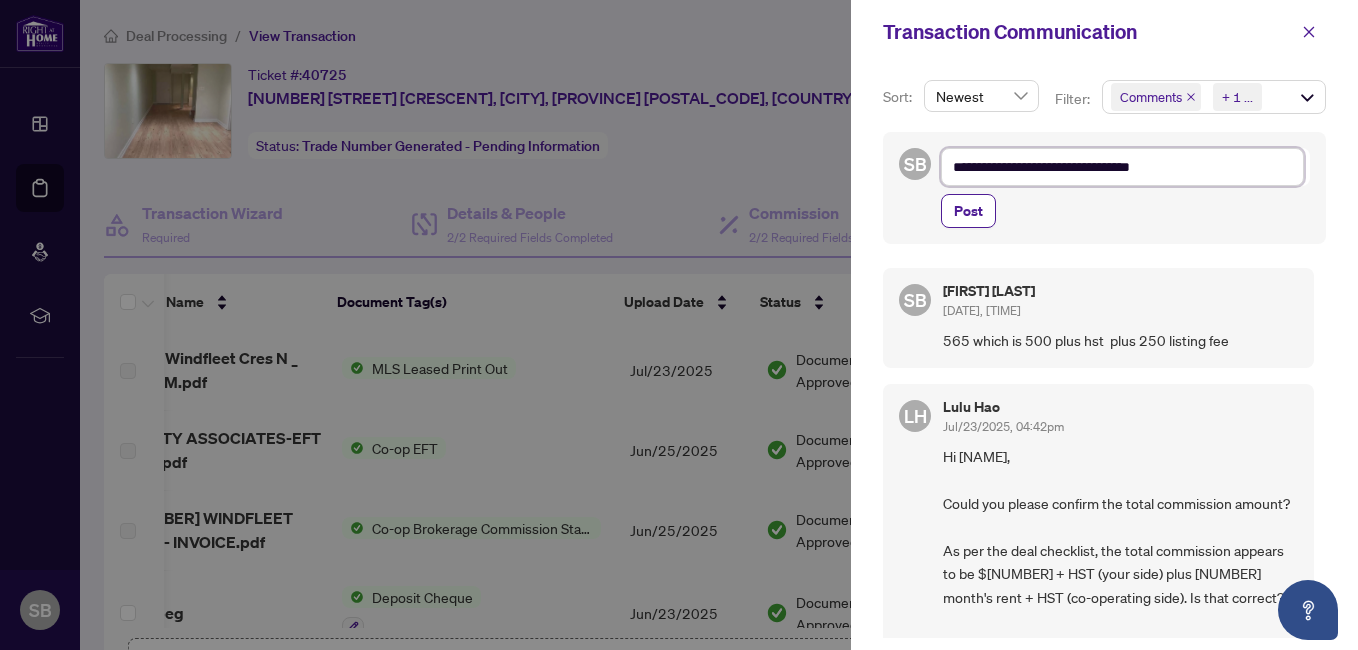 type on "**********" 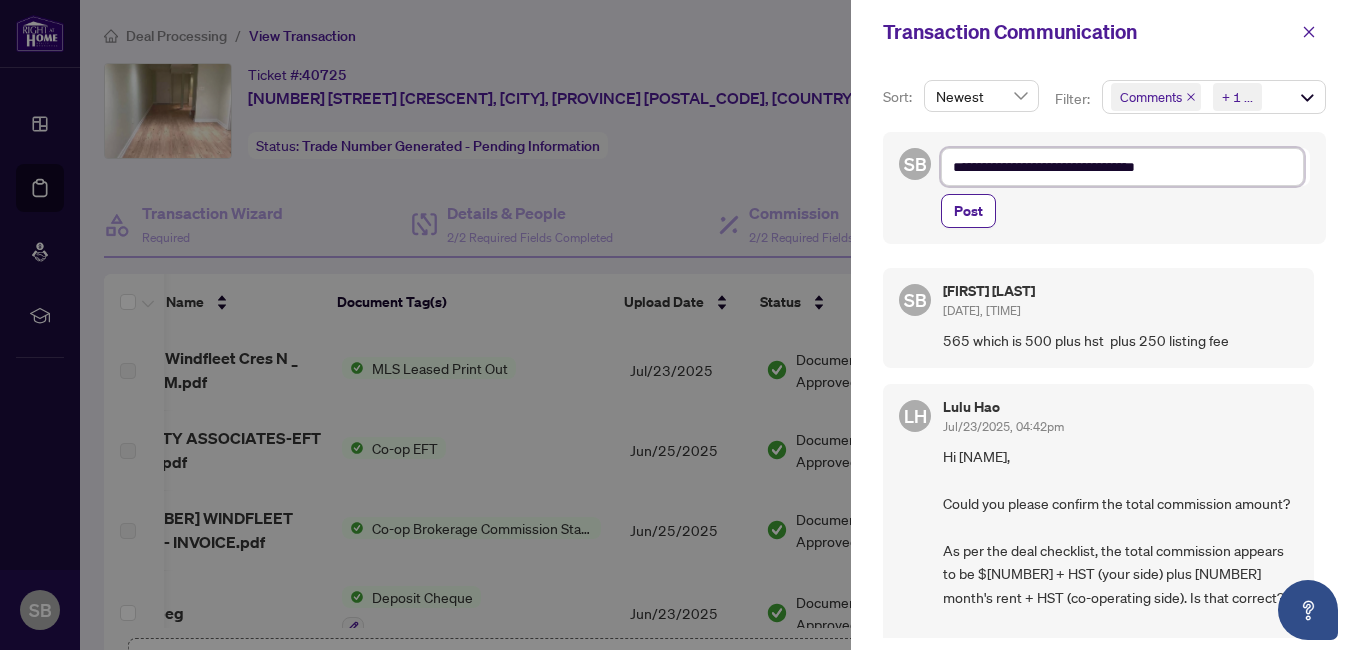 type on "**********" 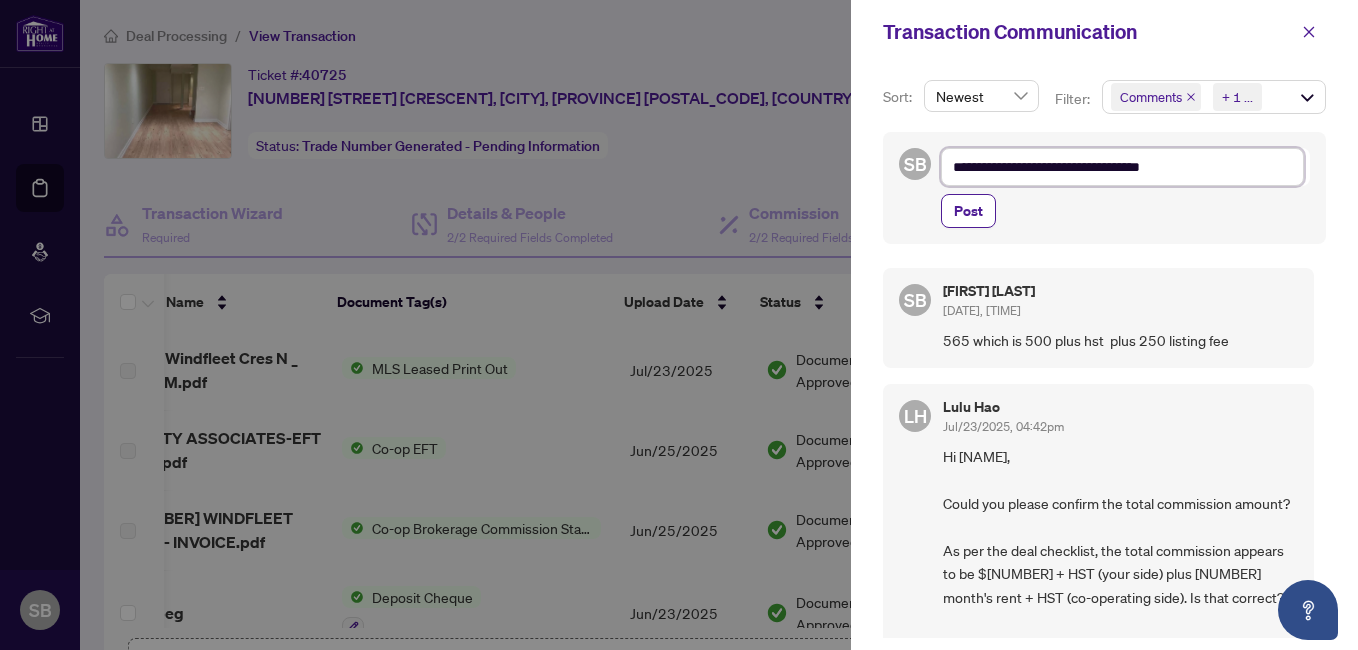 type on "**********" 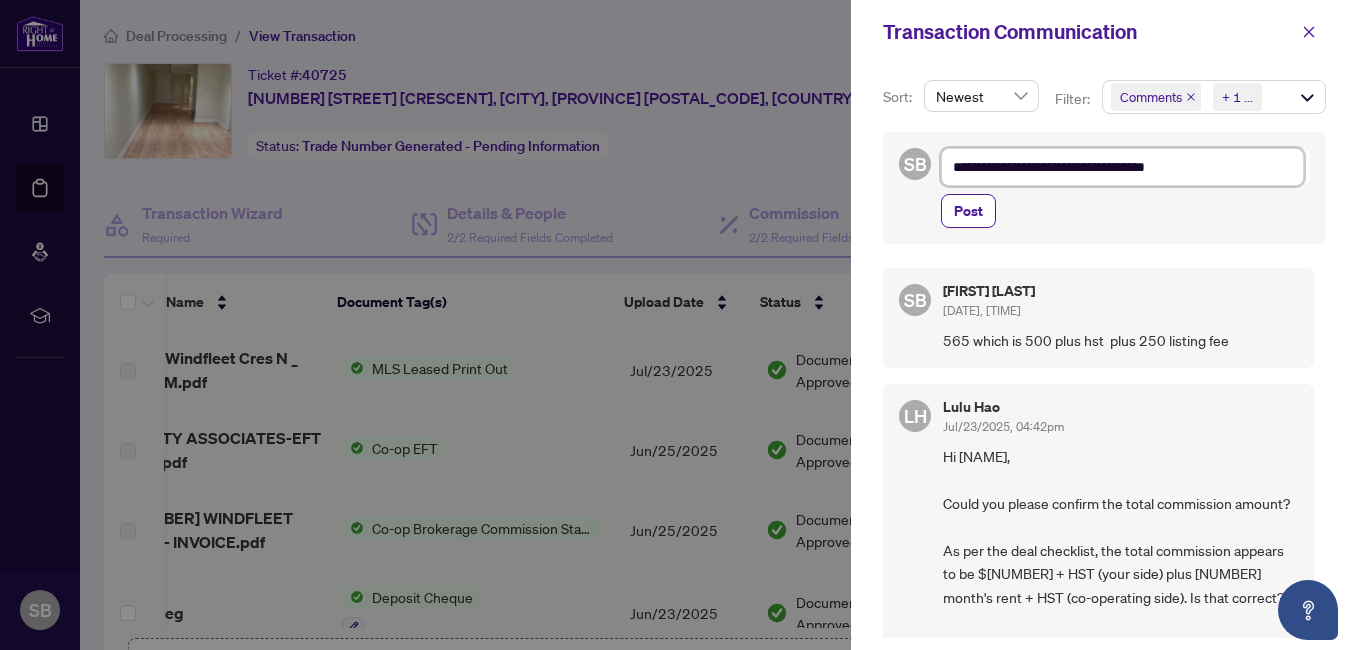 type on "**********" 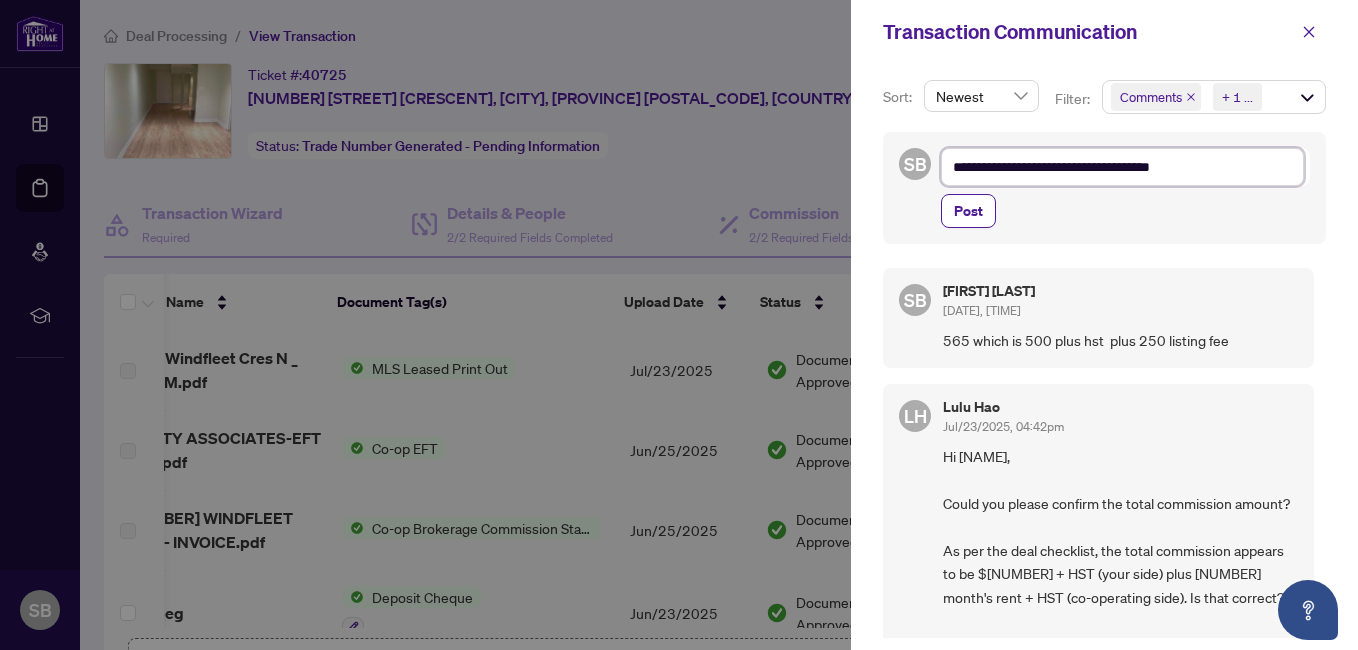 type on "**********" 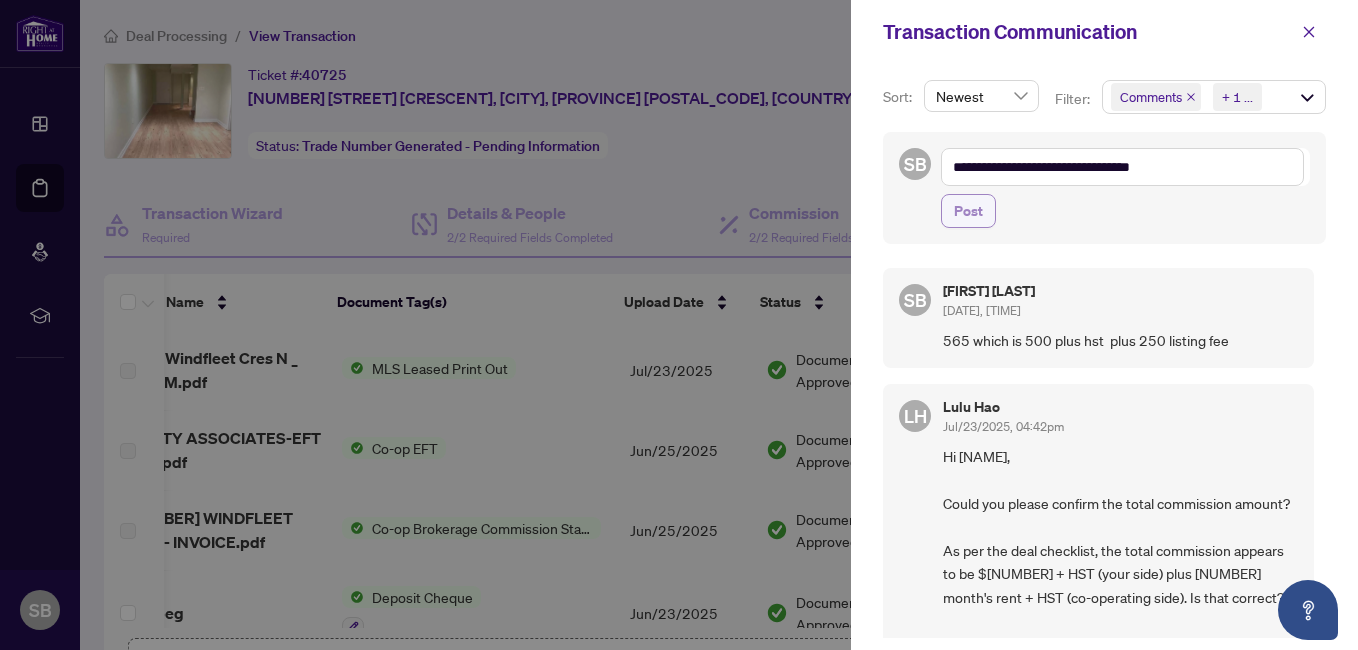 click on "Post" at bounding box center [968, 211] 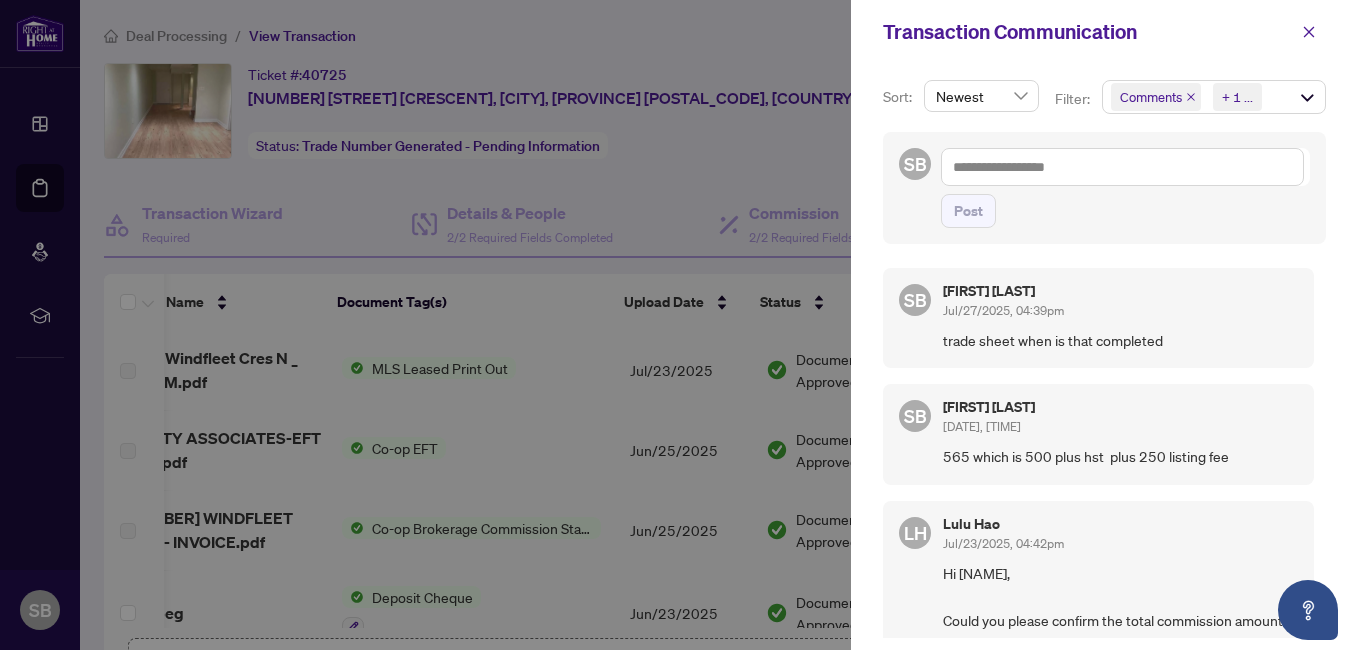 click at bounding box center [679, 325] 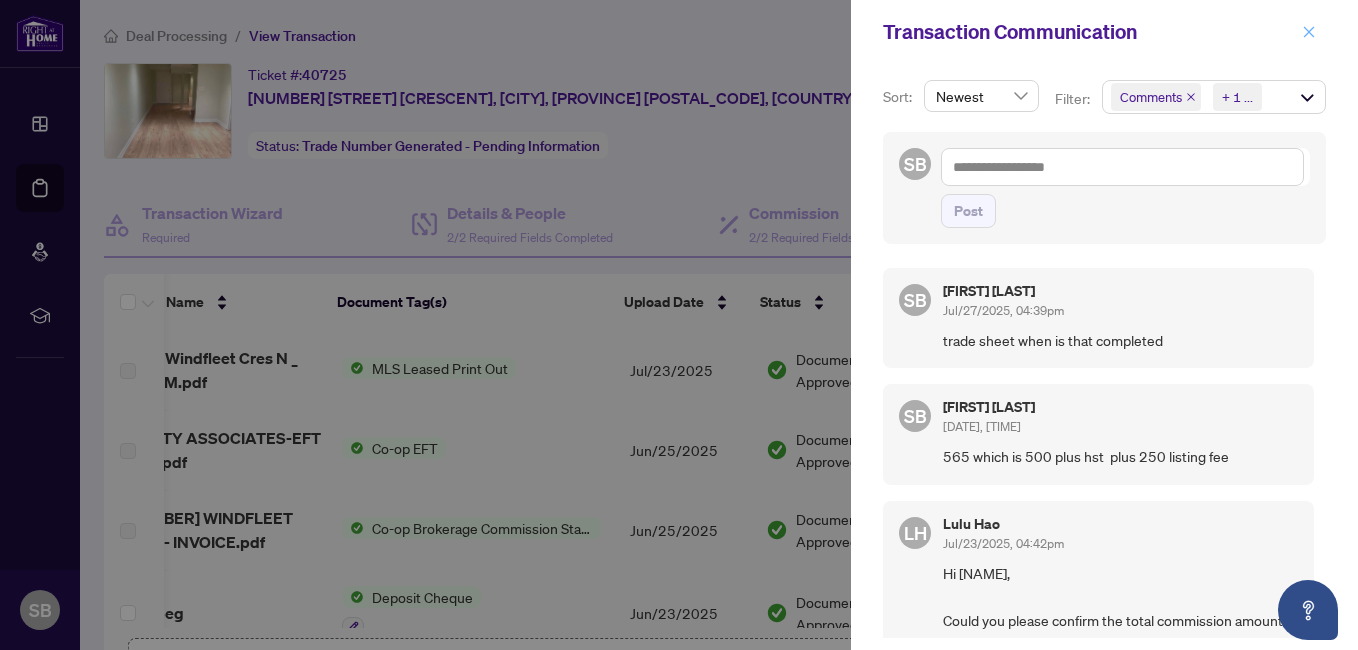click 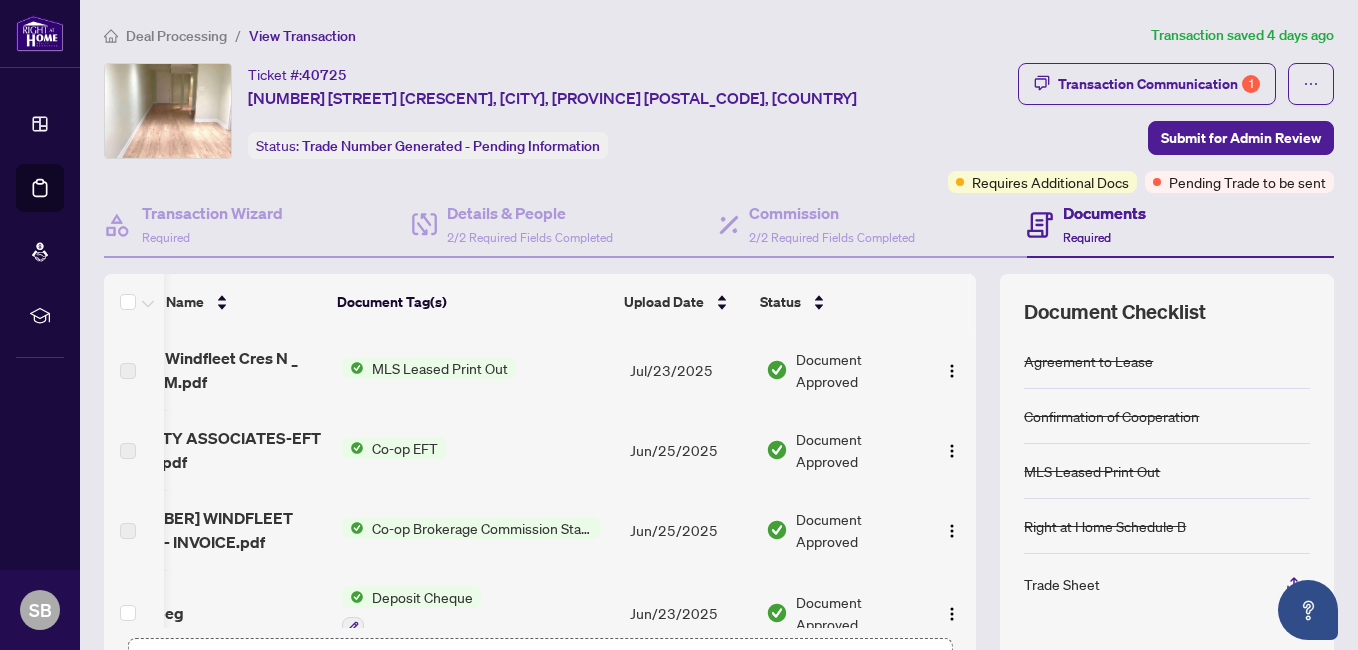 click on "Deal Processing" at bounding box center (176, 36) 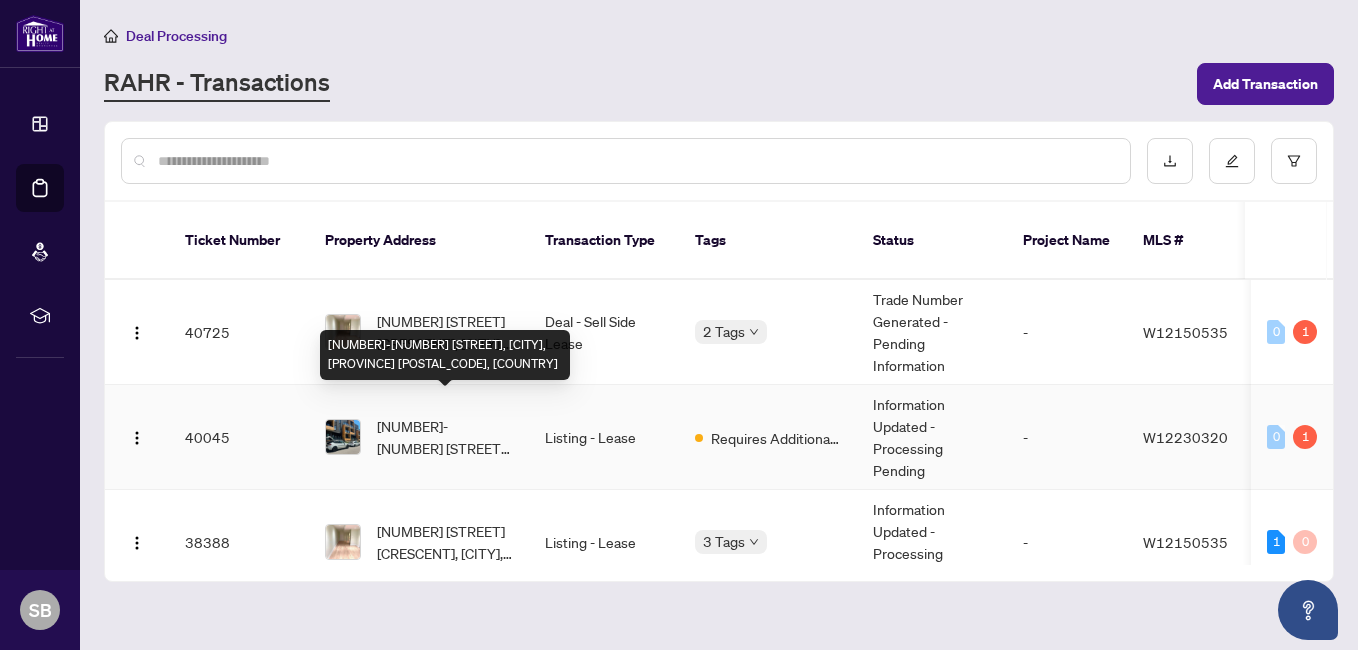 click on "[NUMBER]-[NUMBER] [STREET], [CITY], [PROVINCE] [POSTAL_CODE], [COUNTRY]" at bounding box center [445, 437] 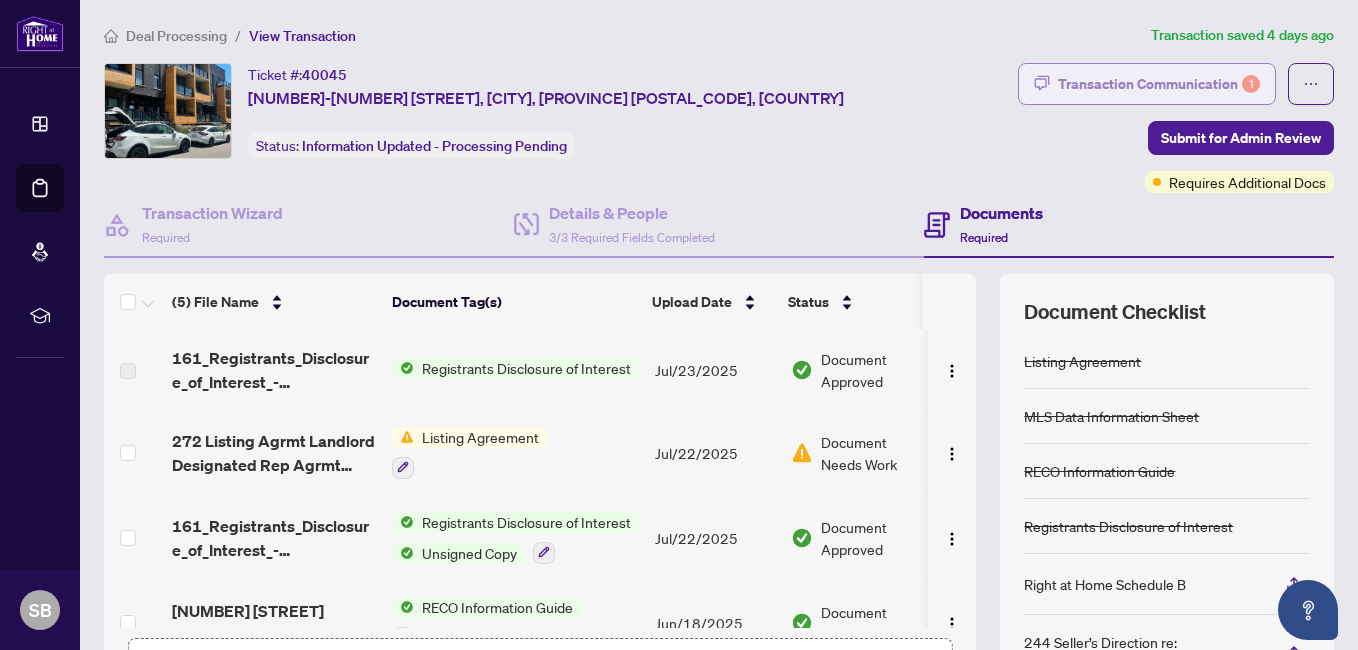 click on "Transaction Communication 1" at bounding box center [1159, 84] 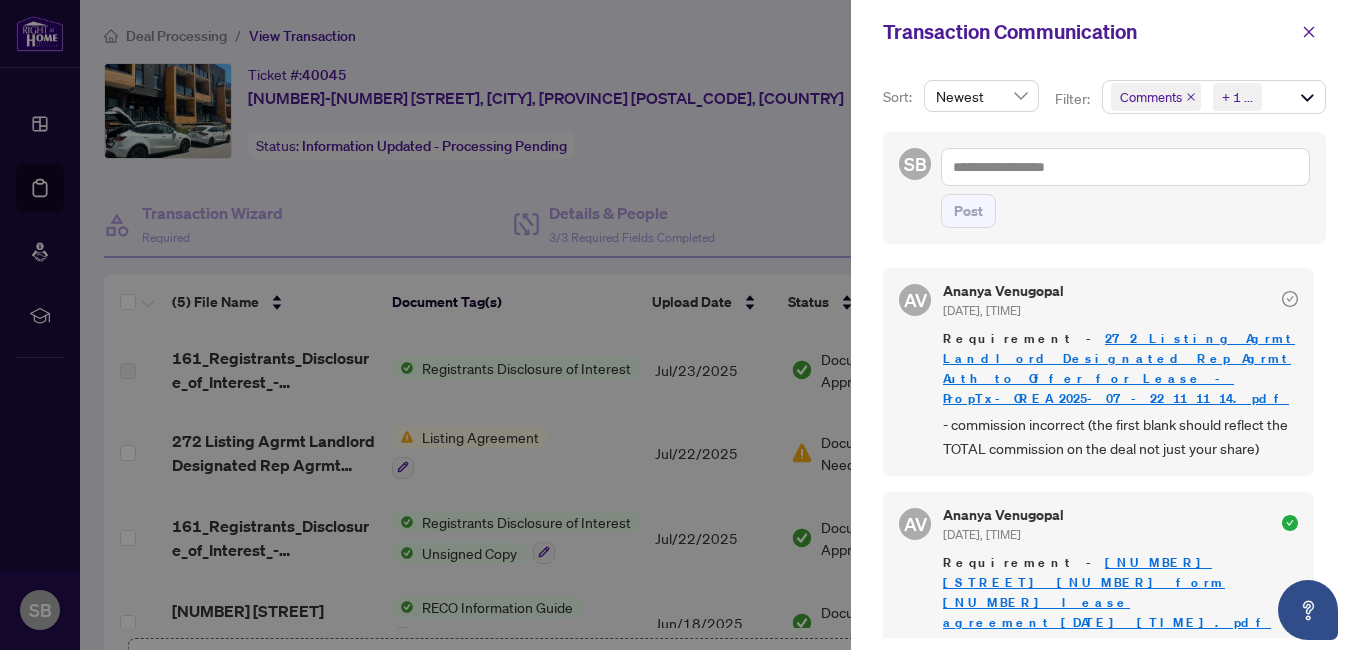 click on "Requirement    -  272 Listing Agrmt Landlord Designated Rep Agrmt Auth to Offer for Lease - PropTx-OREA_2025-07-22 11_11_14.pdf" at bounding box center (1120, 369) 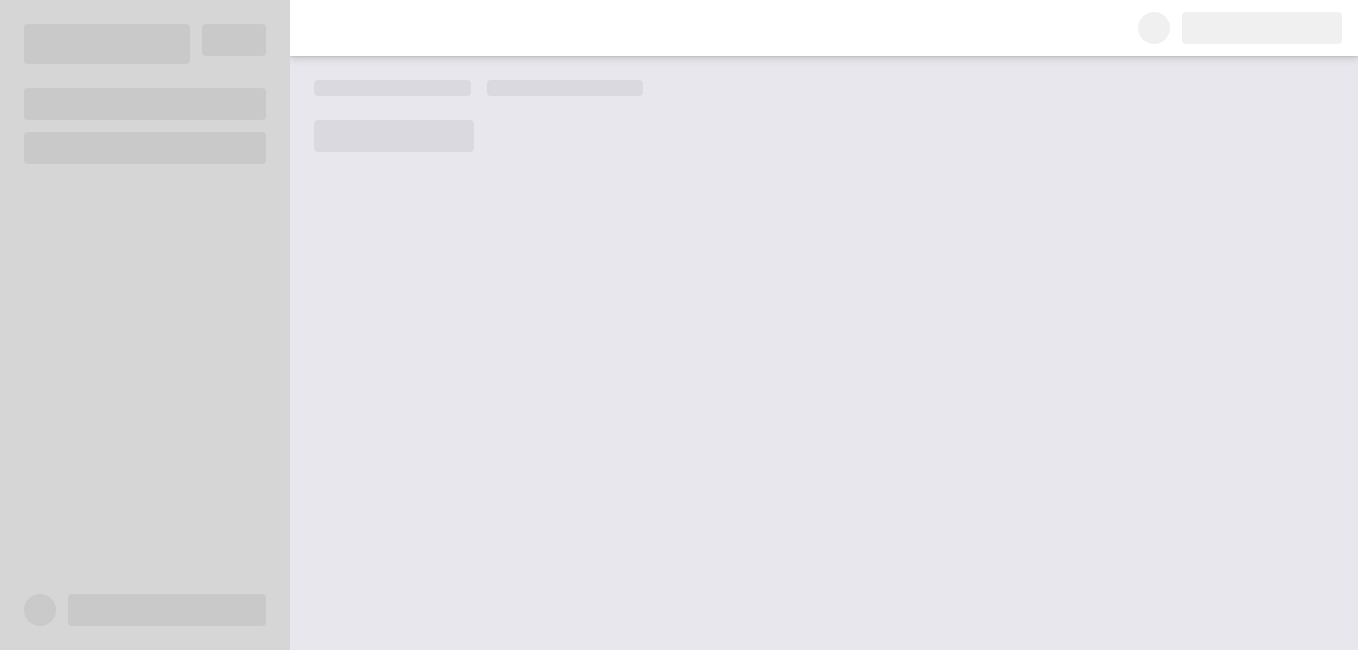 scroll, scrollTop: 0, scrollLeft: 0, axis: both 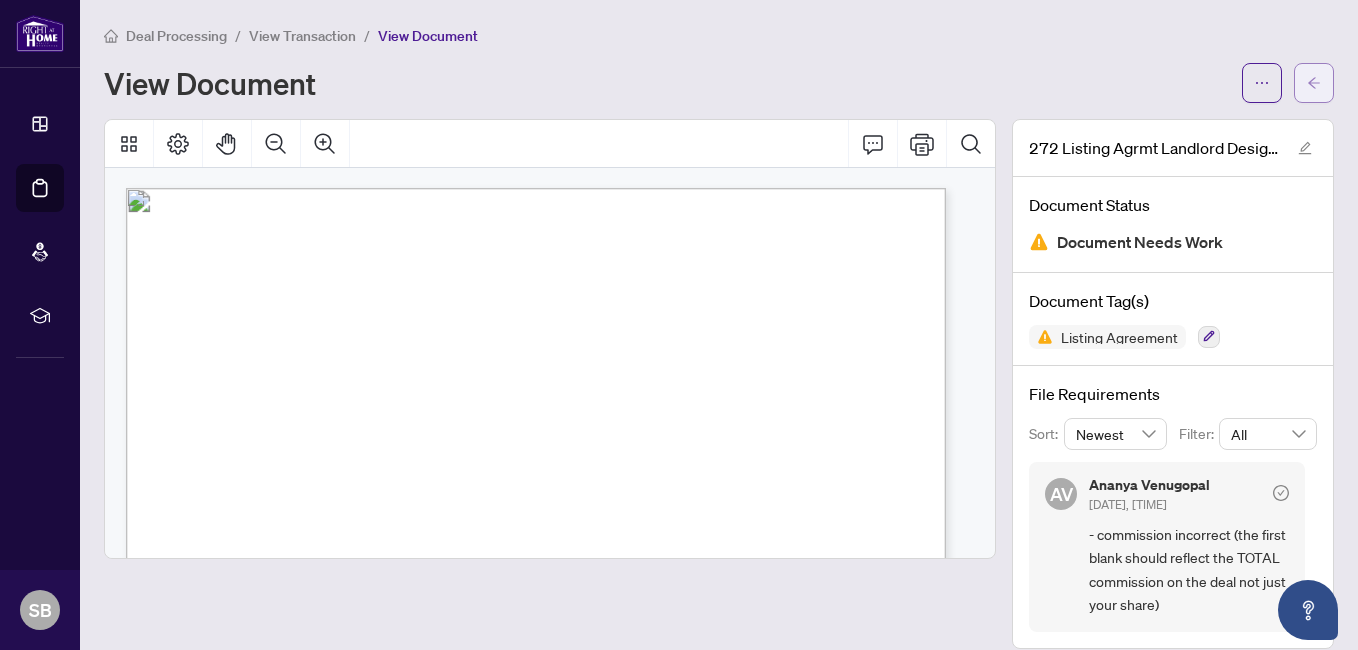 click 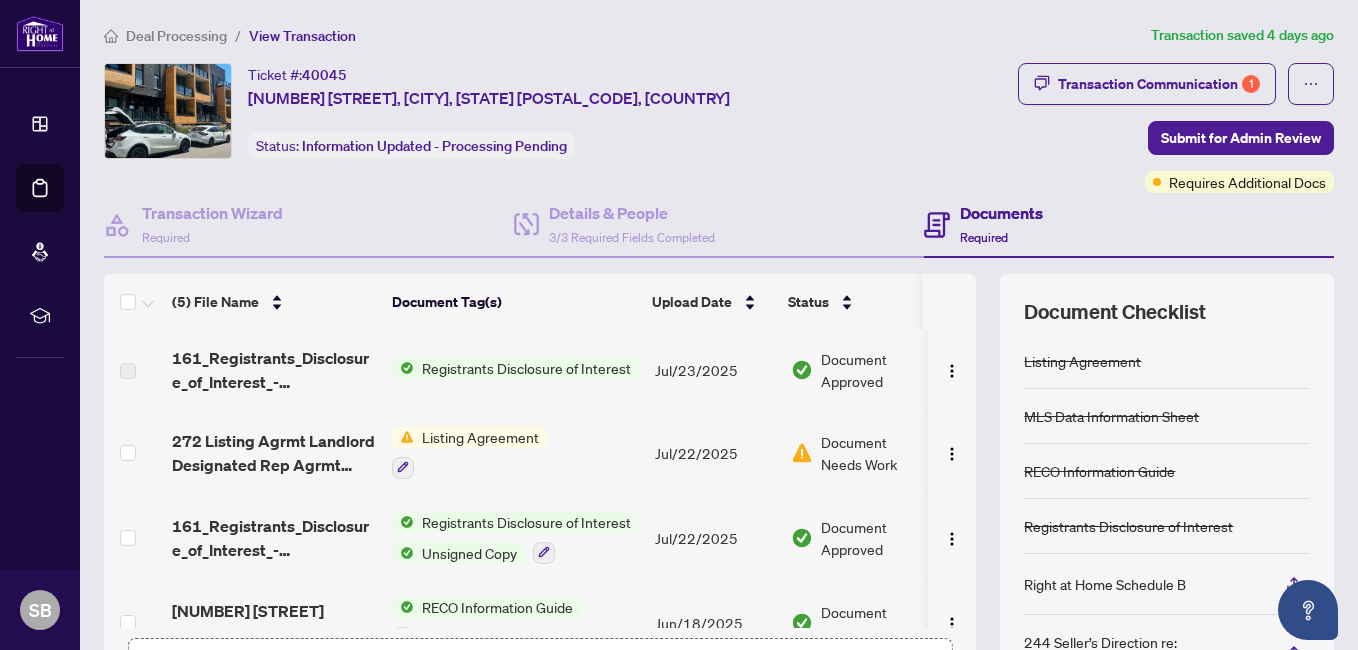 click on "Listing Agreement" at bounding box center [480, 437] 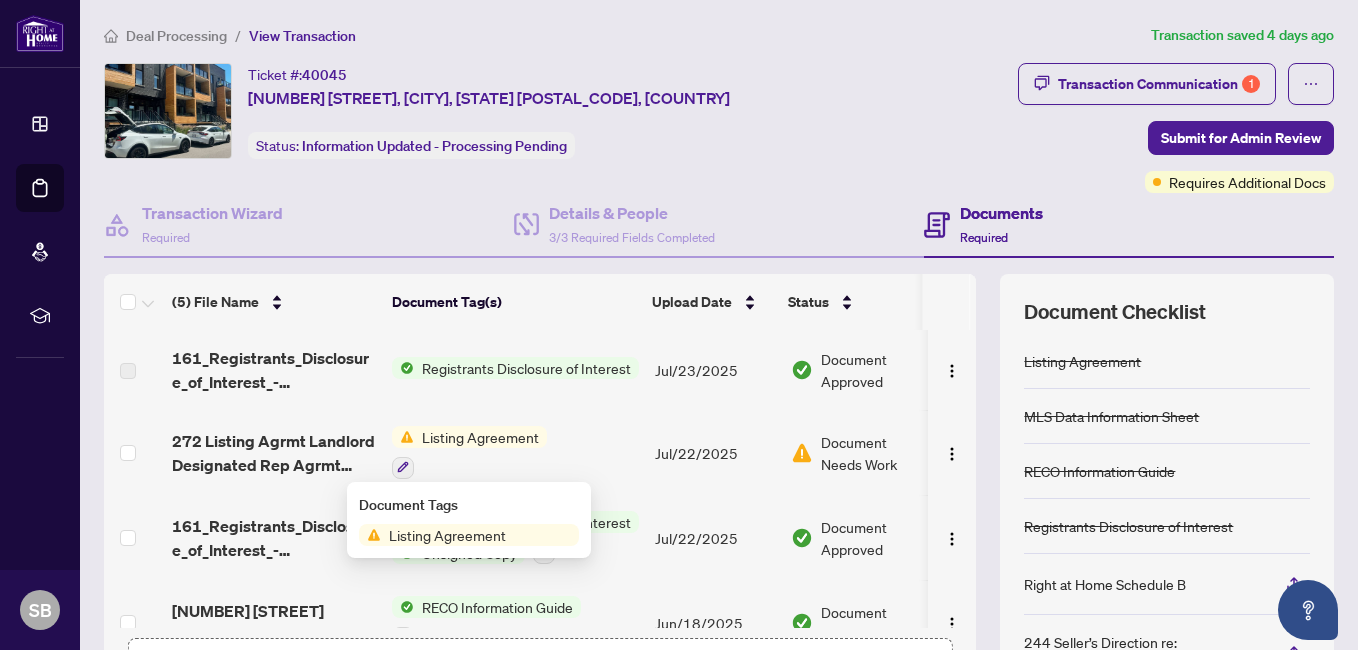 click on "Listing Agreement" at bounding box center (447, 535) 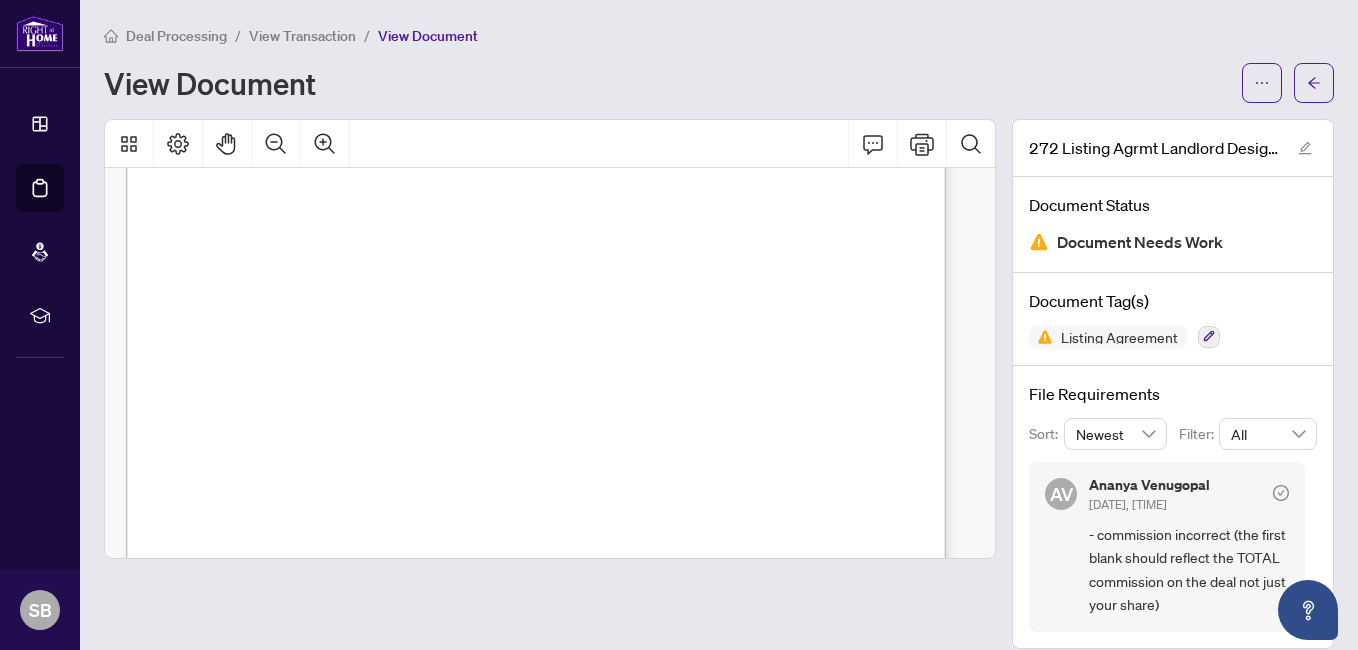 scroll, scrollTop: 1307, scrollLeft: 0, axis: vertical 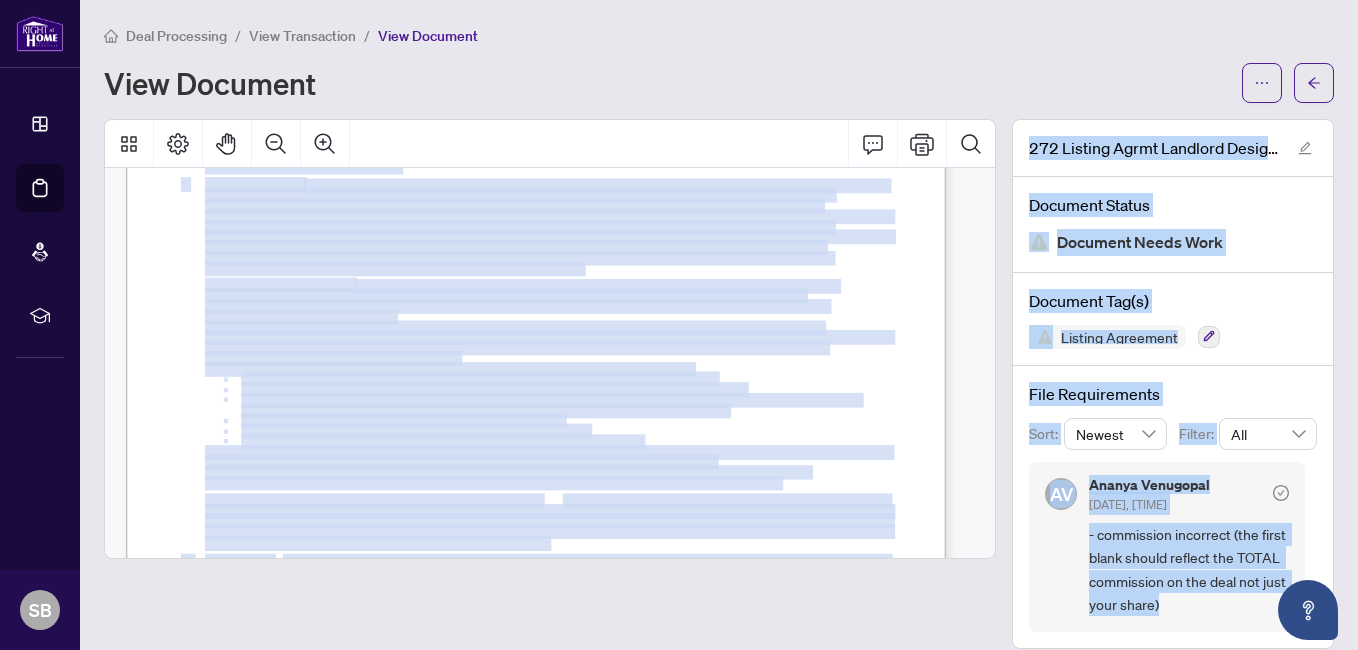 drag, startPoint x: 1202, startPoint y: 600, endPoint x: 931, endPoint y: 367, distance: 357.39334 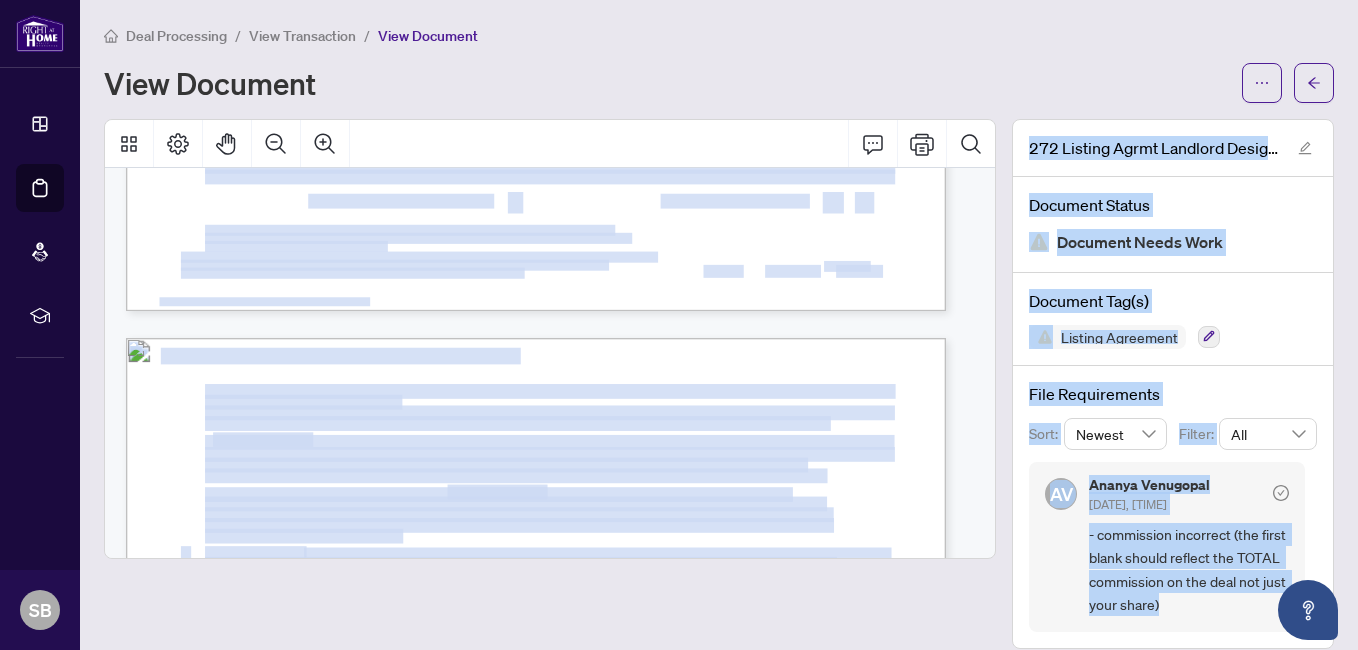 scroll, scrollTop: 971, scrollLeft: 0, axis: vertical 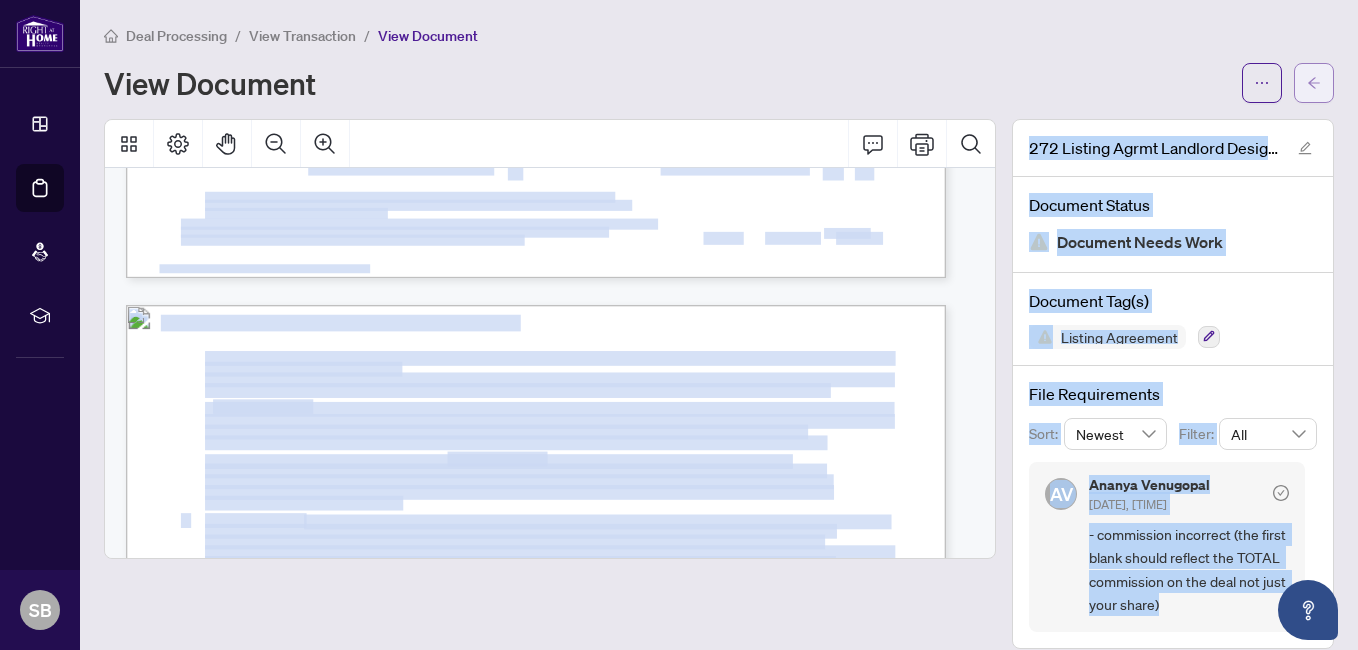 click 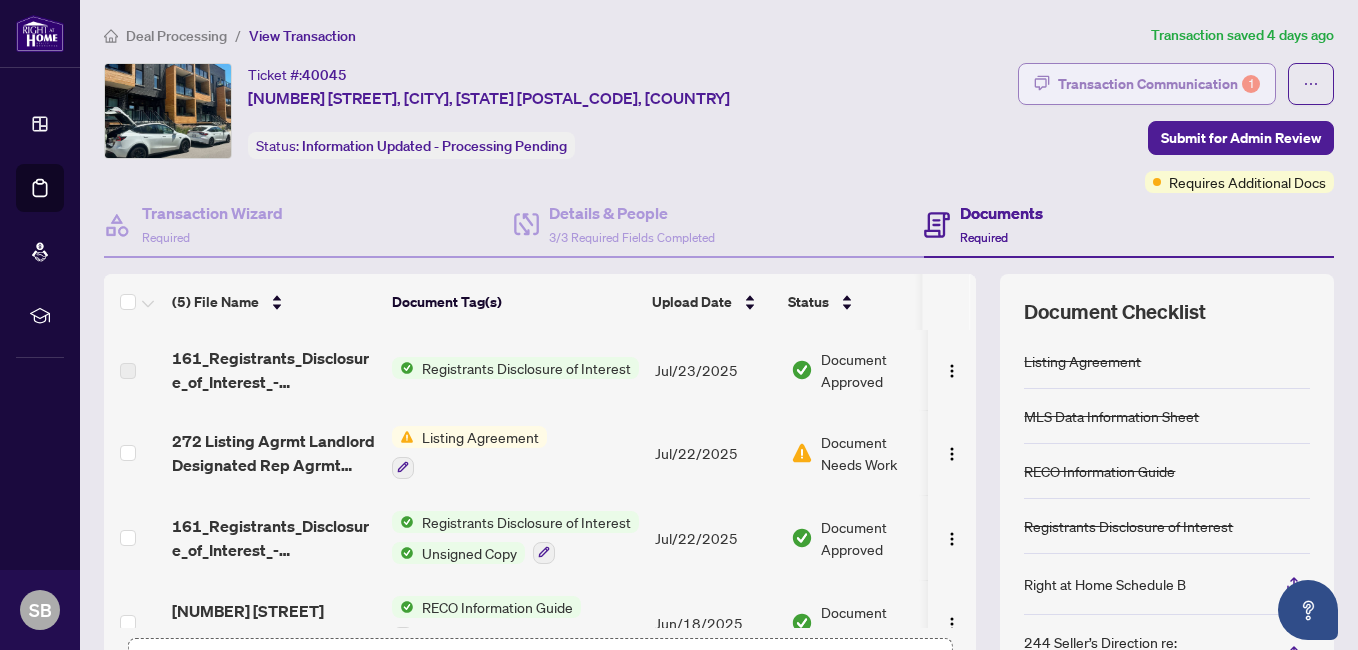 click on "Transaction Communication 1" at bounding box center [1159, 84] 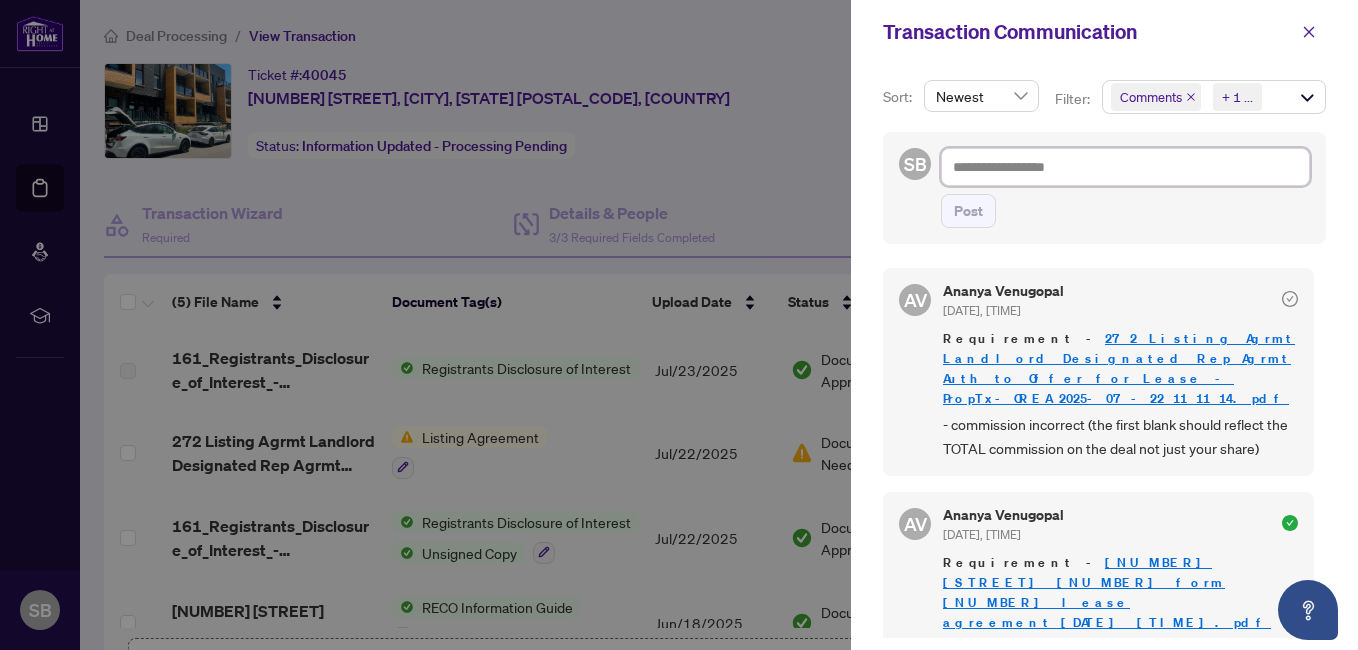 click at bounding box center (1125, 167) 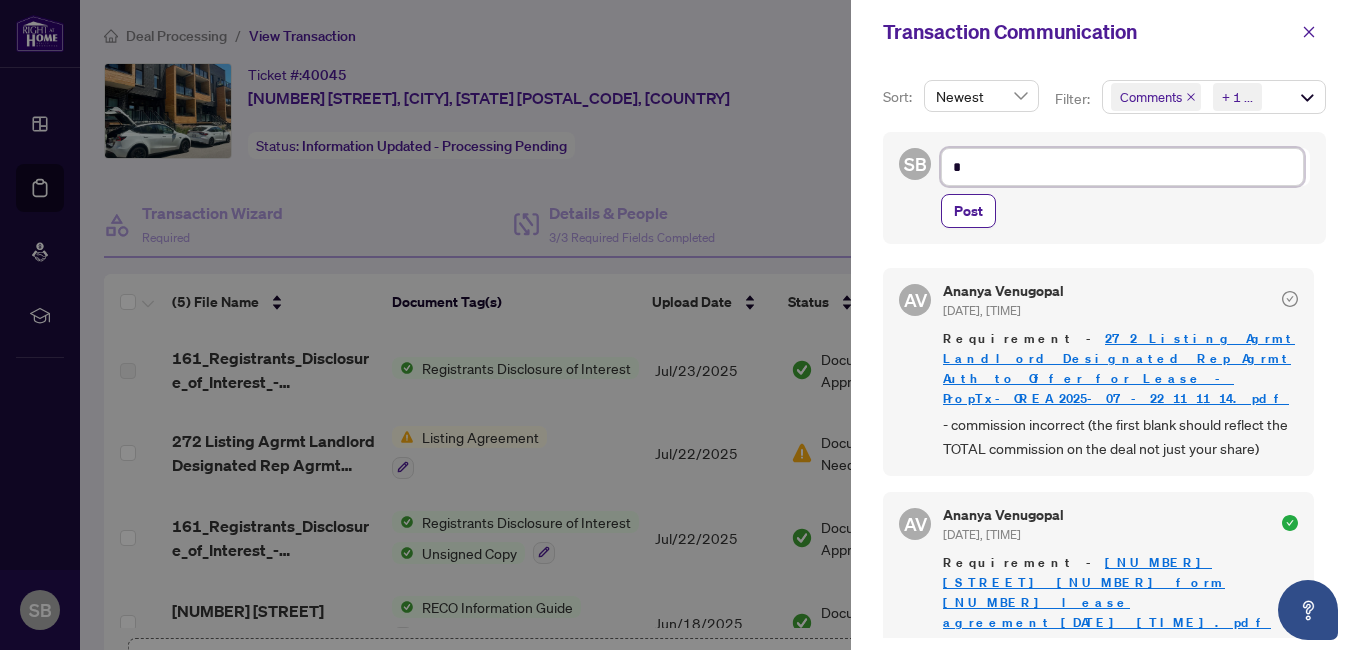 type on "**" 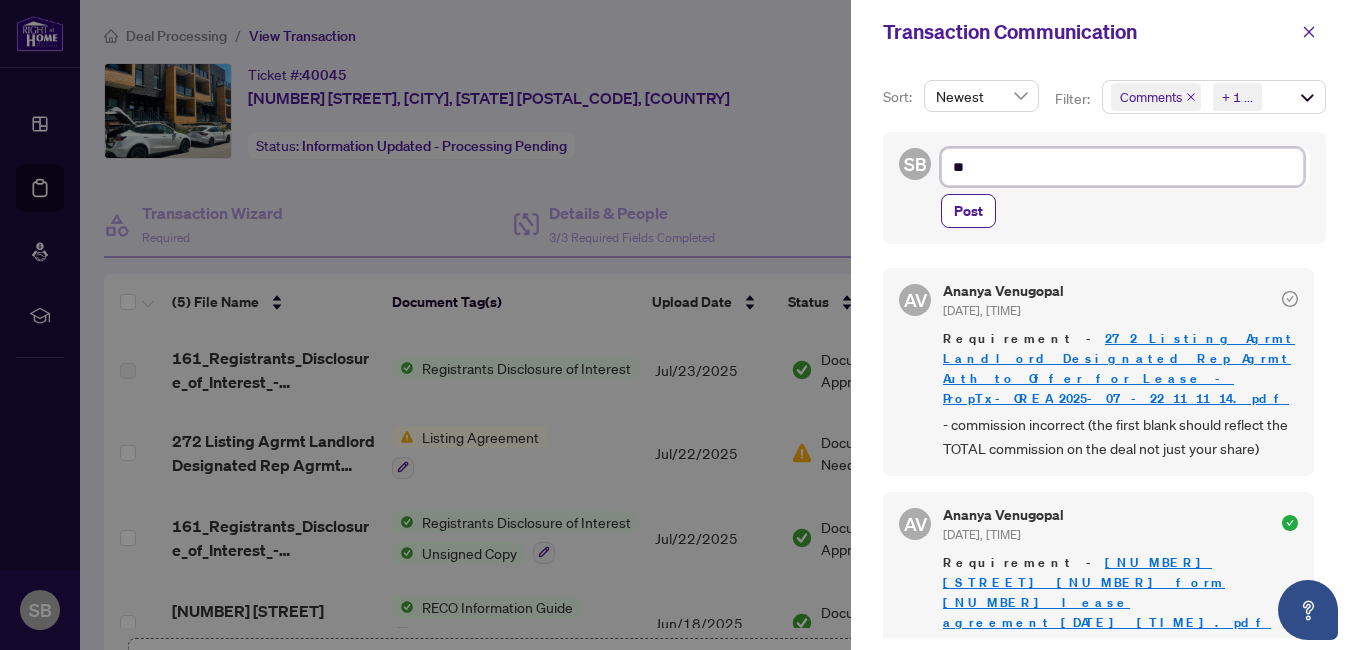 type on "**" 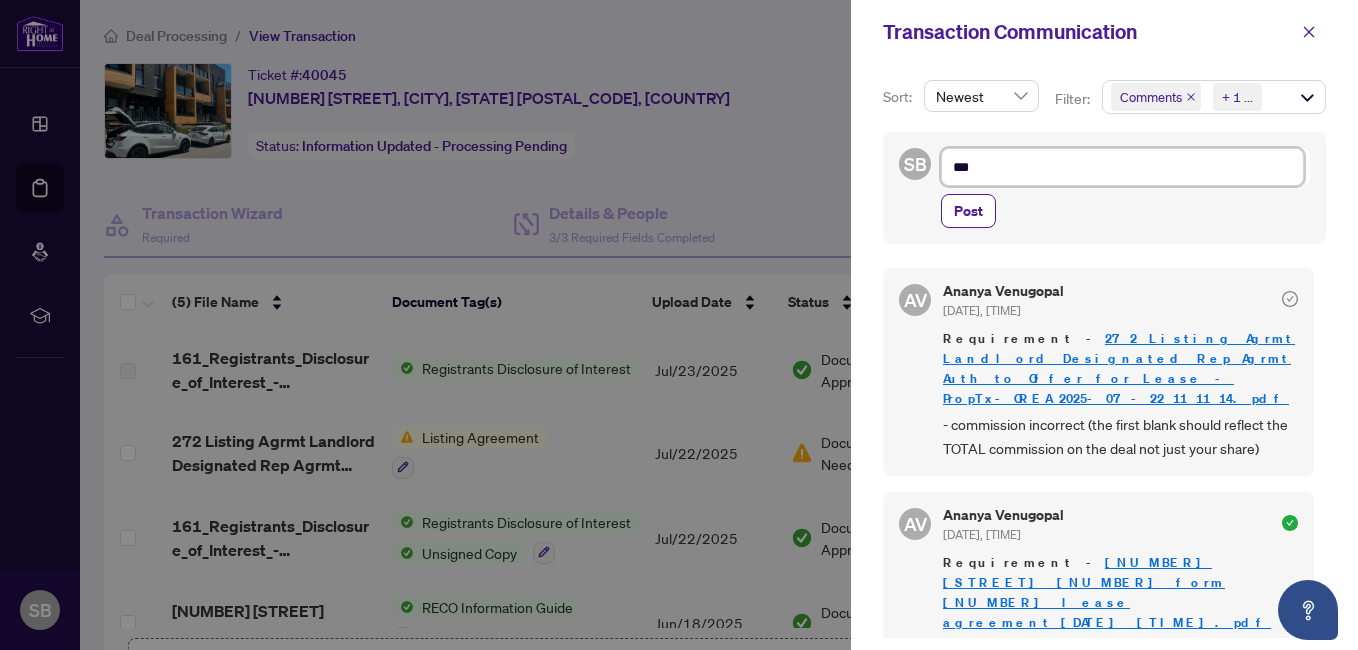 type on "**" 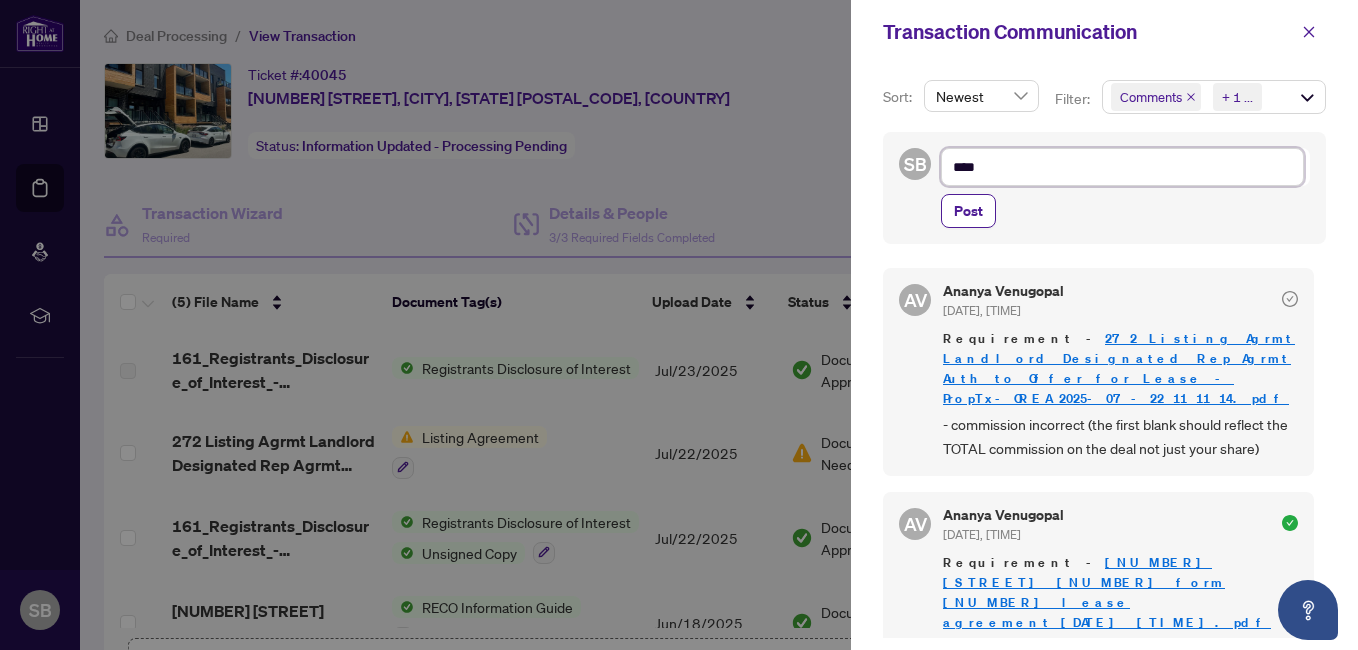 type on "*****" 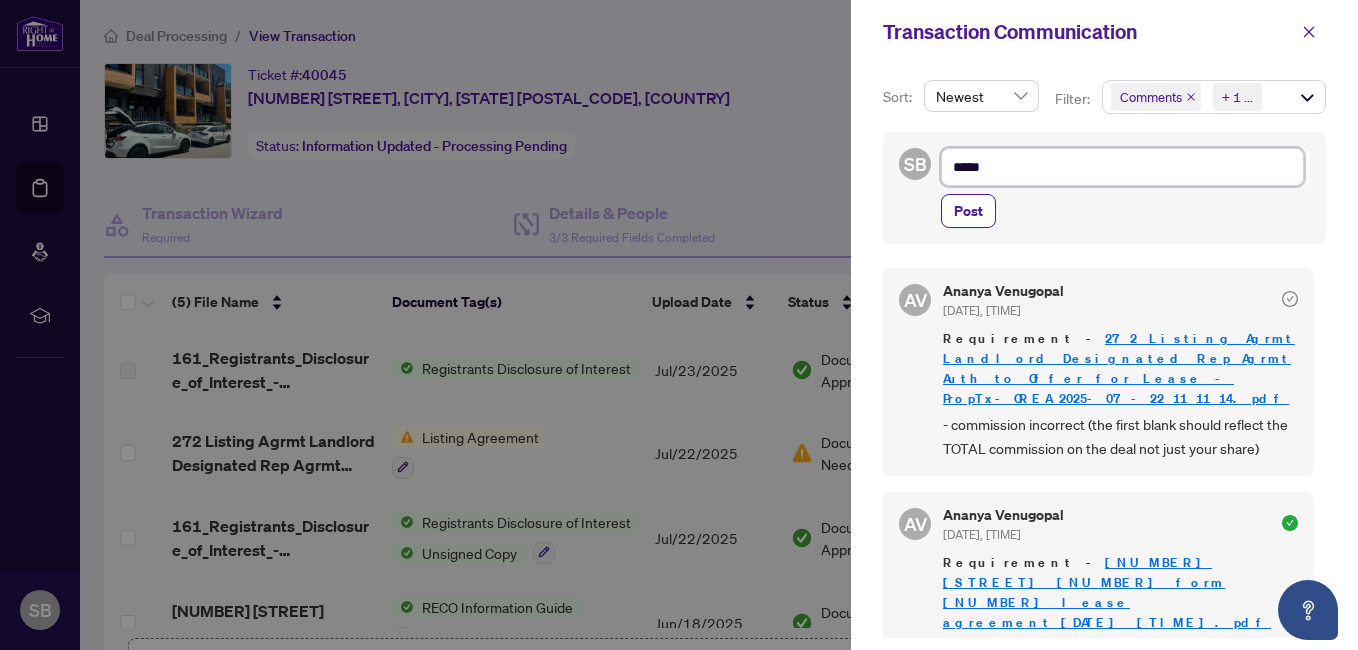 type on "******" 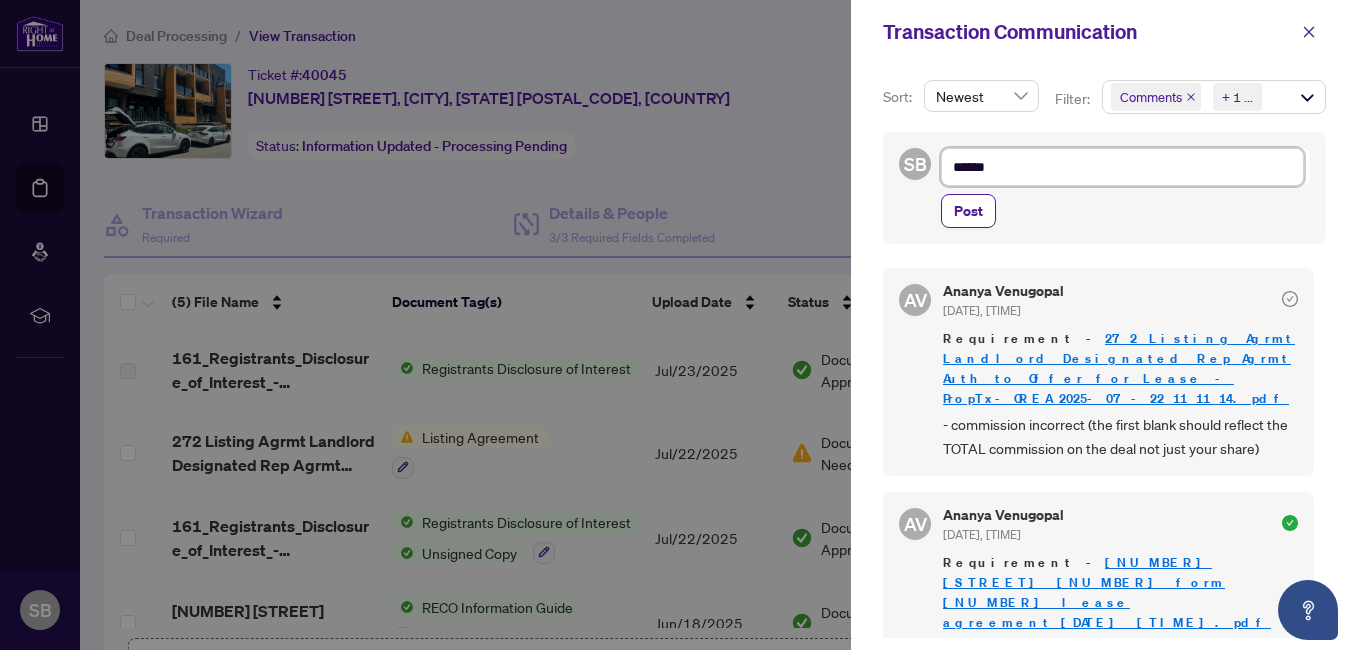type on "*******" 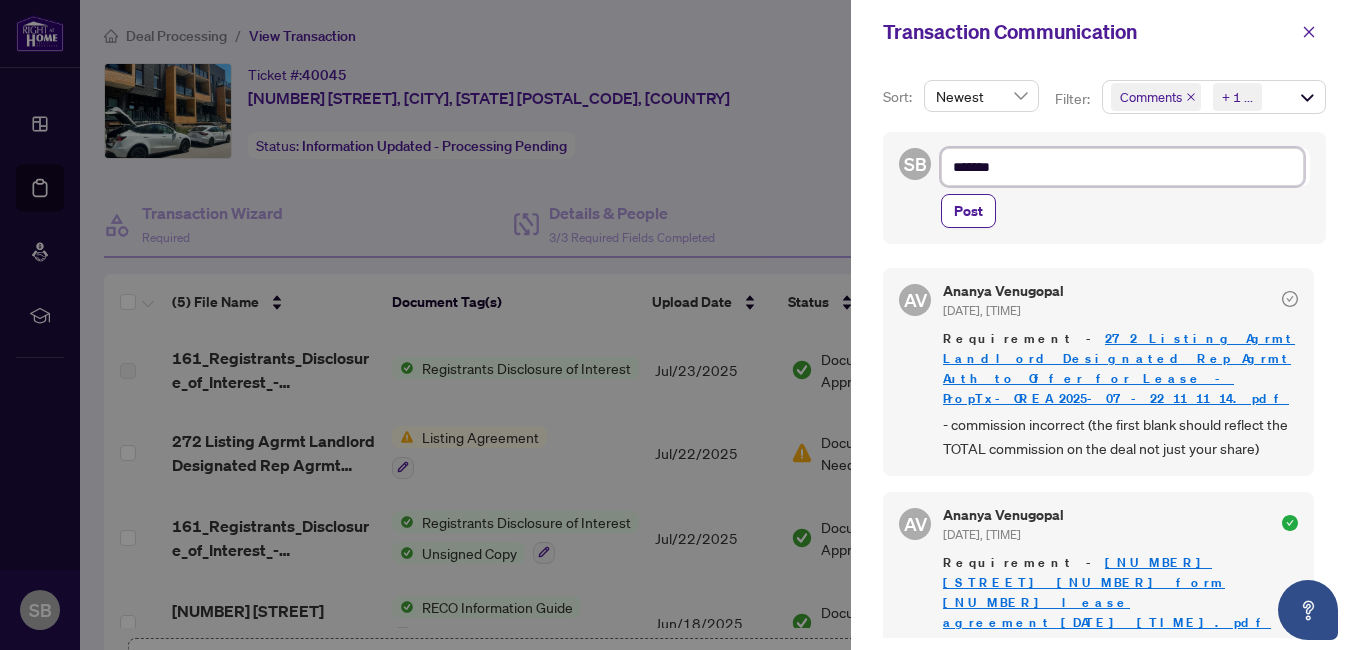 type on "*******" 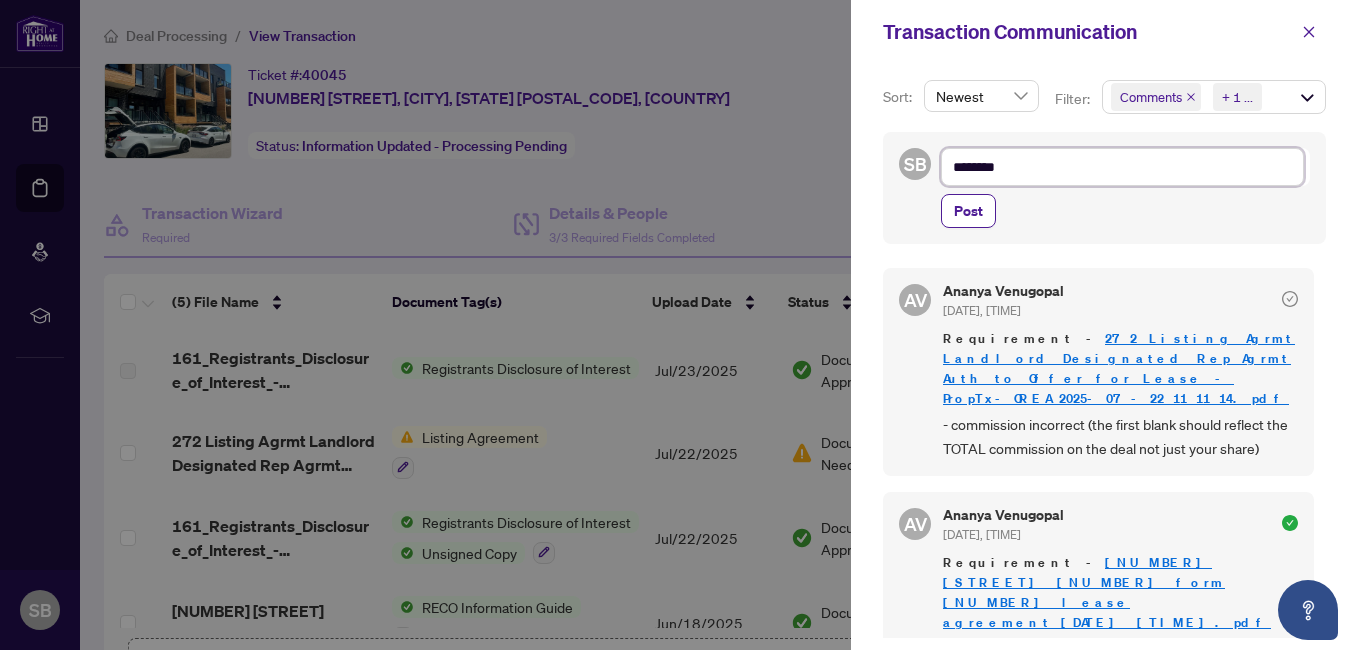 type on "*******" 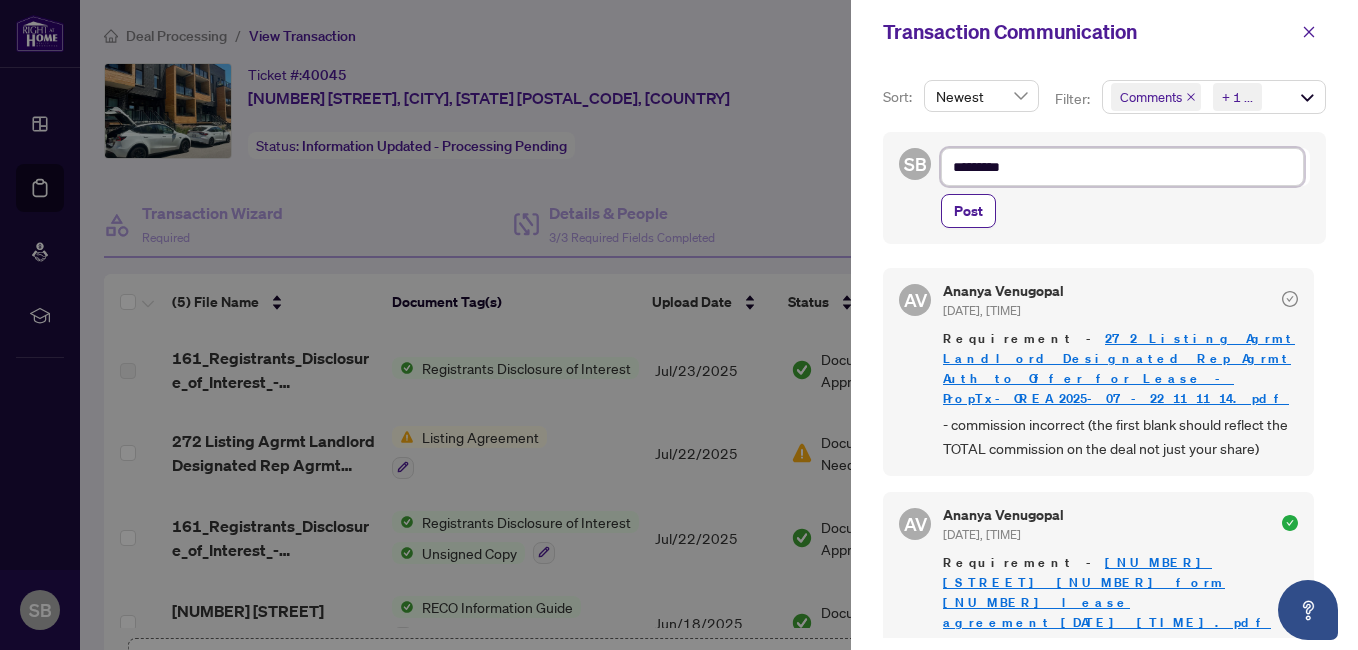 type on "**********" 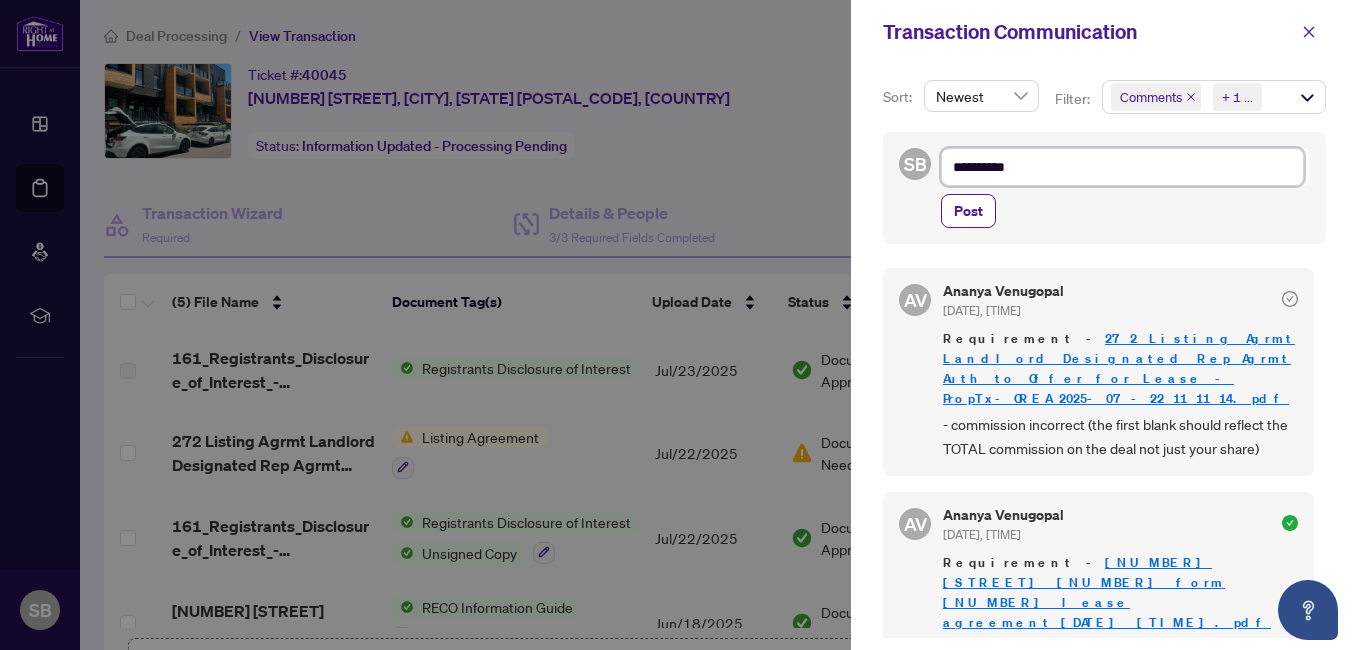 type on "**********" 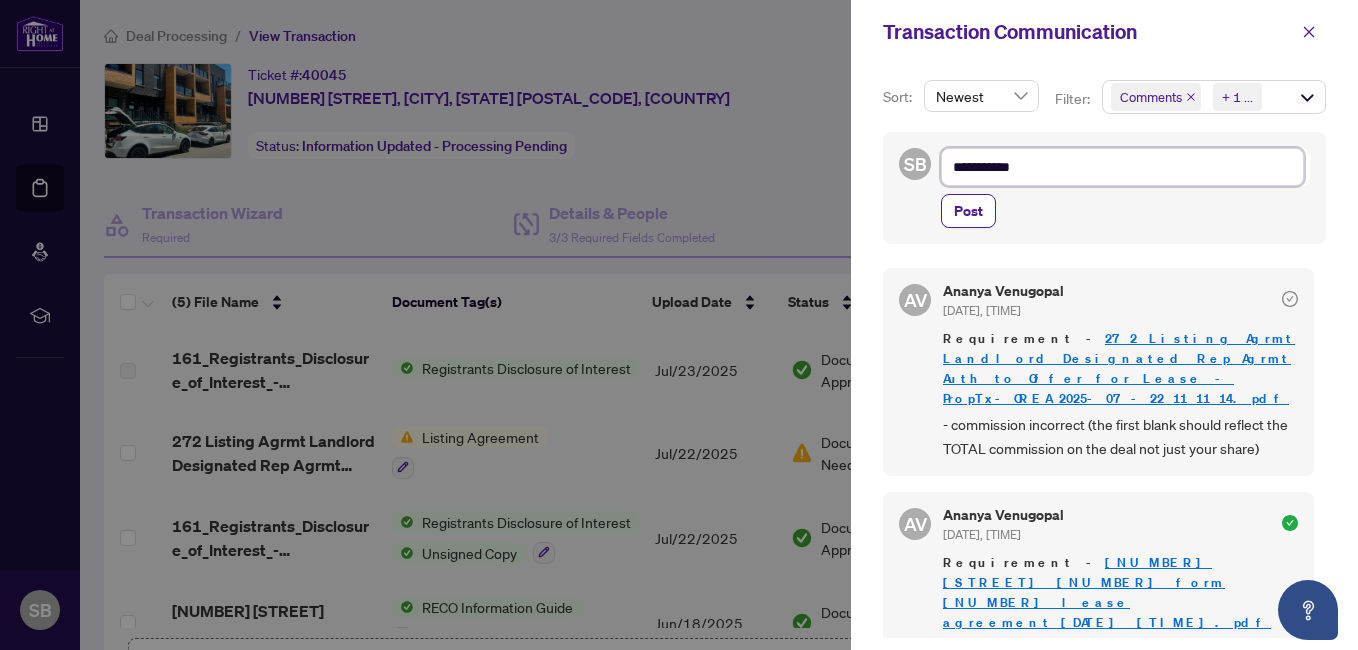 type on "**********" 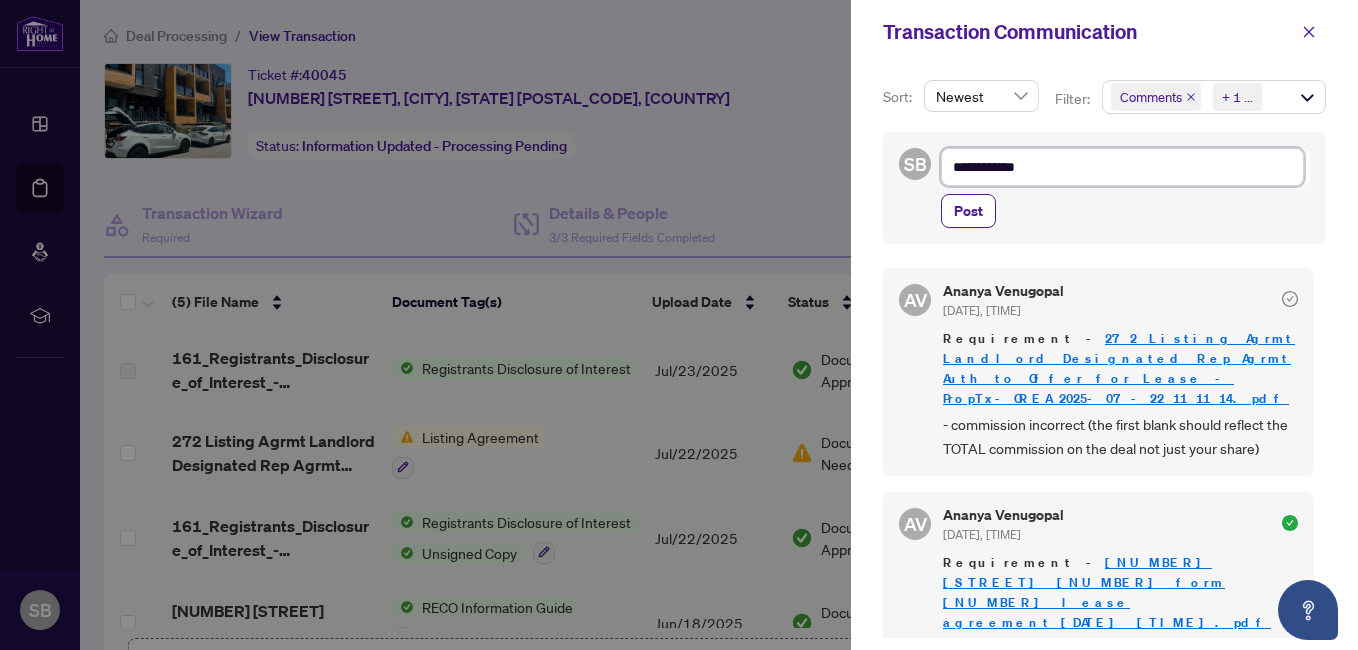 type on "**********" 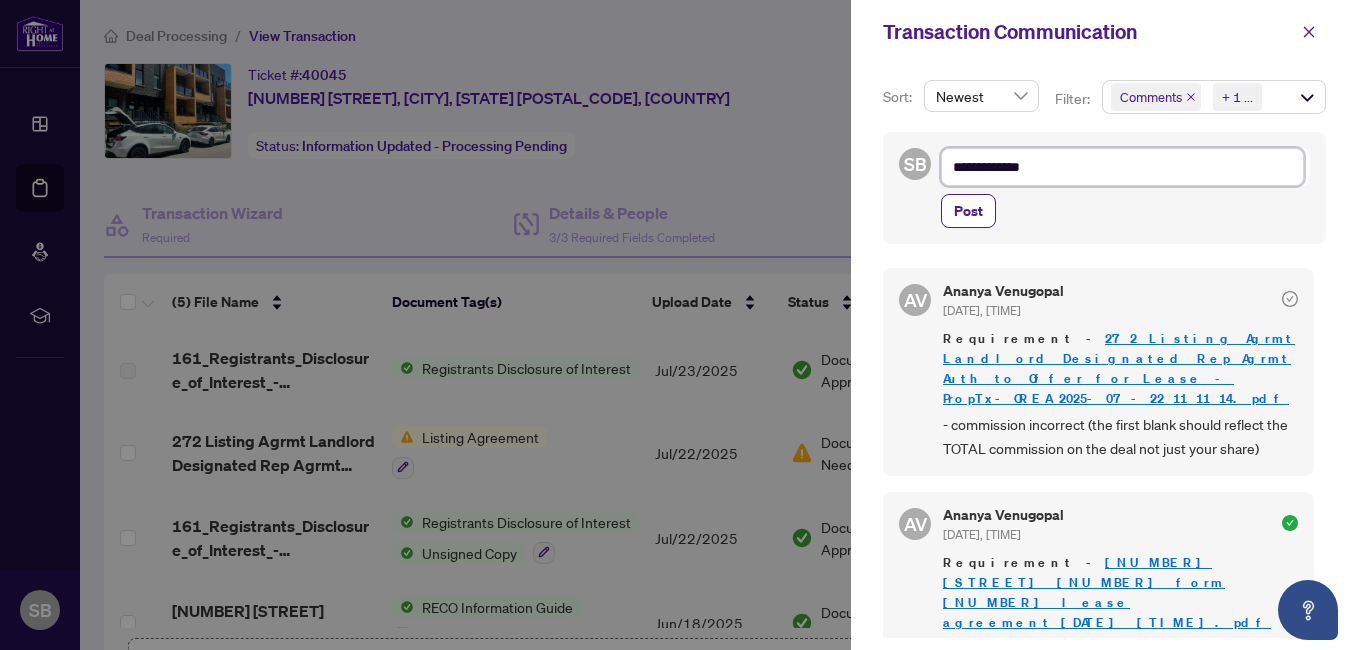 type on "**********" 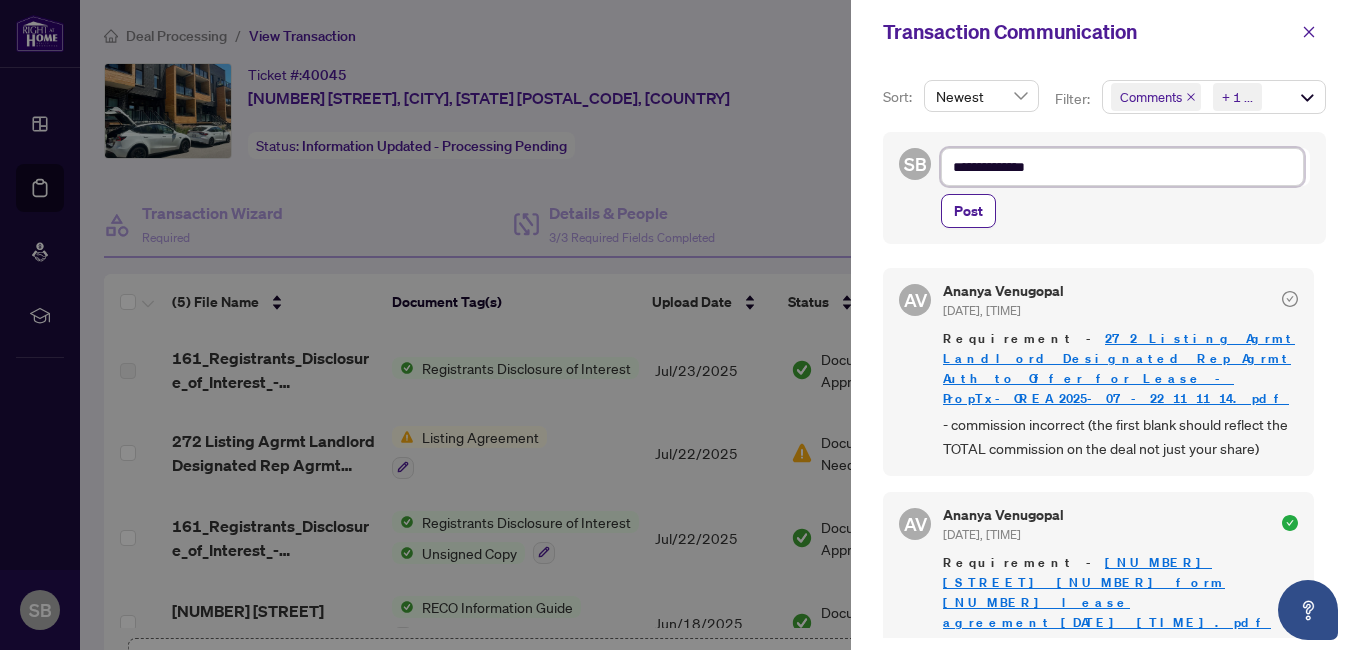 type on "**********" 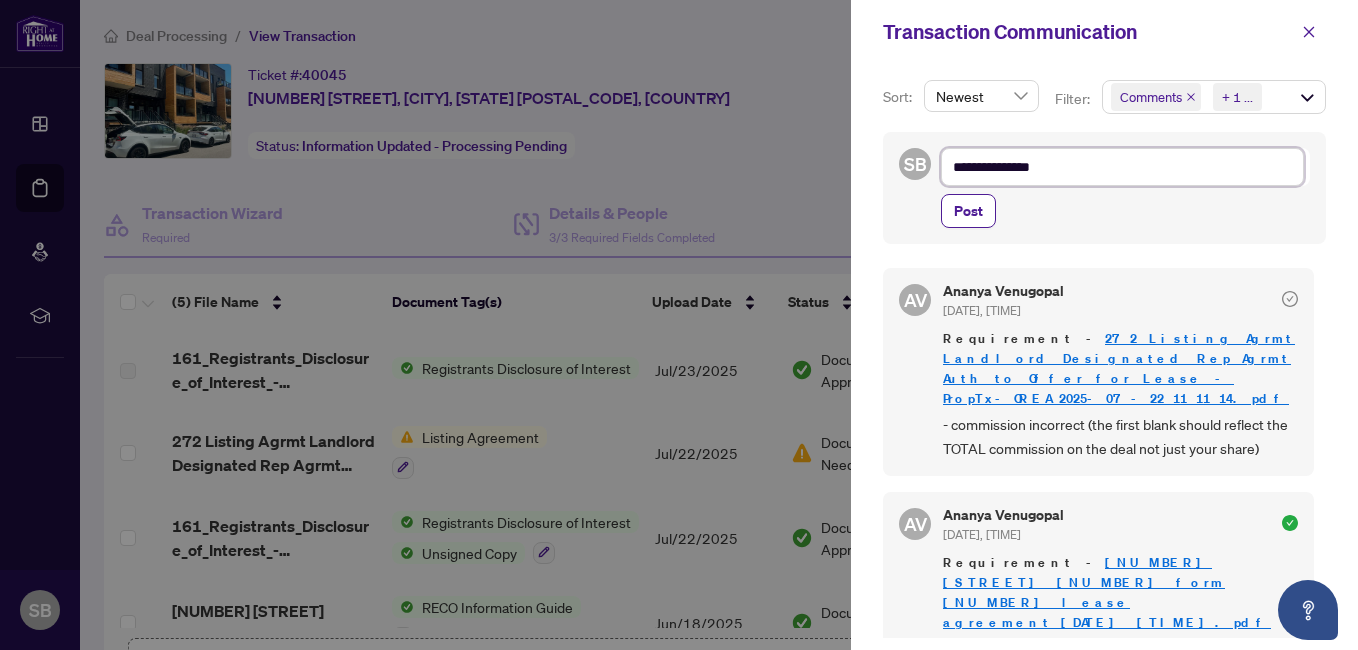 type on "**********" 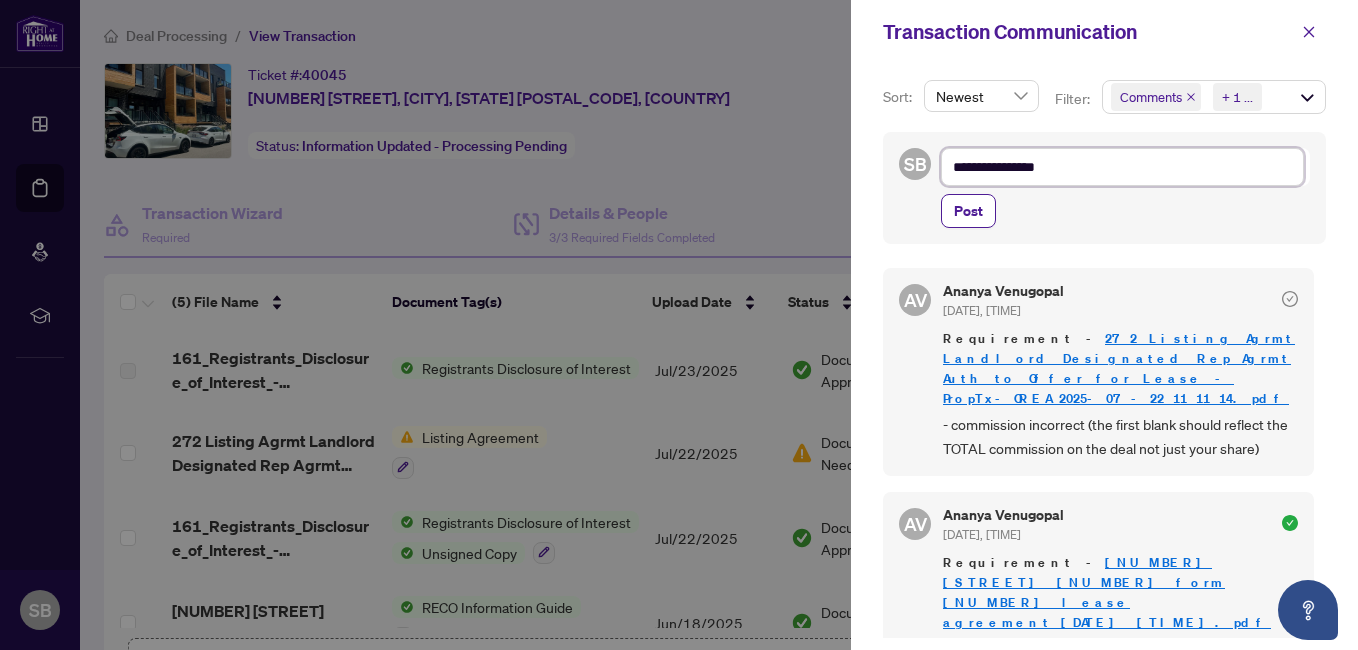 type on "**********" 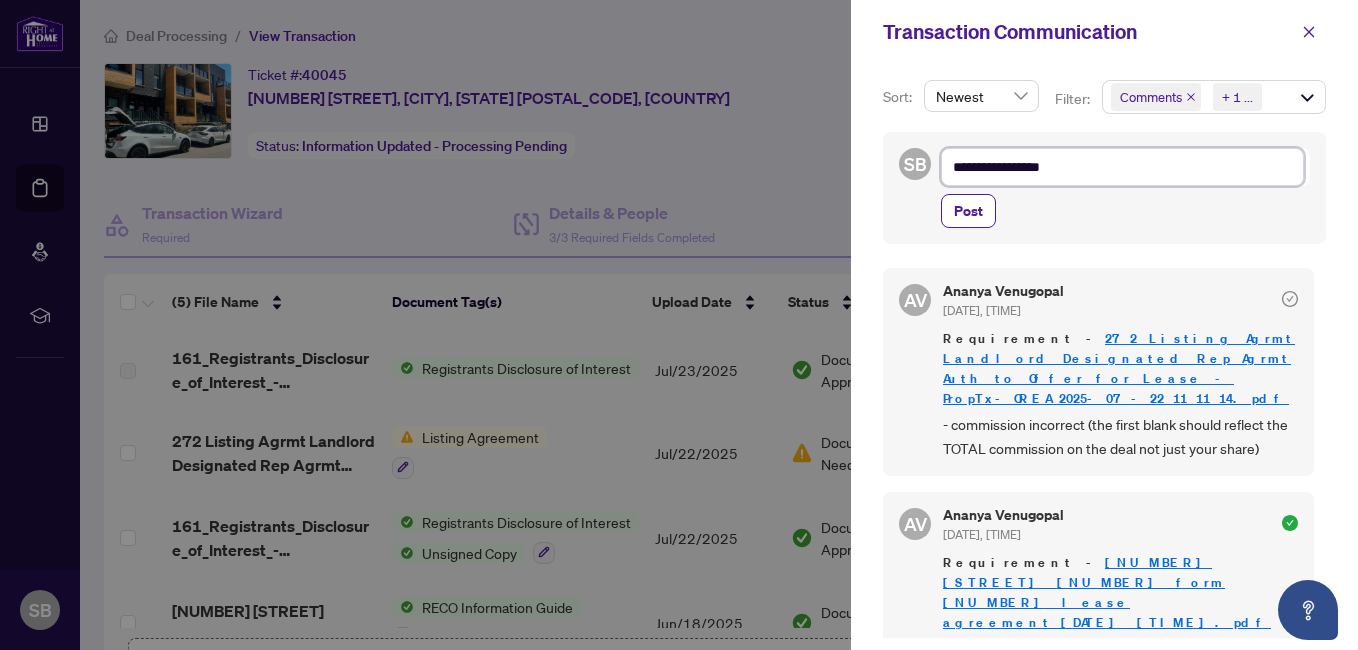 type on "**********" 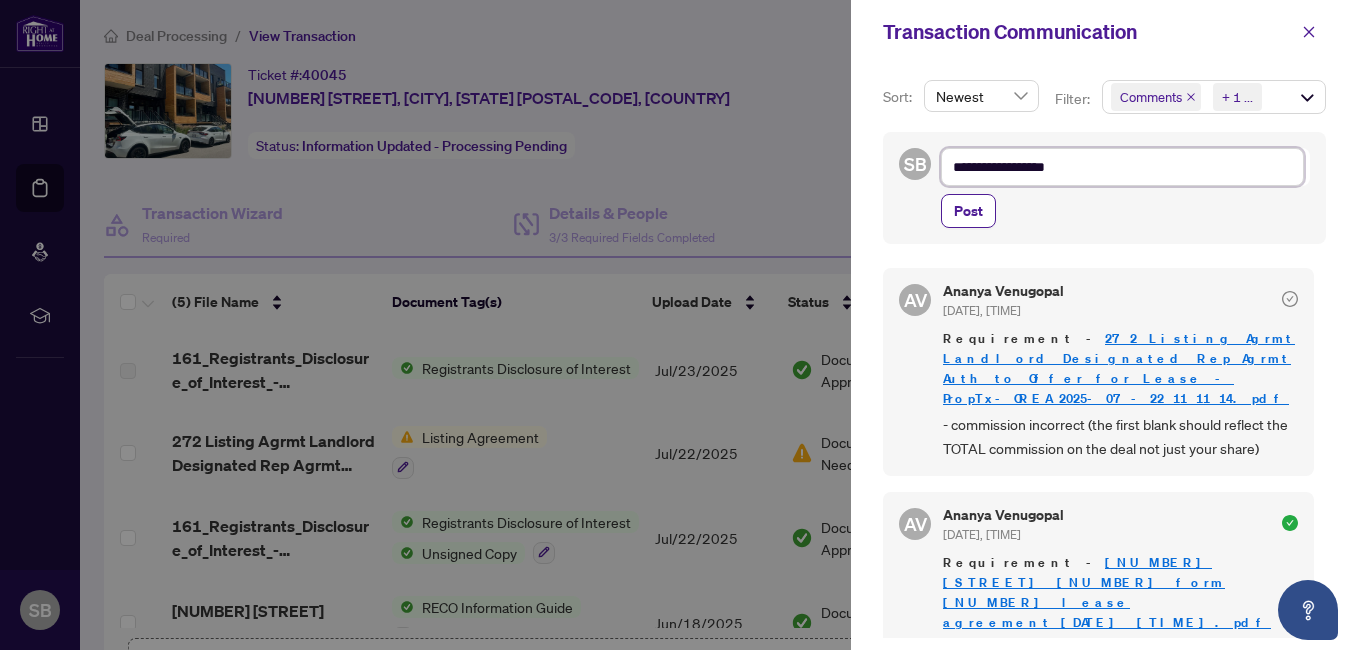 type on "**********" 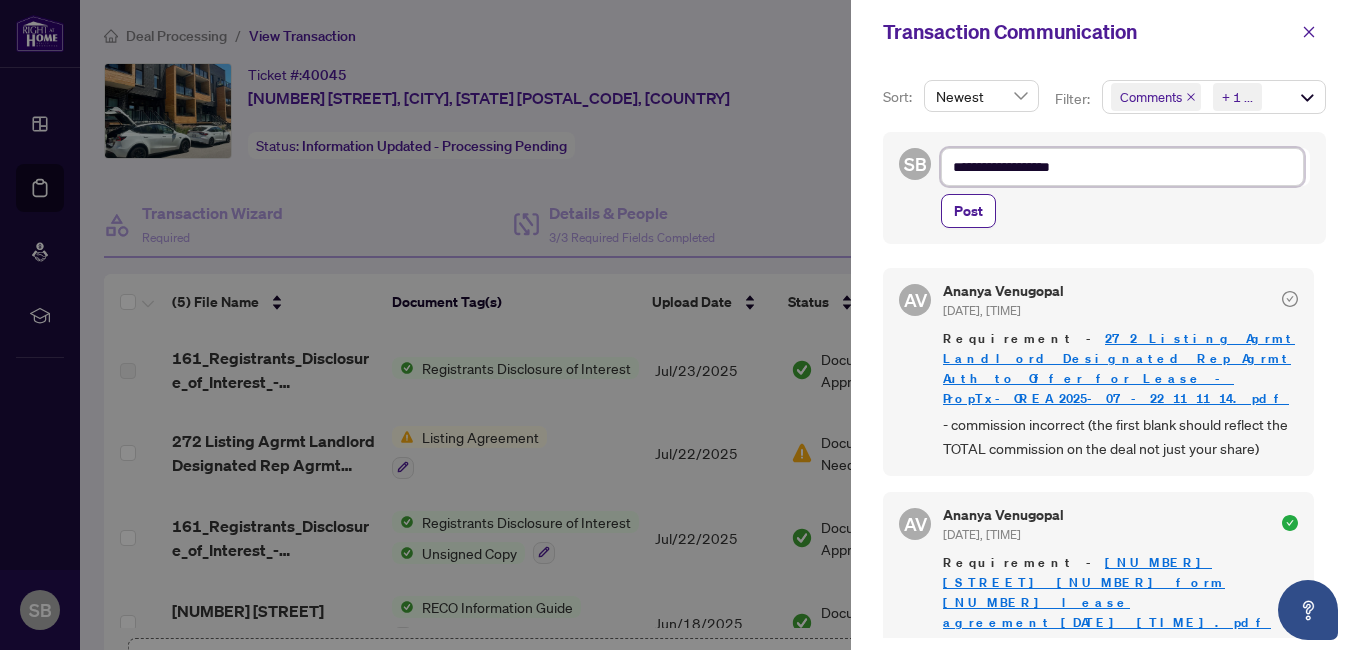 type on "**********" 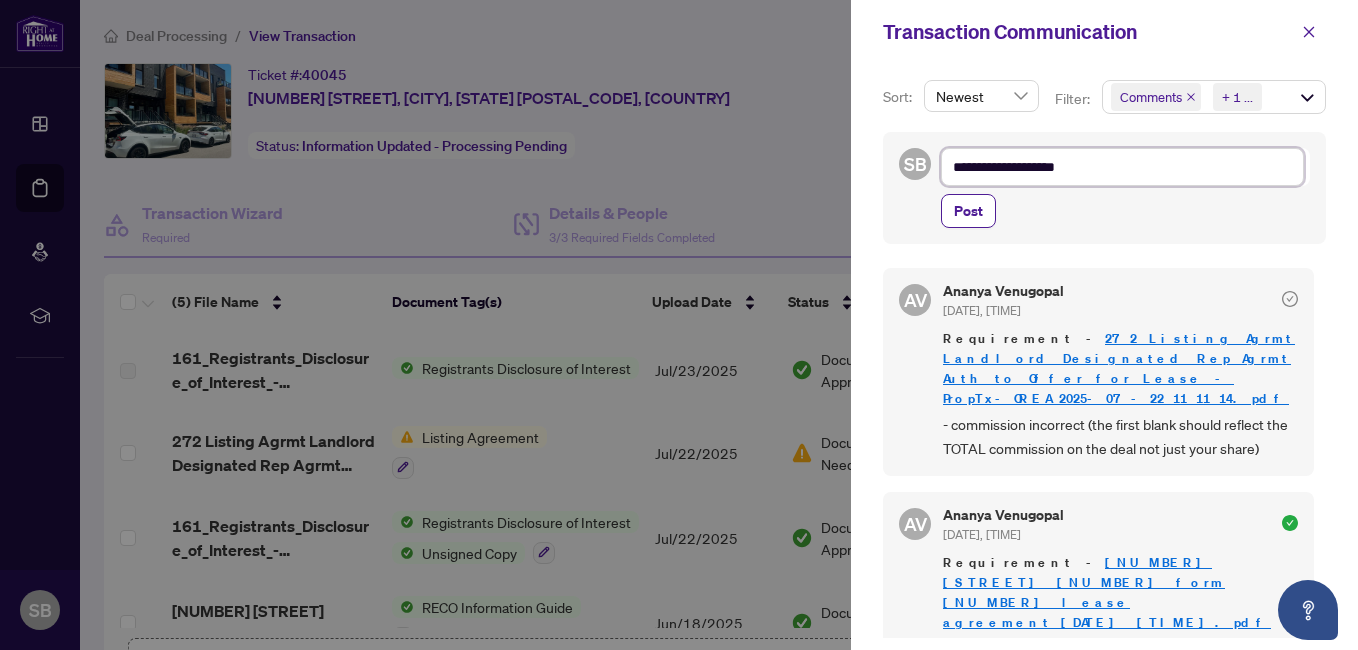 type on "**********" 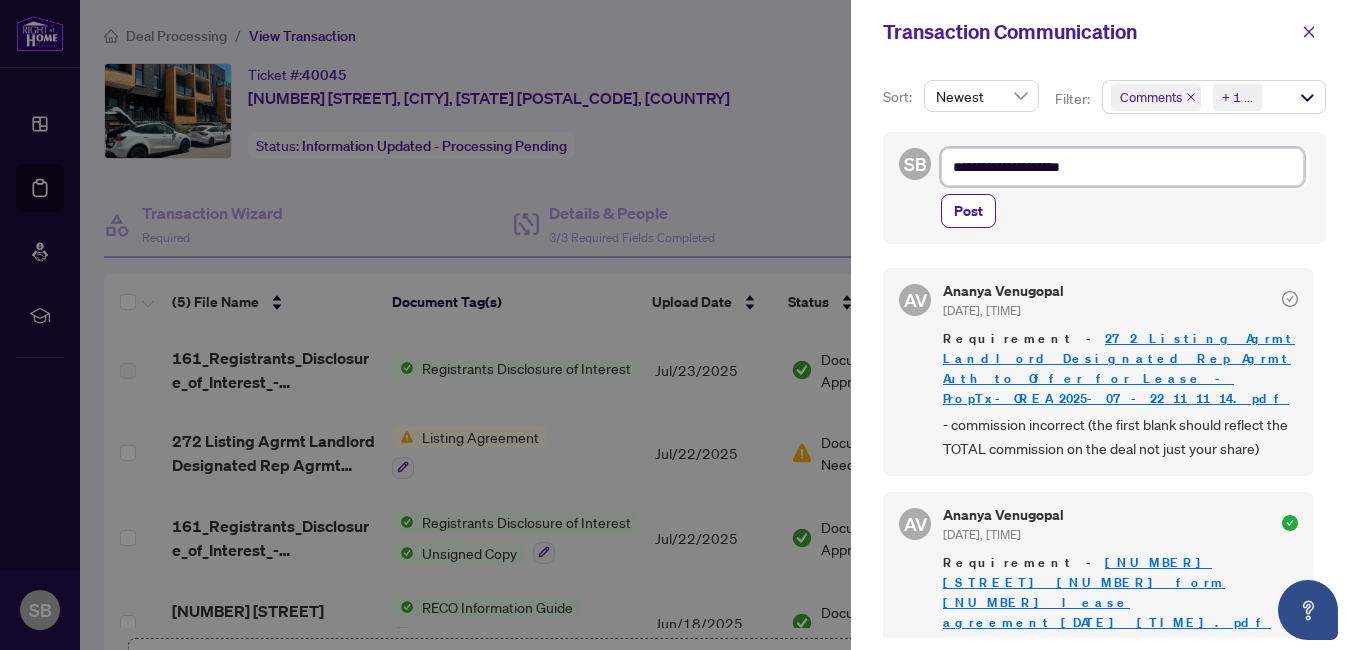 type on "**********" 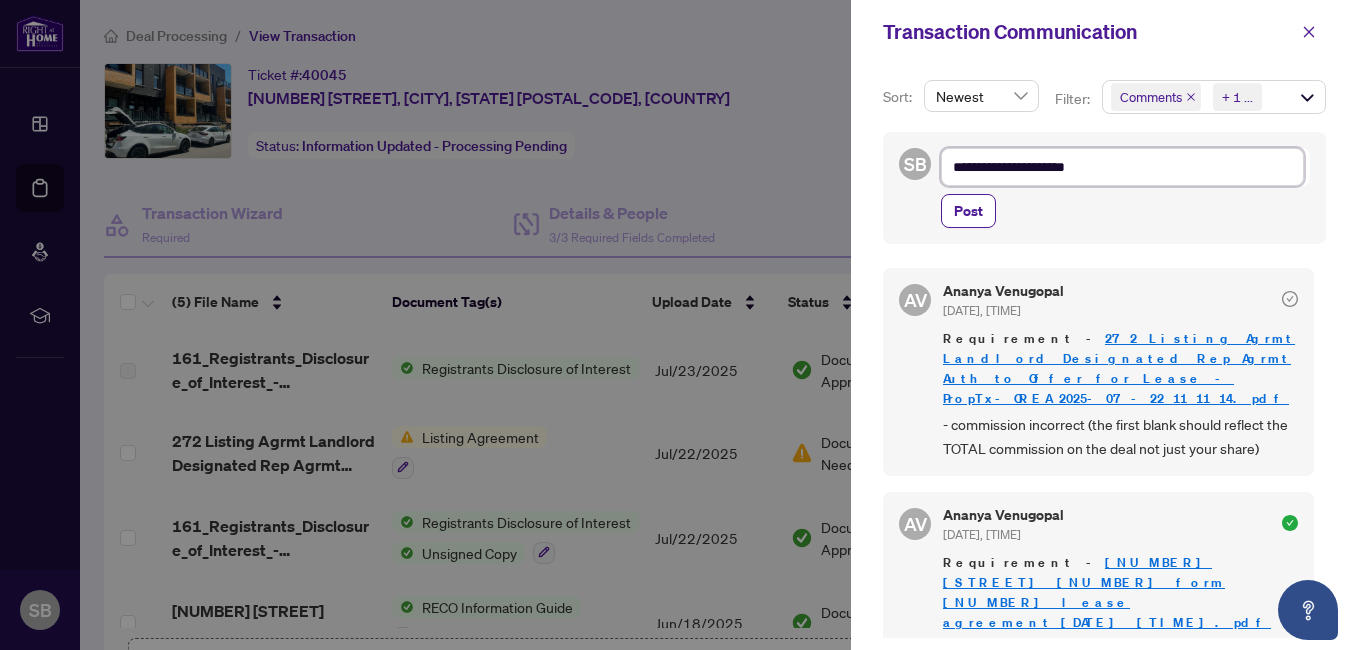 type on "**********" 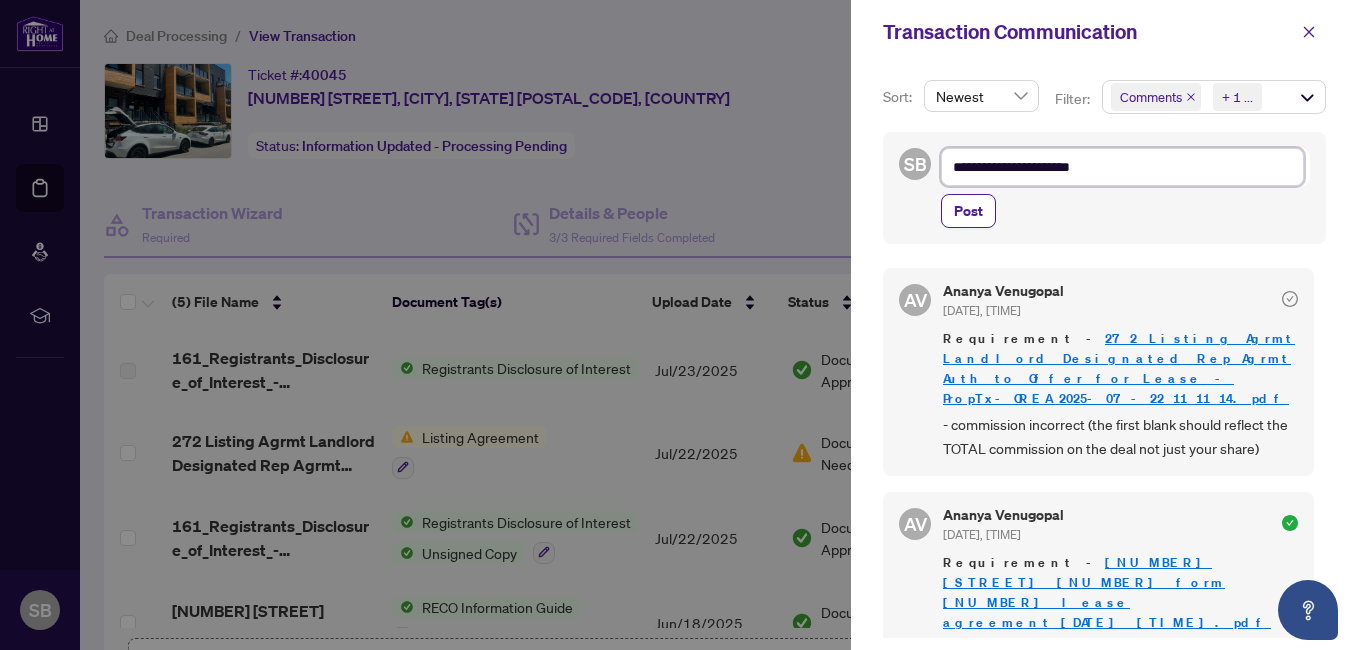 type on "**********" 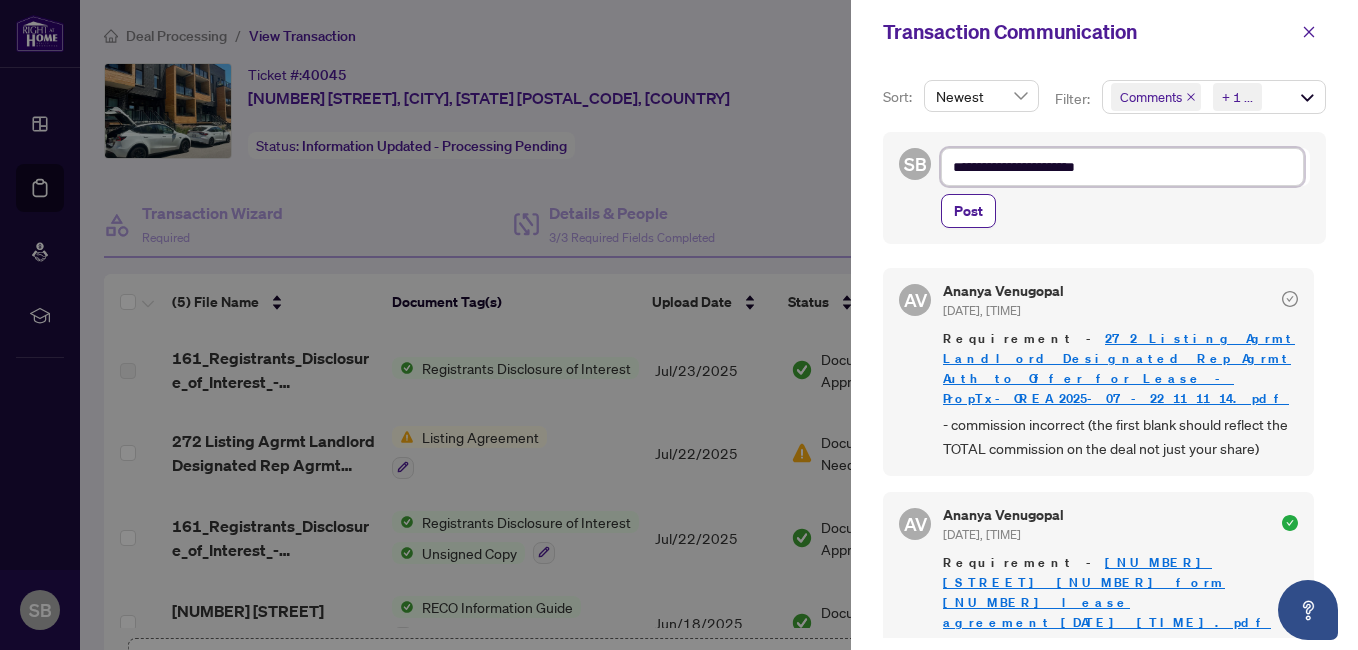 type on "**********" 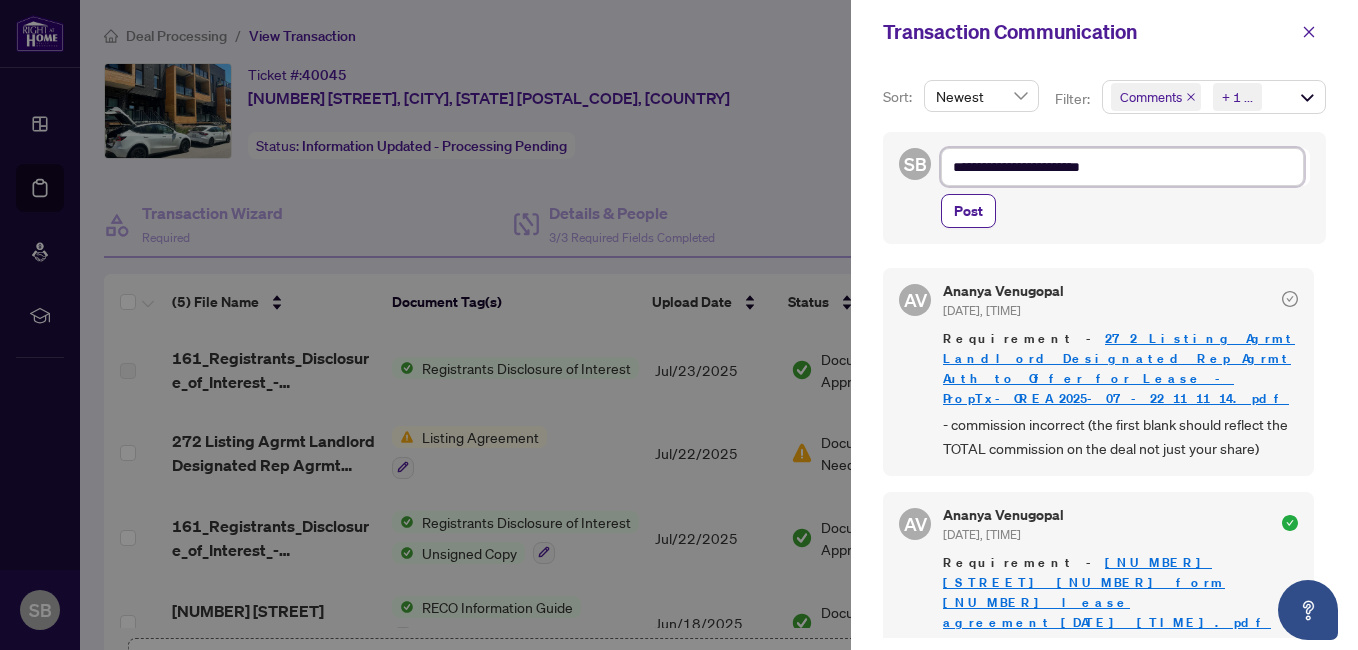 type on "**********" 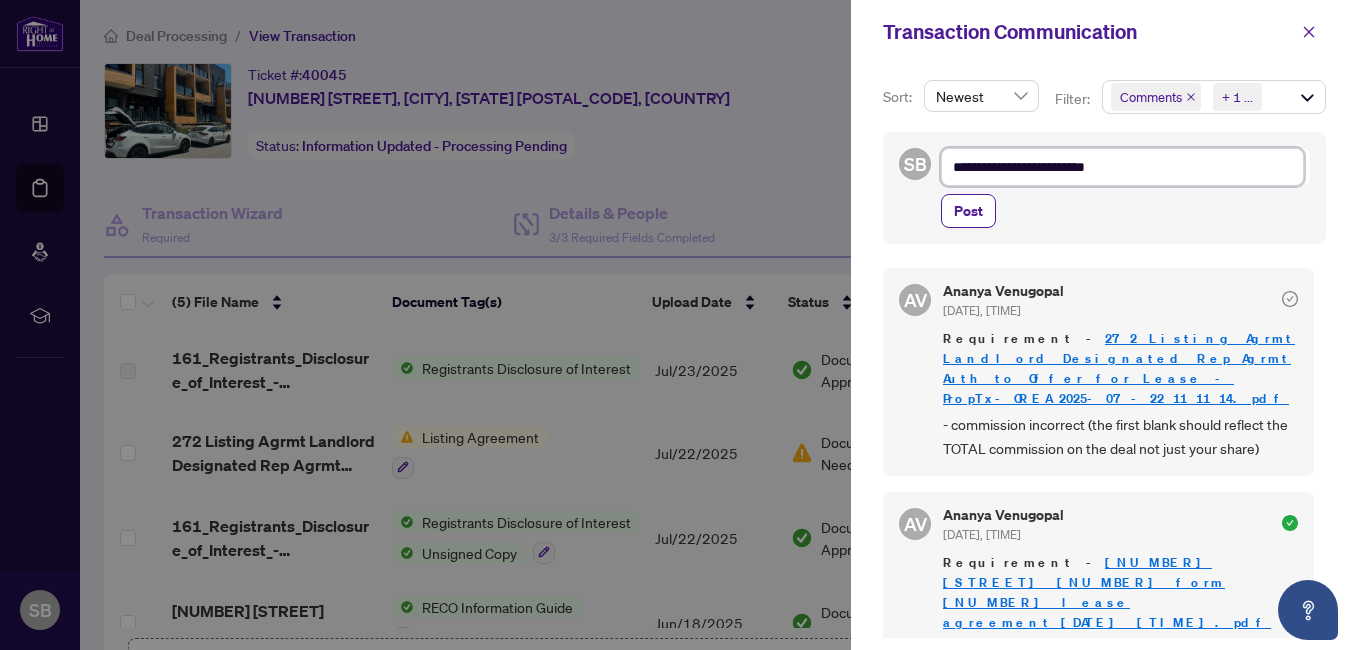 type on "**********" 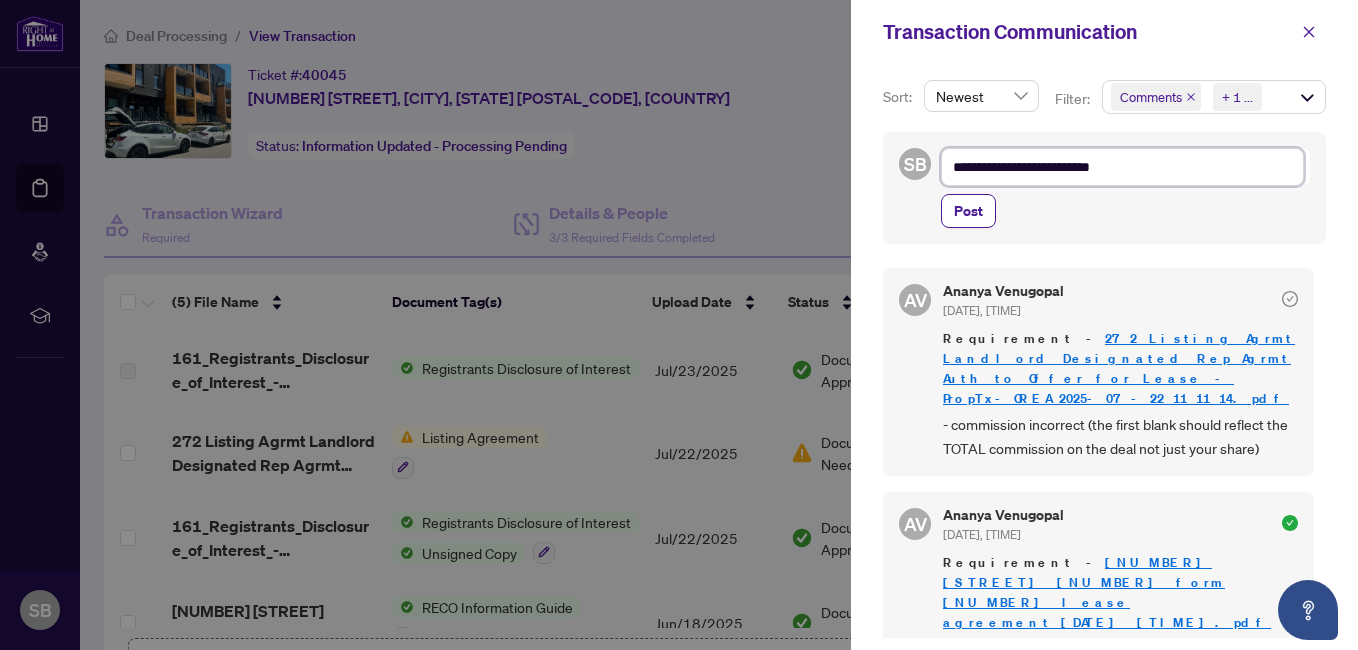 type on "**********" 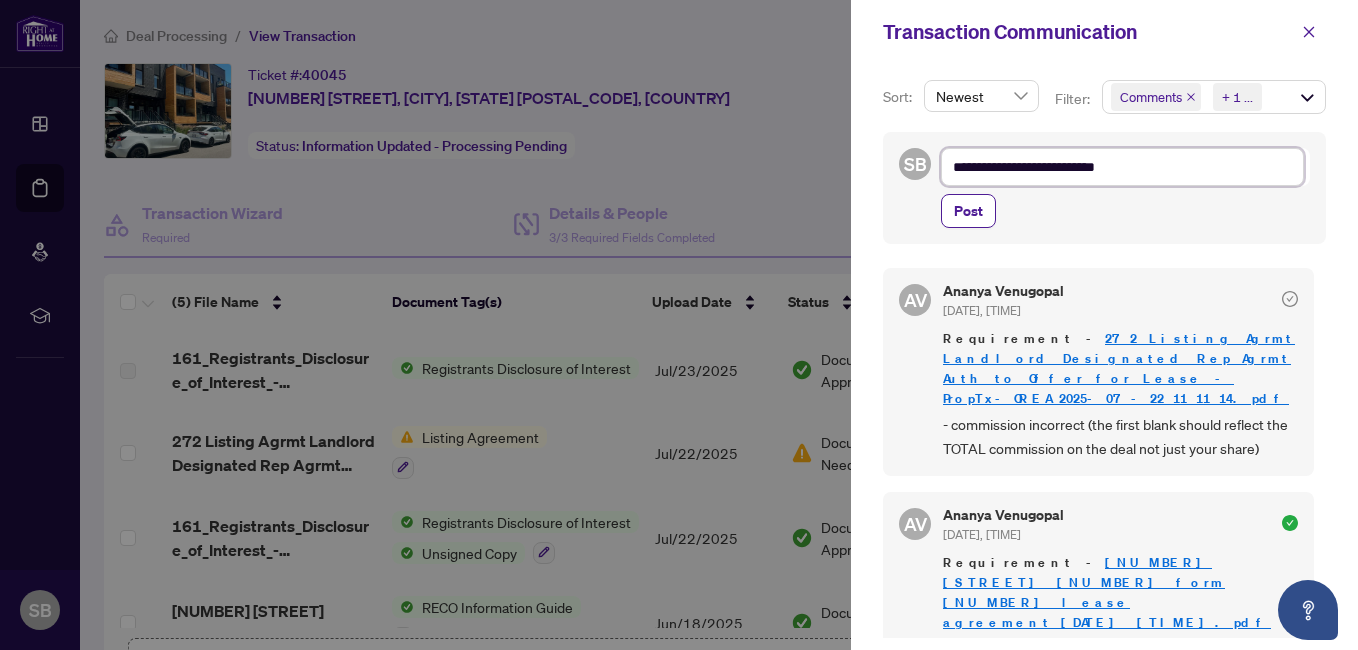 type on "**********" 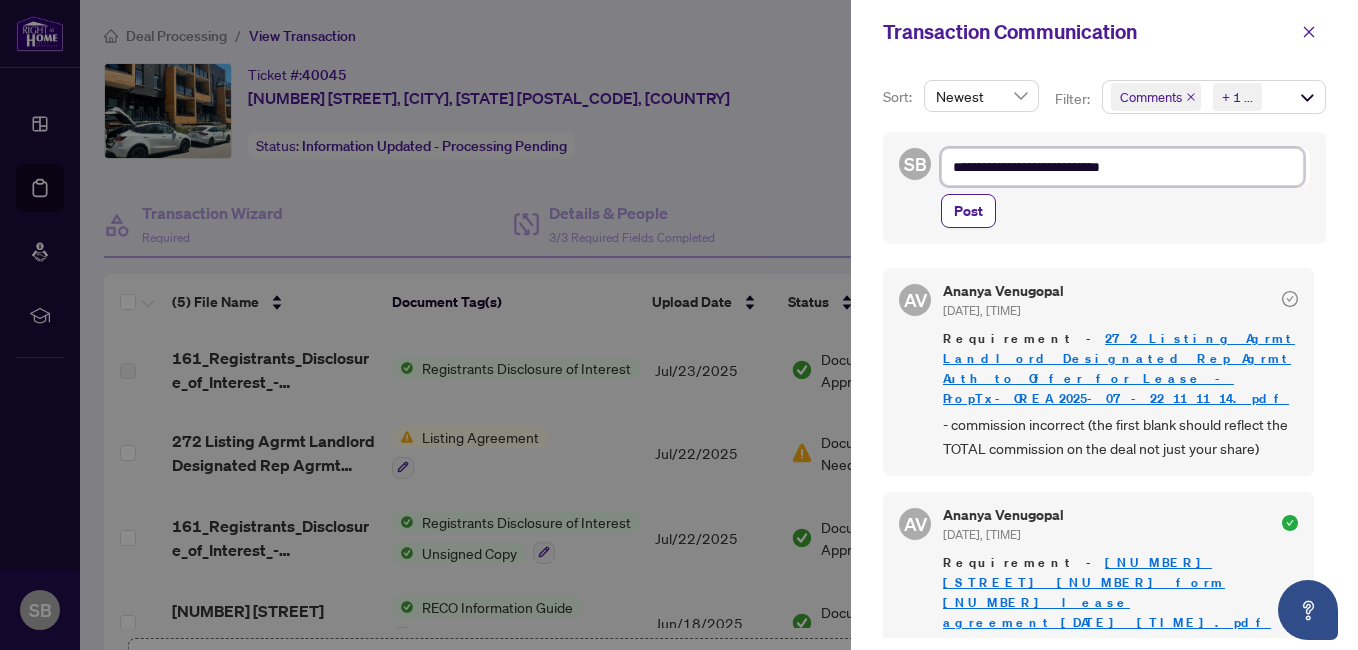 type on "**********" 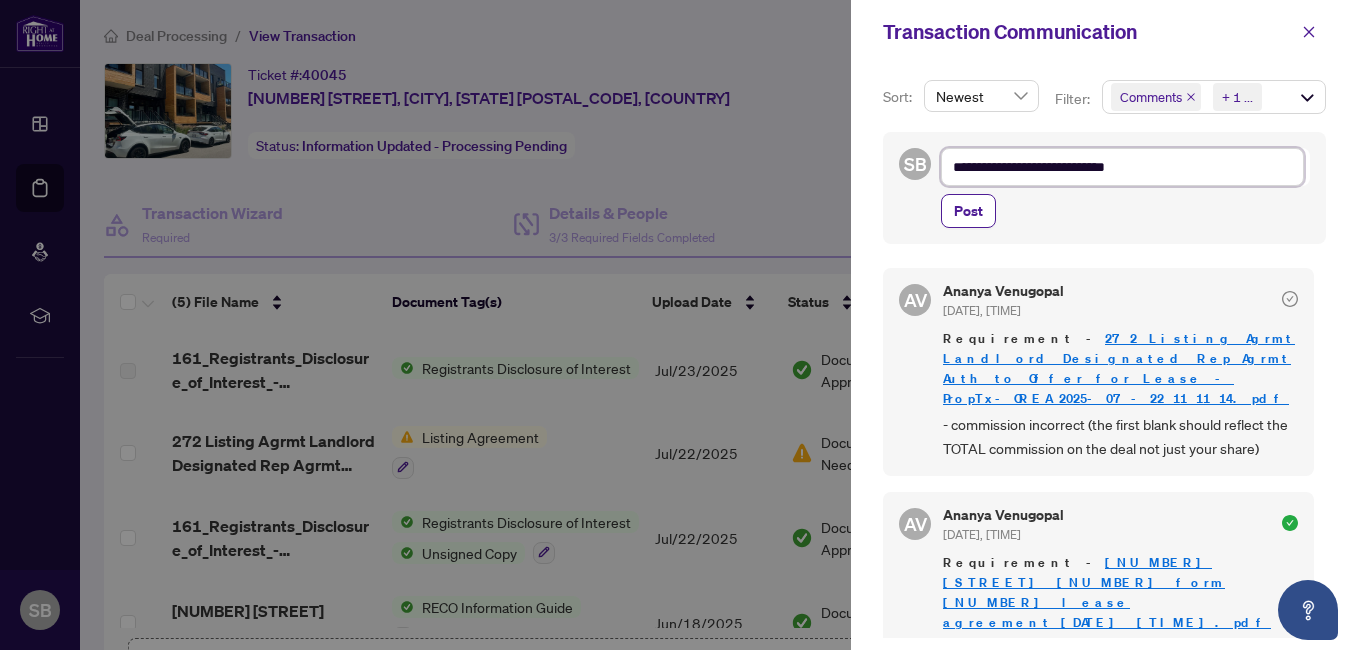 type on "**********" 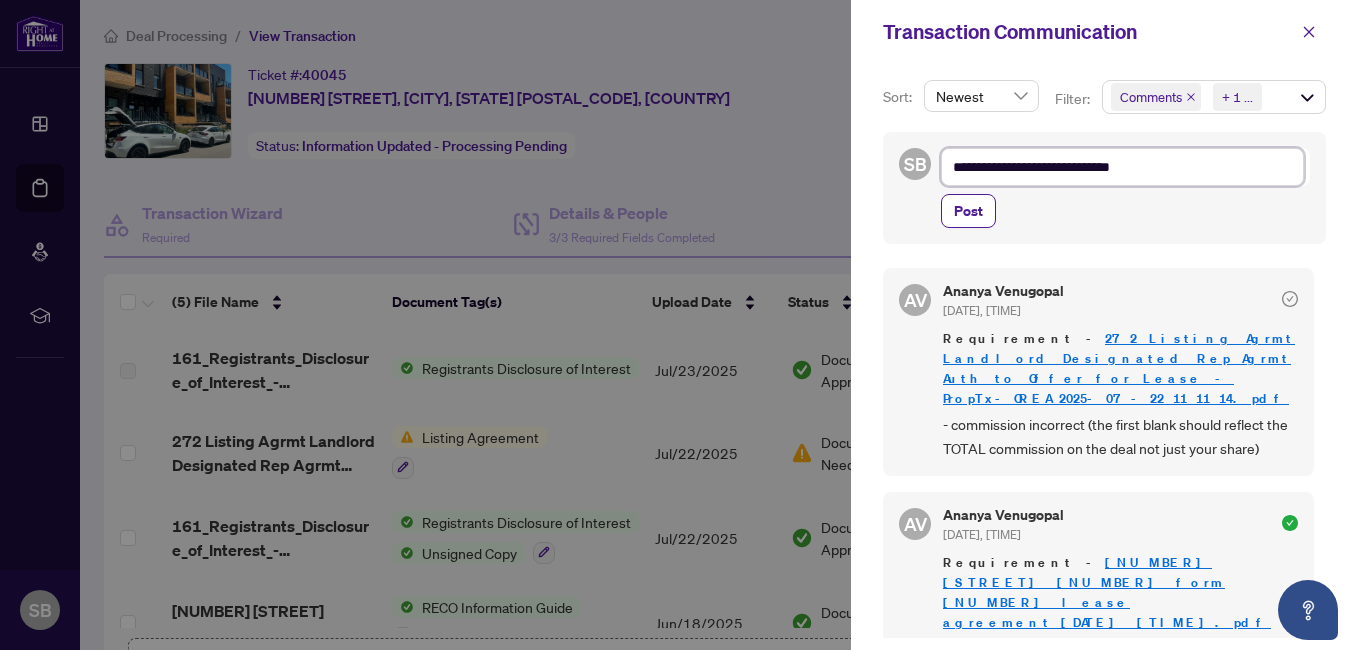 type on "**********" 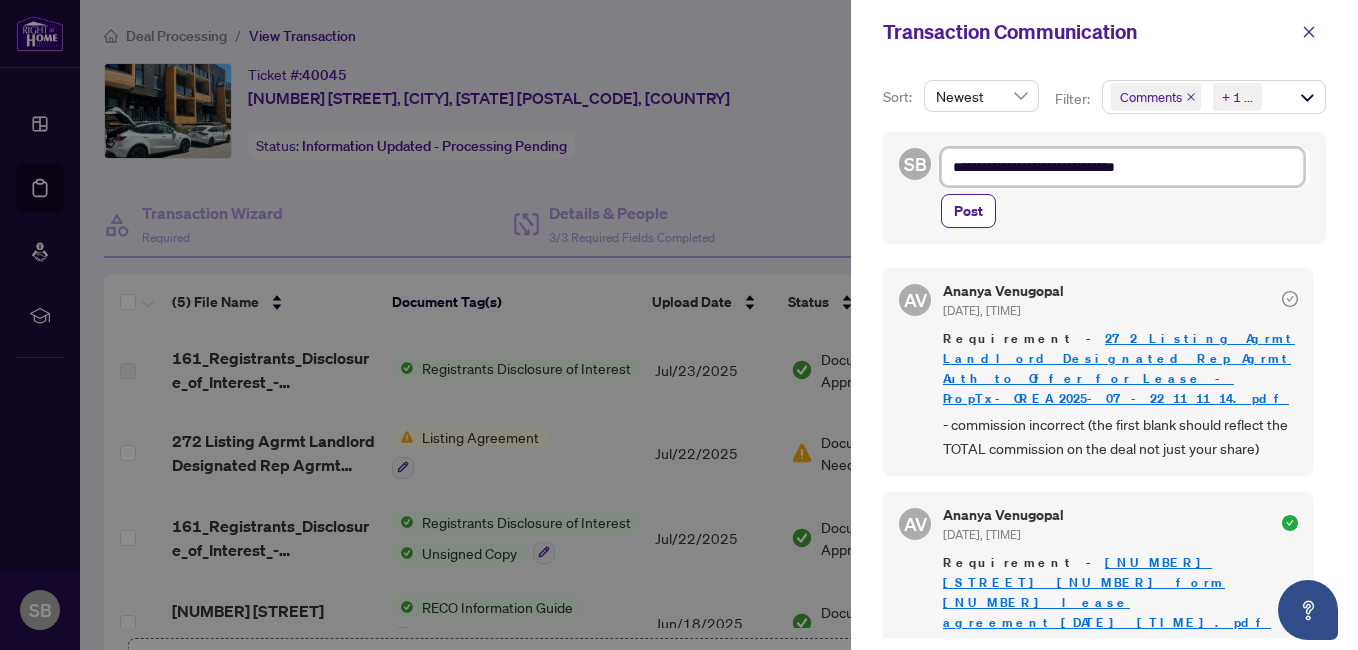 type on "**********" 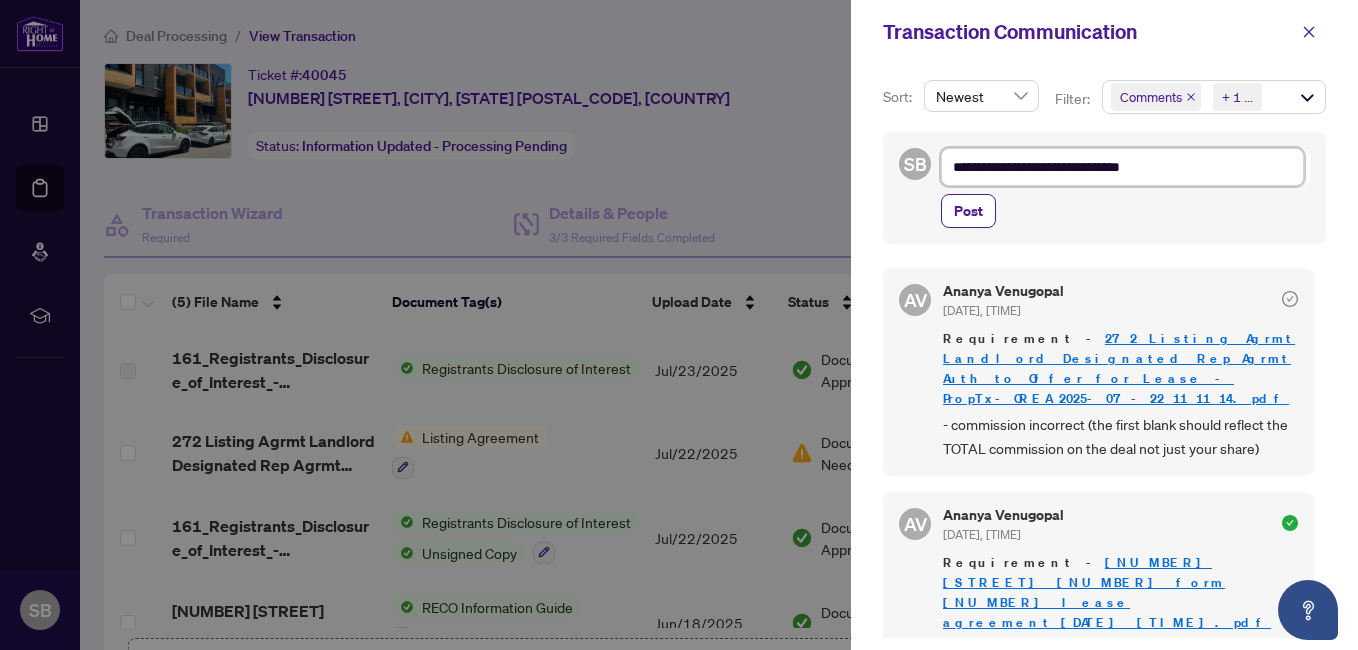 type on "**********" 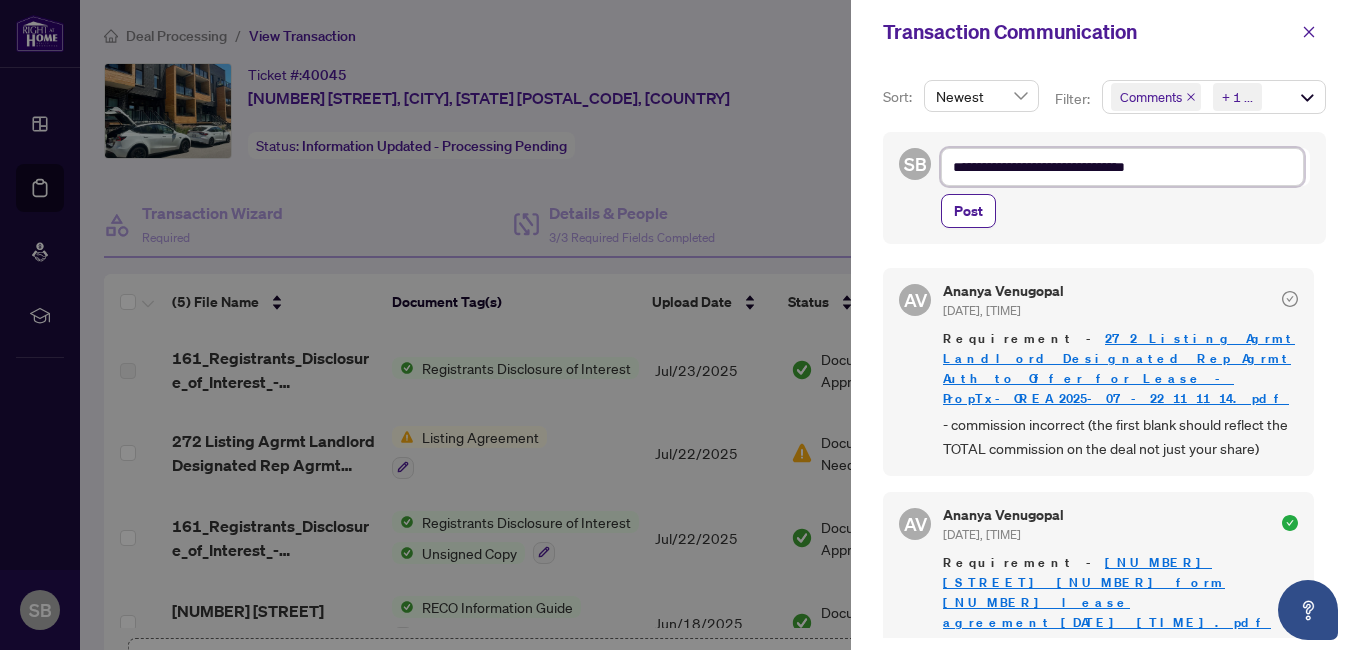 type on "**********" 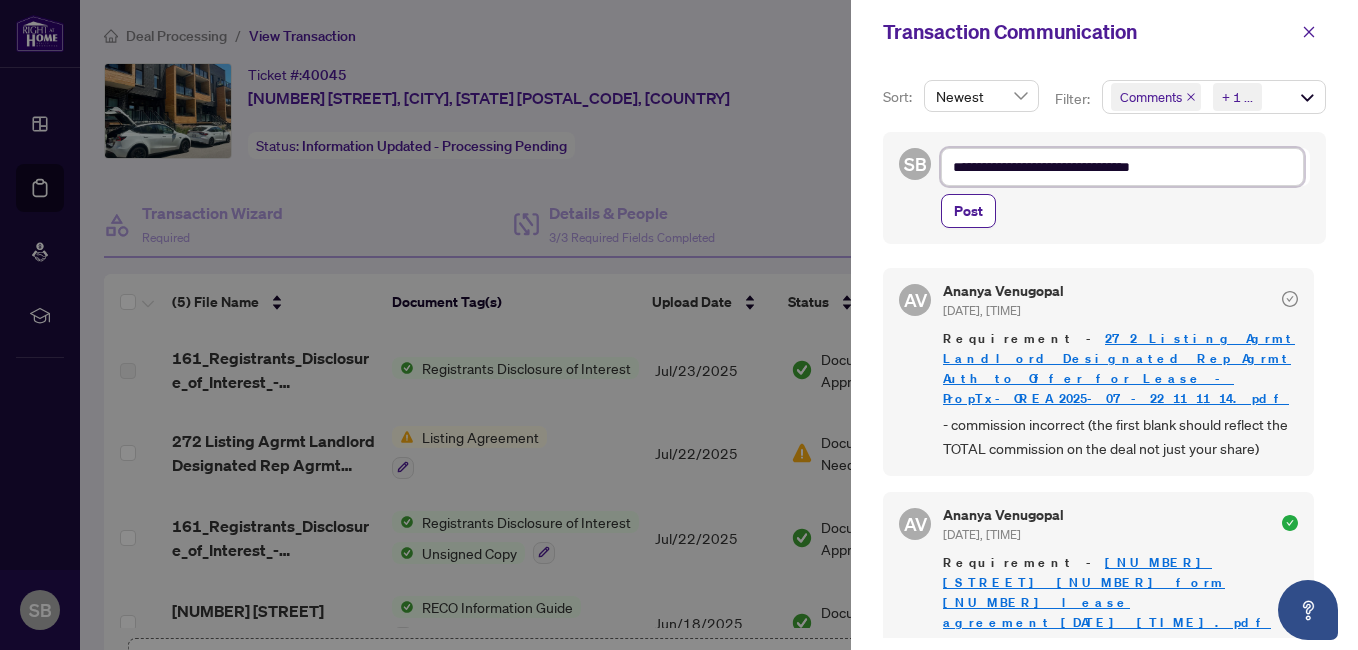 type on "**********" 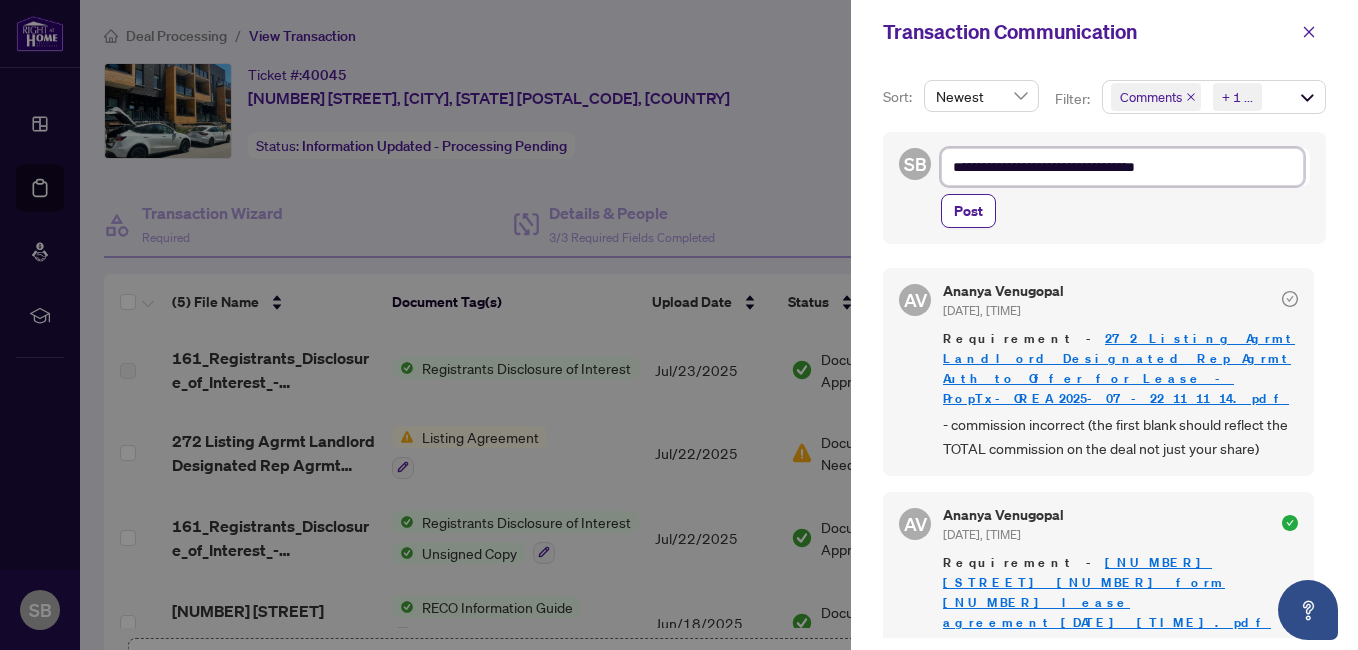 type on "**********" 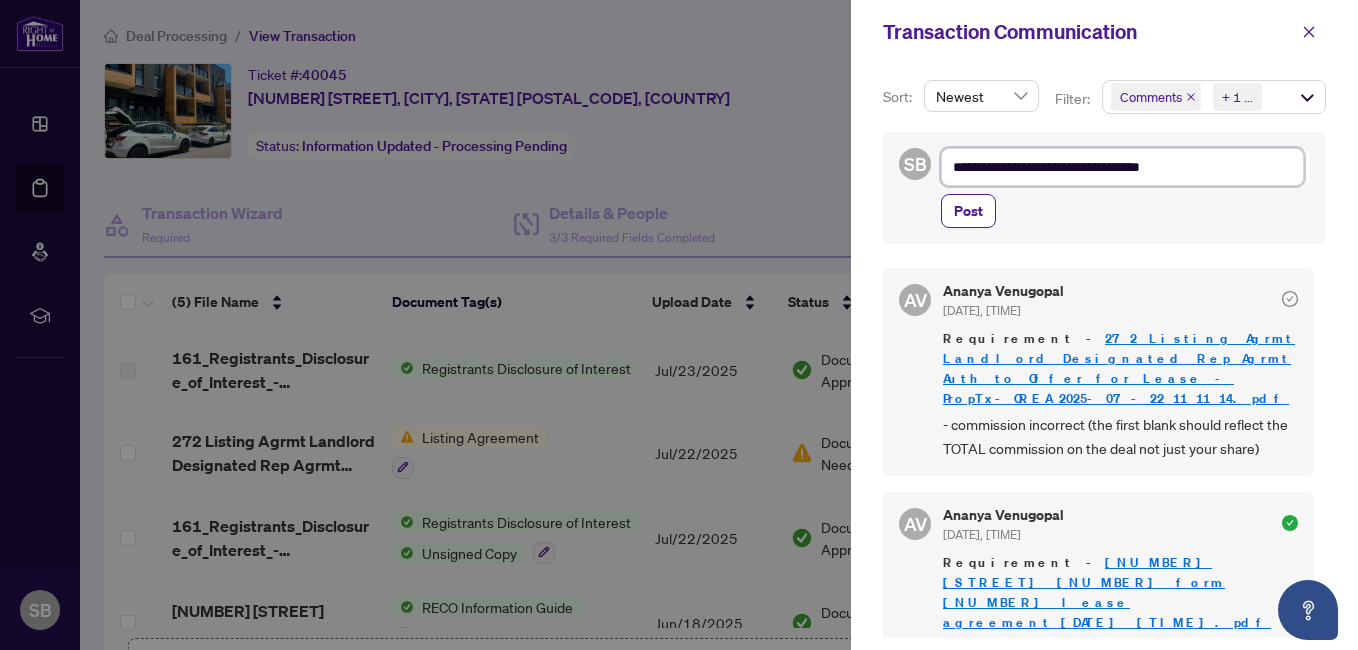 type on "**********" 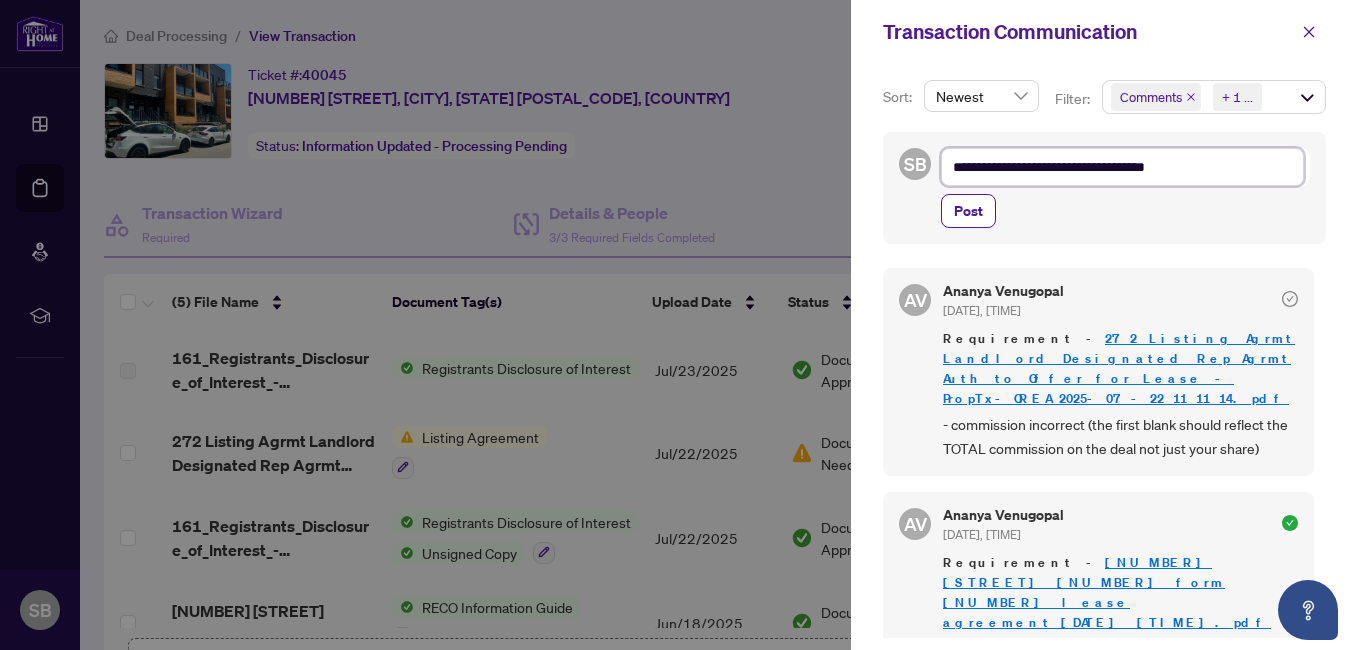 type on "**********" 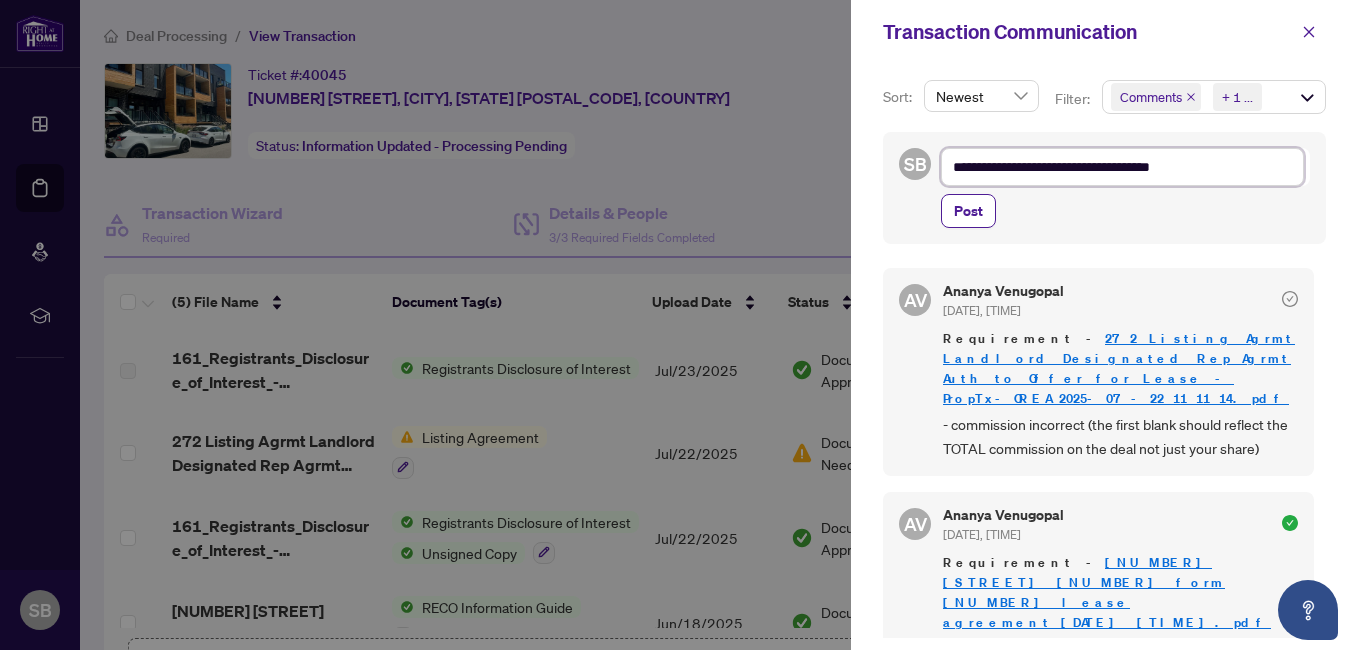 type on "**********" 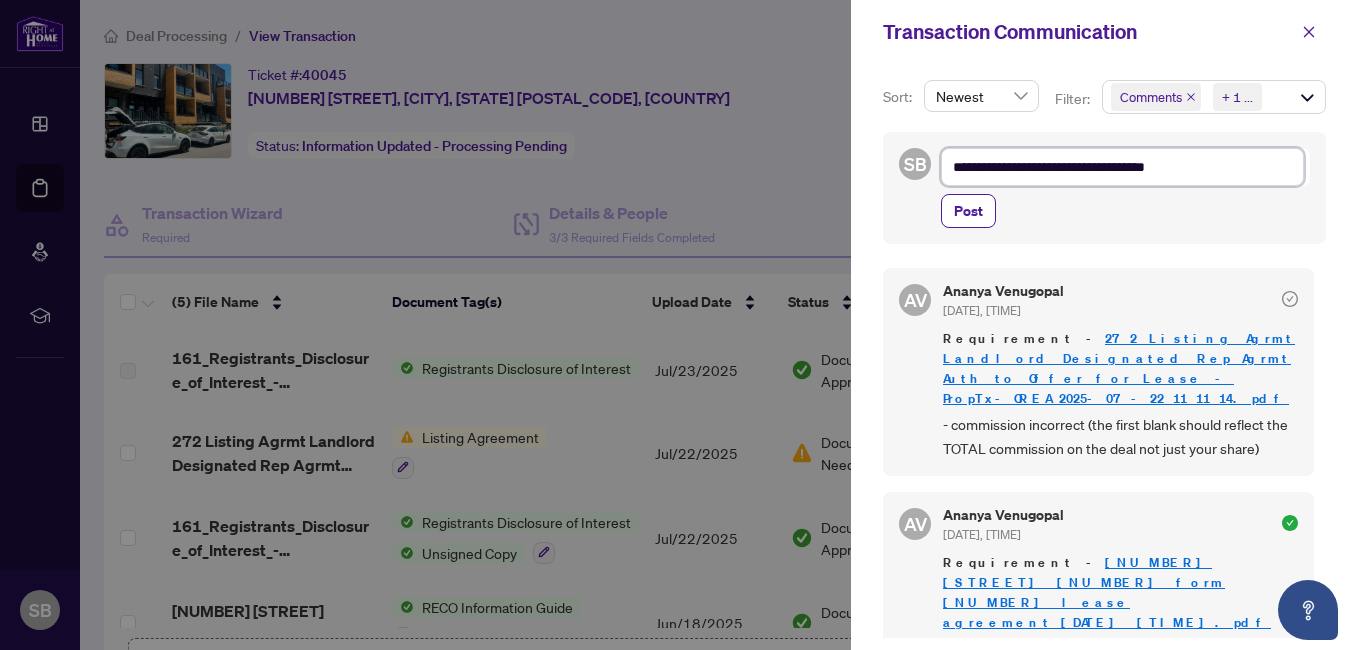 type on "**********" 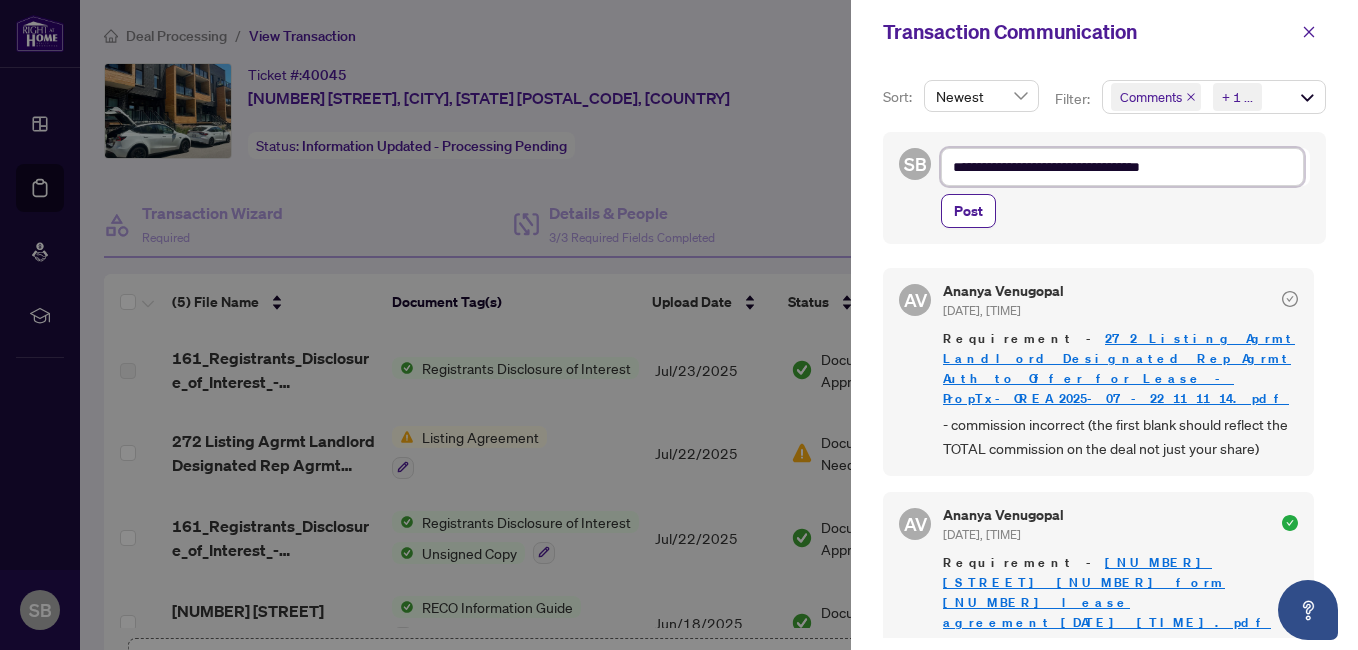 type on "**********" 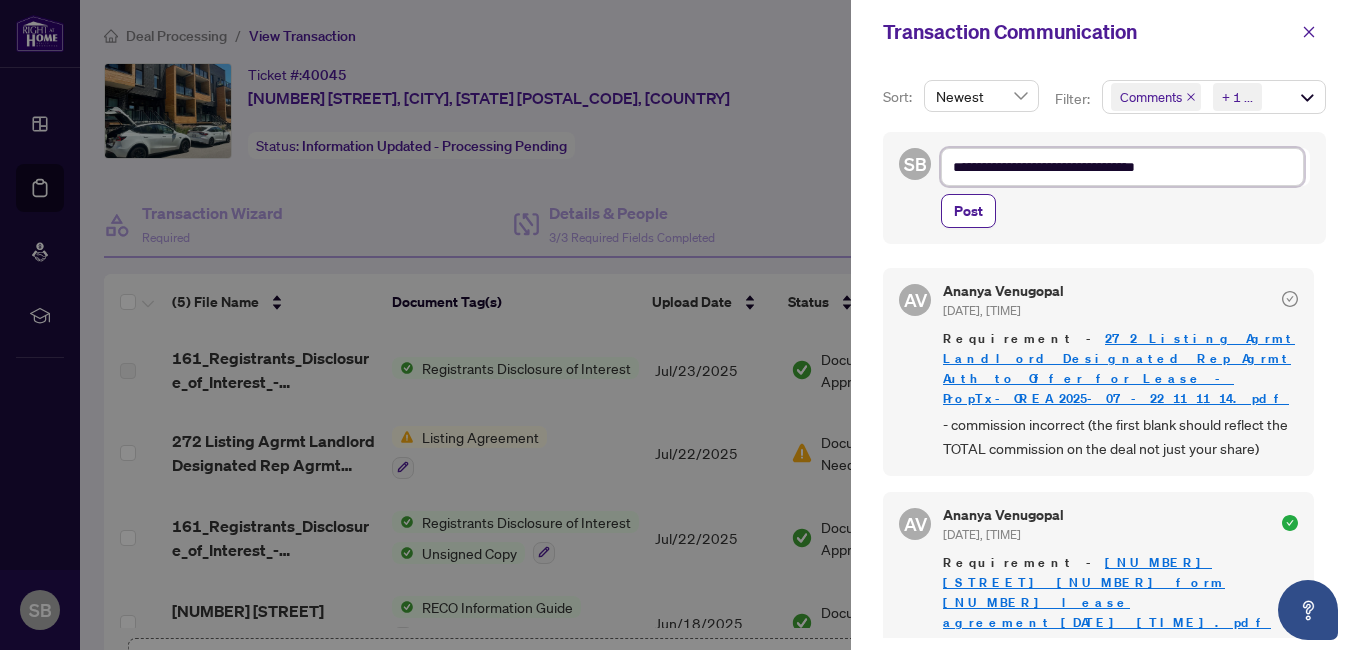 type on "**********" 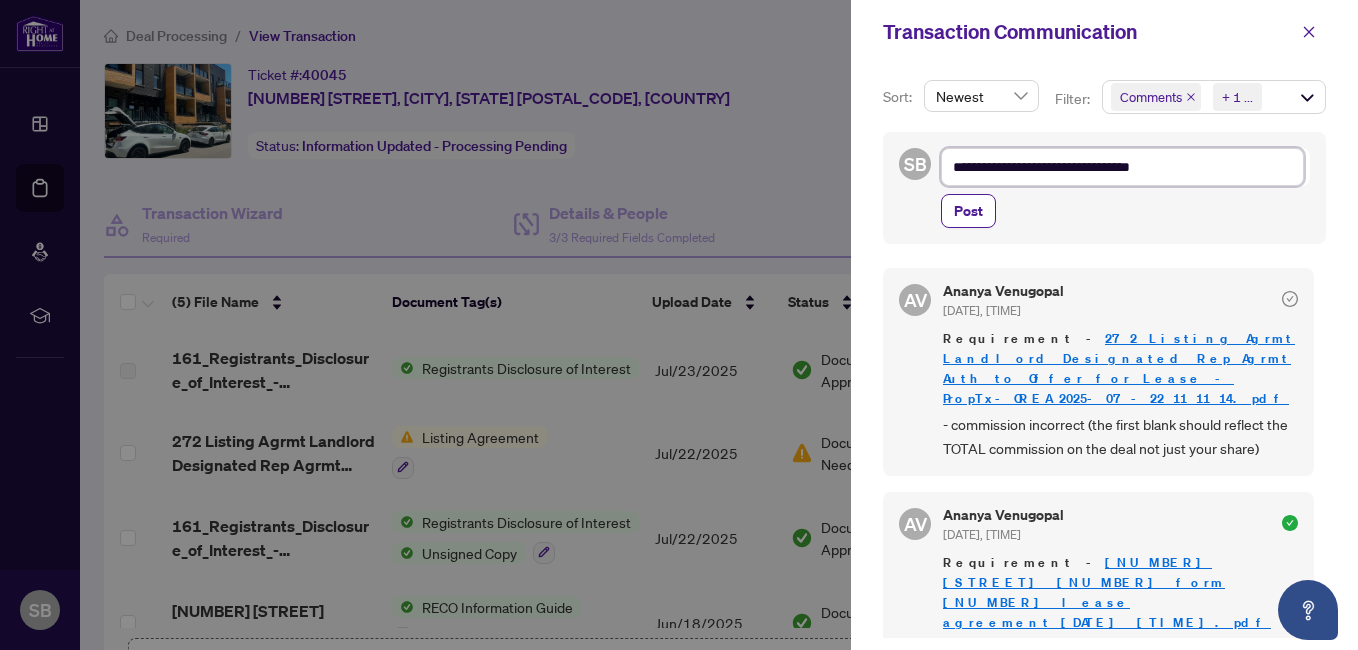 type on "**********" 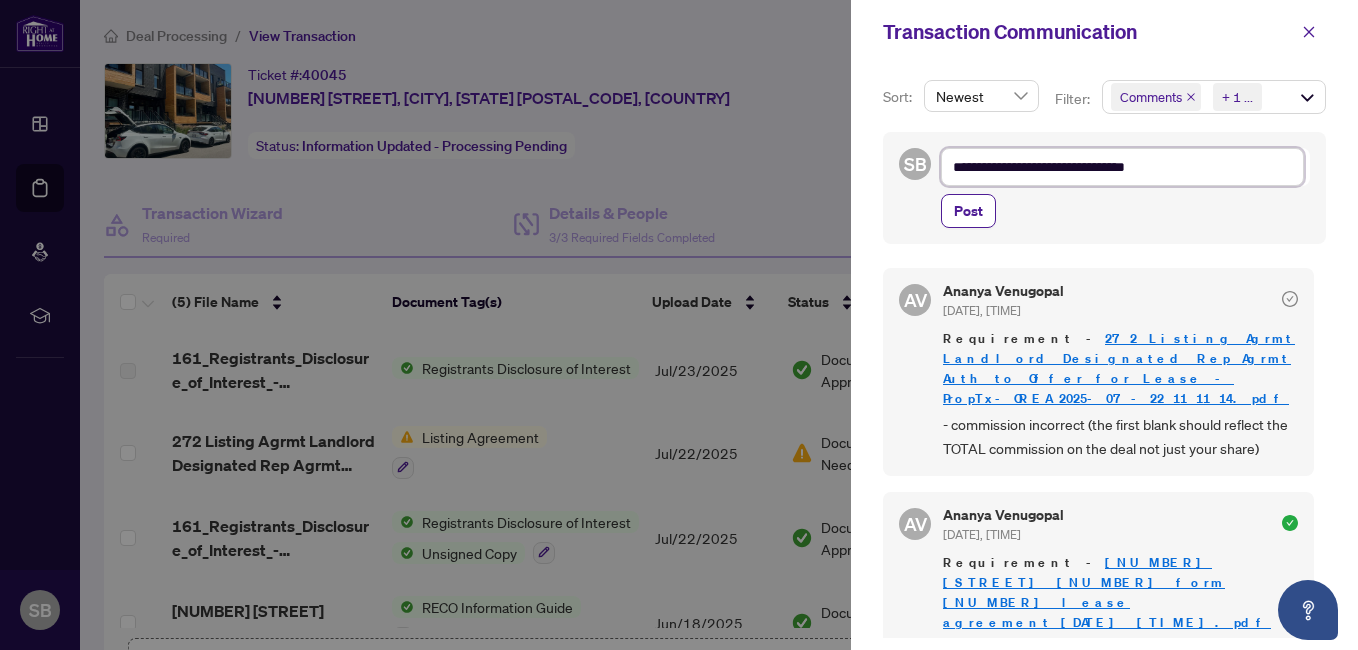 type on "**********" 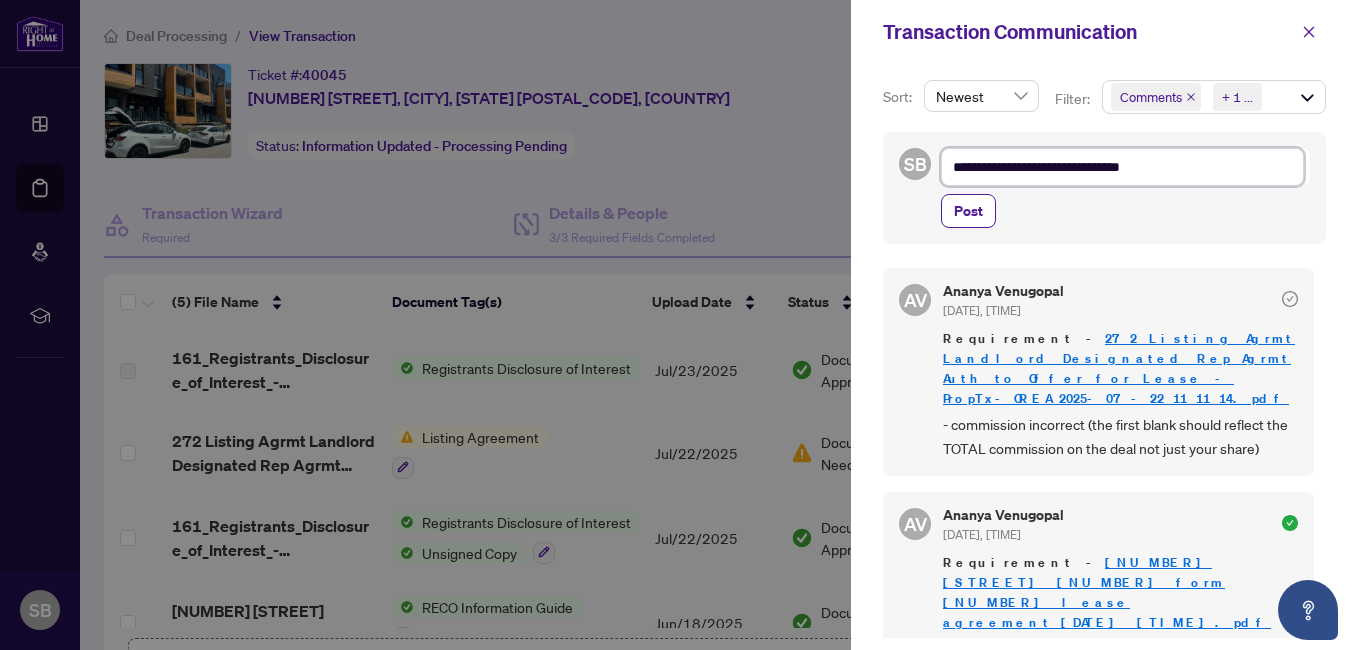type on "**********" 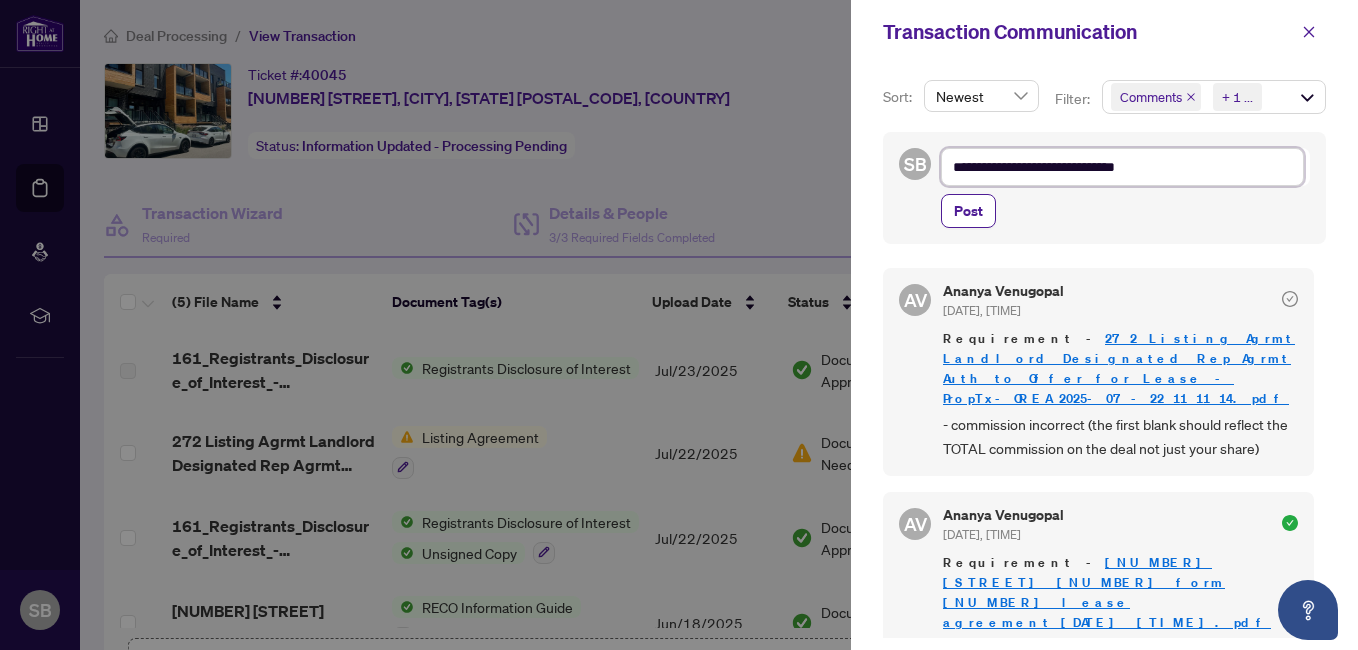 type on "**********" 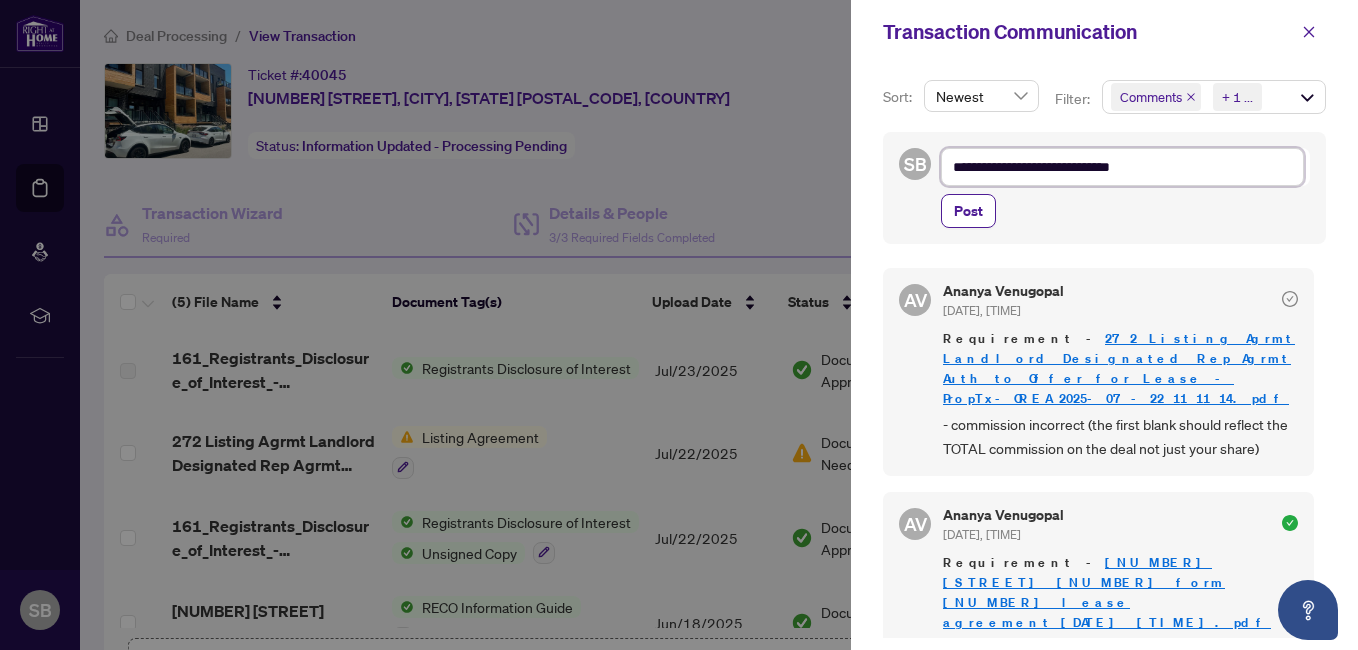 type on "**********" 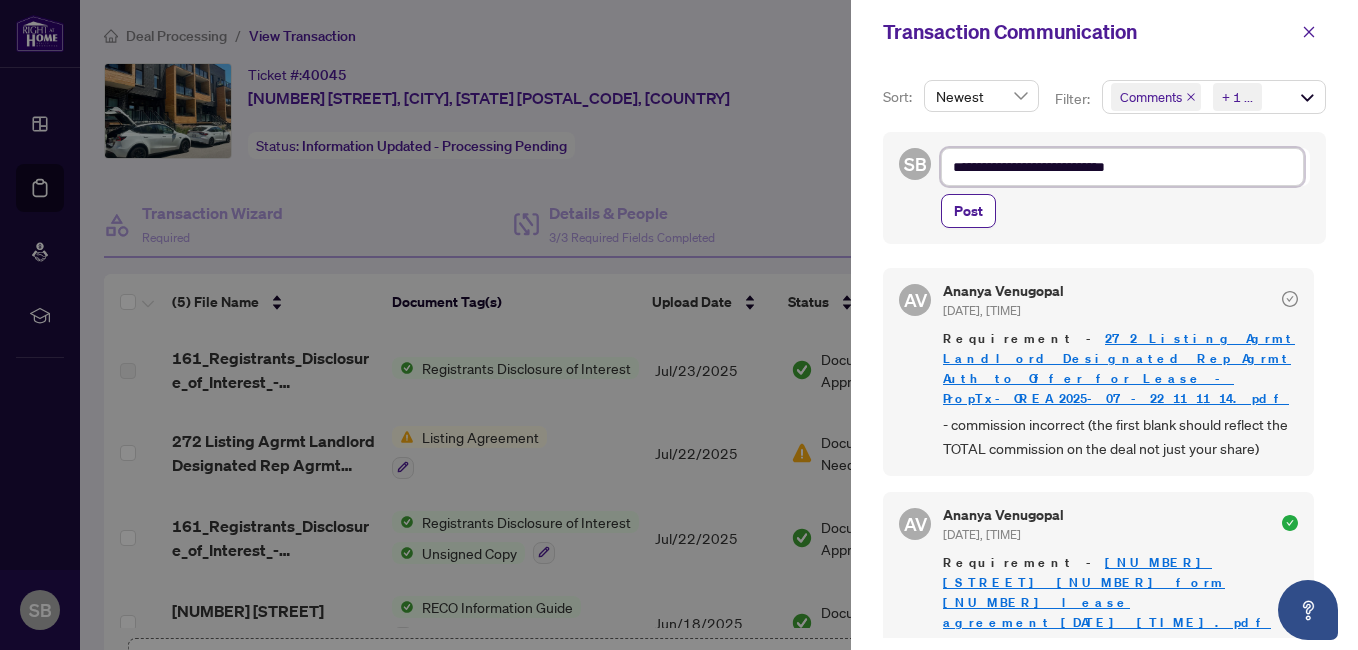 type on "**********" 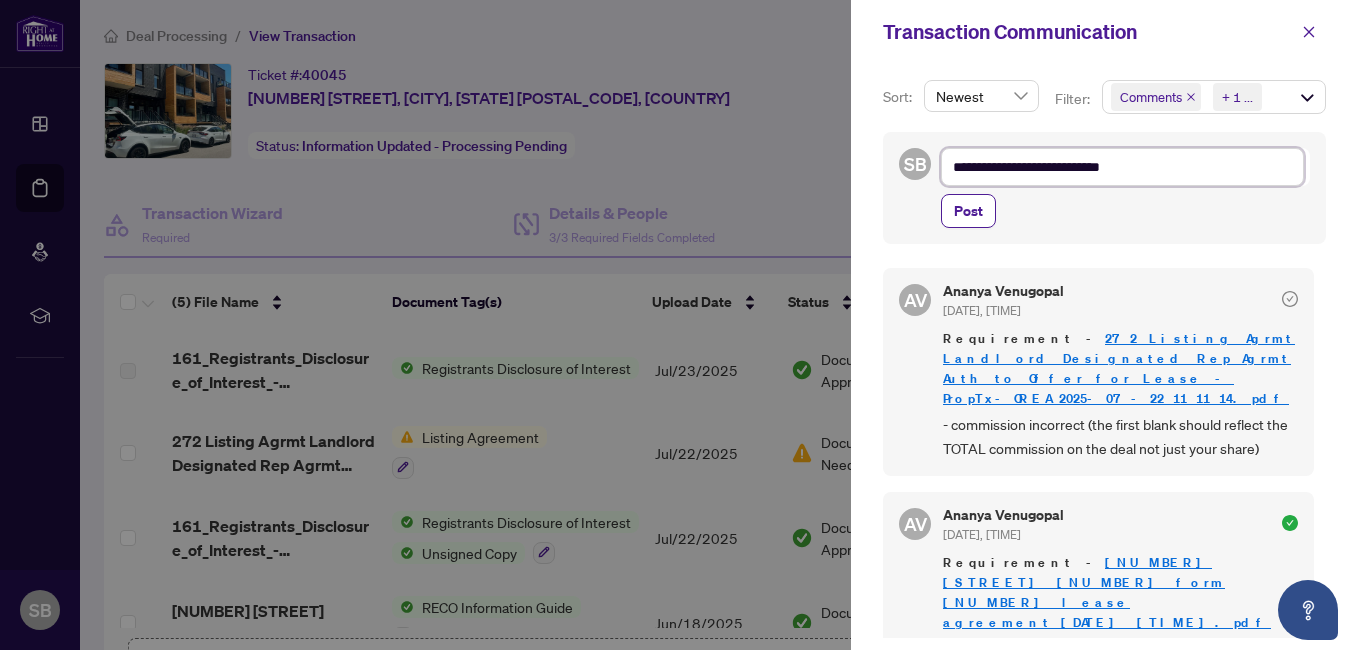 type on "**********" 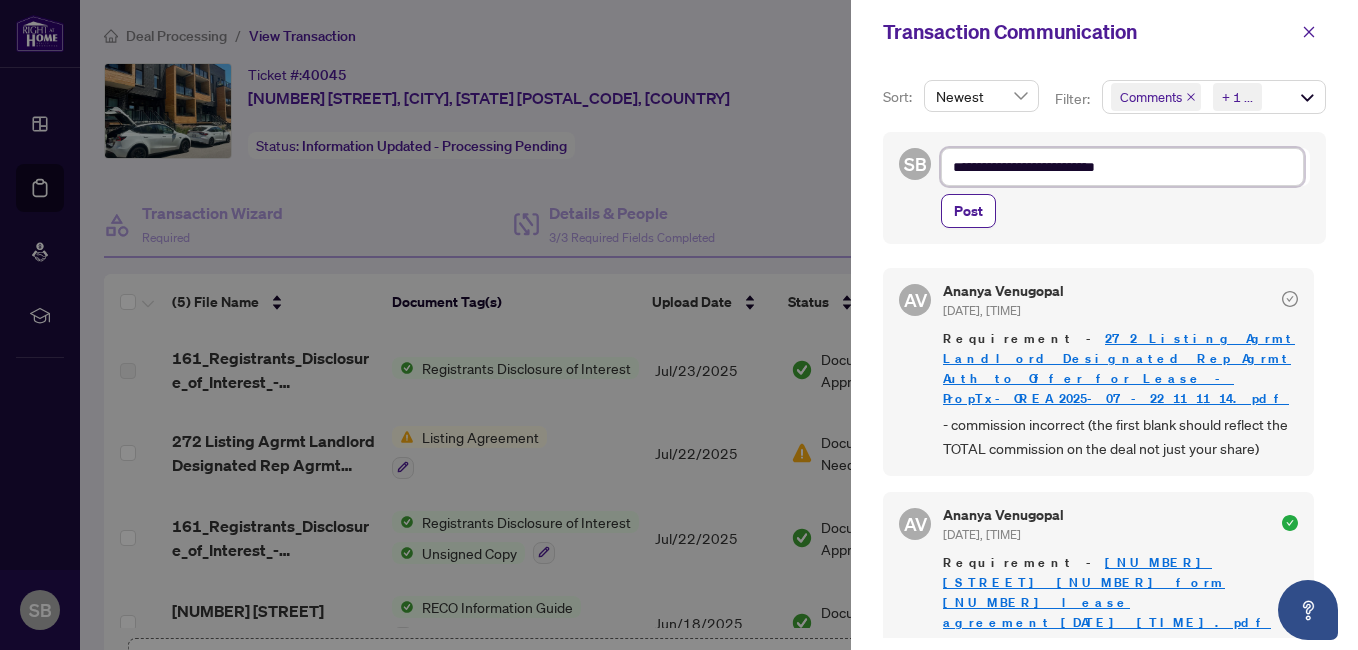 type on "**********" 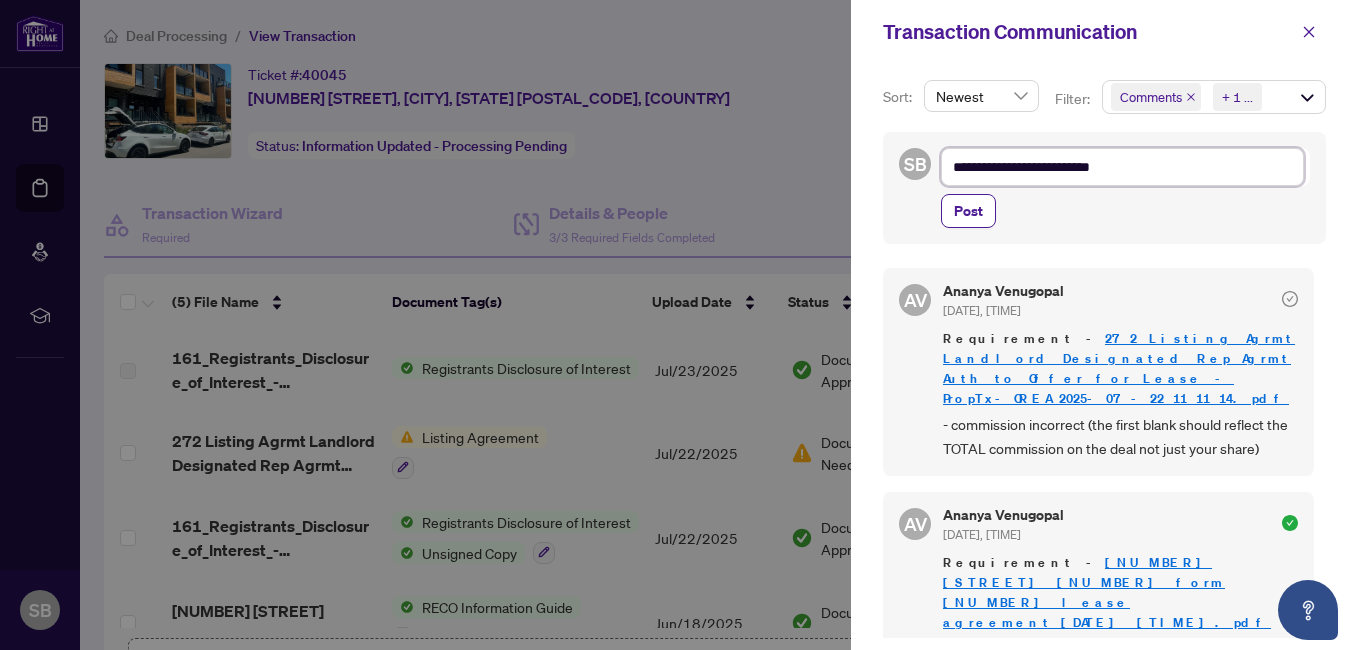 type on "**********" 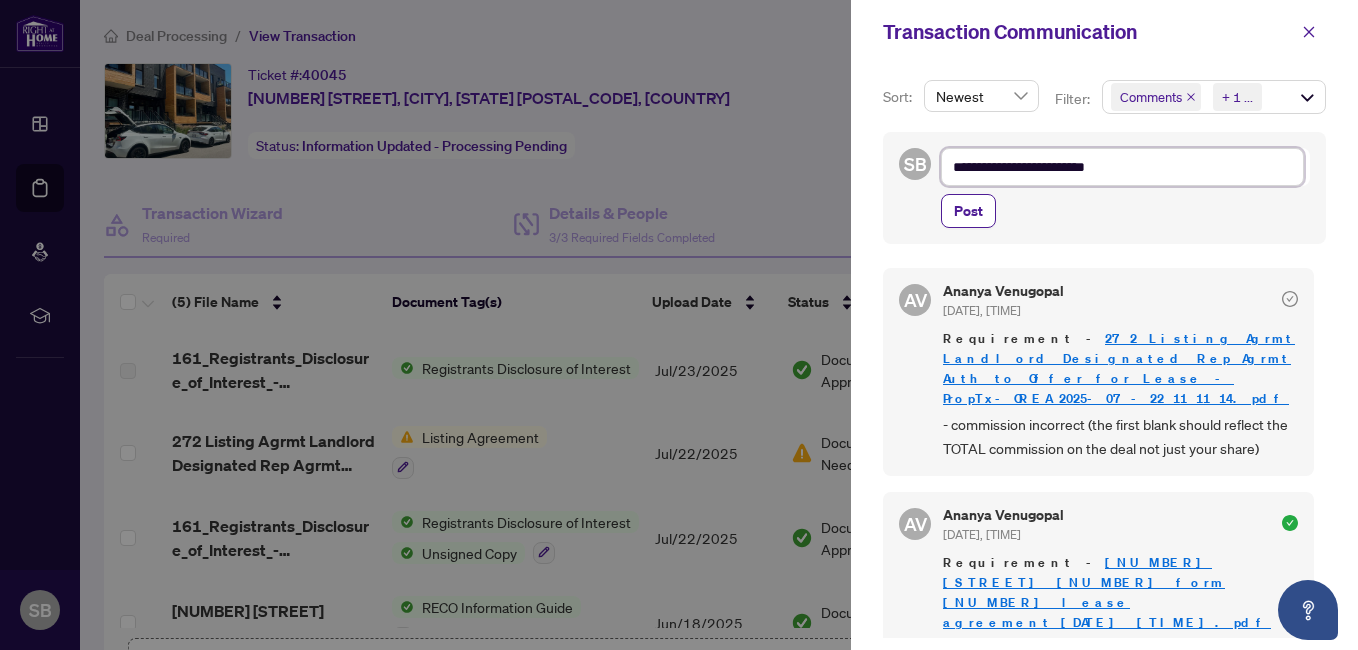 type on "**********" 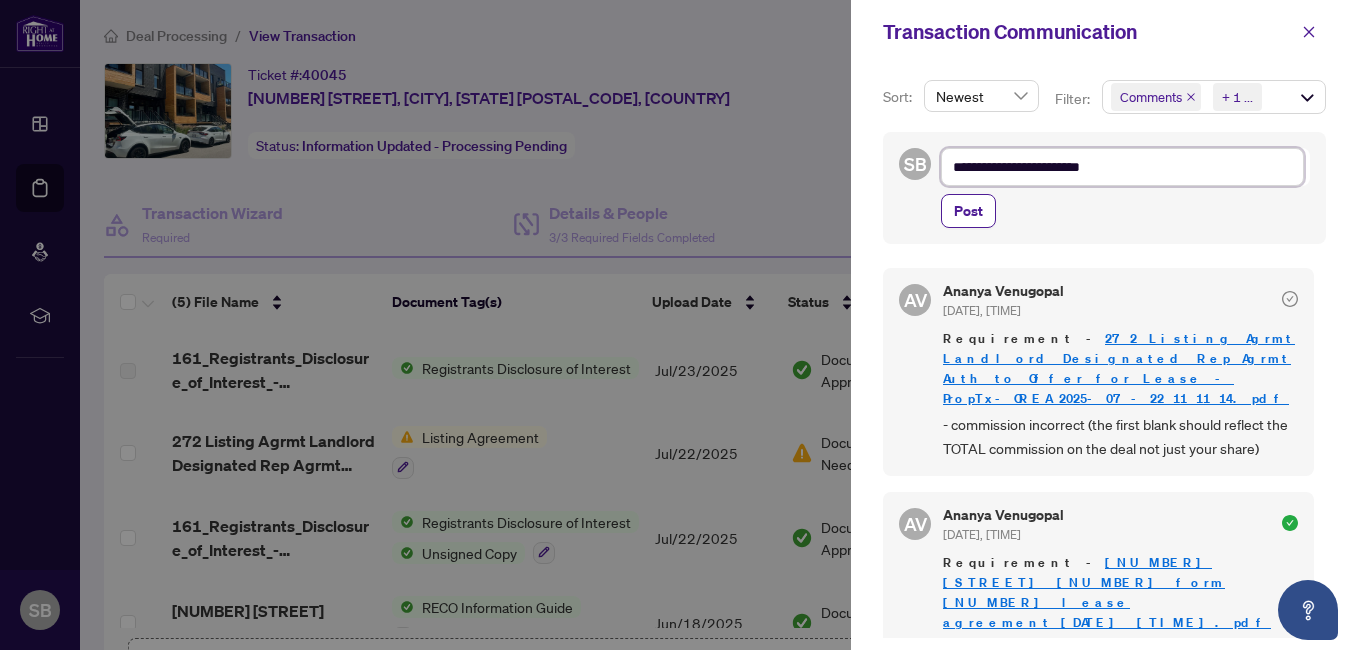 type on "**********" 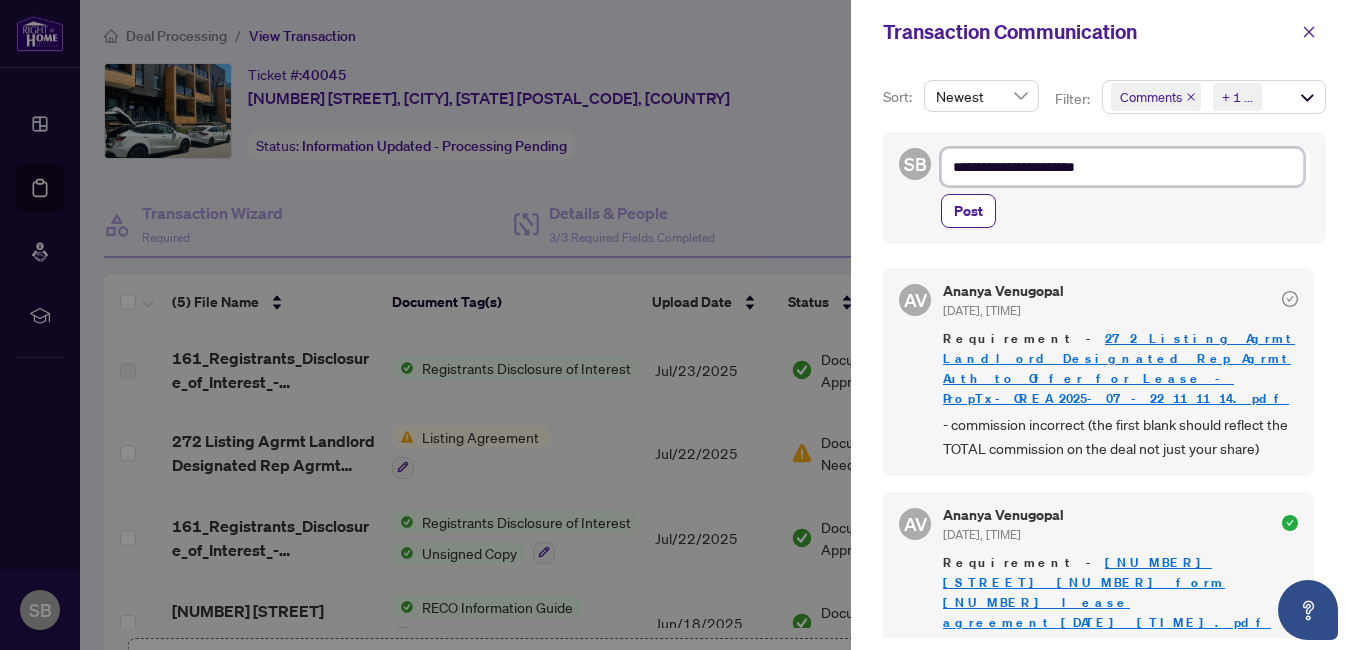 type on "**********" 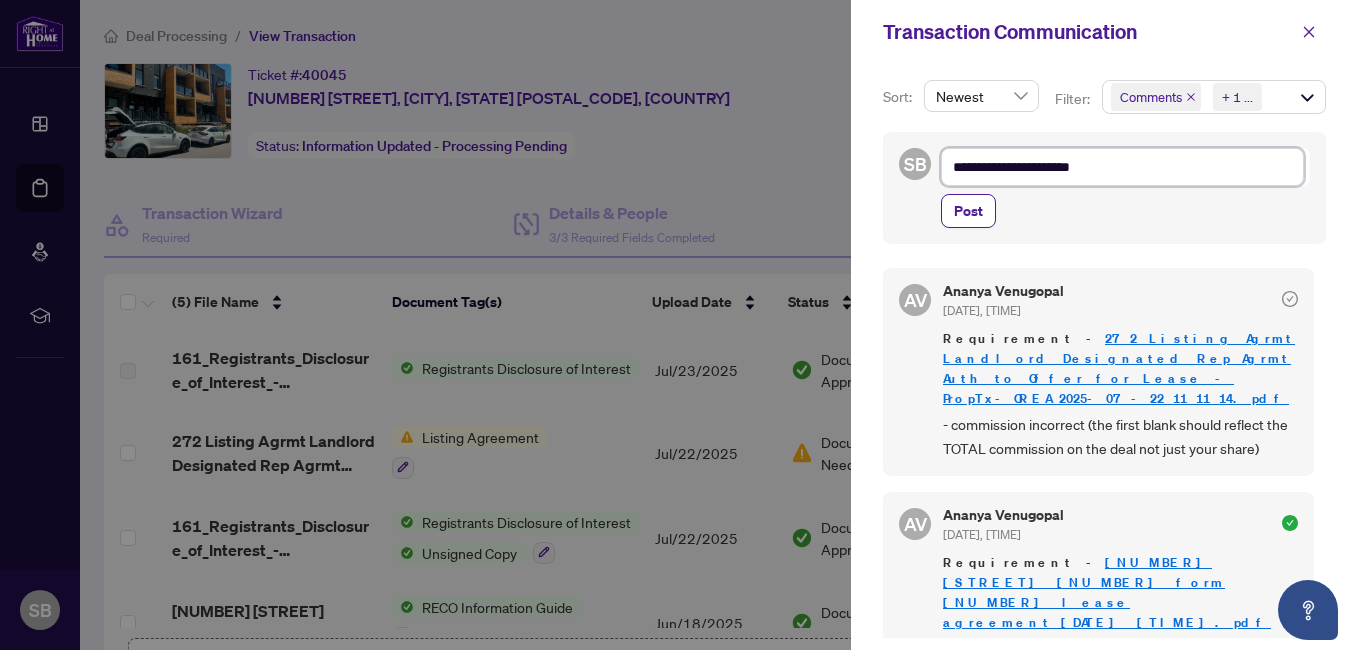 type on "**********" 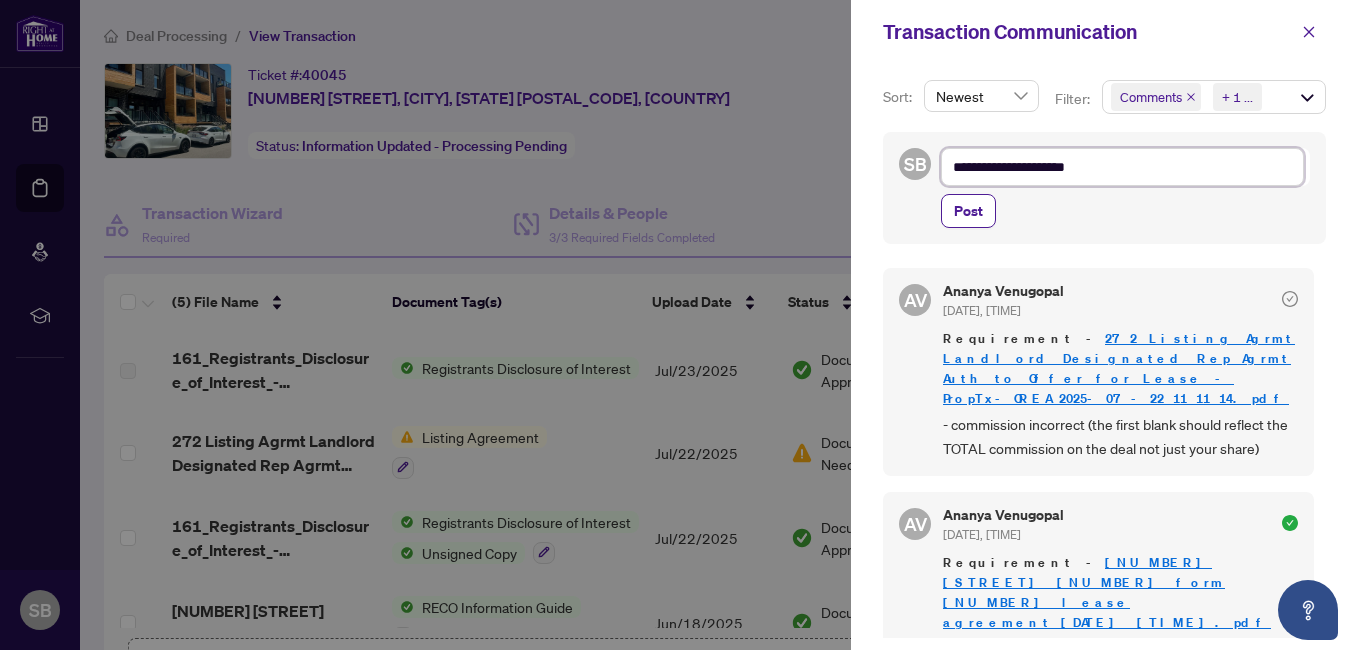 type on "**********" 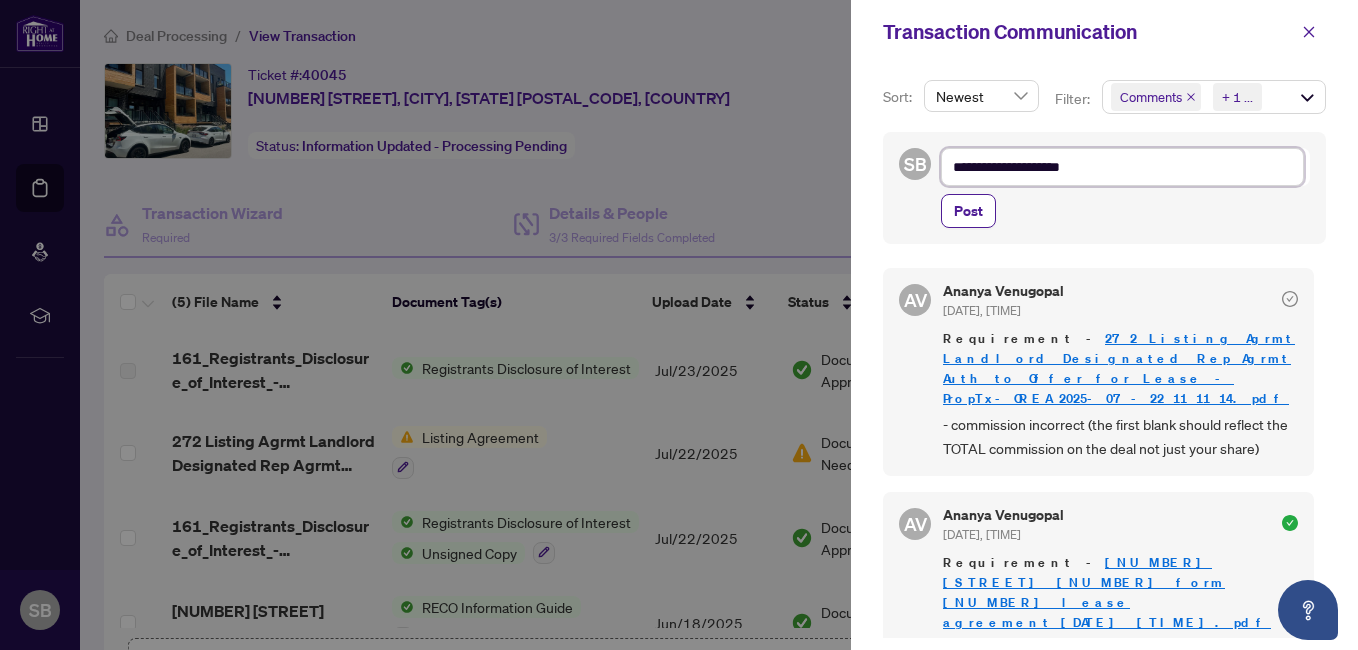 type on "**********" 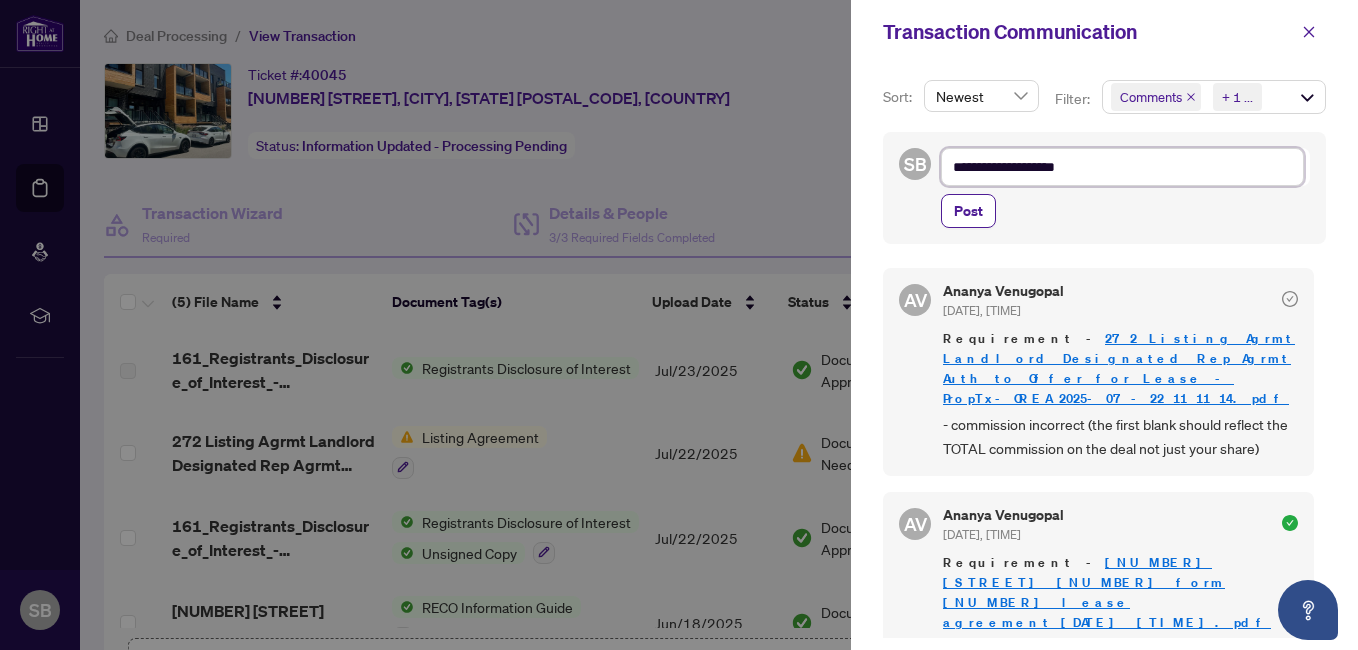 type on "**********" 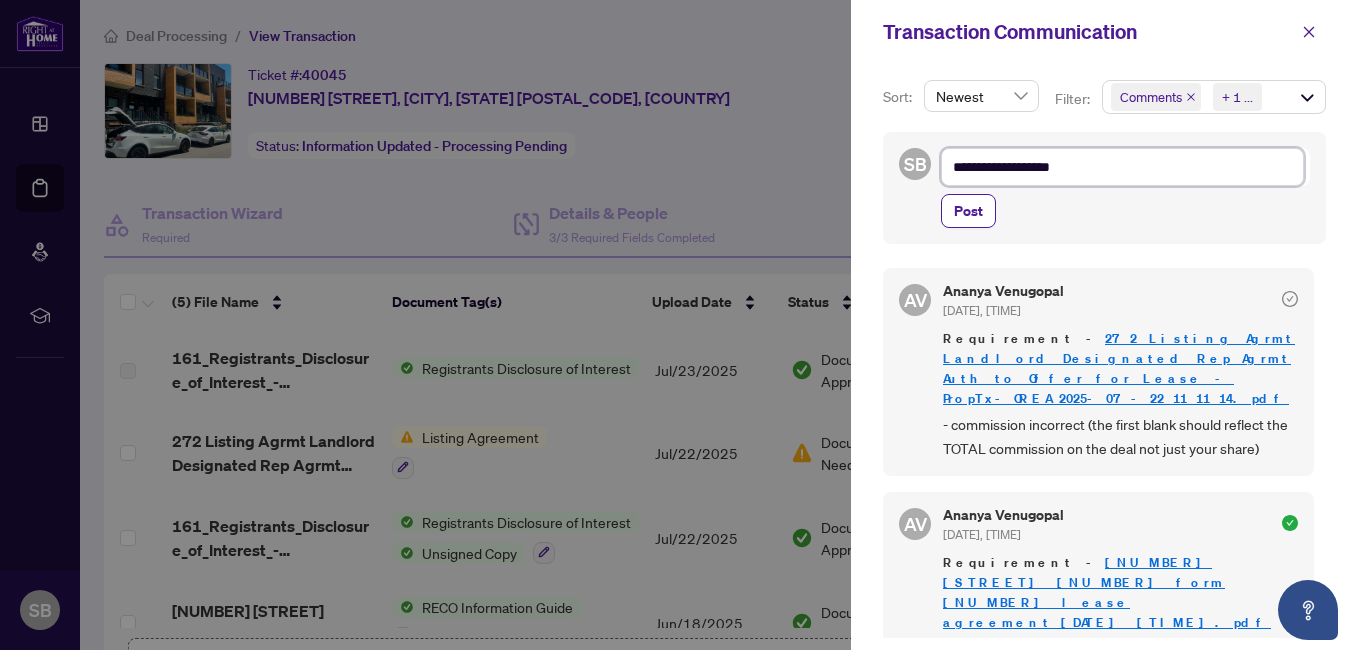 type on "**********" 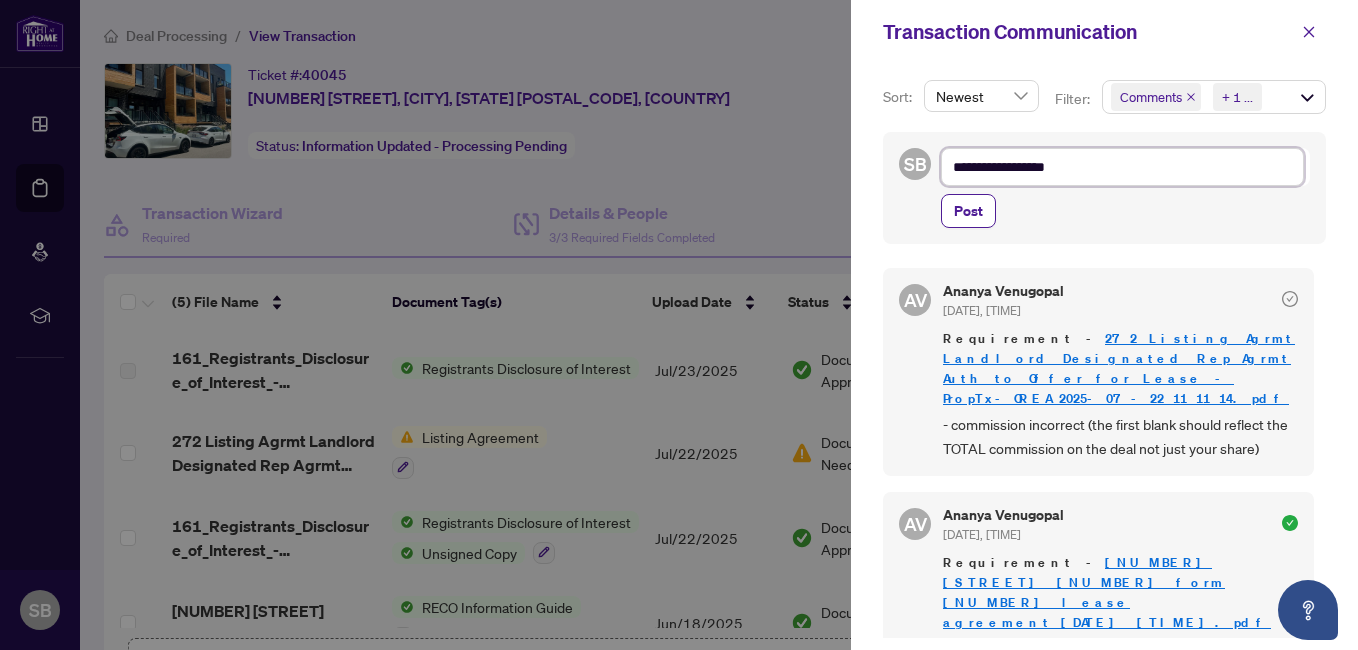type on "**********" 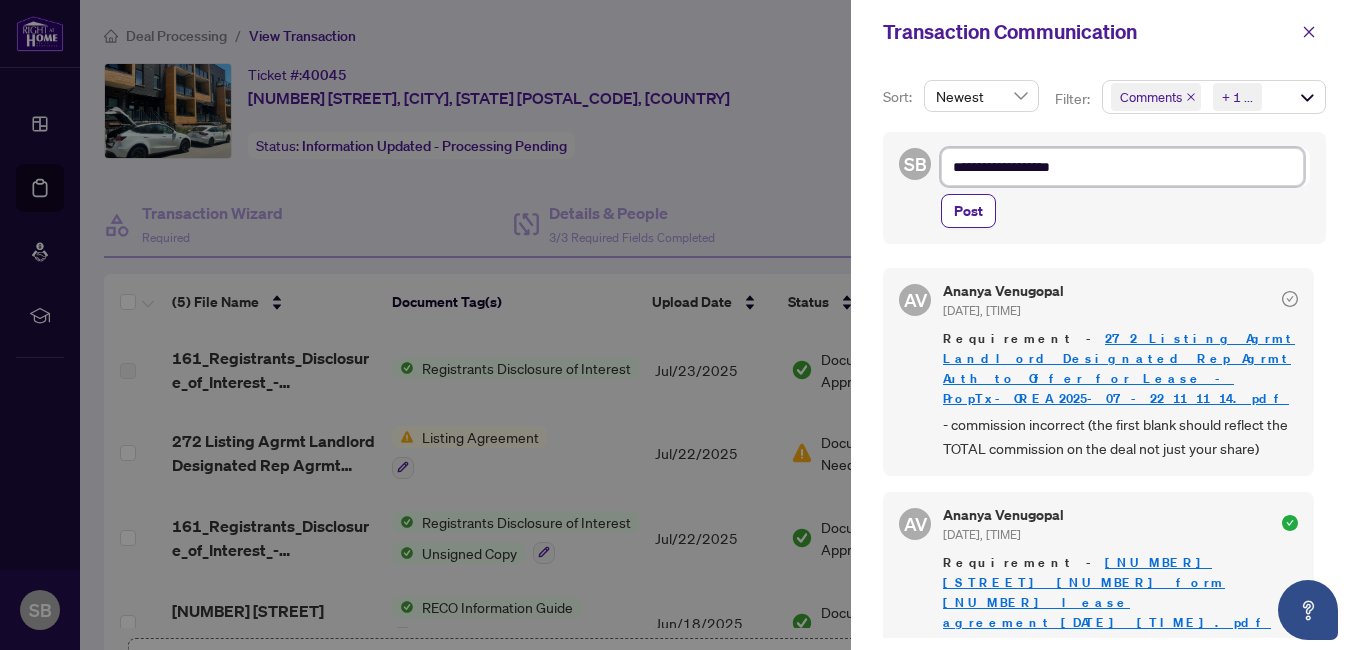 type on "**********" 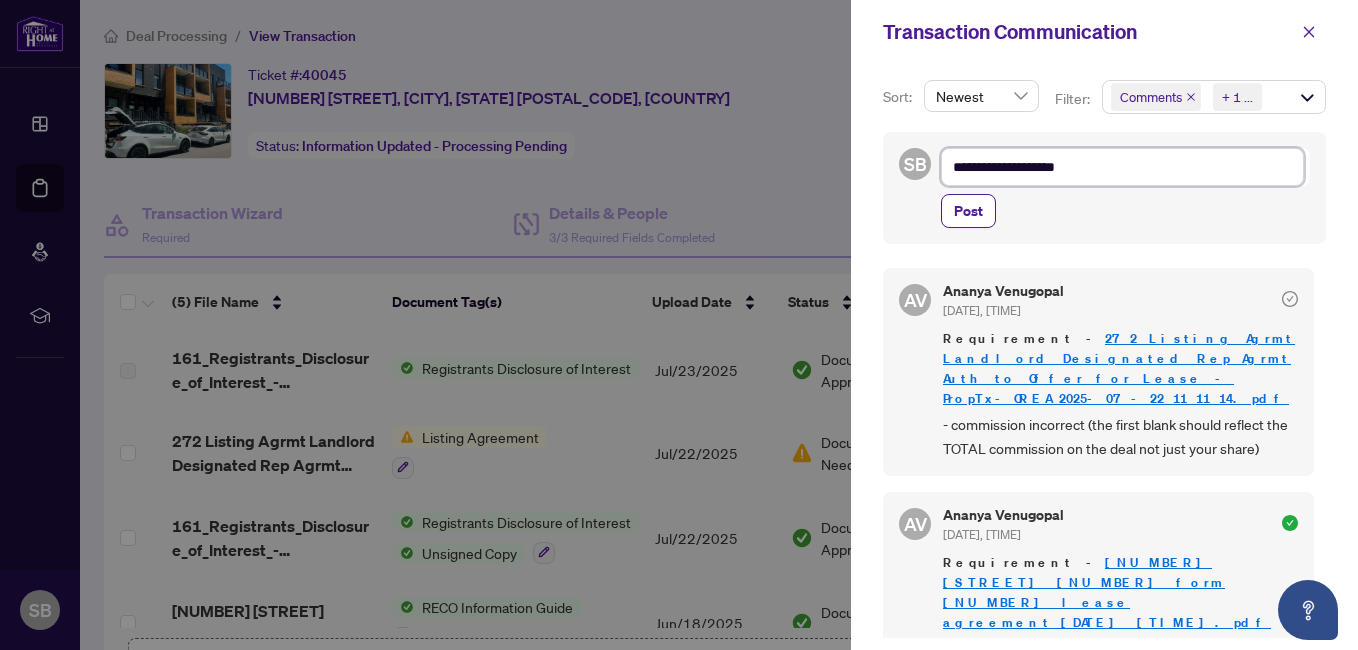 type on "**********" 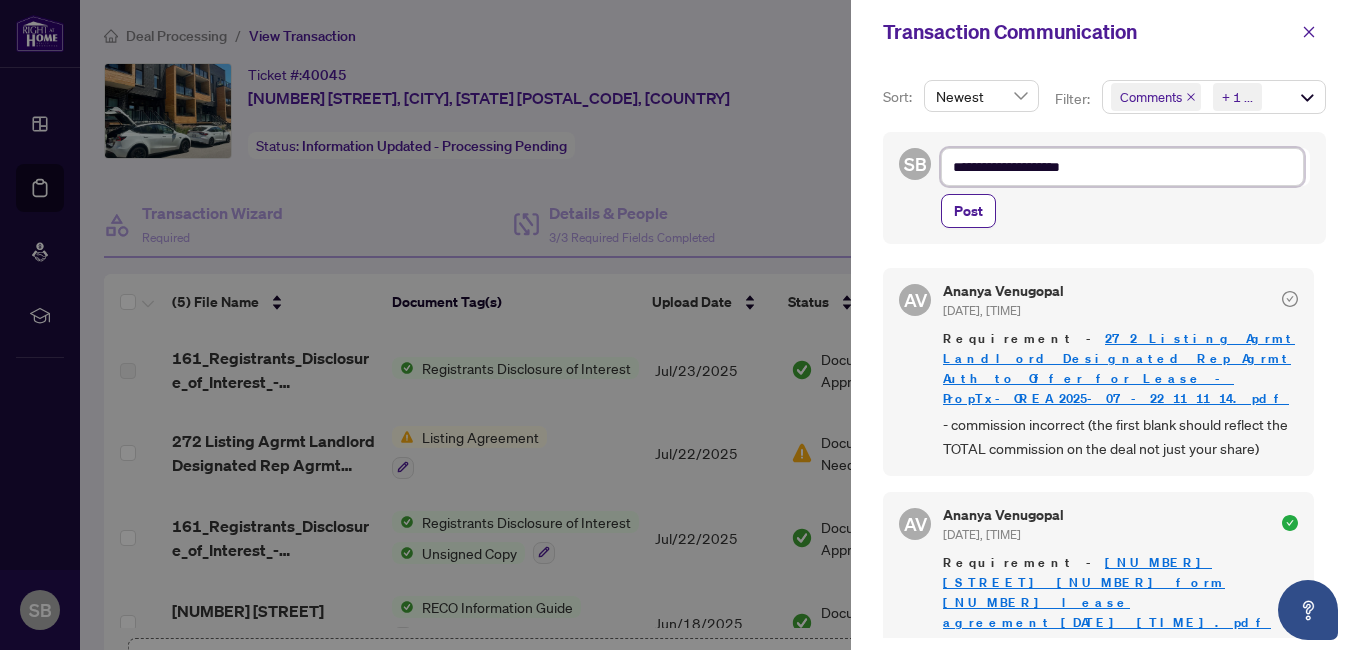type on "**********" 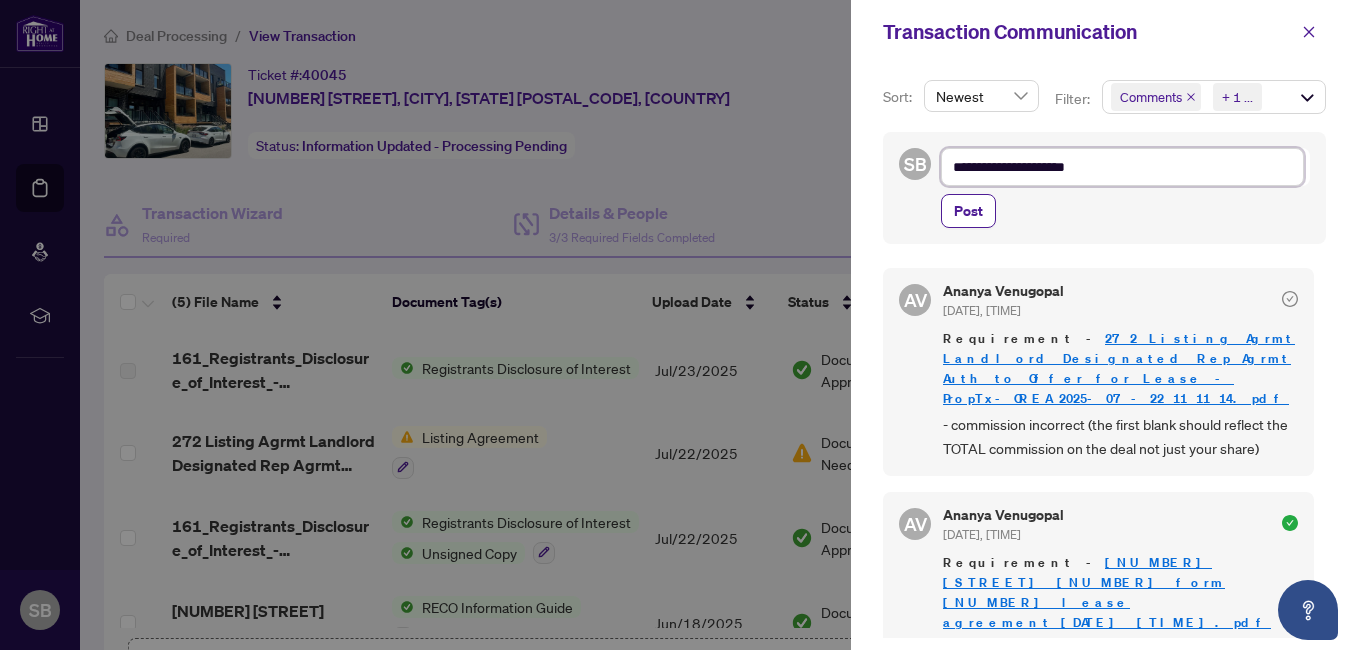 type on "**********" 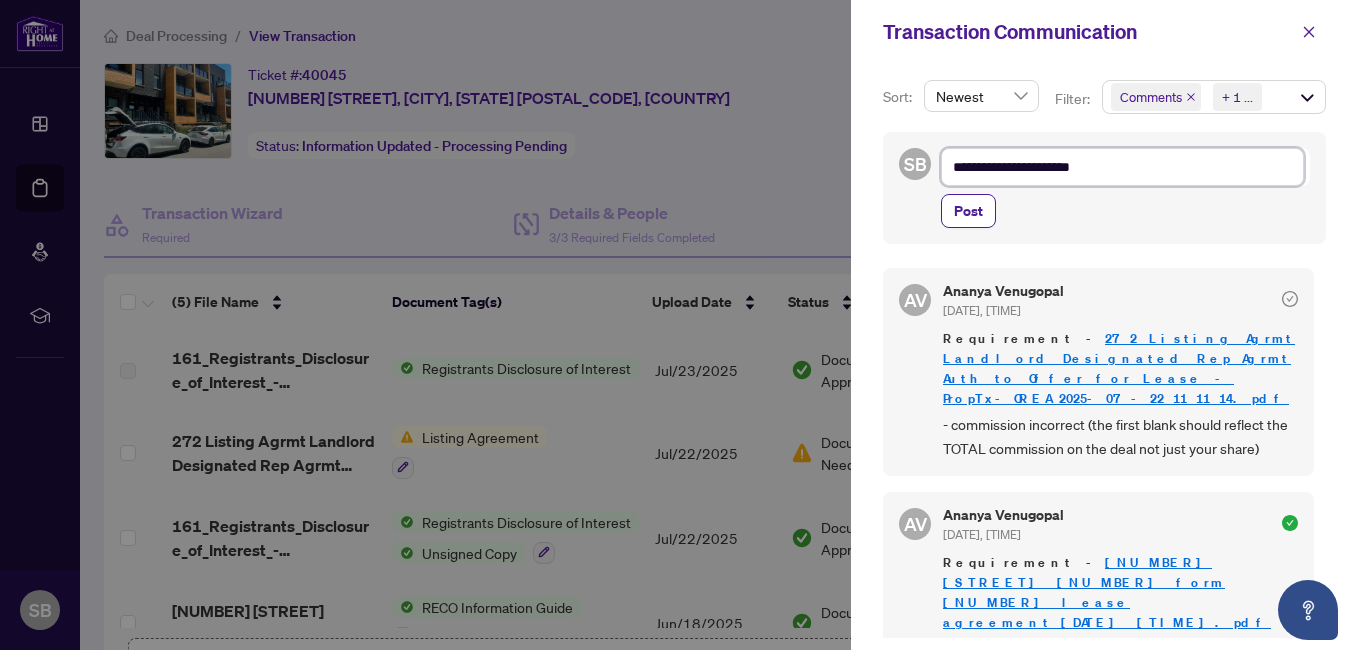 type on "**********" 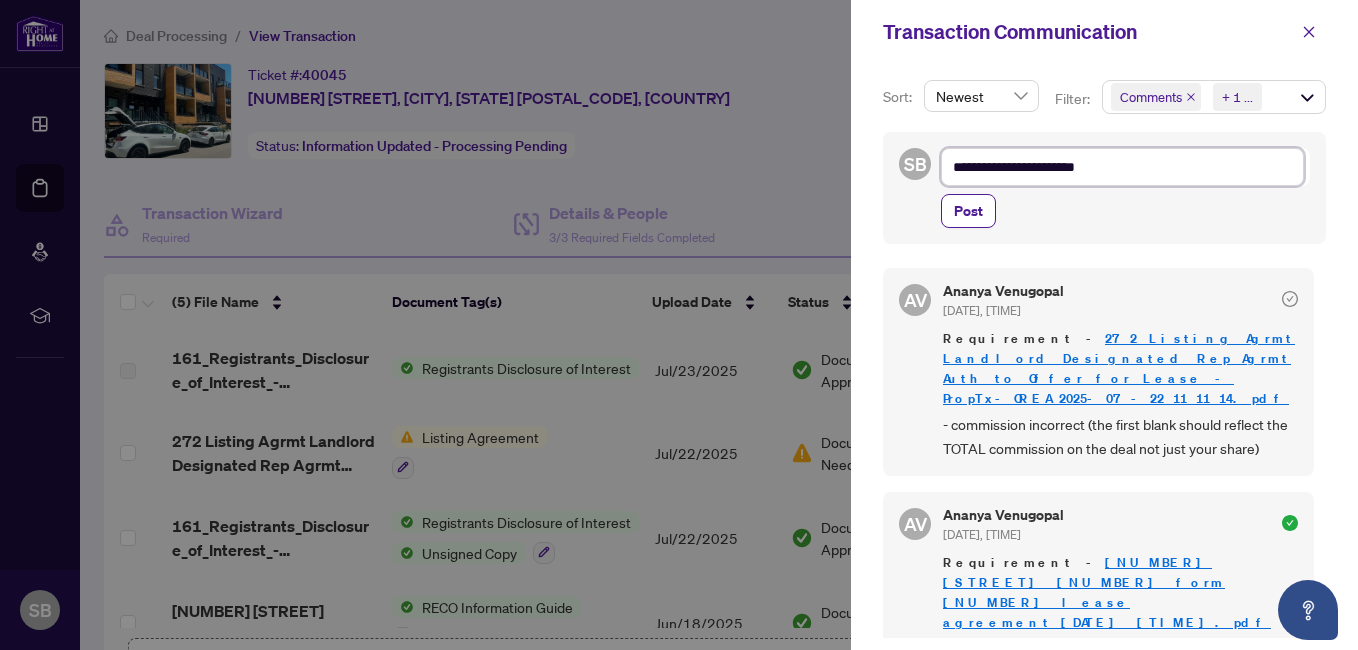 type on "**********" 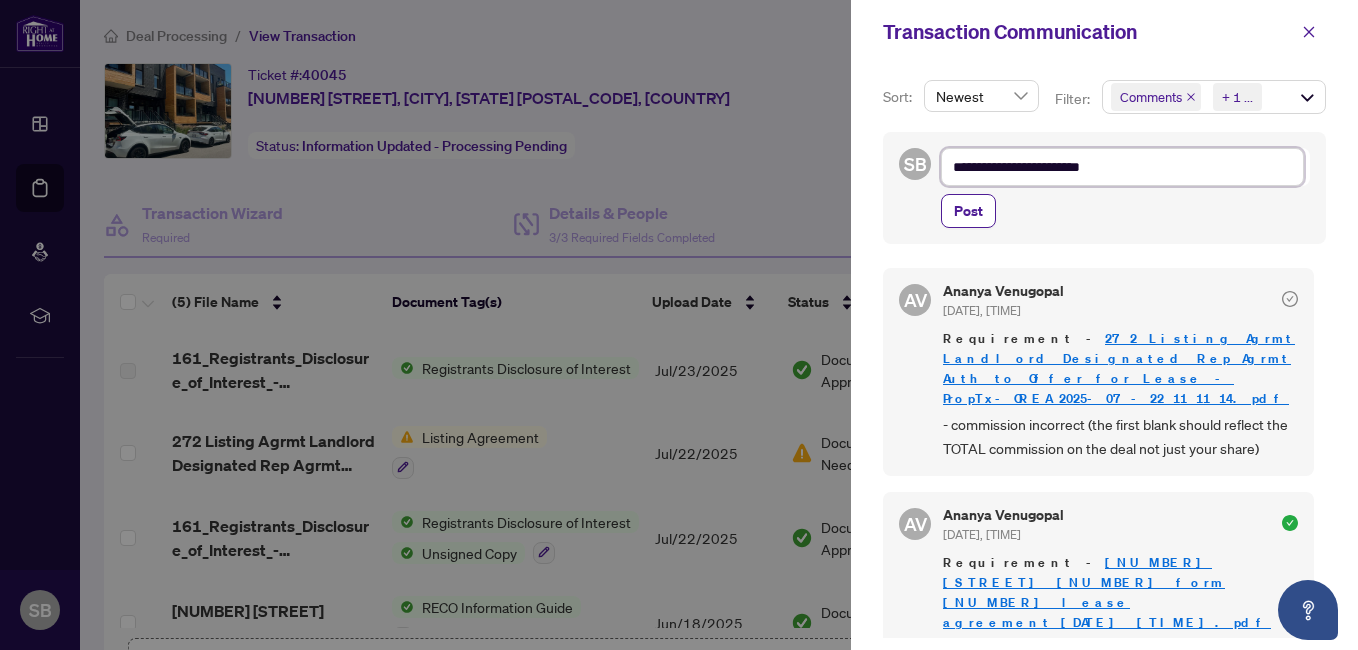 type on "**********" 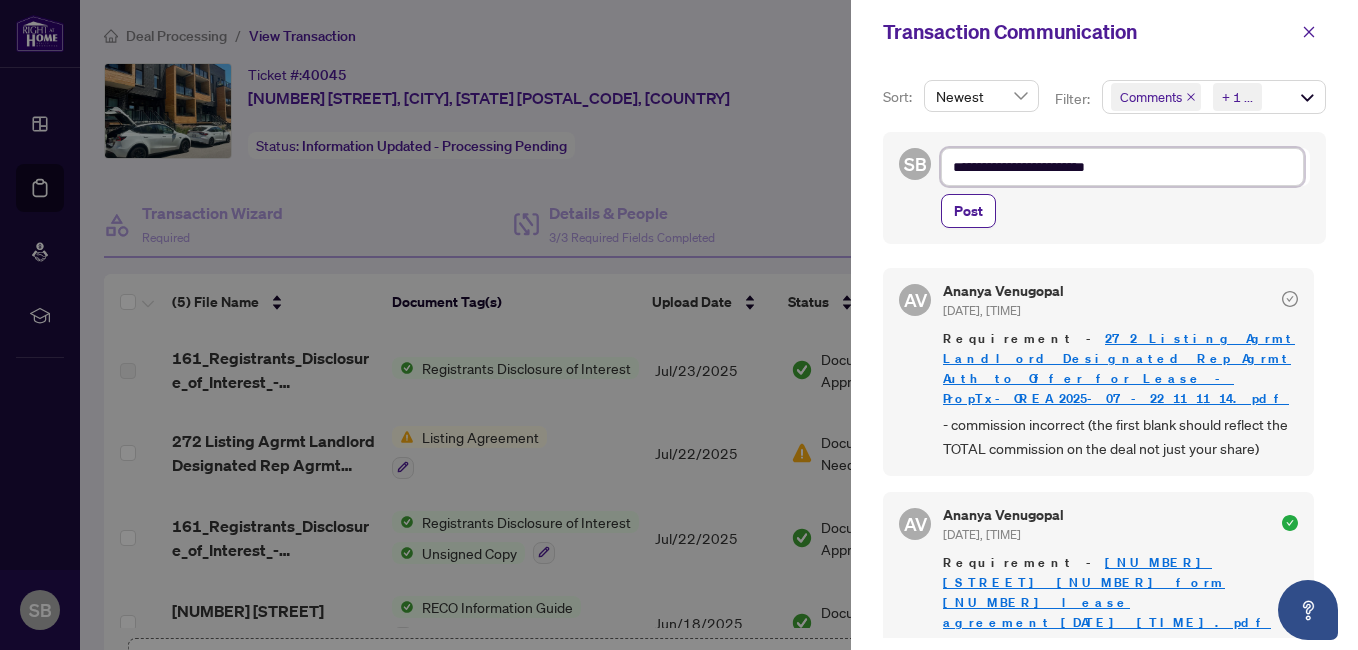 type on "**********" 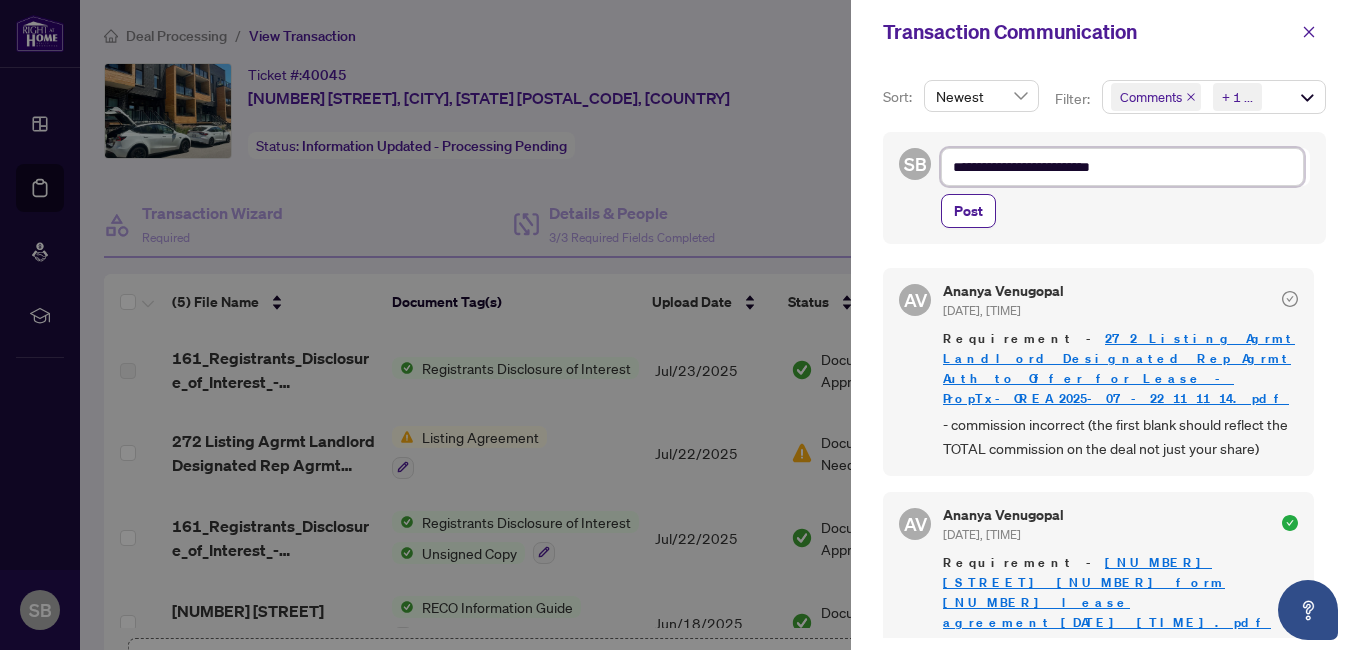 type on "**********" 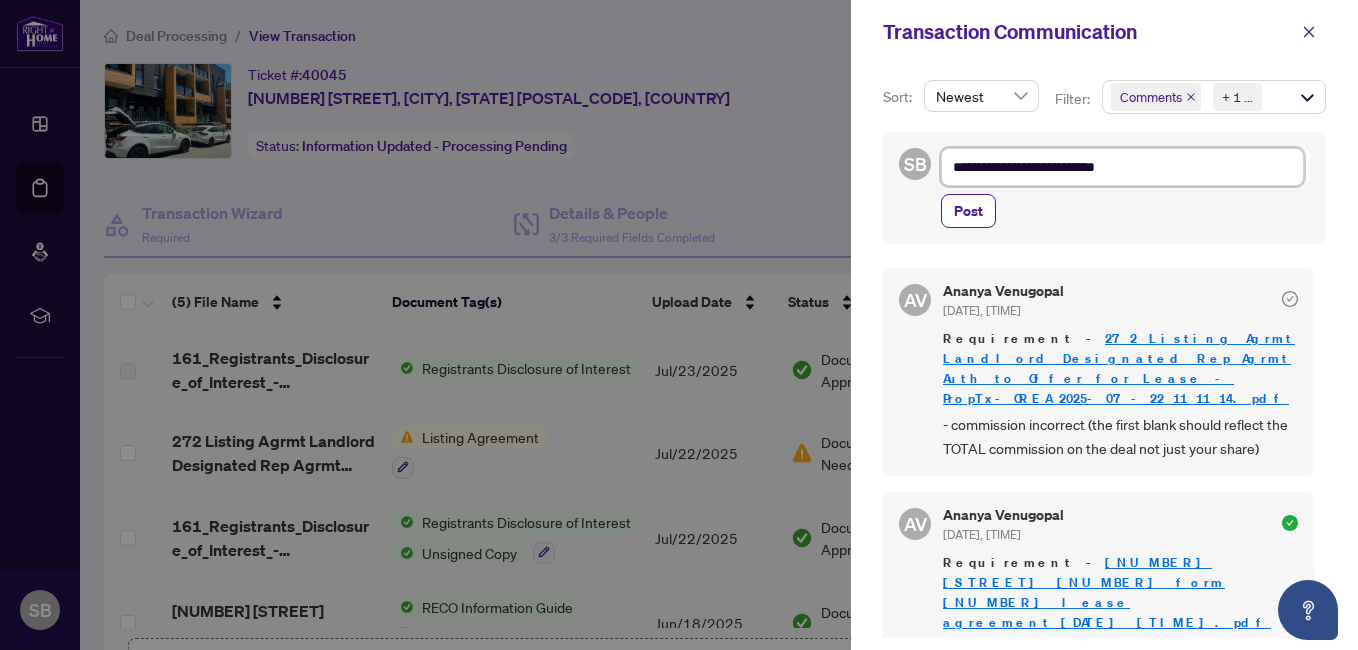 type on "**********" 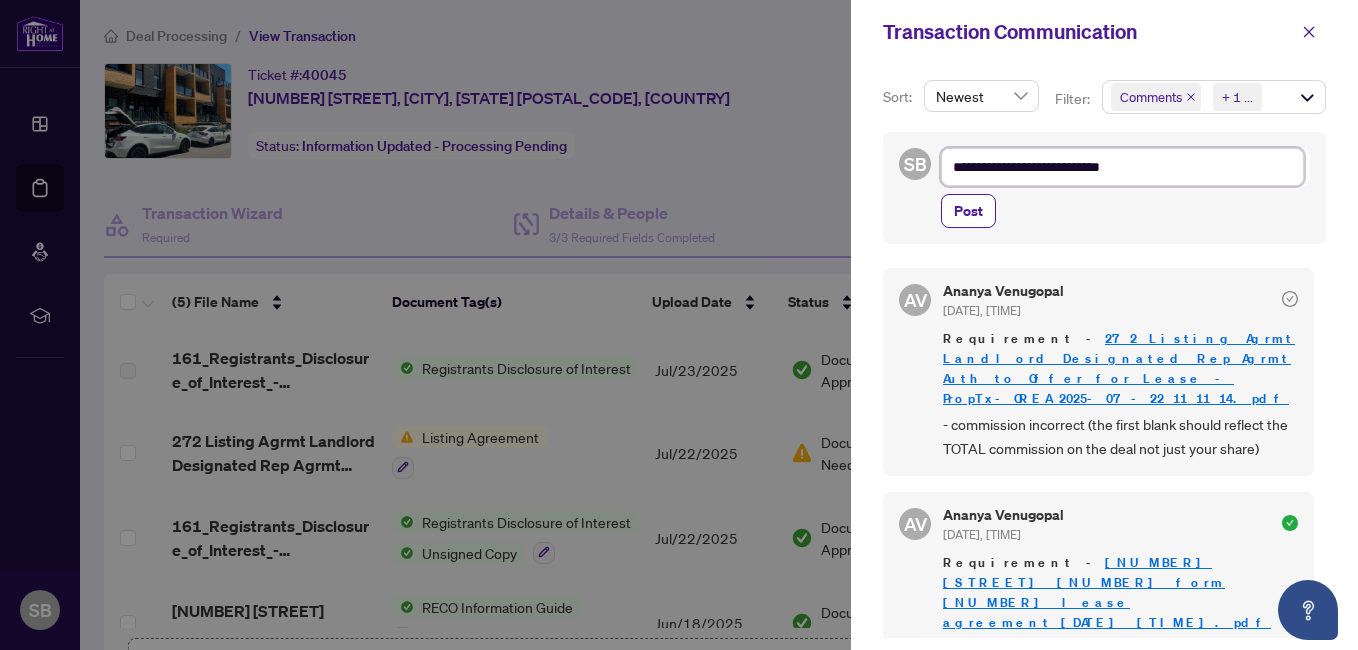 type on "**********" 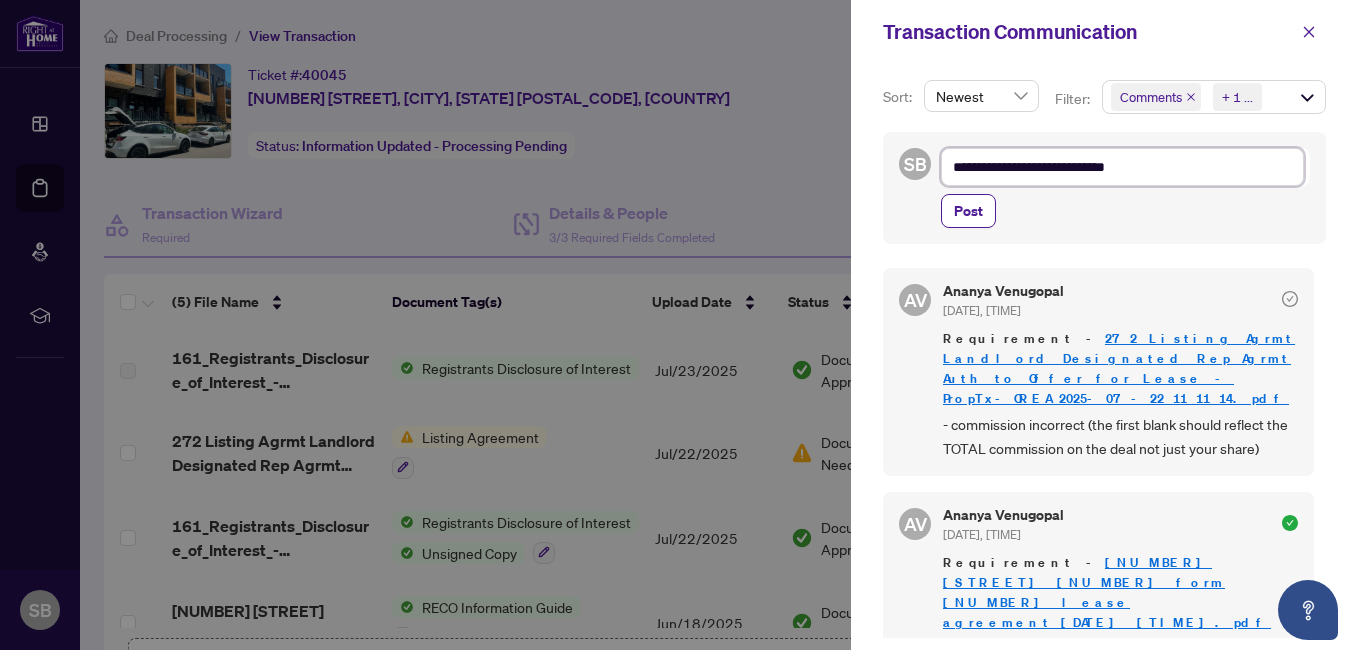 type on "**********" 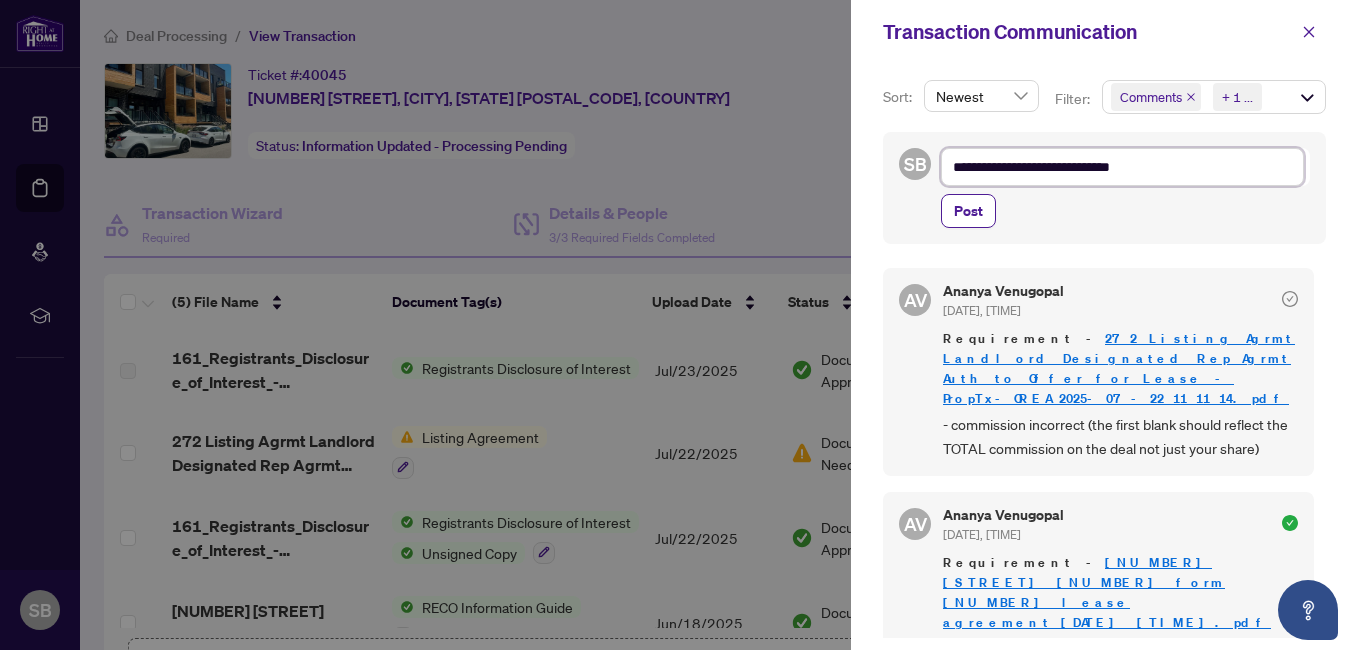 type on "**********" 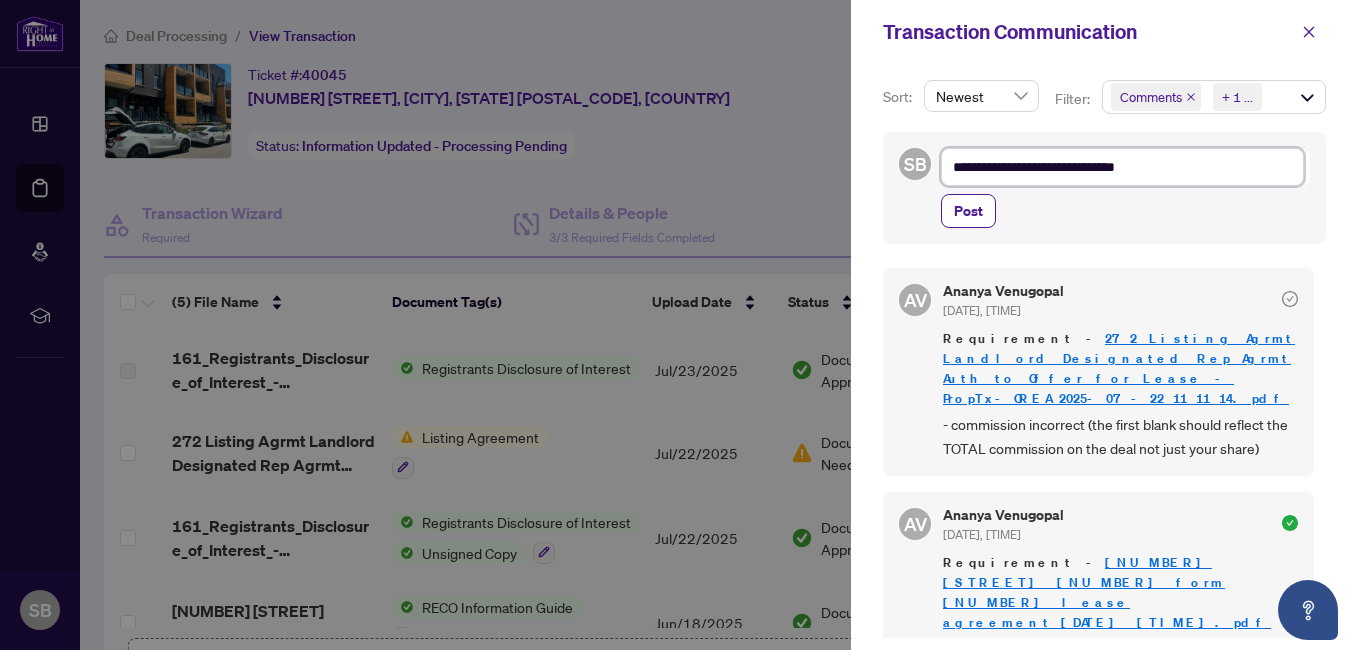 type on "**********" 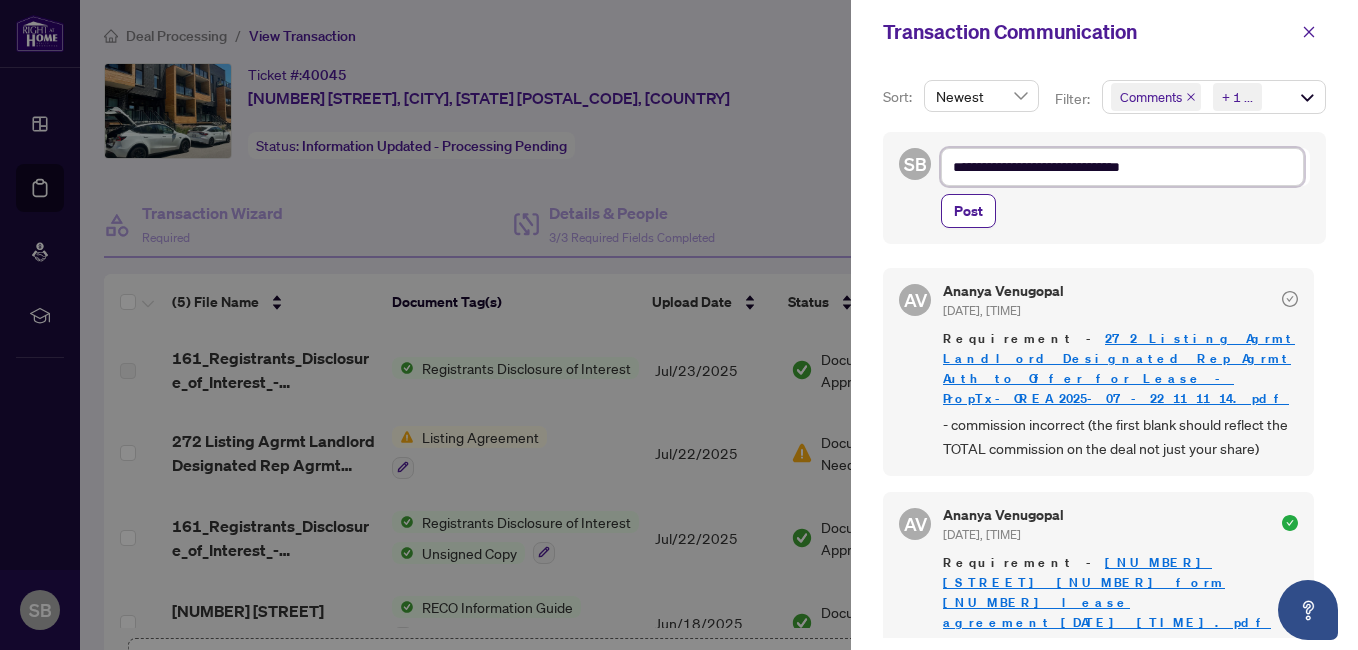 type on "**********" 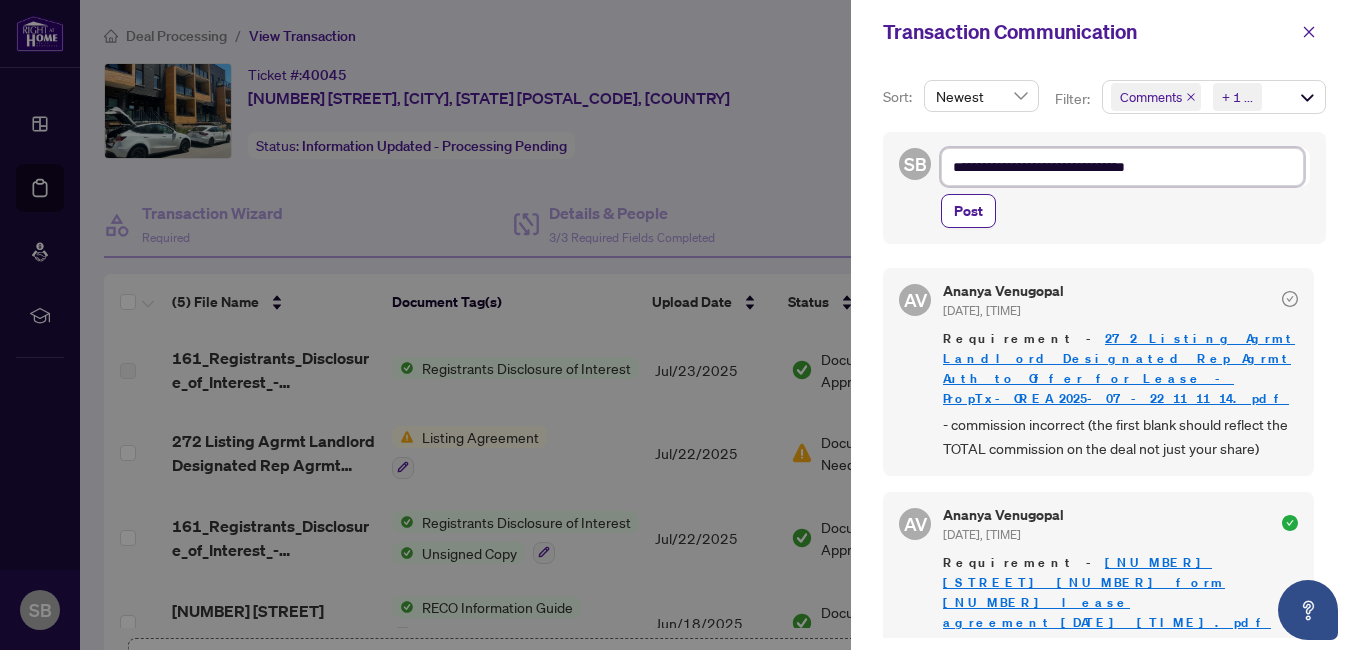 type on "**********" 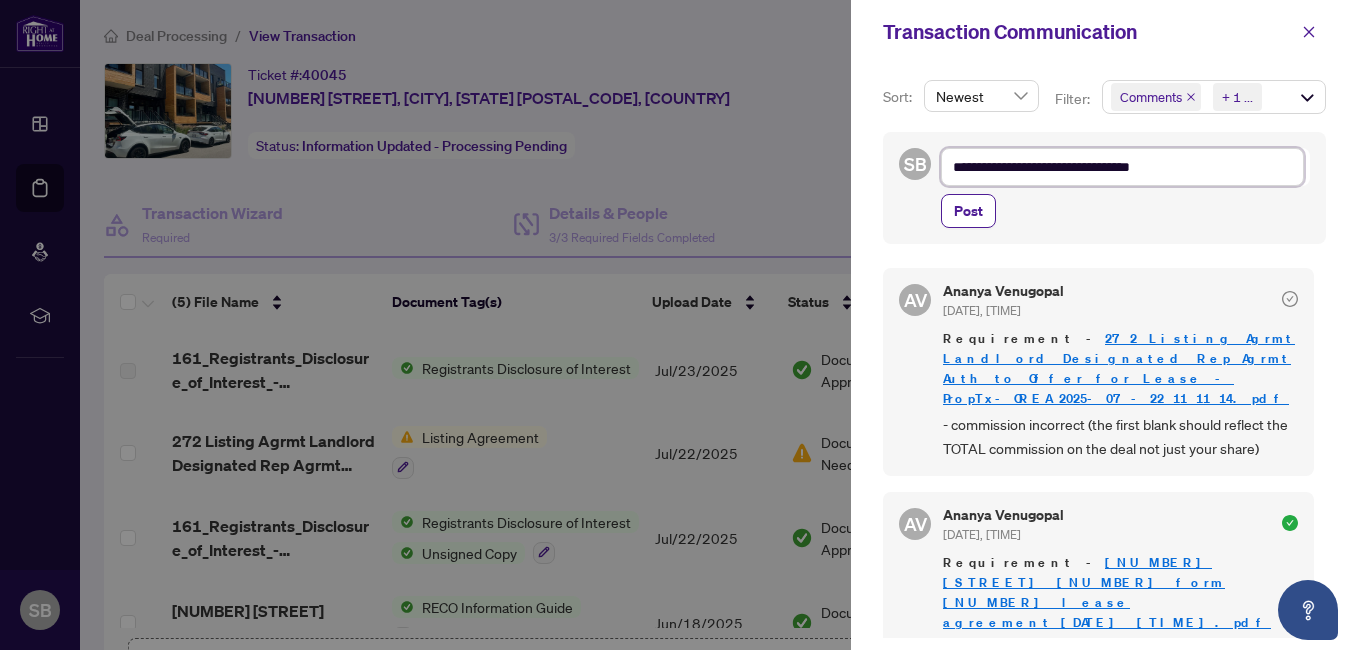 type on "**********" 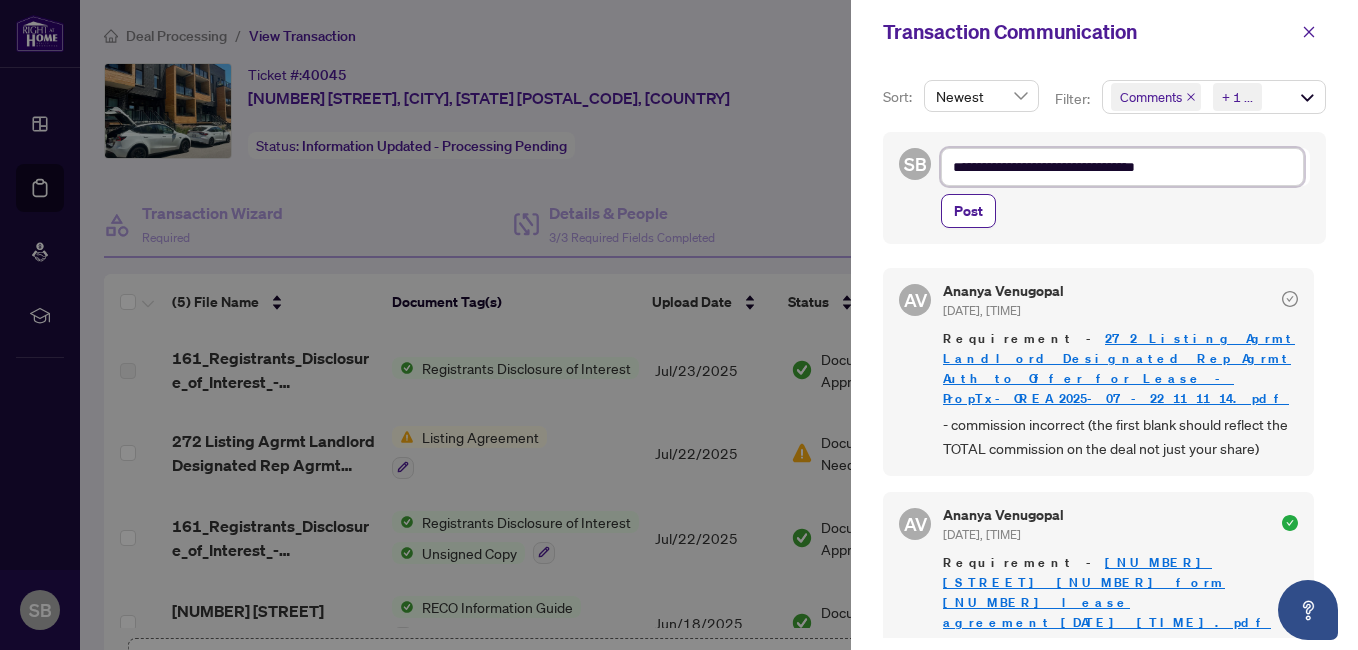 type on "**********" 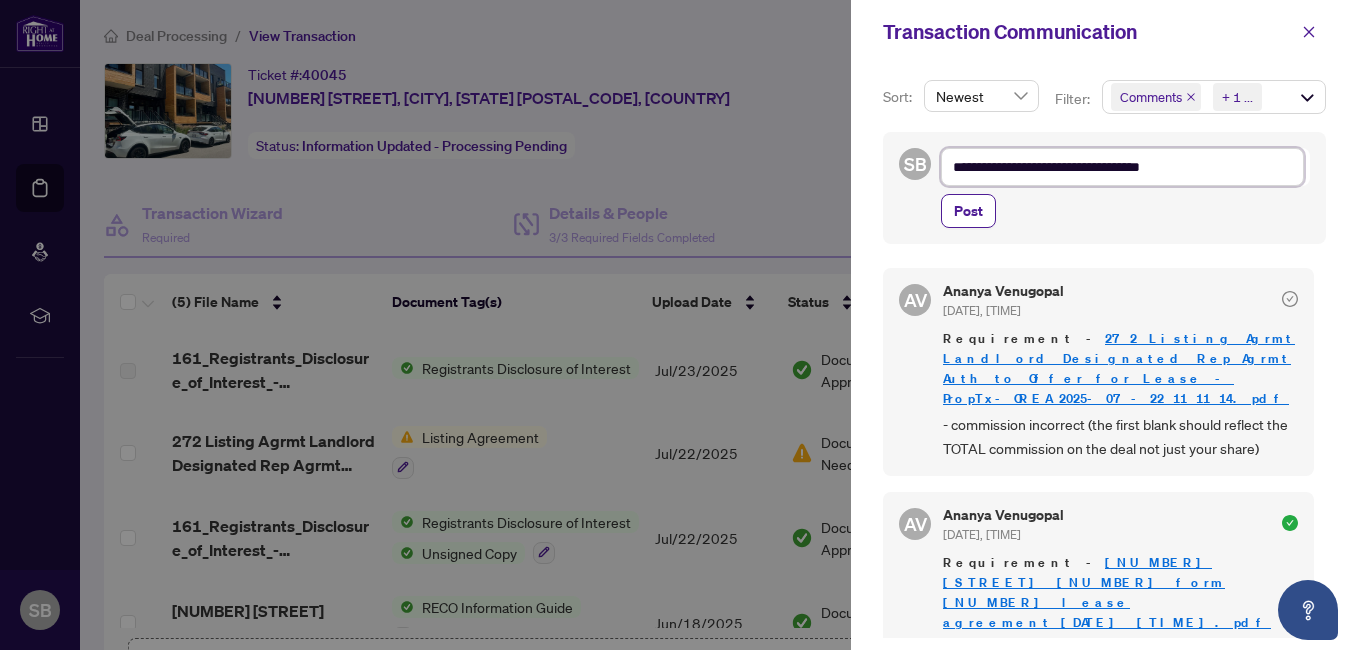 type on "**********" 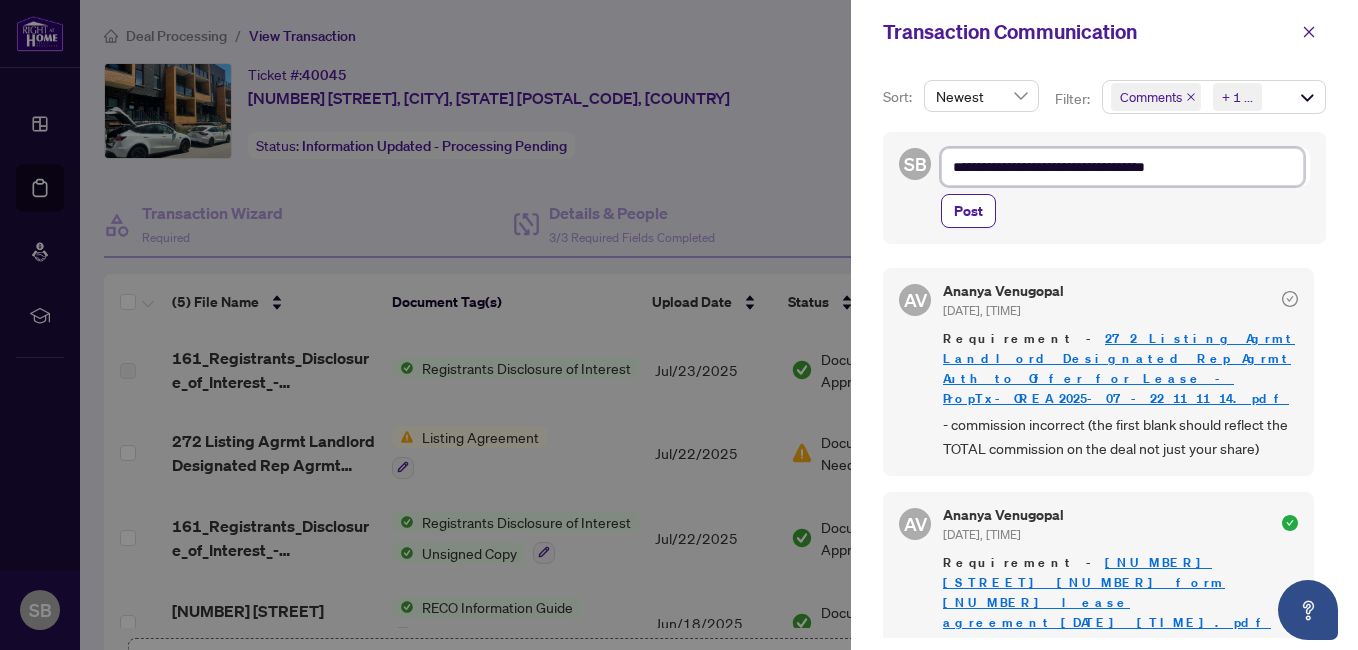 type on "**********" 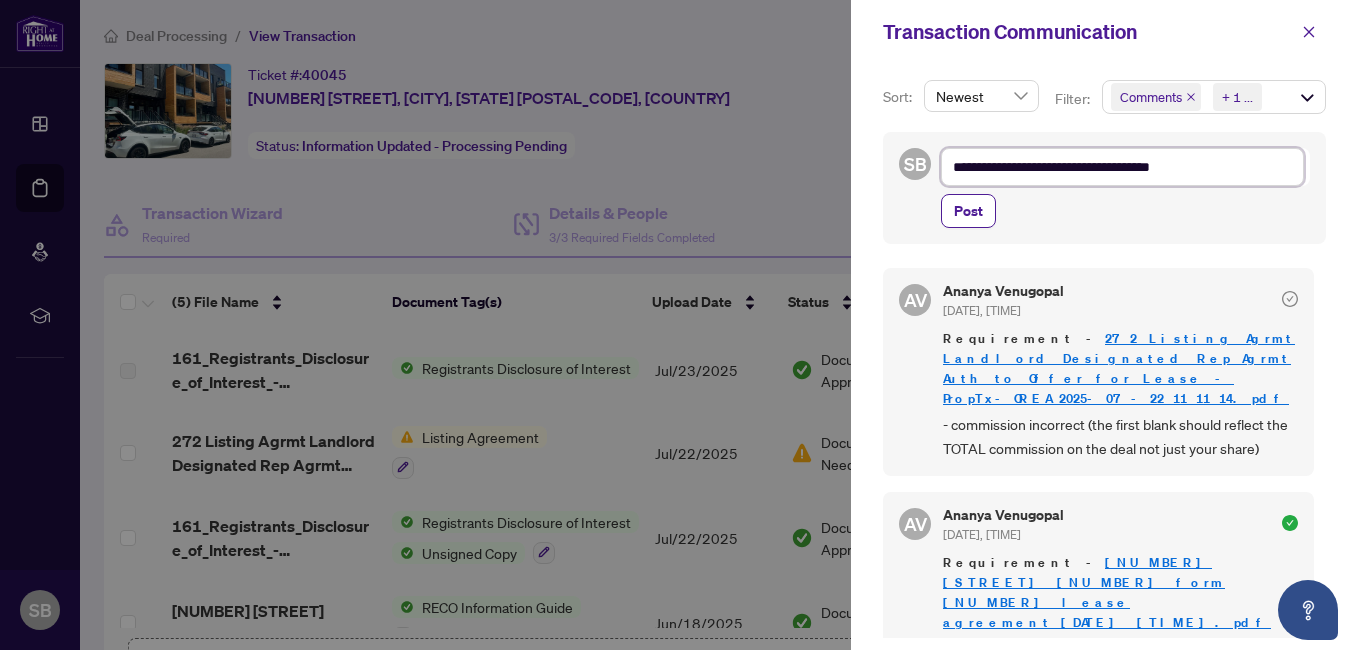 type on "**********" 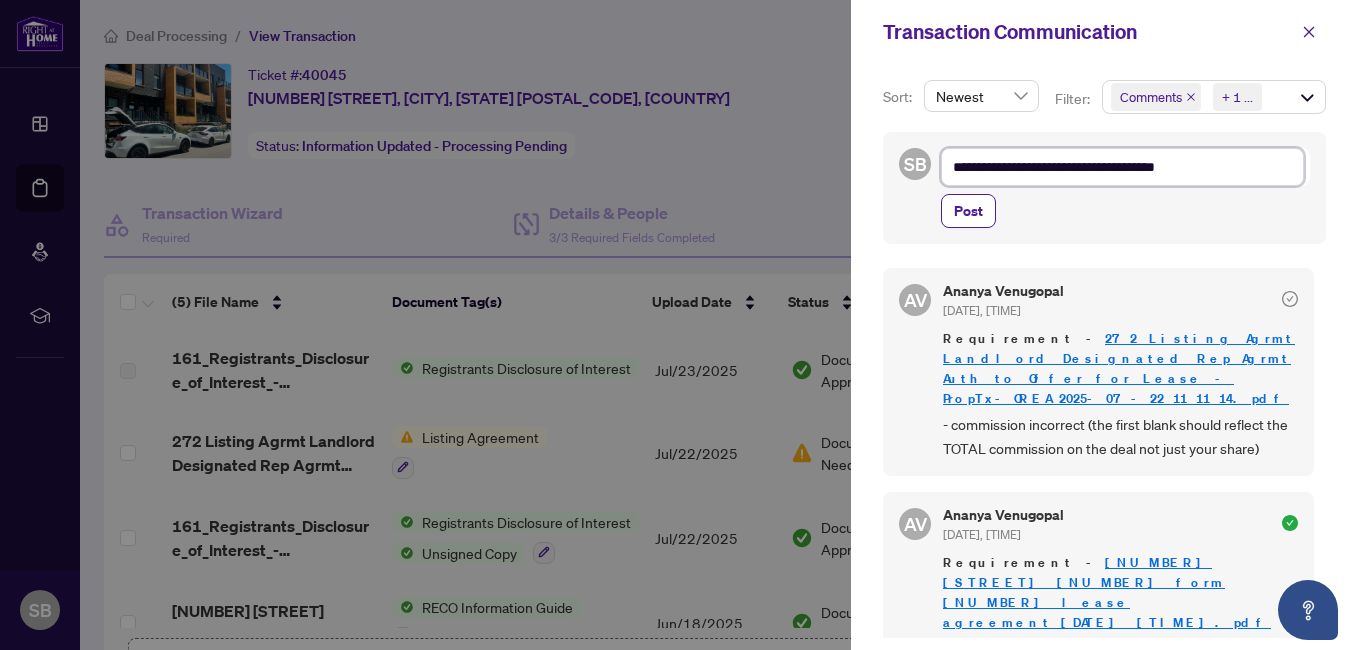 type on "**********" 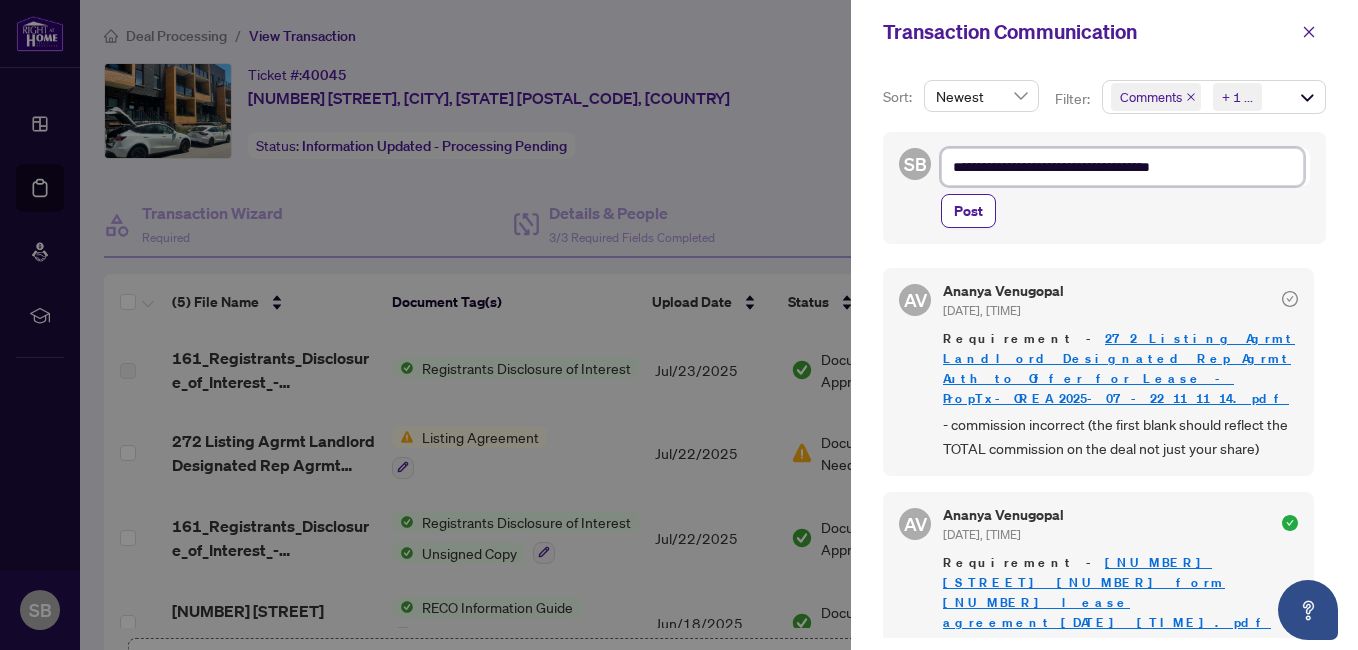 type on "**********" 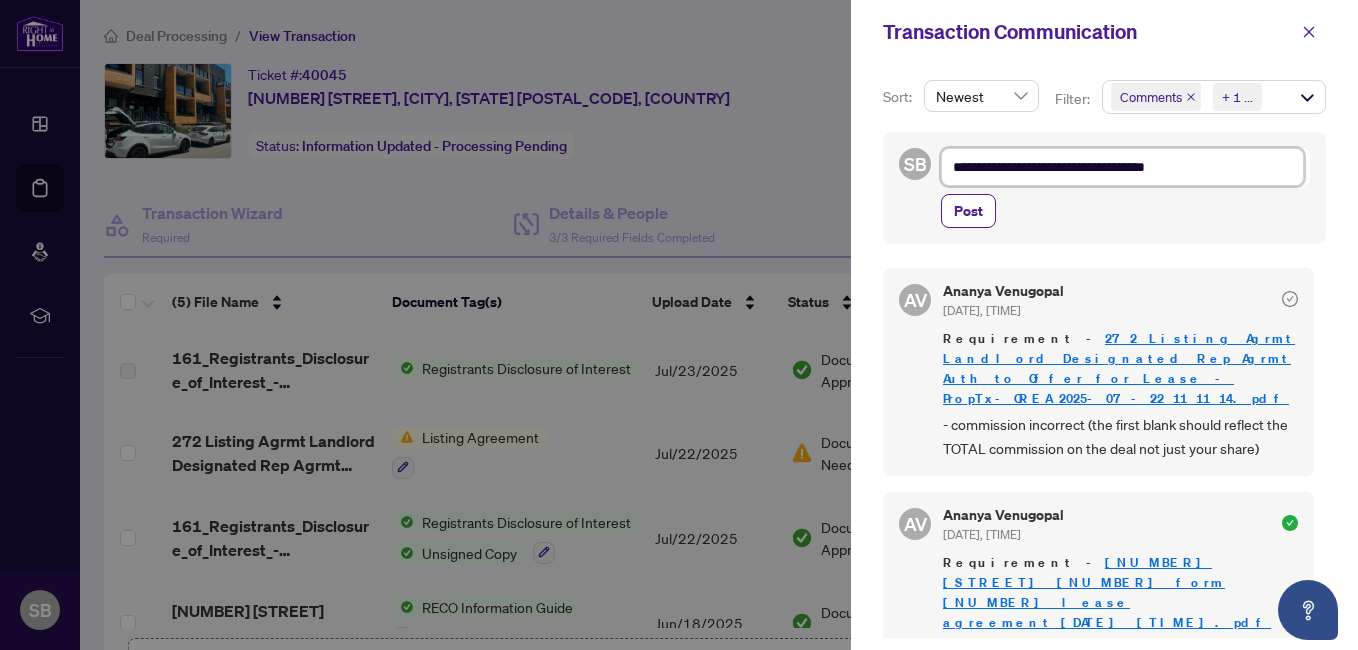 type on "**********" 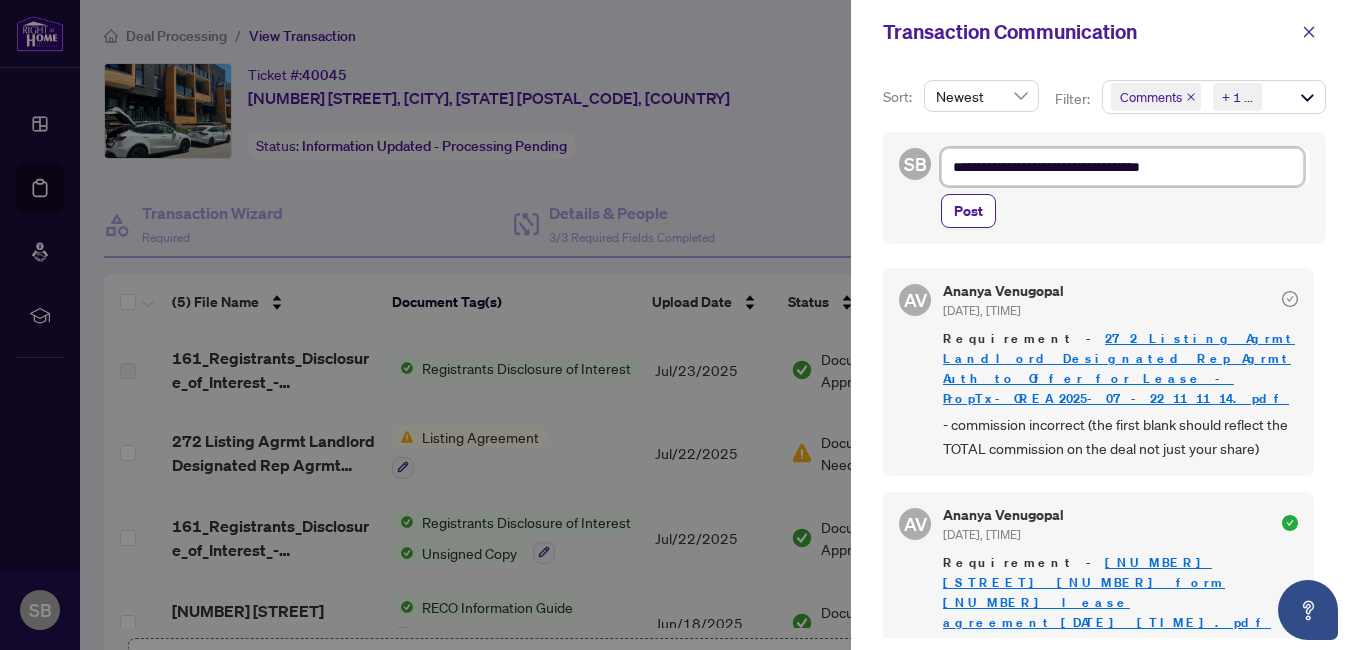 type on "**********" 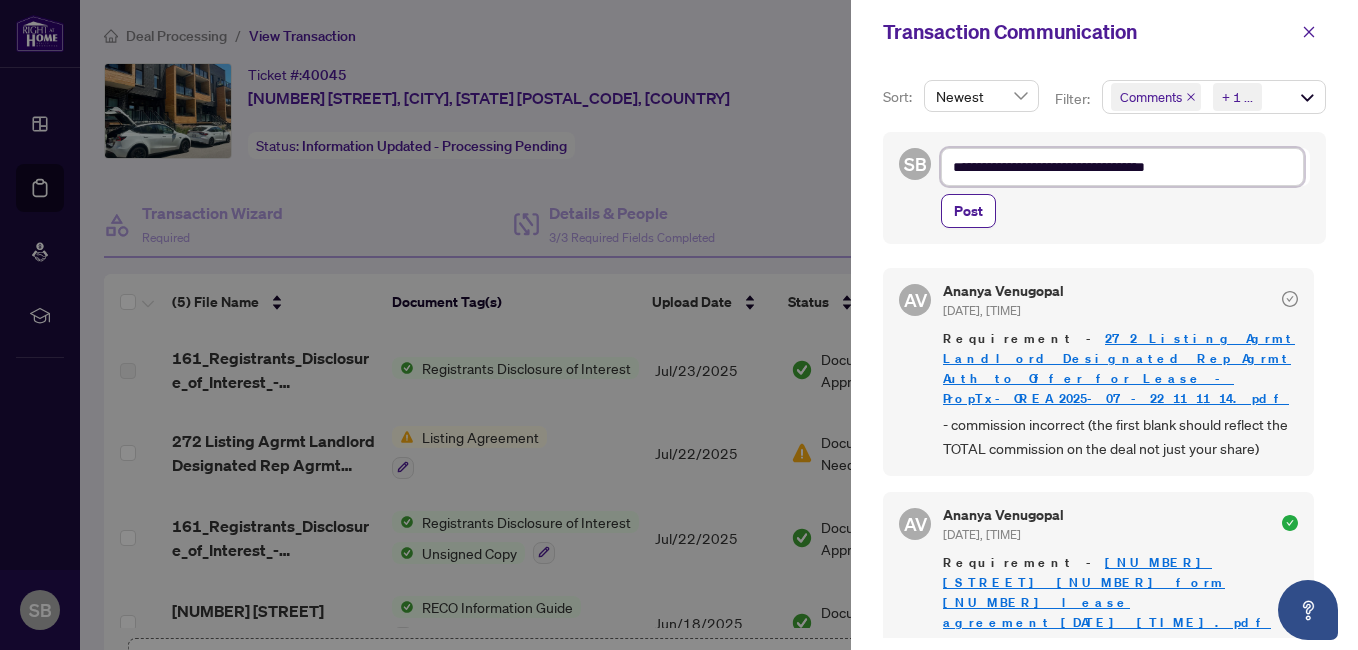 type on "**********" 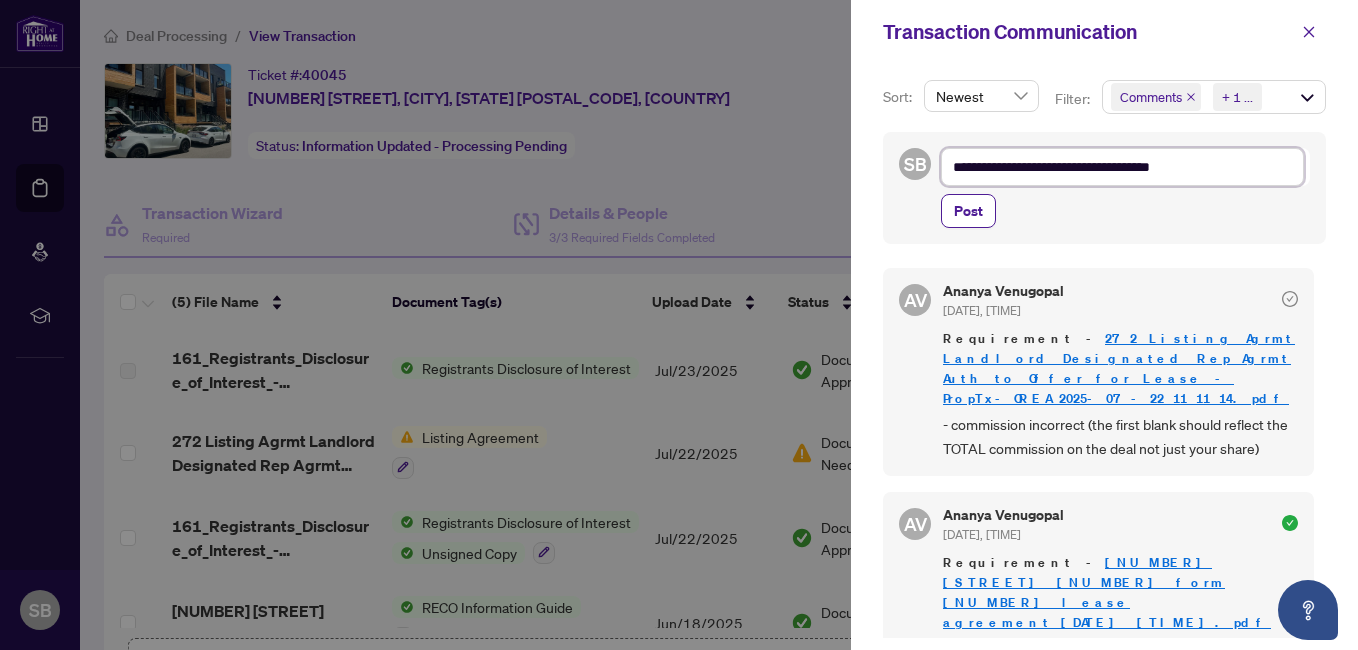 type on "**********" 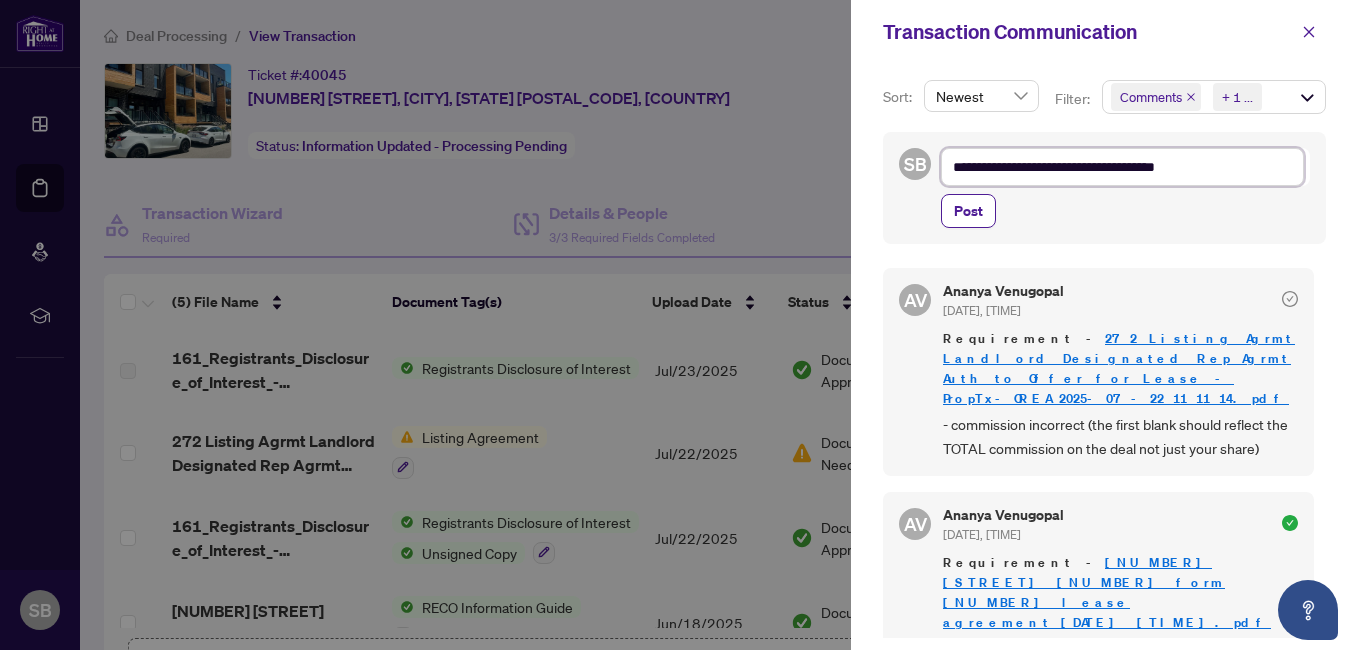 type on "**********" 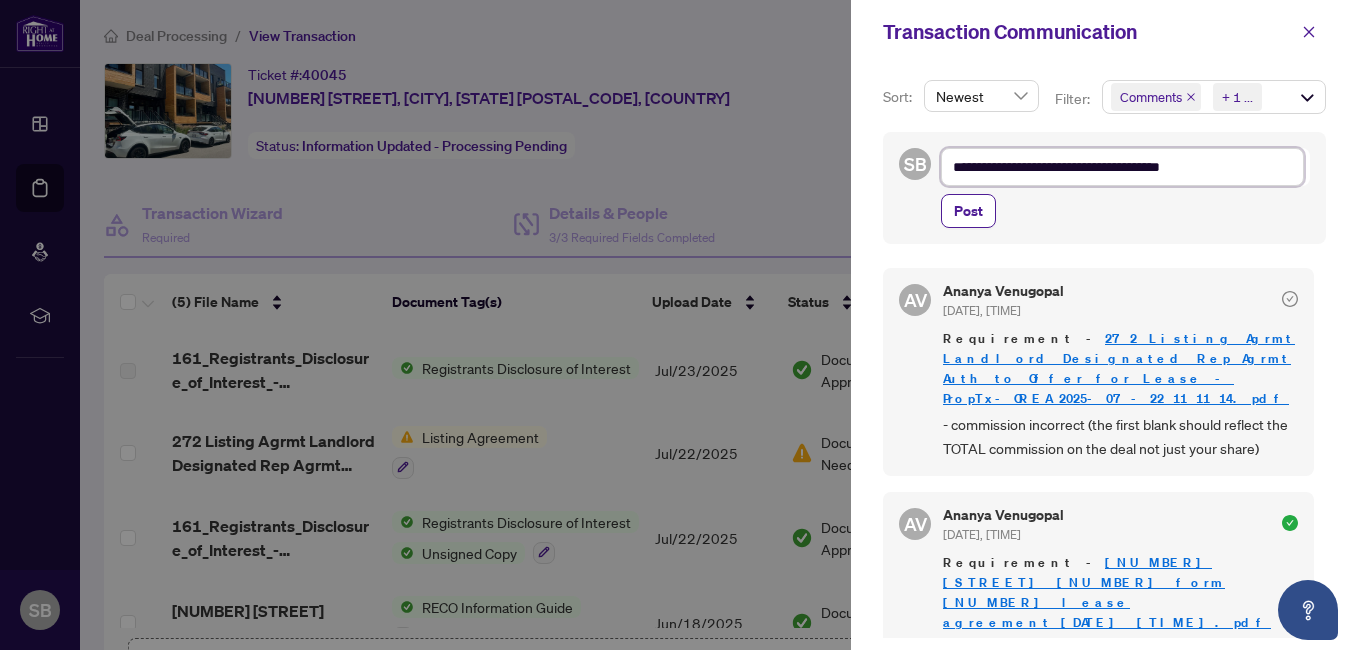 type on "**********" 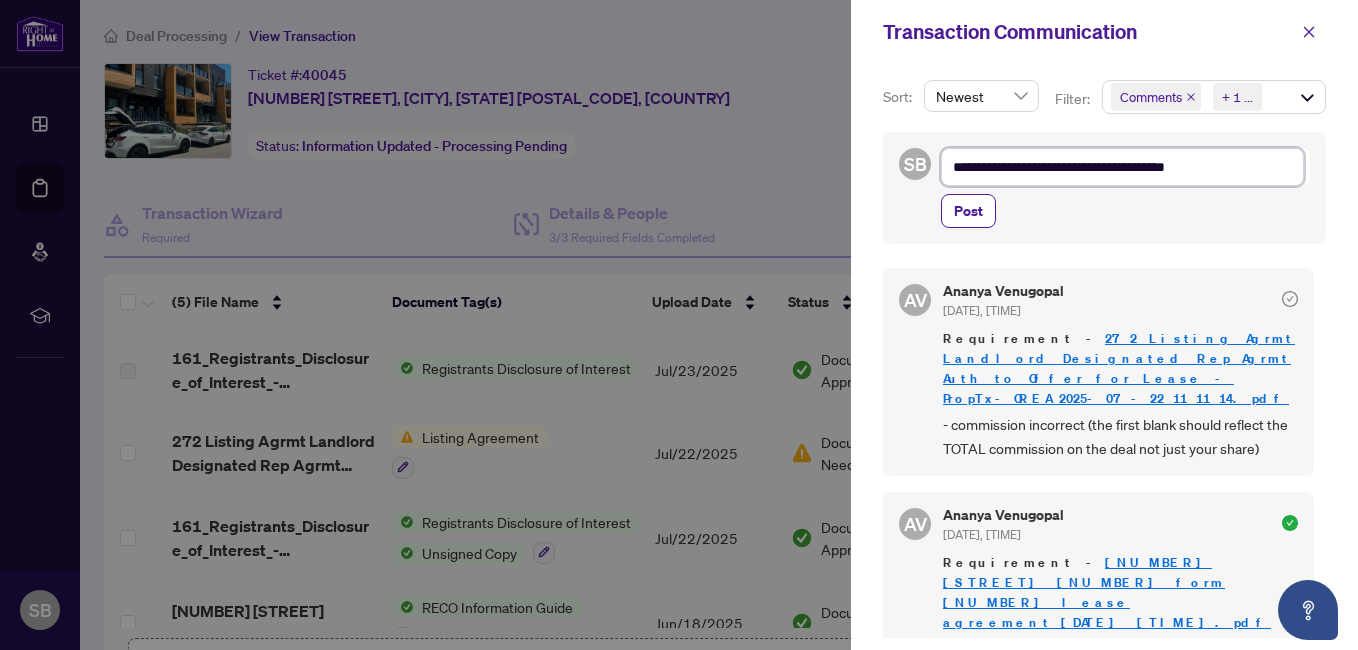 type on "**********" 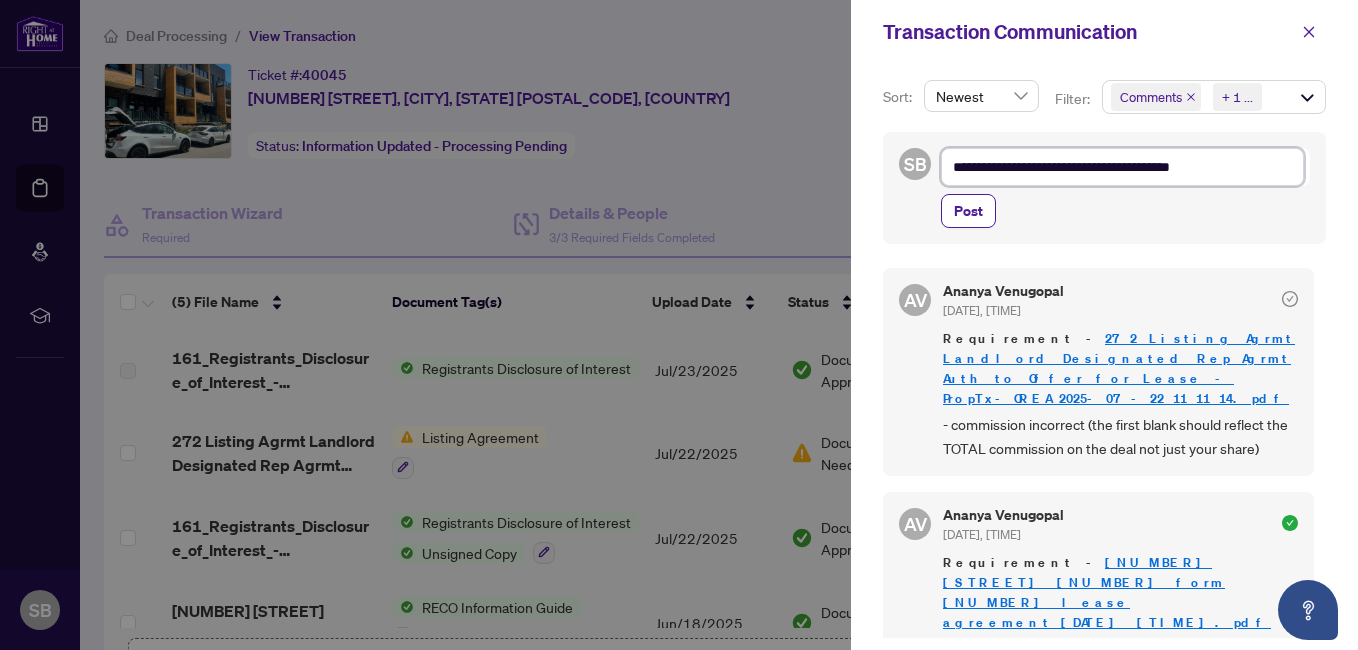 type on "**********" 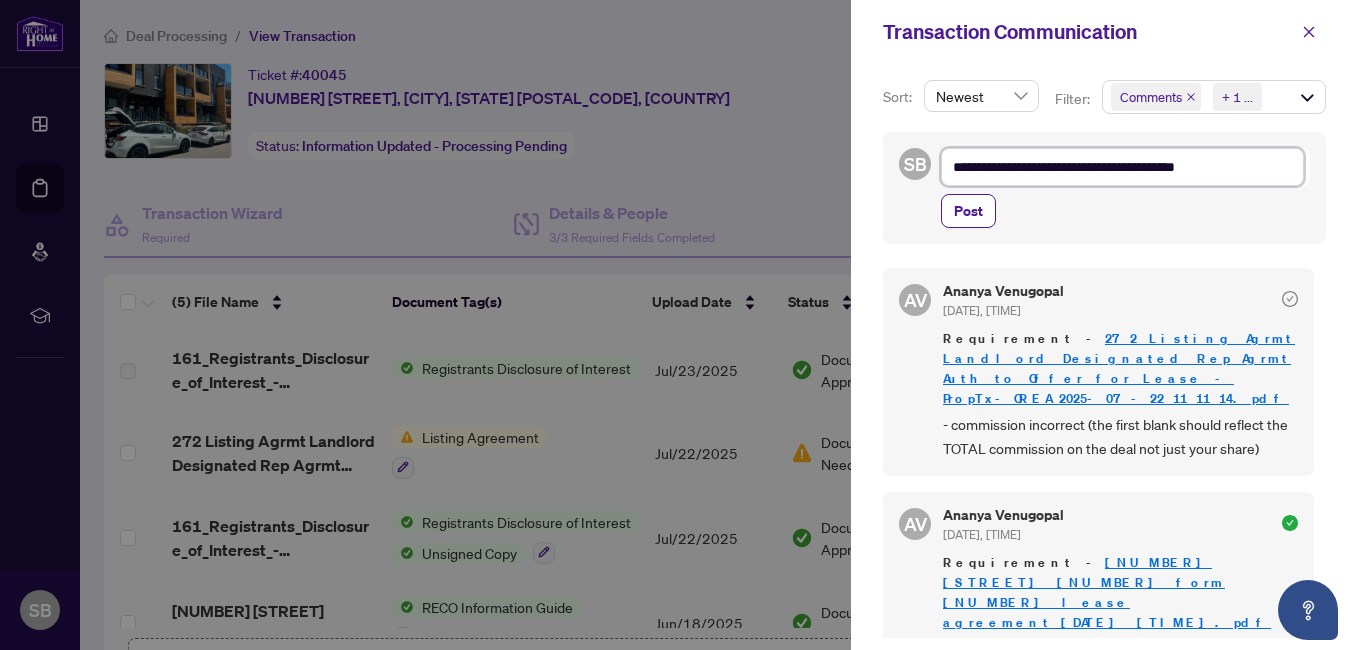 type on "**********" 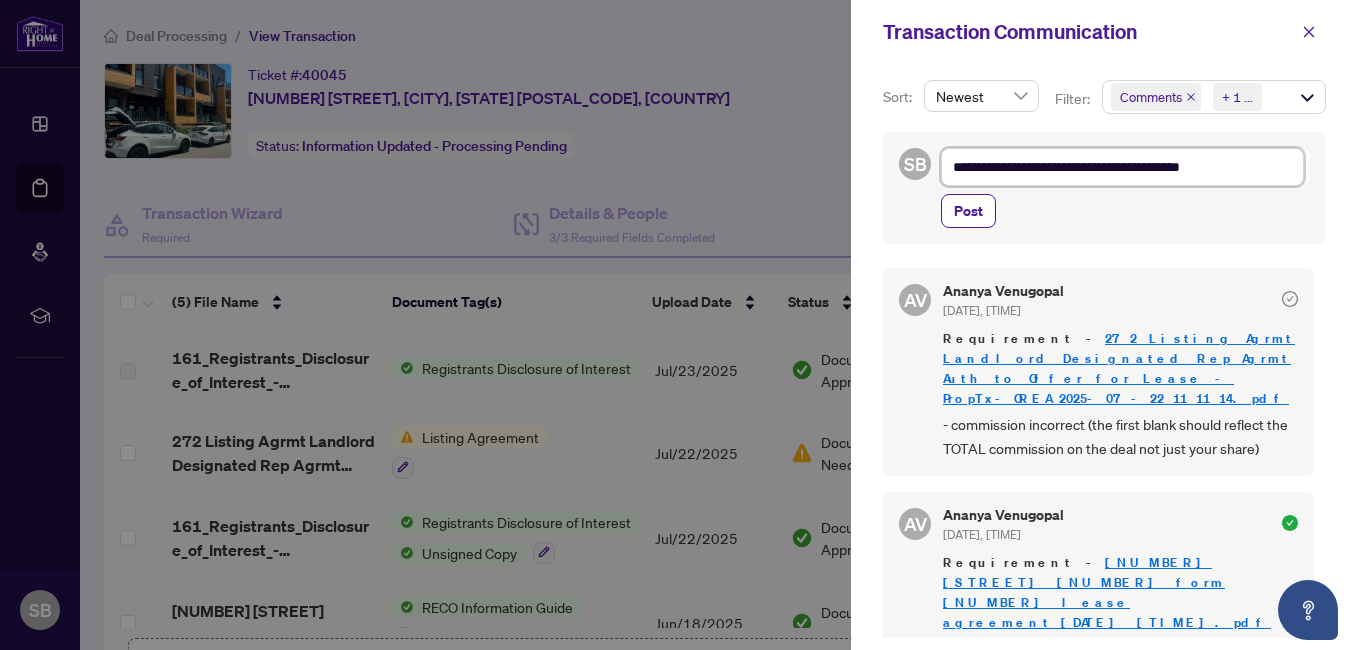 type on "**********" 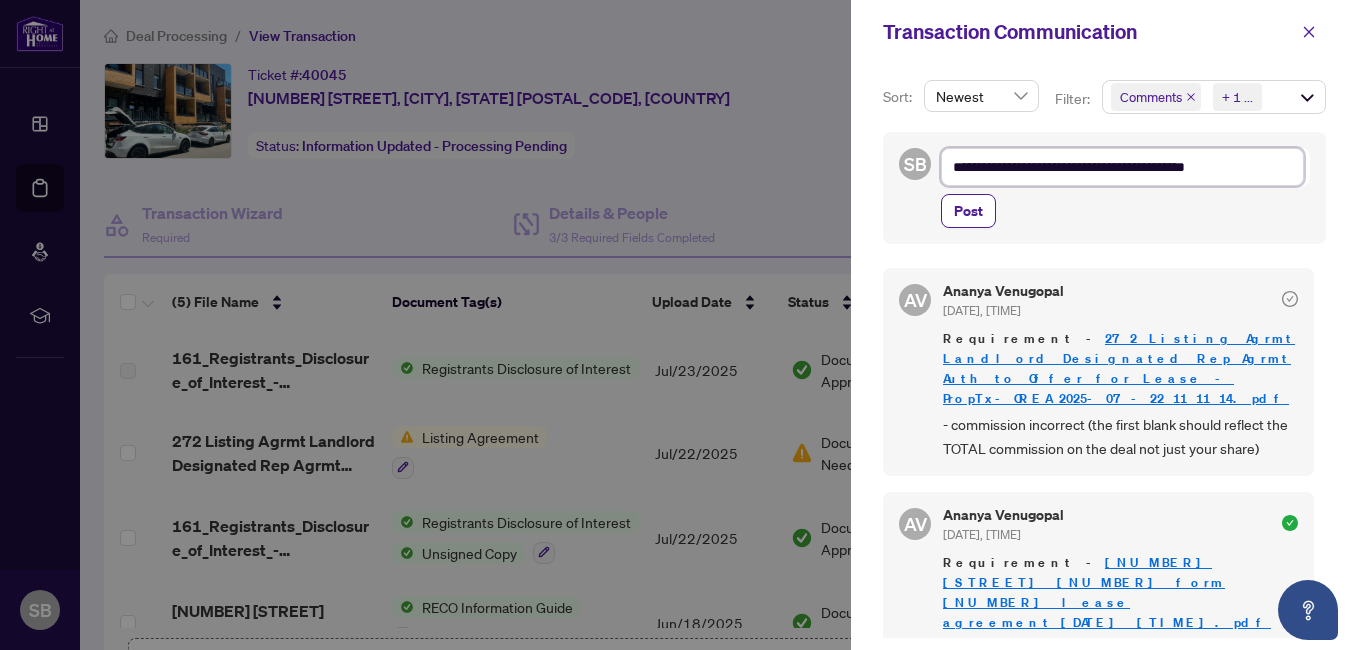 type on "**********" 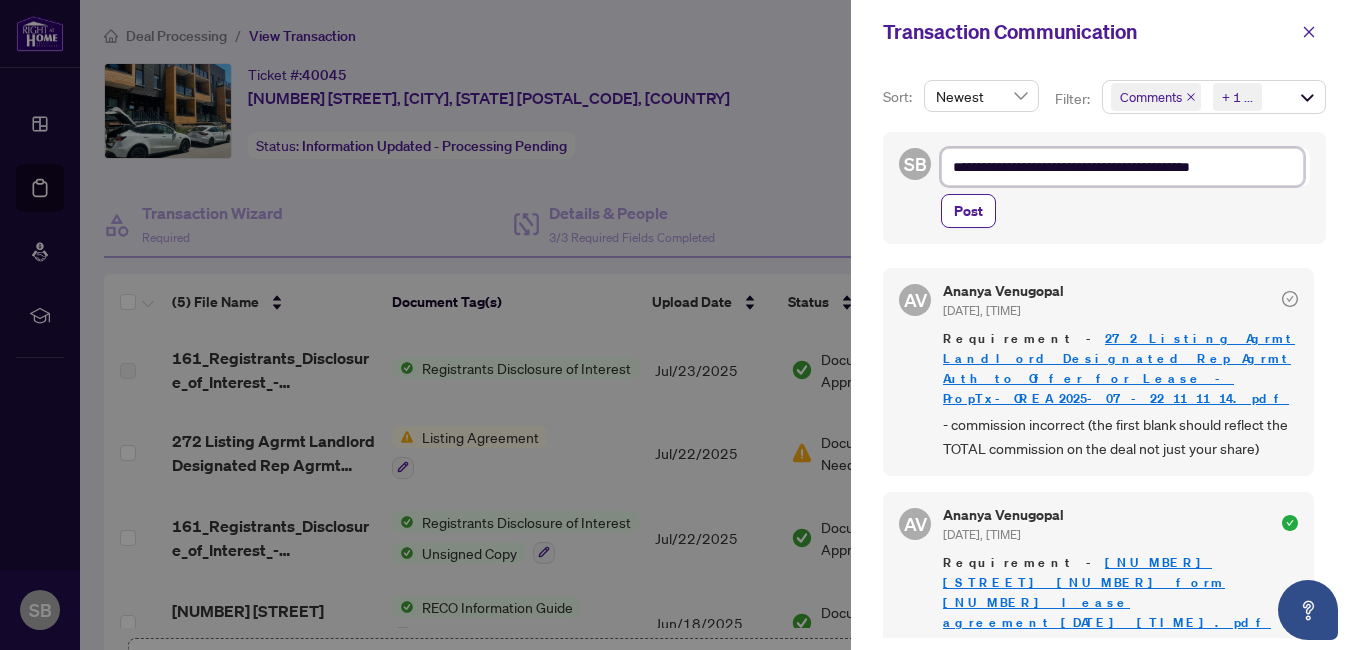 type on "**********" 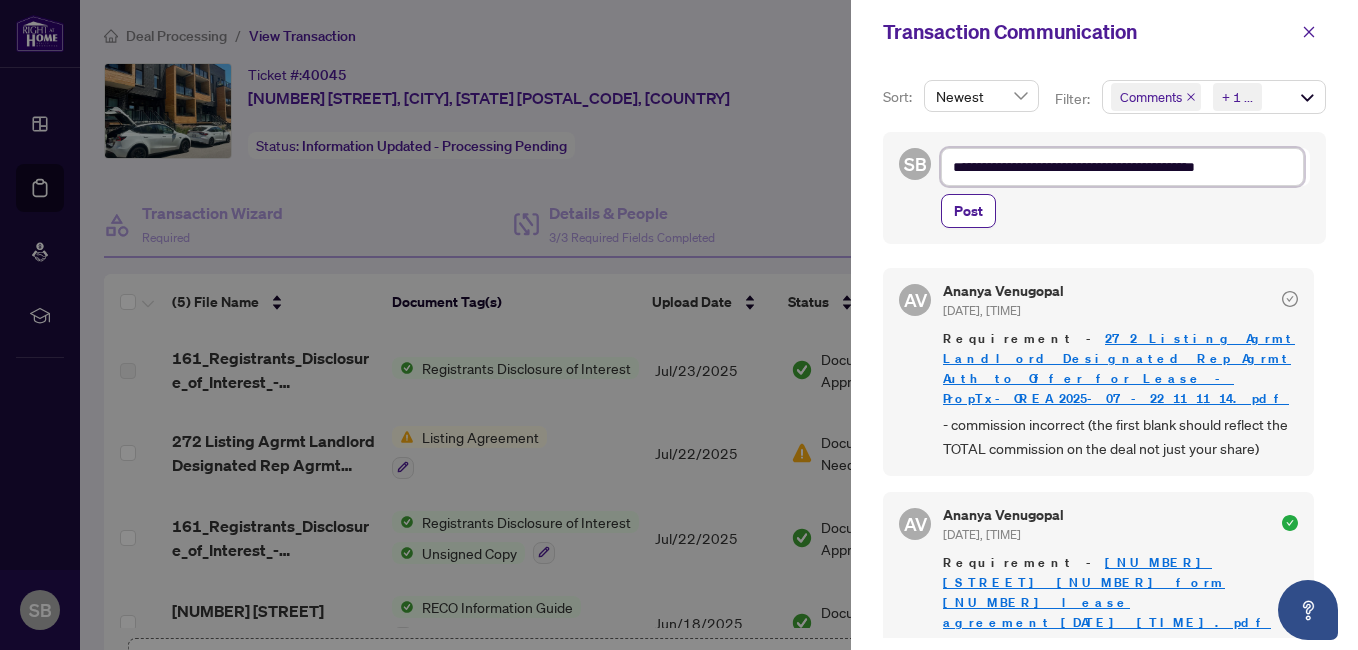 type on "**********" 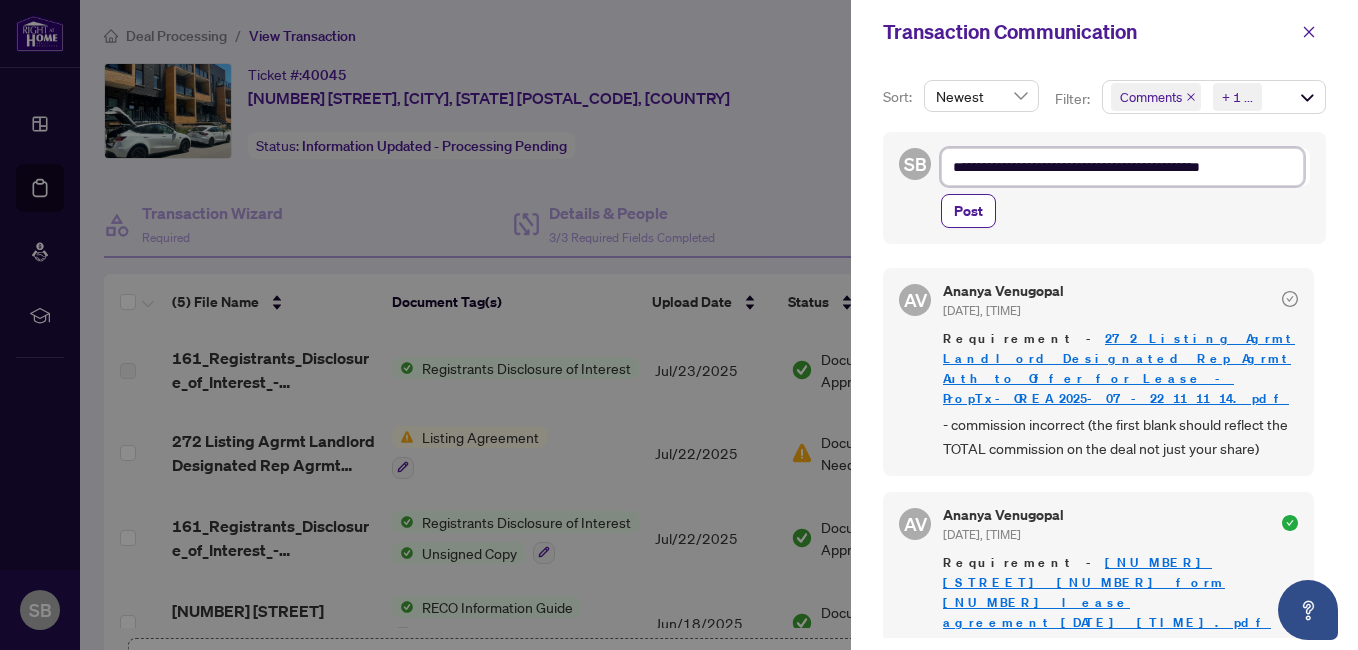 type on "**********" 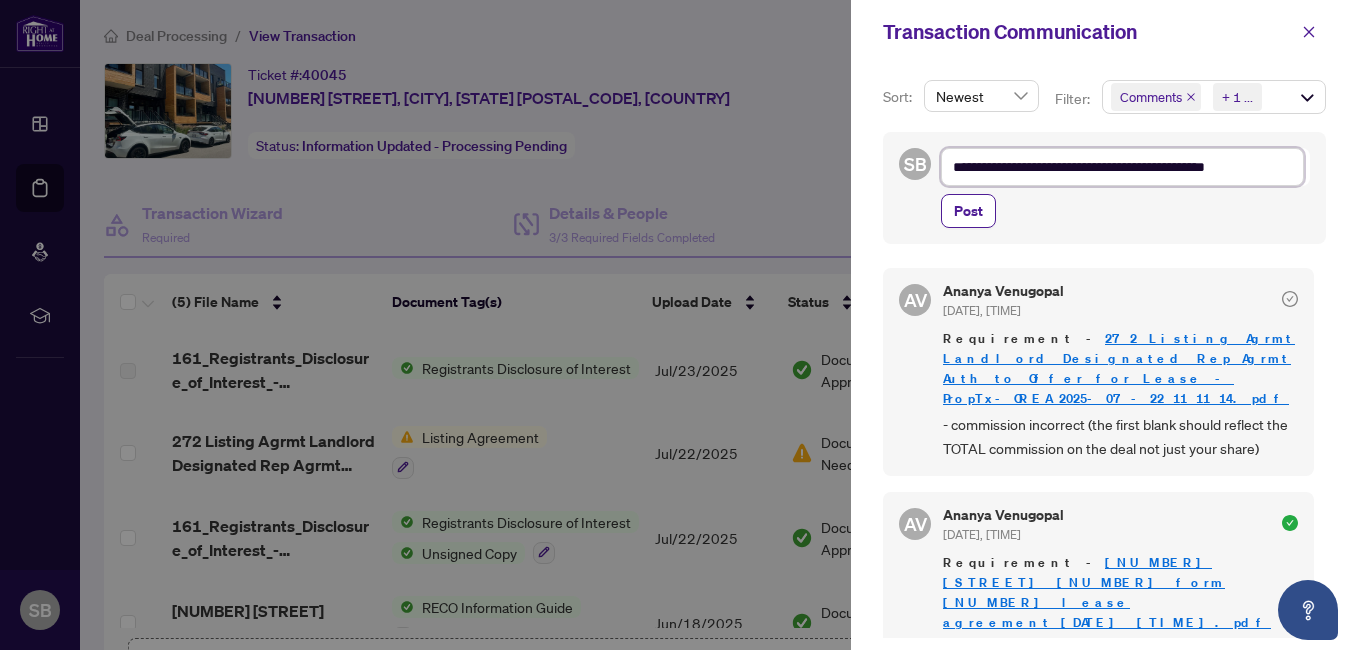 type on "**********" 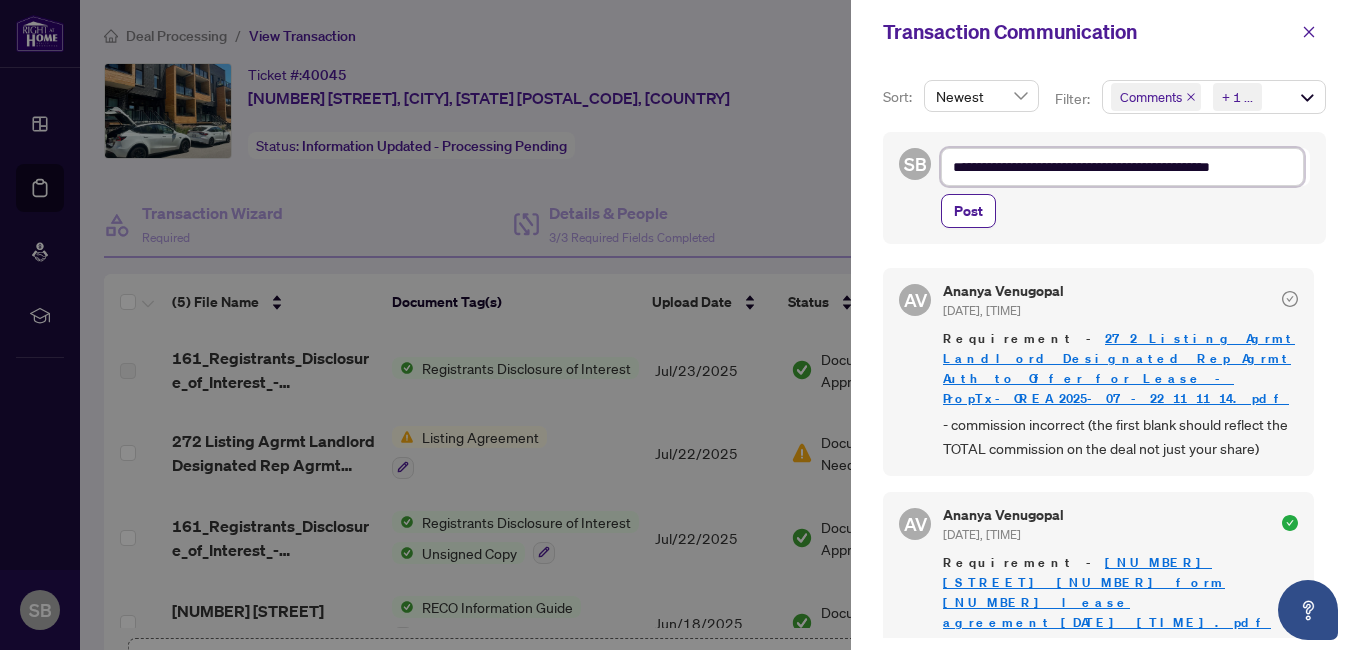 type on "**********" 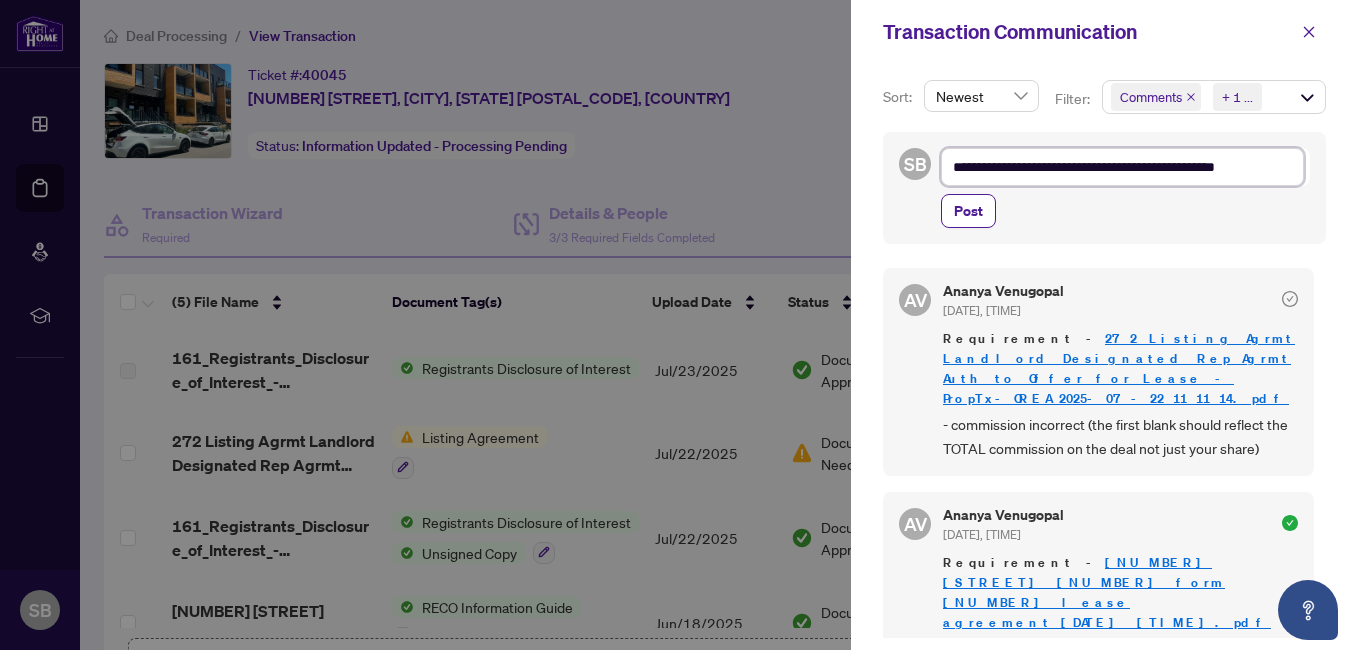 type 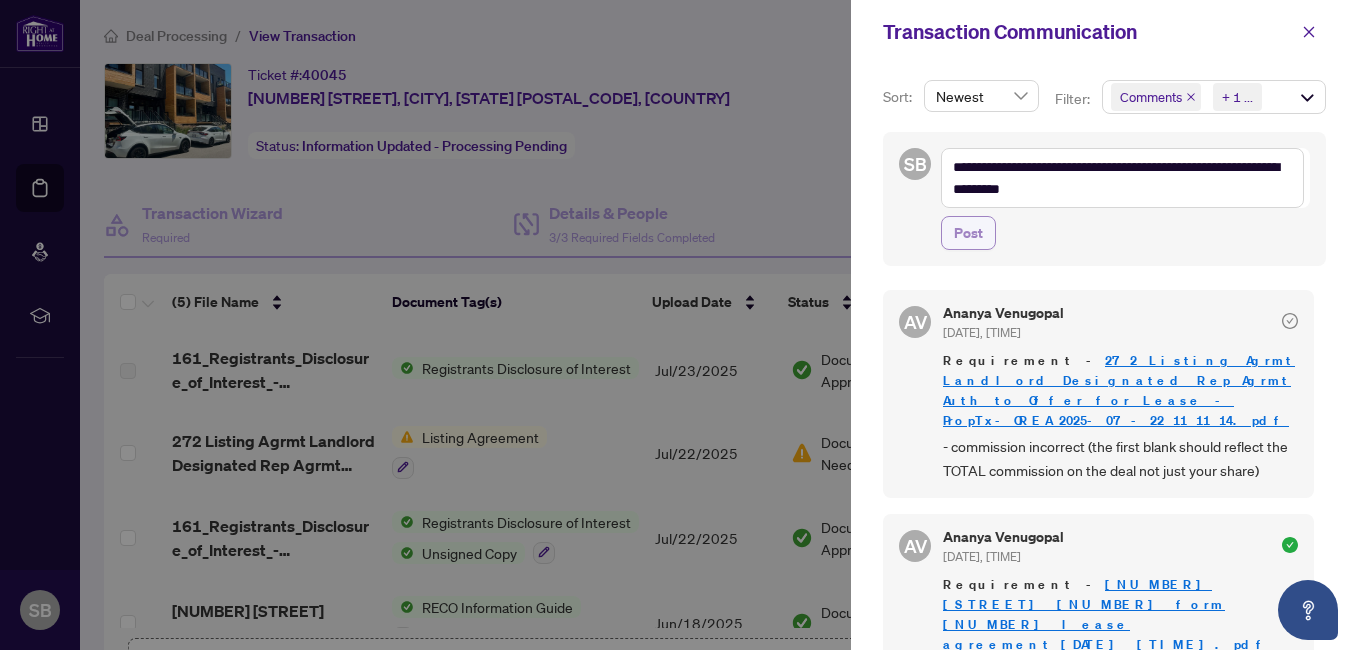 click on "Post" at bounding box center (968, 233) 